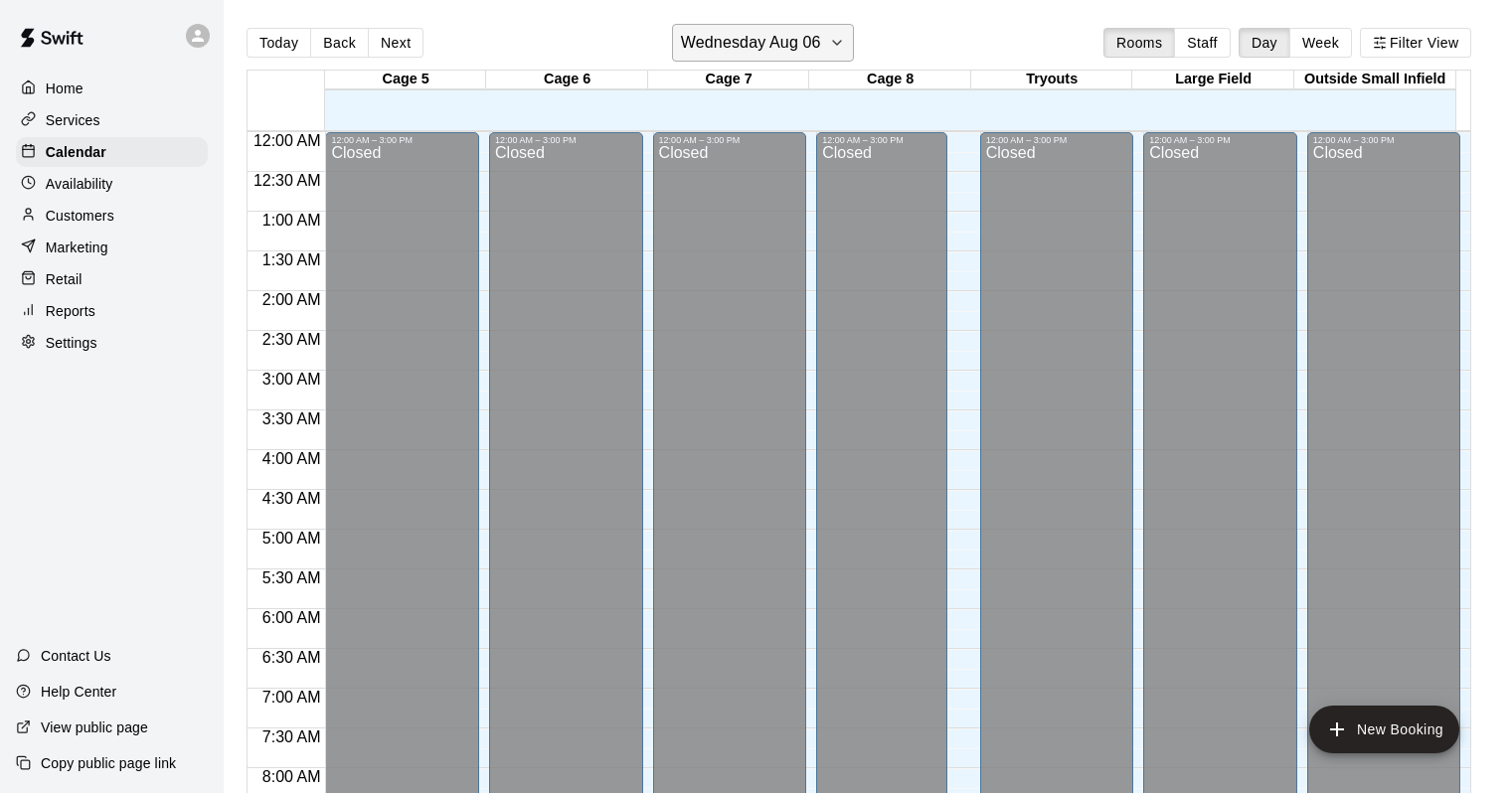 scroll, scrollTop: 0, scrollLeft: 0, axis: both 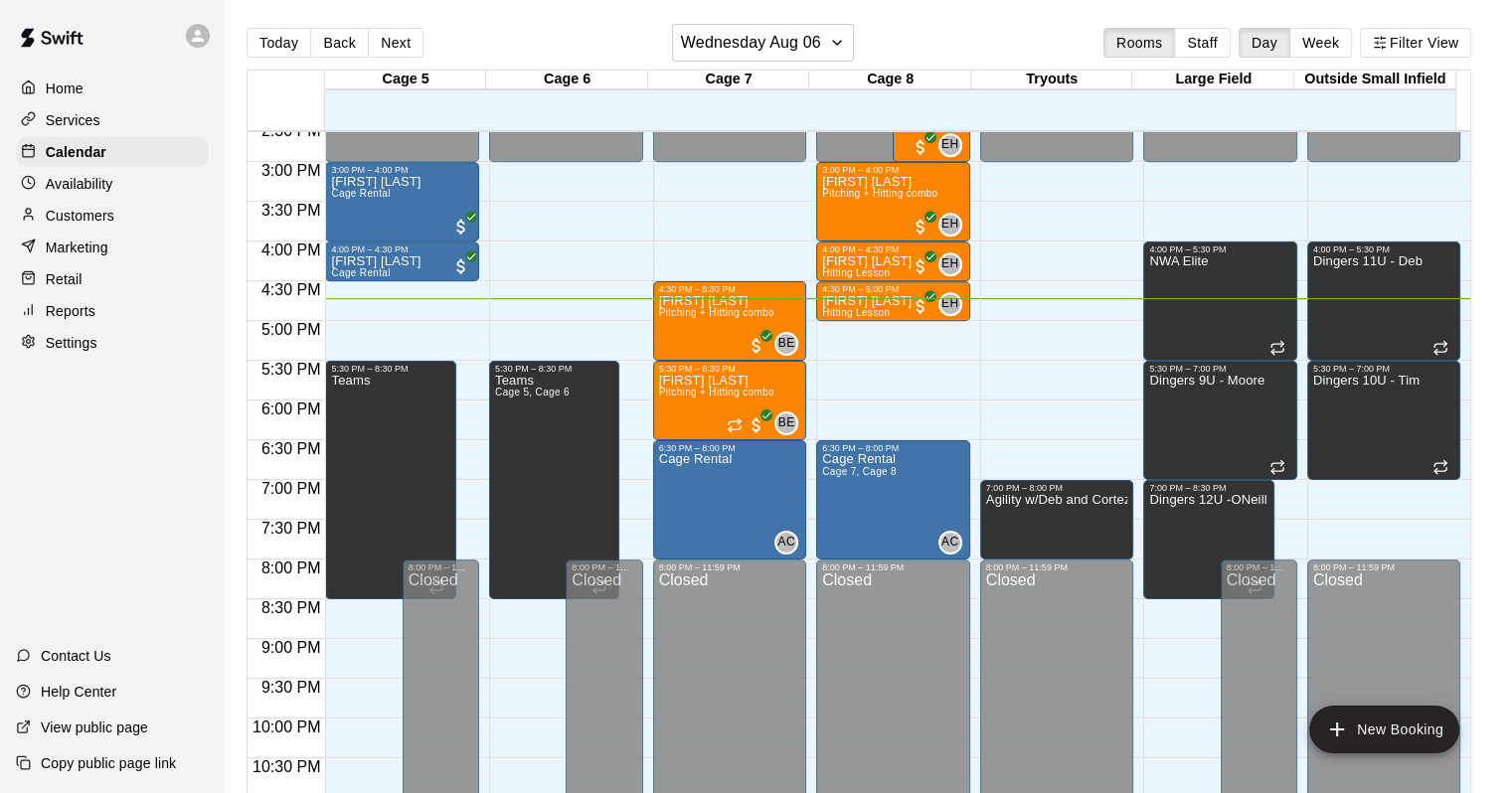 click on "Availability" at bounding box center (111, 184) 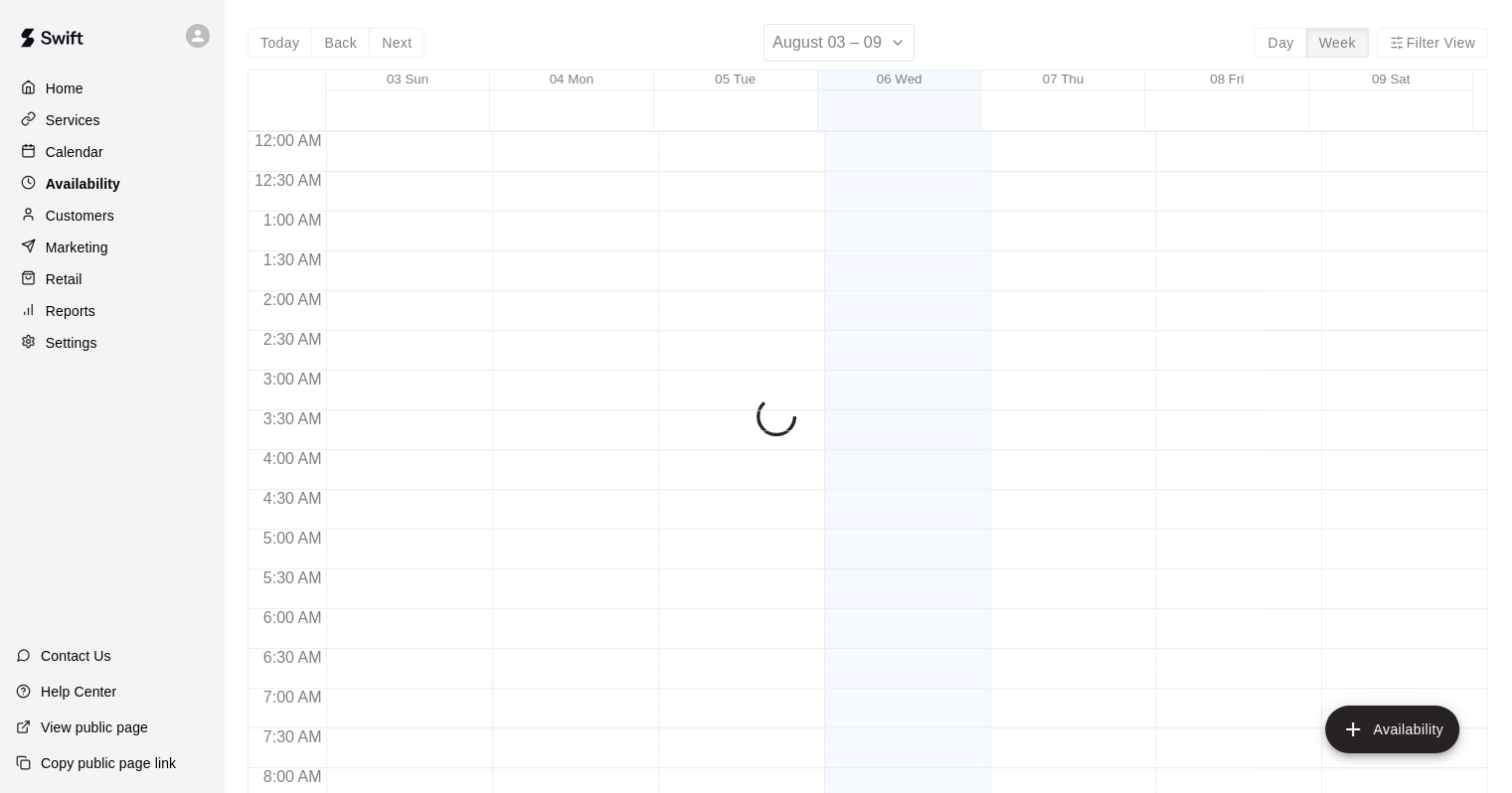 scroll, scrollTop: 1222, scrollLeft: 0, axis: vertical 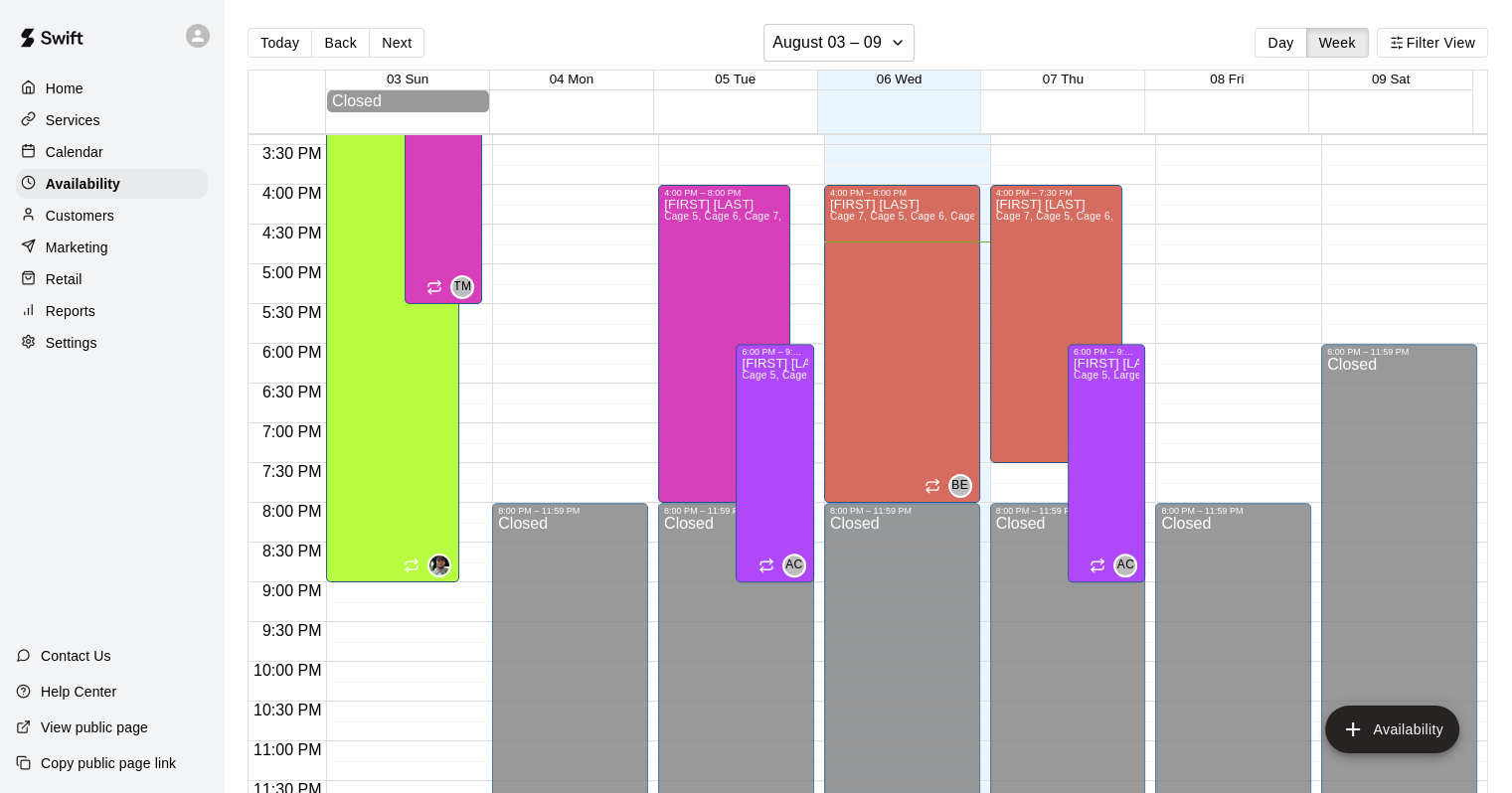 click on "Today Back Next [MONTH] [DAY_NUM] – [DAY_NUM] Day Week Filter View [DAY_NUM] Sun [DAY_NUM] Mon [DAY_NUM] Tue [DAY_NUM] Wed [DAY_NUM] Thu [DAY_NUM] Fri [DAY_NUM] Sat Closed 12:00 AM 12:30 AM 1:00 AM 1:30 AM 2:00 AM 2:30 AM 3:00 AM 3:30 AM 4:00 AM 4:30 AM 5:00 AM 5:30 AM 6:00 AM 6:30 AM 7:00 AM 7:30 AM 8:00 AM 8:30 AM 9:00 AM 9:30 AM 10:00 AM 10:30 AM 11:00 AM 11:30 AM 12:00 PM 12:30 PM 1:00 PM 1:30 PM 2:00 PM 2:30 PM 3:00 PM 3:30 PM 4:00 PM 4:30 PM 5:00 PM 5:30 PM 6:00 PM 6:30 PM 7:00 PM 7:30 PM 8:00 PM 8:30 PM 9:00 PM 9:30 PM 10:00 PM 10:30 PM 11:00 PM 11:30 PM 12:30 PM – 9:00 PM [FIRST] [LAST]  Cage 5, Cage 6, Cage 7, Cage 8 1:30 PM – 5:30 PM [FIRST] [LAST] Cage 5, Cage 6, Cage 7, Cage 8 TM 12:00 AM – 3:00 PM Closed 8:00 PM – 11:59 PM Closed 12:00 AM – 3:00 PM Closed 4:00 PM – 8:00 PM [FIRST] [LAST] Cage 5, Cage 6, Cage 7, Cage 8 TM 8:00 PM – 11:59 PM Closed 6:00 PM – 9:00 PM [FIRST] [LAST] Cage 5, Cage 6, Cage 7, Cage 8 AC 12:00 AM – 3:00 PM Closed 4:00 PM – 8:00 PM [FIRST] [LAST] Cage 7, Cage 5, Cage 6, Cage 8 BE 8:00 PM – 11:59 PM Closed Closed BE AC" at bounding box center [868, 412] 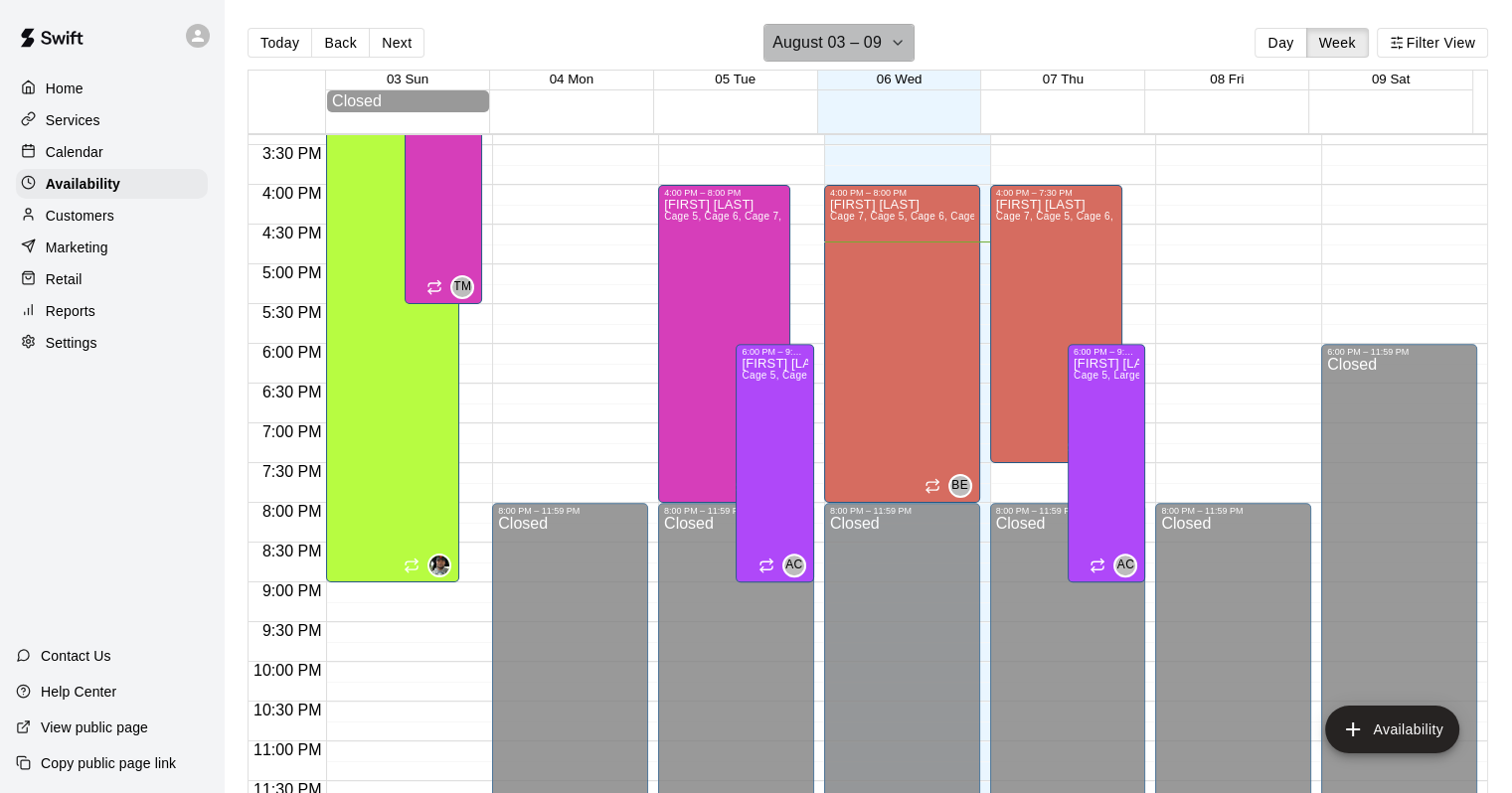 click on "August 03 – 09" at bounding box center [839, 43] 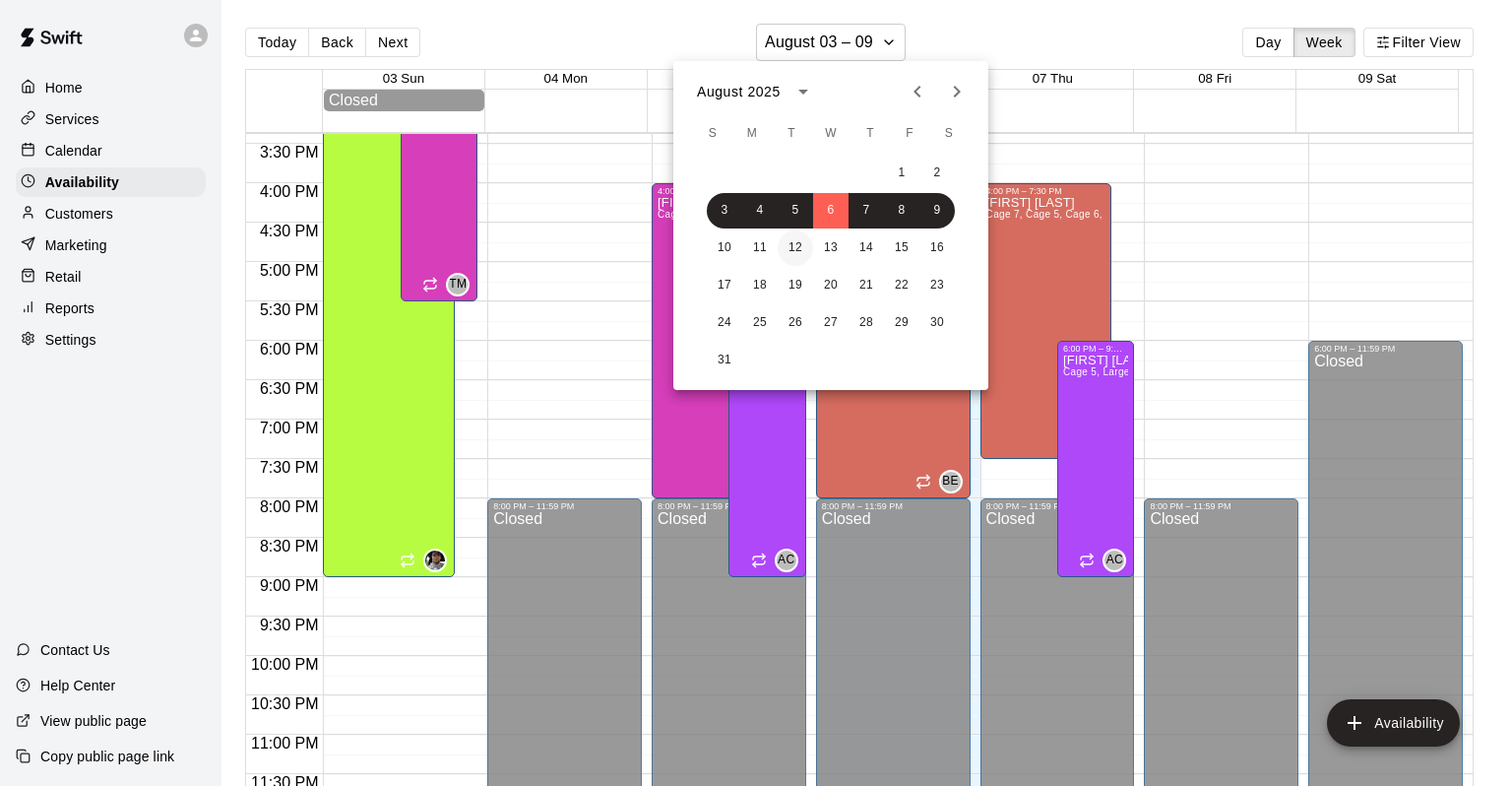 click on "12" at bounding box center (795, 248) 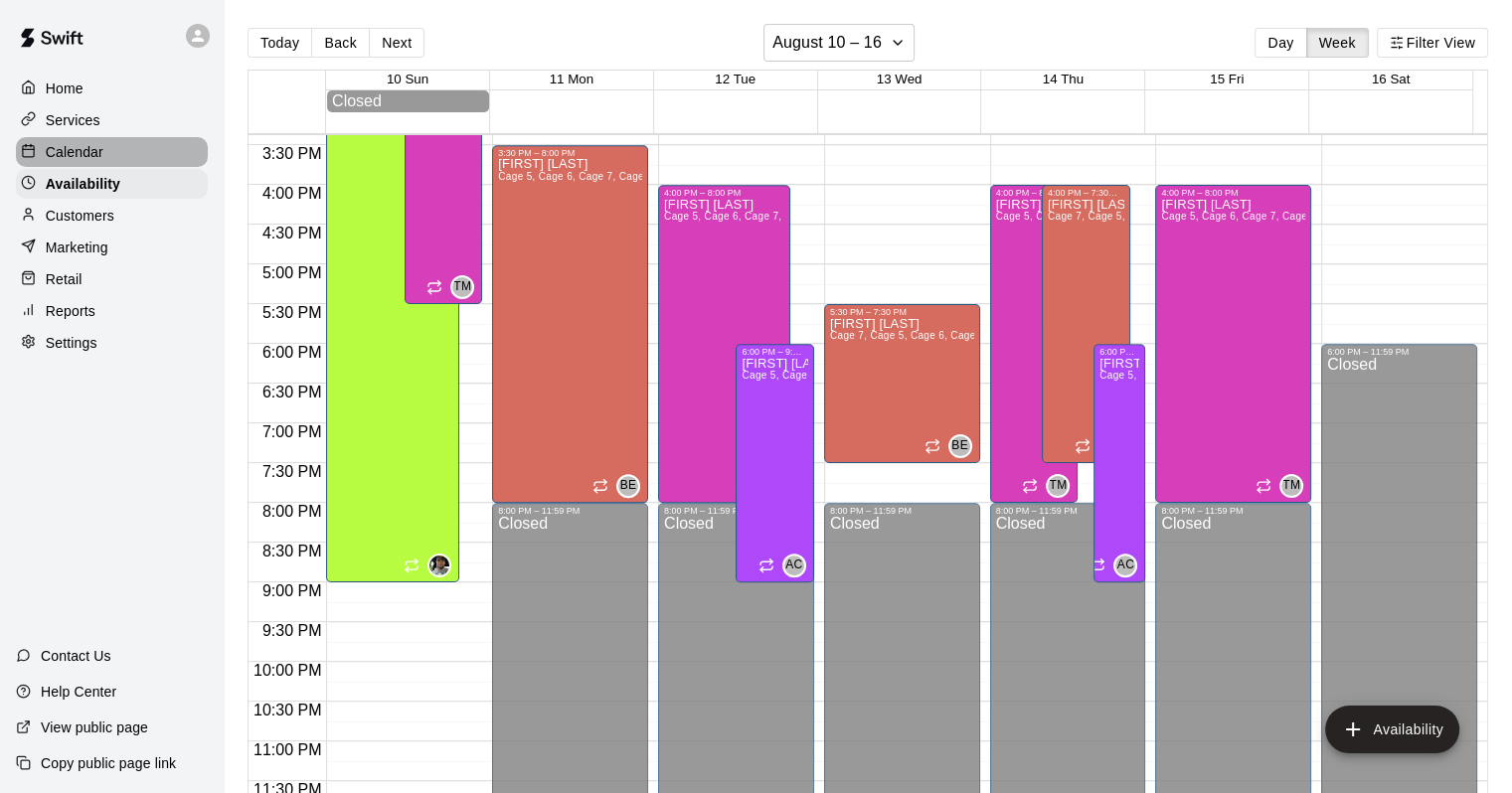 drag, startPoint x: 76, startPoint y: 159, endPoint x: 99, endPoint y: 129, distance: 37.802116 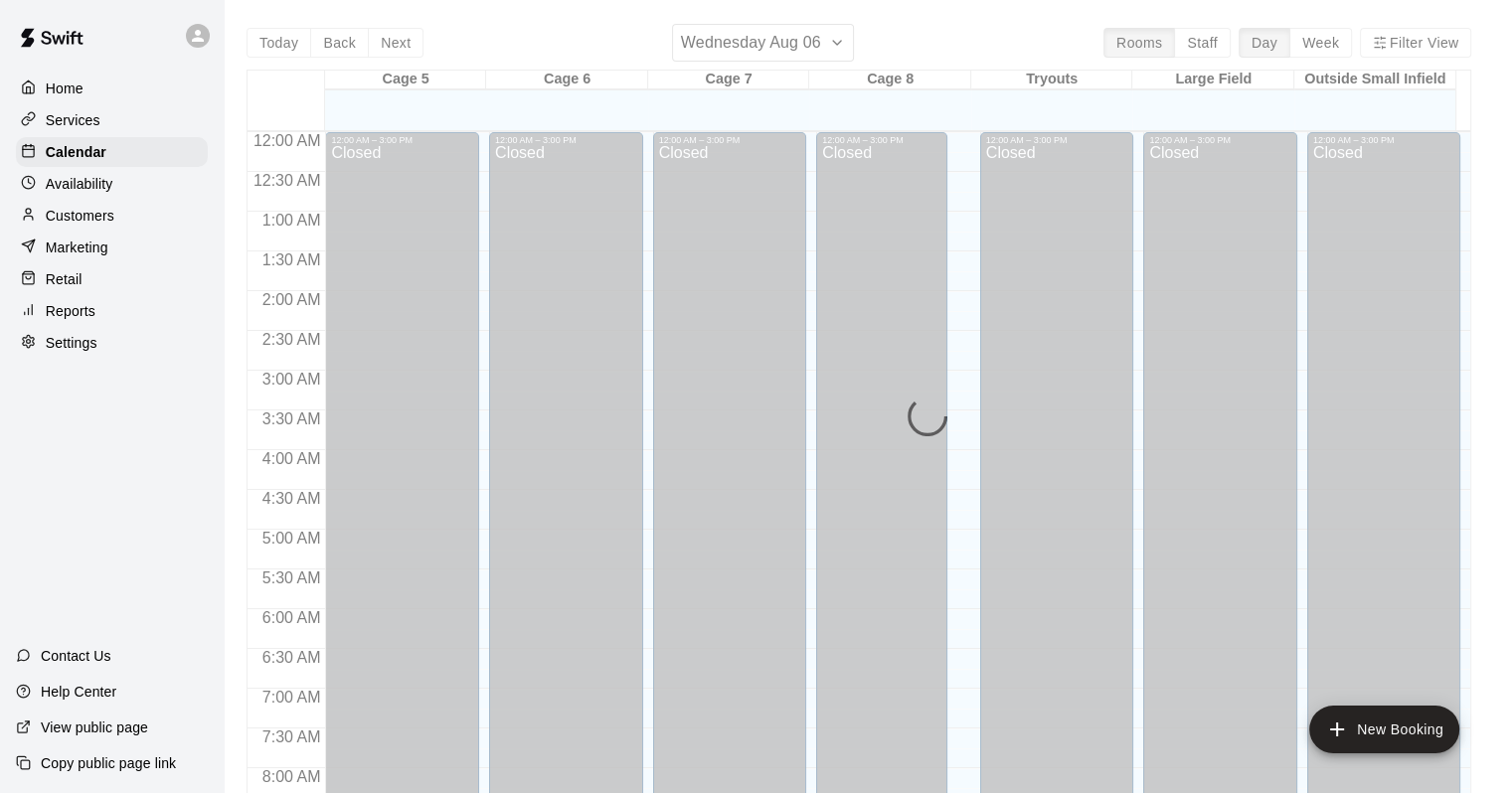 scroll, scrollTop: 1163, scrollLeft: 0, axis: vertical 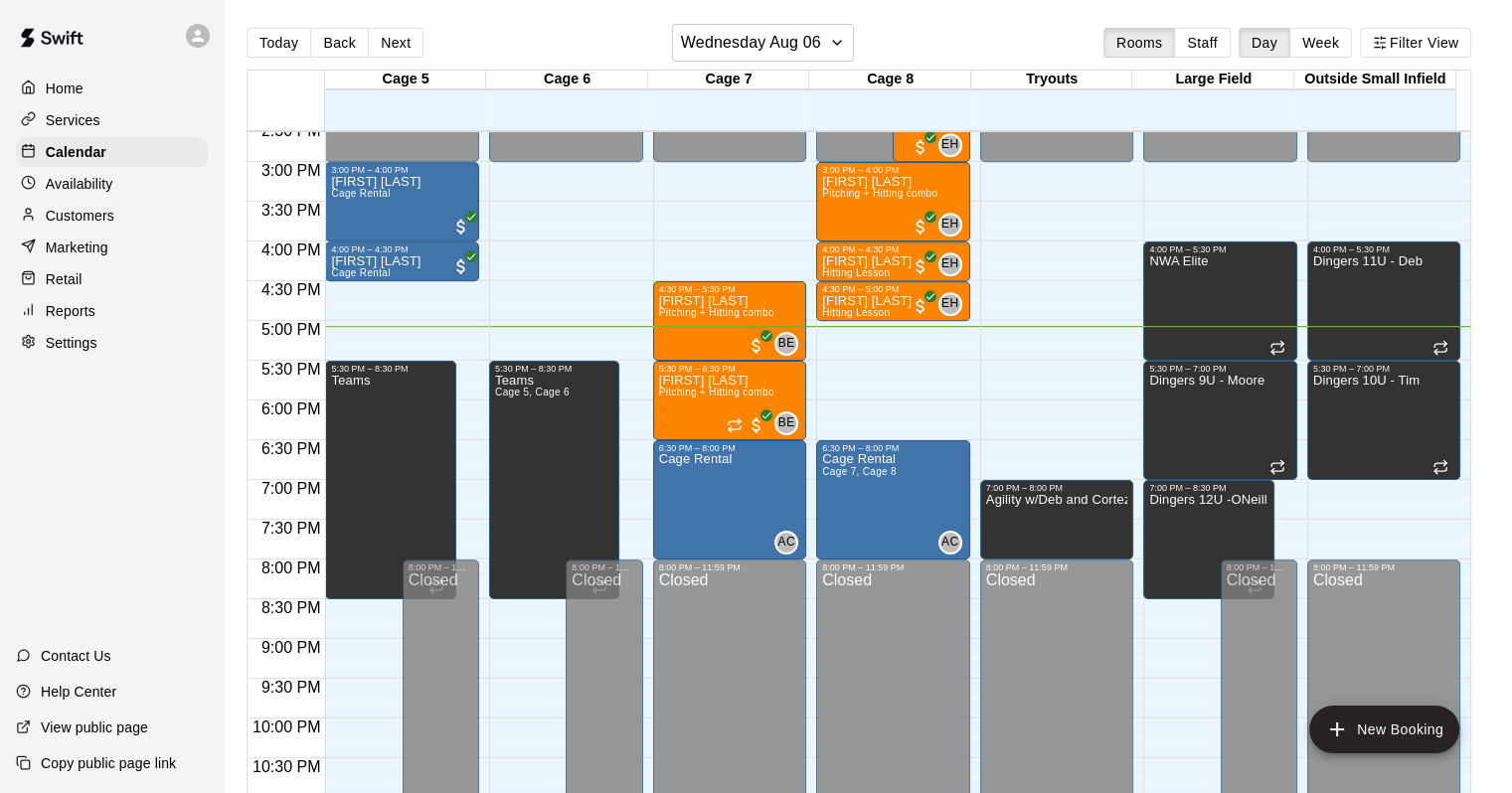 click on "Customers" at bounding box center (111, 216) 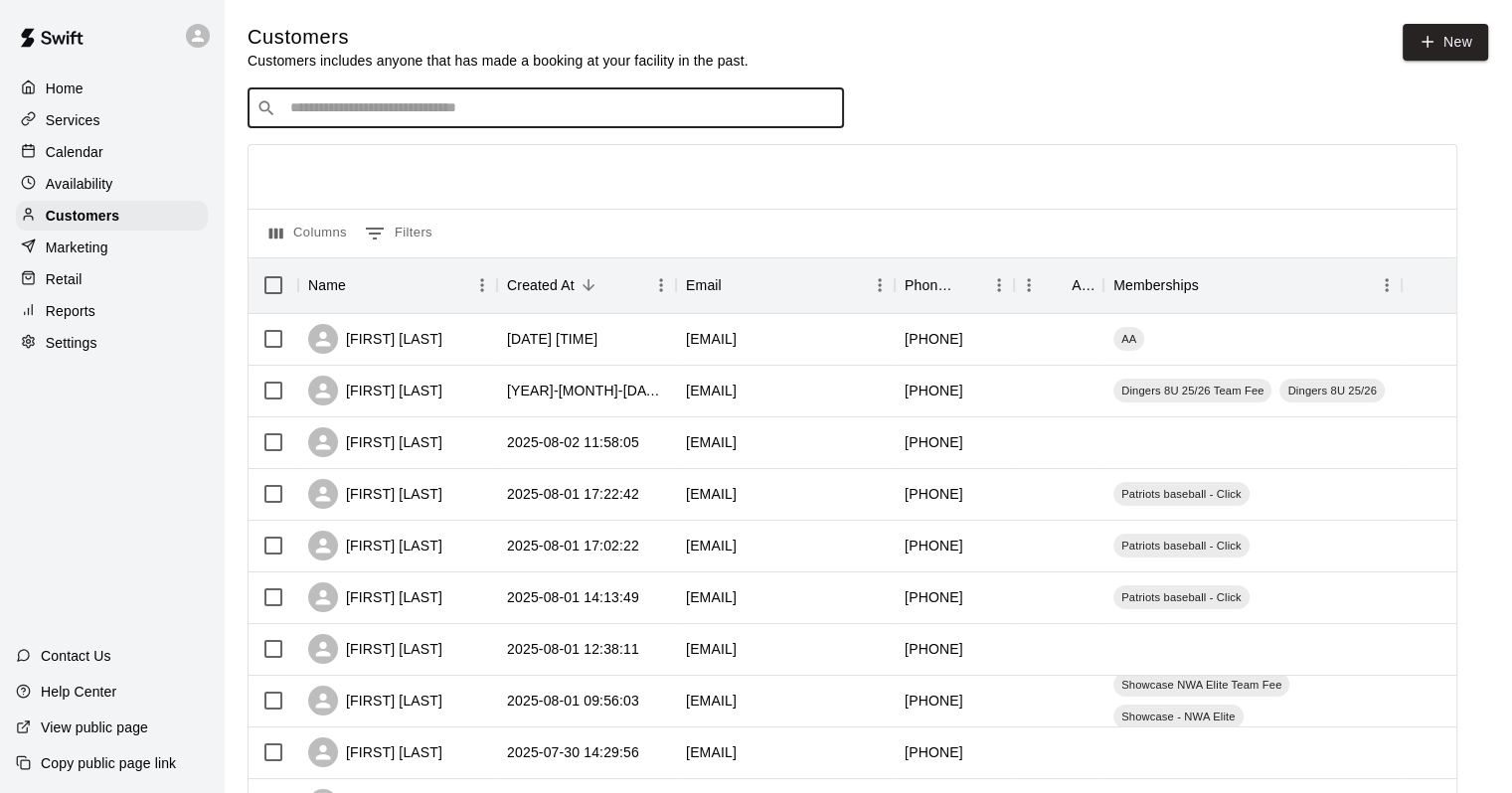 click at bounding box center (560, 108) 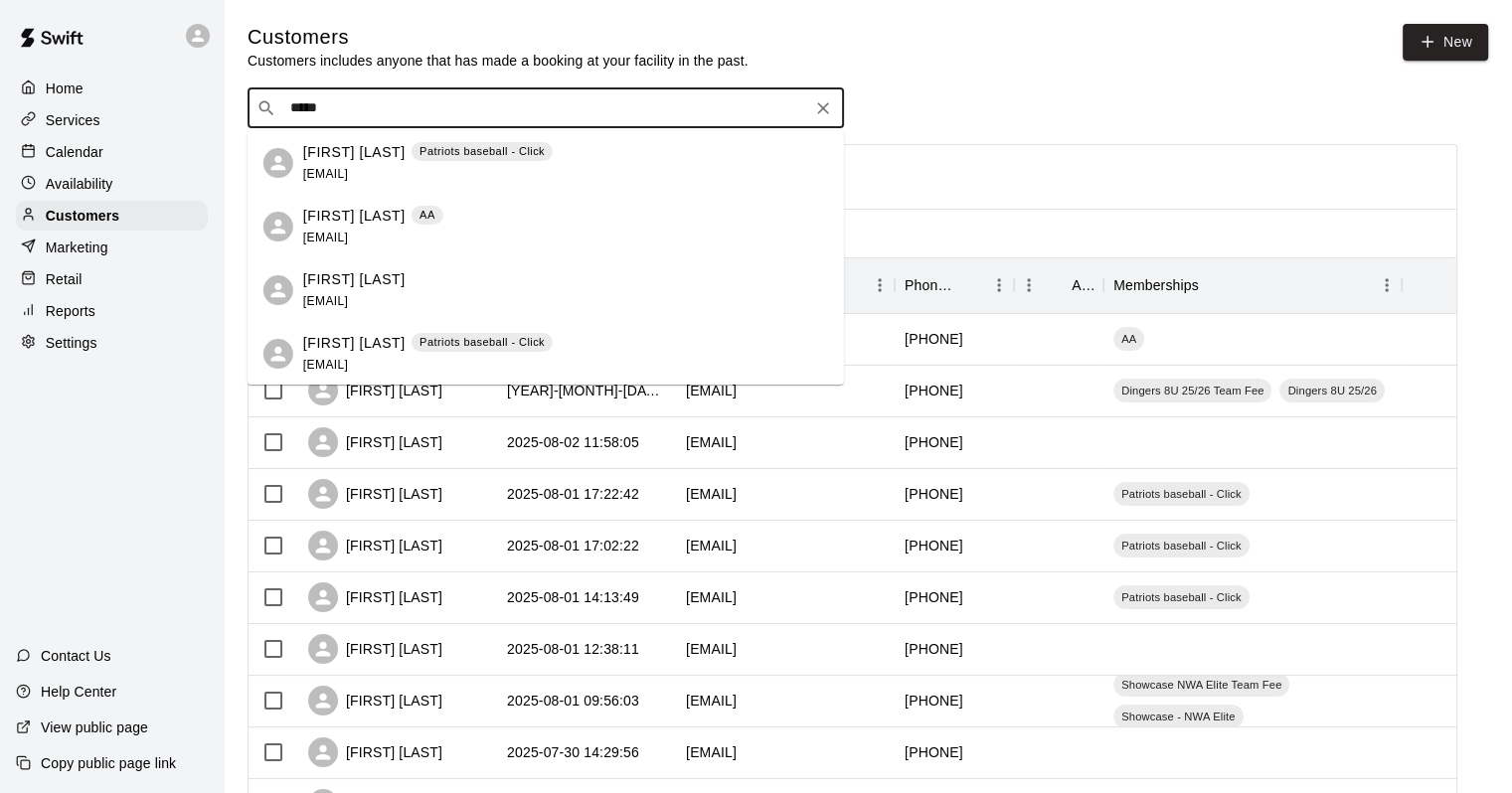 type on "******" 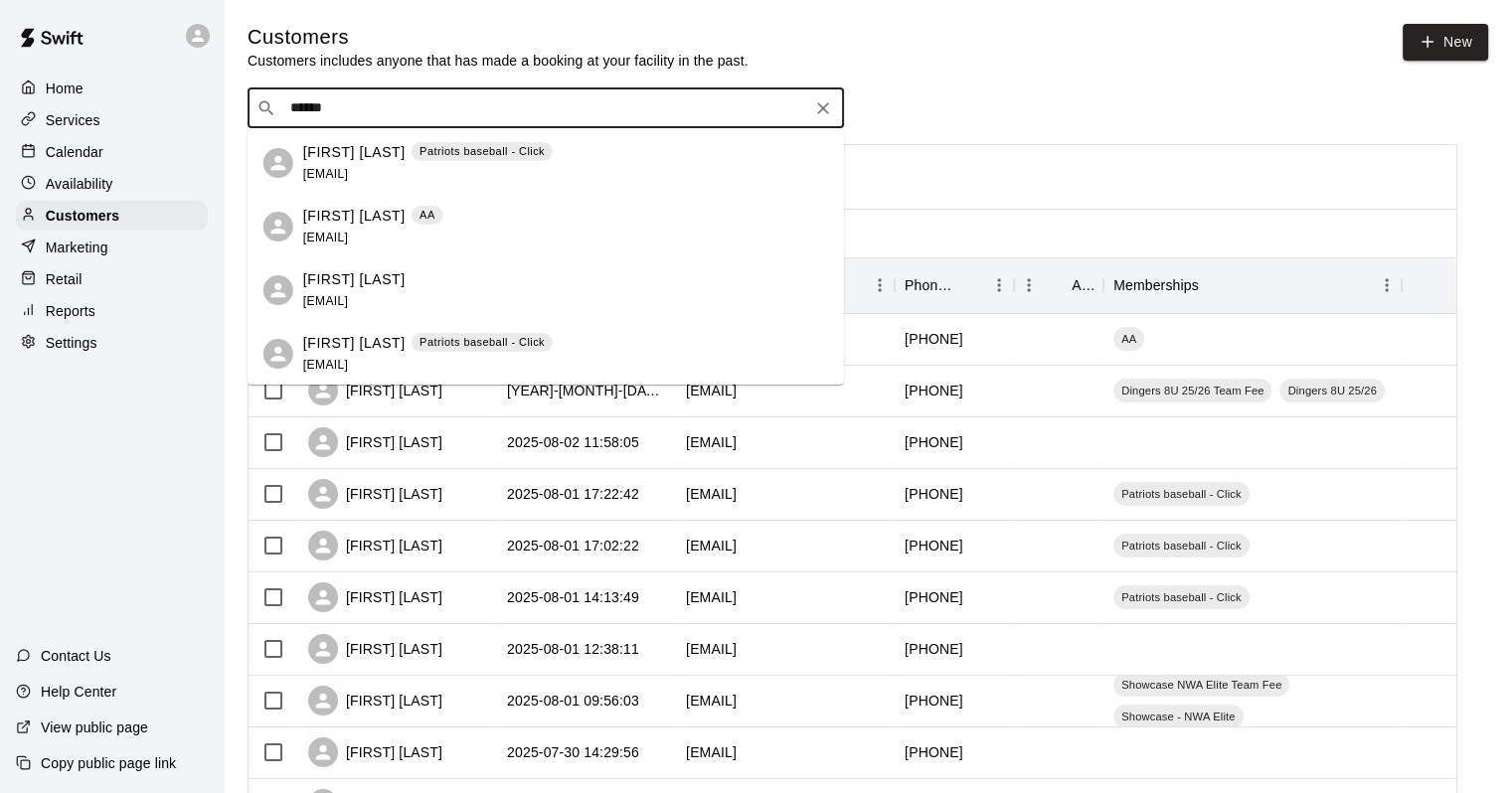 scroll, scrollTop: 64, scrollLeft: 0, axis: vertical 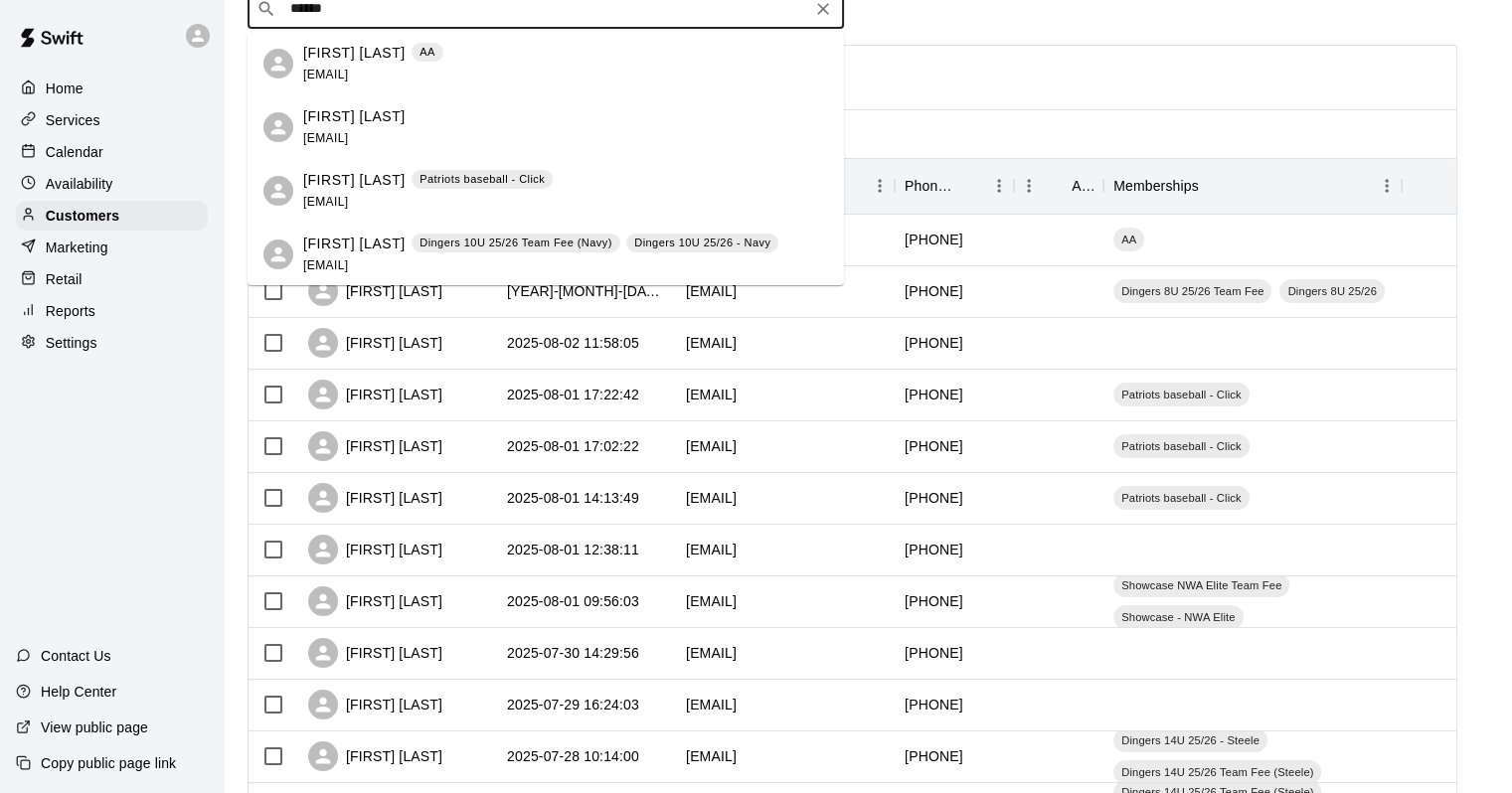 click on "[EMAIL]" at bounding box center [325, 265] 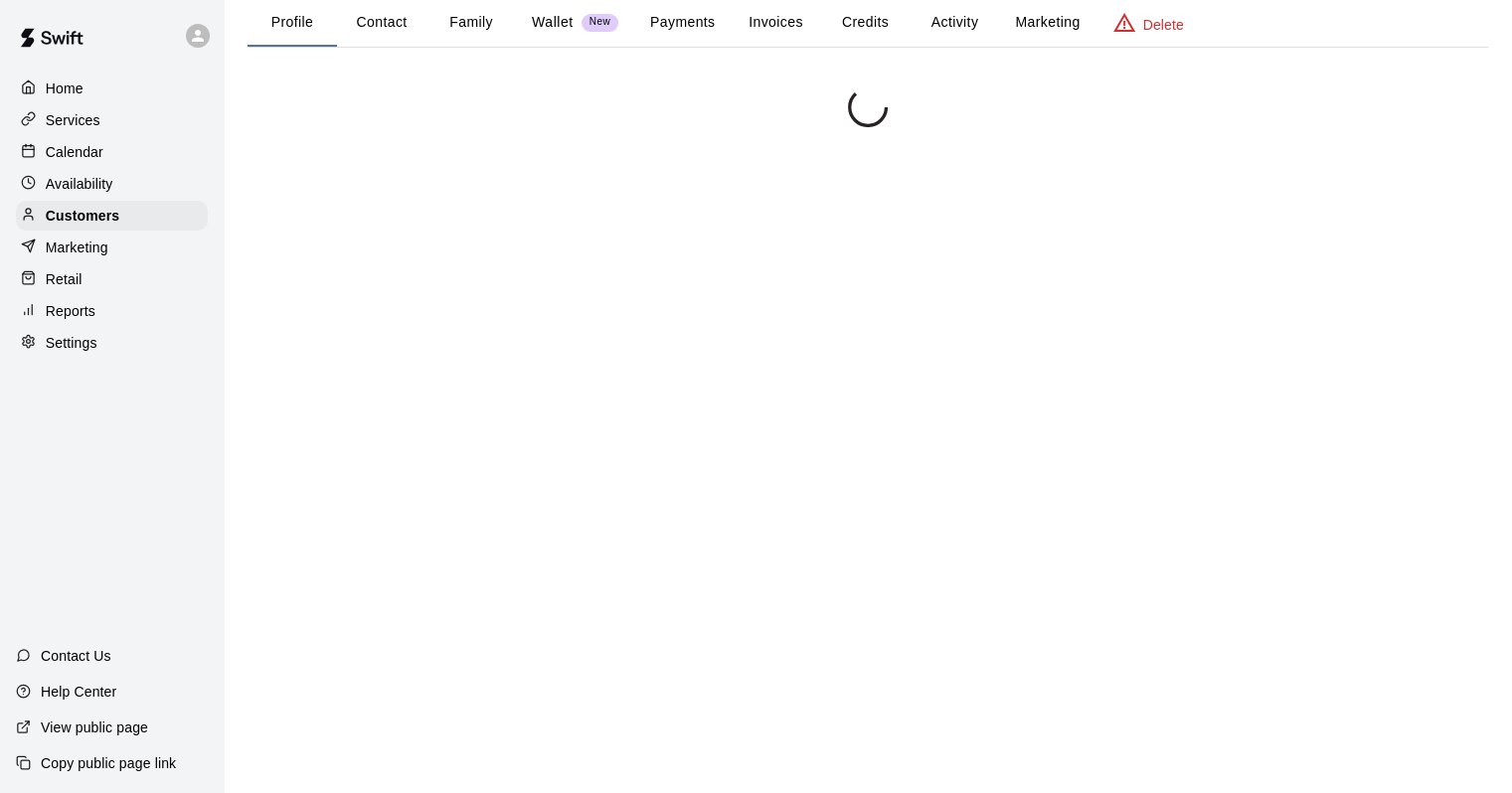 scroll, scrollTop: 0, scrollLeft: 0, axis: both 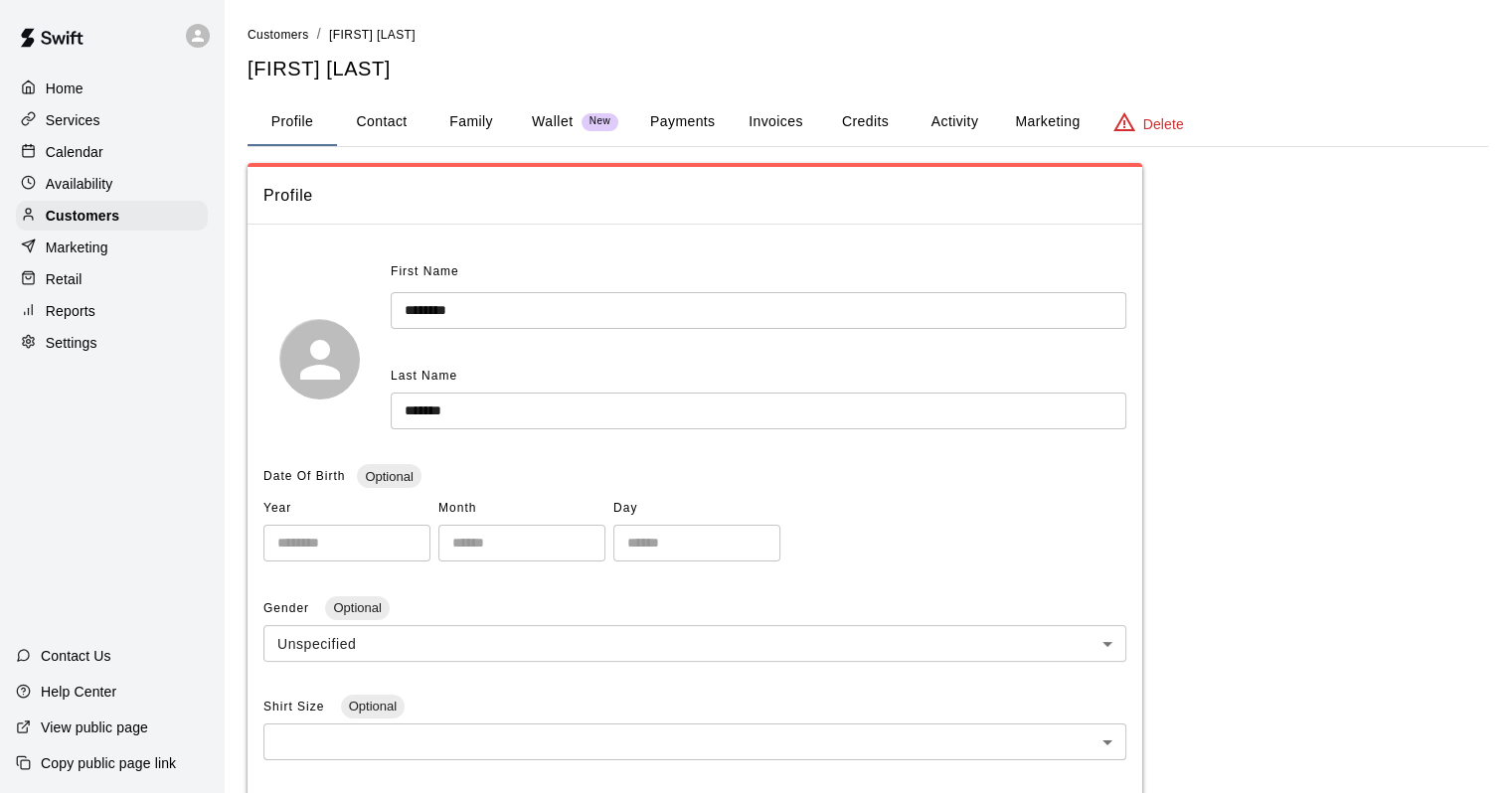 click on "Activity" at bounding box center (954, 122) 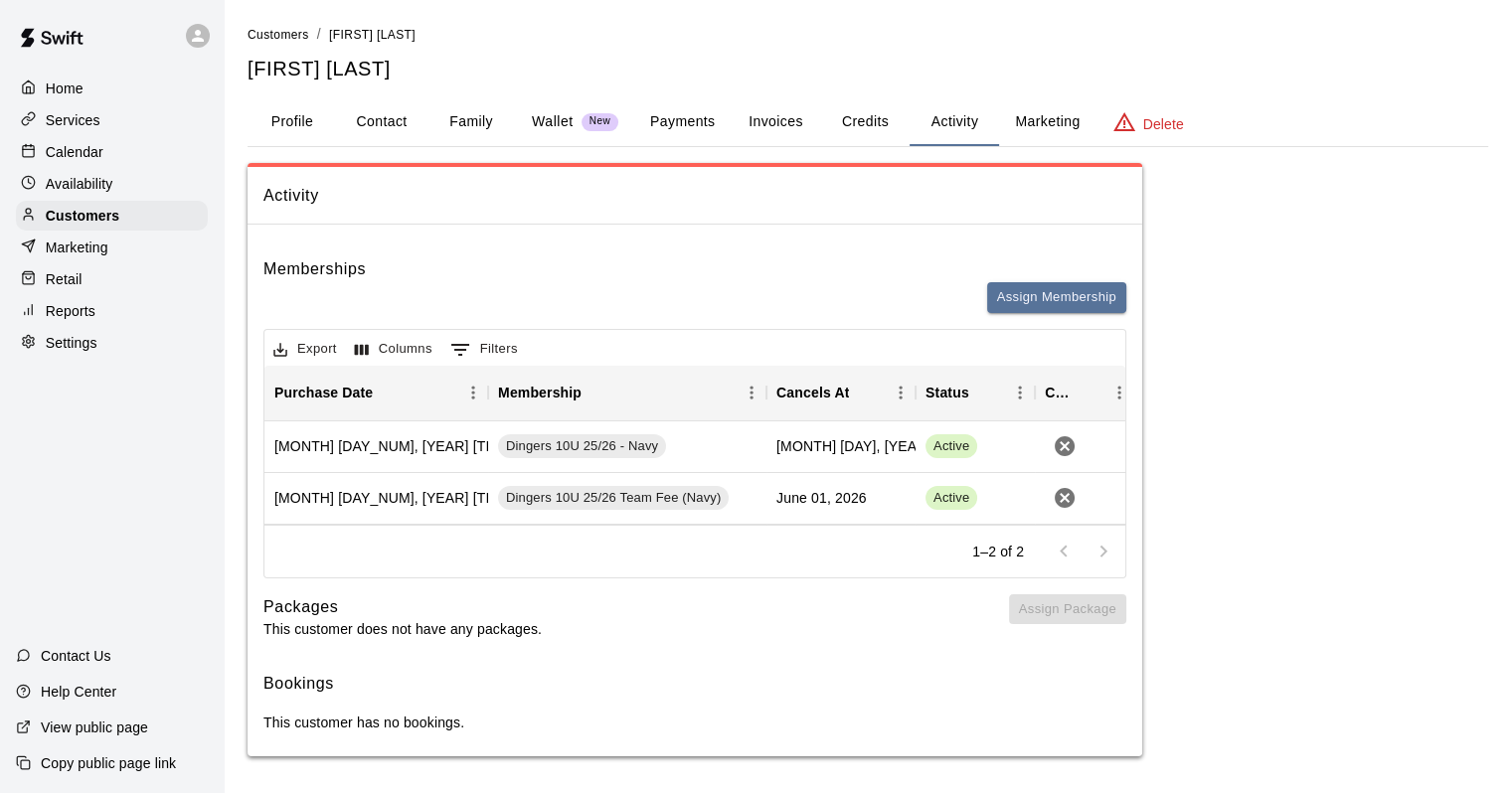click on "Payments" at bounding box center (682, 122) 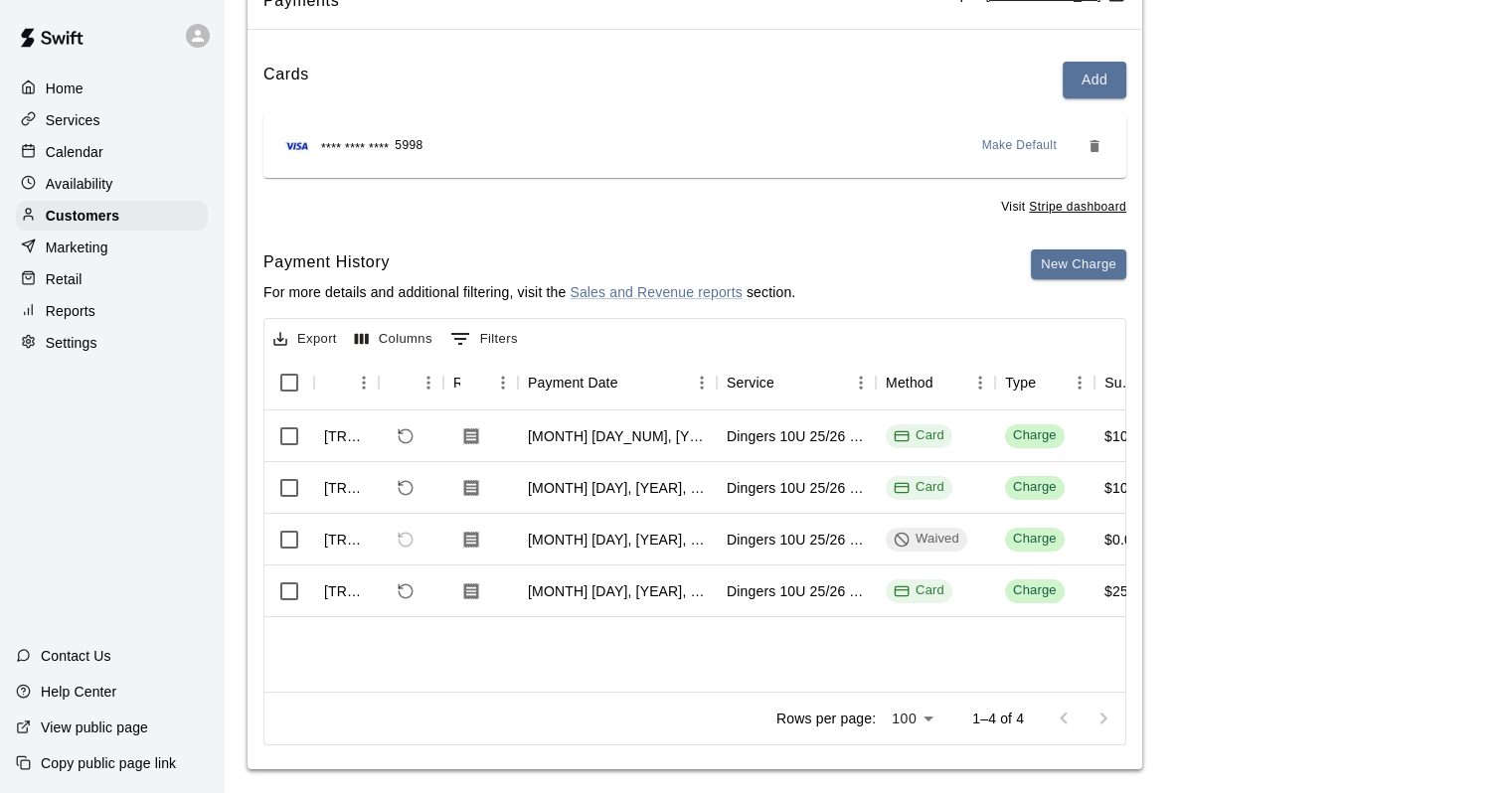 scroll, scrollTop: 199, scrollLeft: 0, axis: vertical 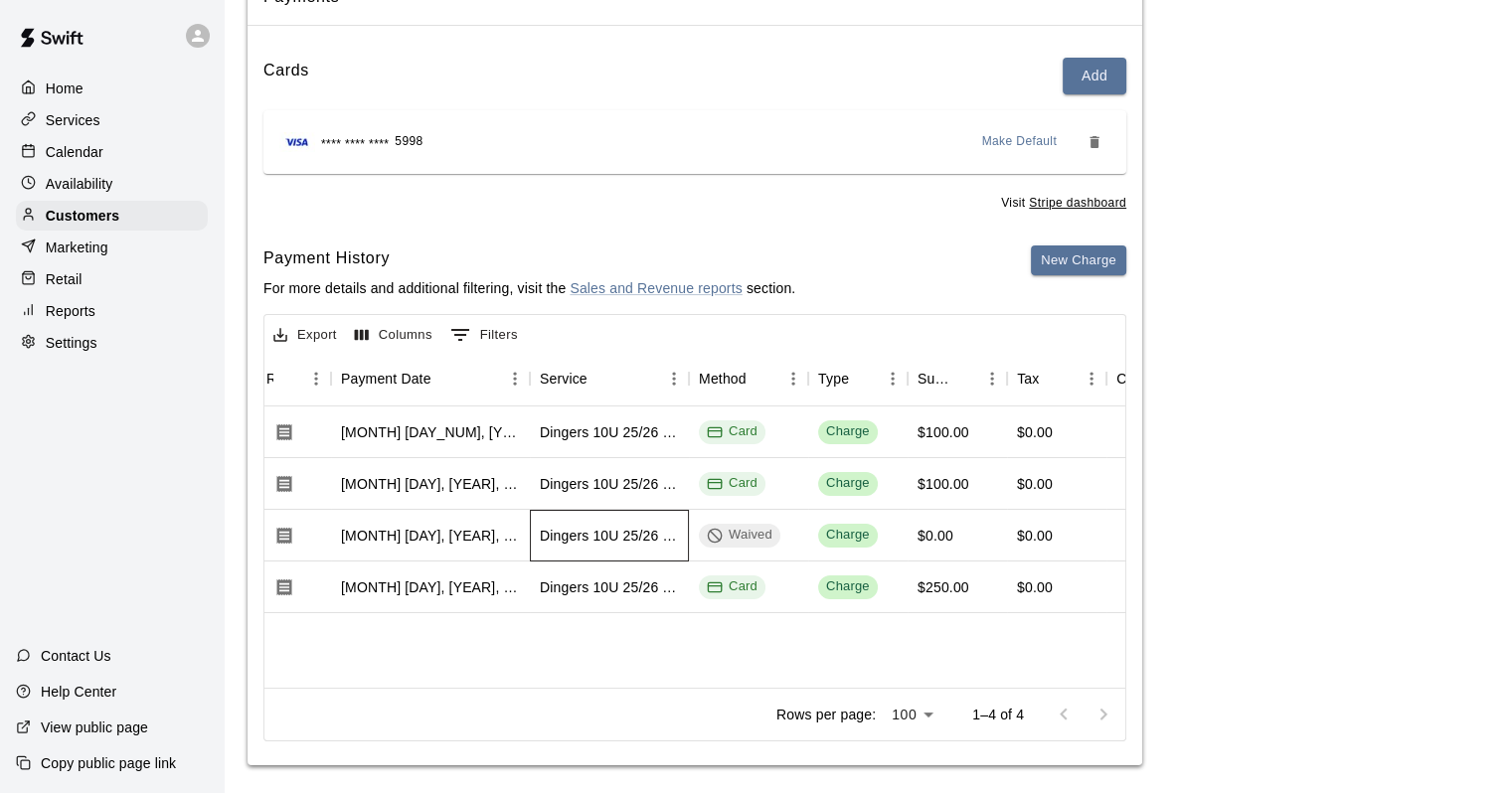 click on "Dingers 10U 25/26 - Navy" at bounding box center [609, 536] 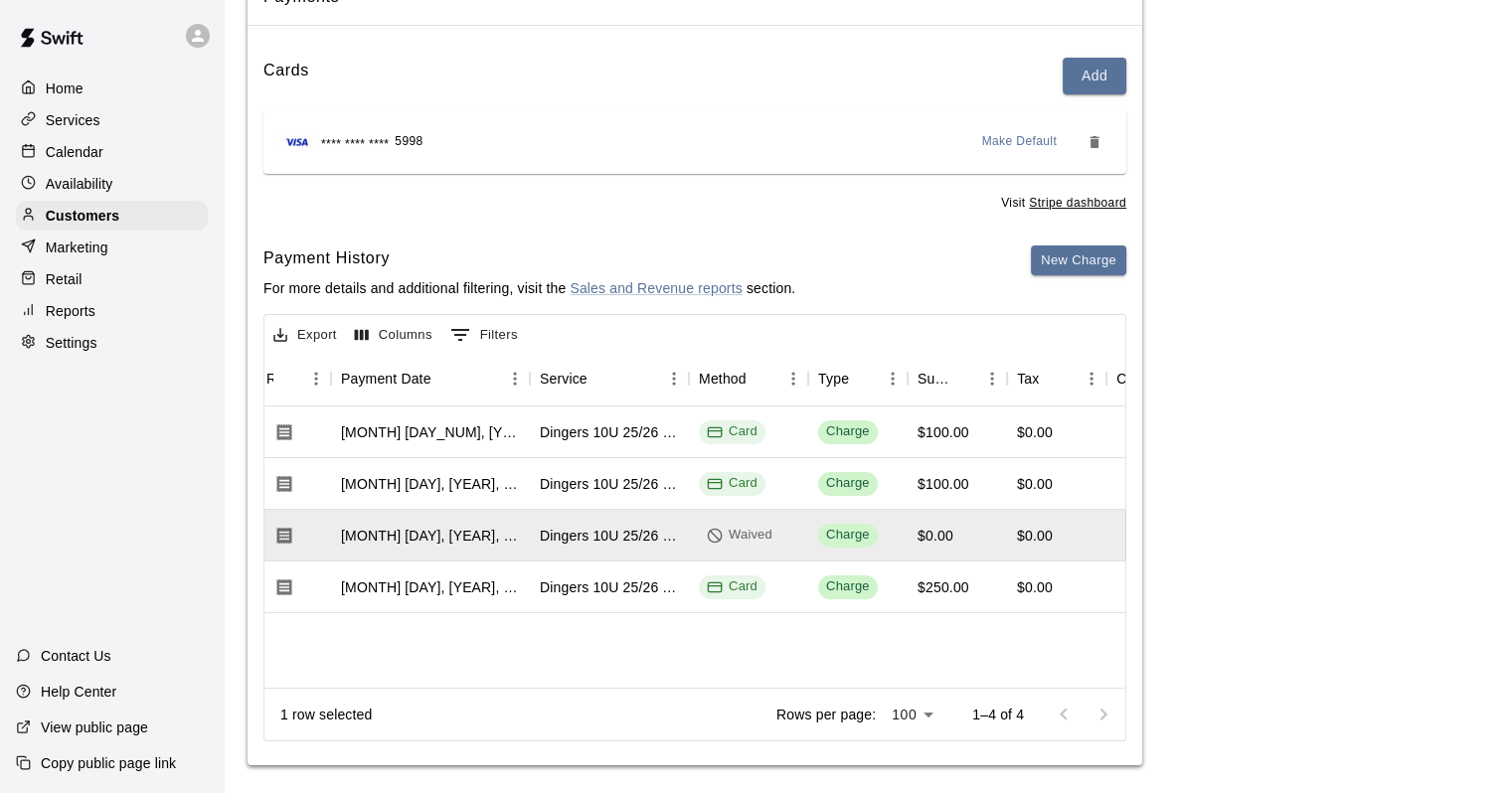 click on "Payments Stripe:   cus_SgggZeMHOrN6RU Cards Add **** **** **** 5998 Make Default Visit   Stripe dashboard   Payment History For more details and additional filtering,   visit the   Sales and Revenue reports   section. New Charge Export Columns 0 Filters Id Refund Receipt Payment Date Service Method Type Subtotal Tax Custom Fee Total Card Payment 731914 Aug 1, 2025, 10:13 PM Dingers 10U 25/26 - Navy Card Charge $100.00 $0.00 $100.00 $100.00 731029 Aug 1, 2025, 1:52 PM Dingers 10U 25/26 - Navy Card Charge $100.00 $0.00 $100.00 $100.00 702109 Jul 15, 2025, 7:38 PM Dingers 10U 25/26 - Navy Waived Charge $0.00 $0.00 $0.00 $0.00 702104 Jul 15, 2025, 7:38 PM Dingers 10U 25/26 Team Fee (Navy)  Card Charge $250.00 $0.00 $250.00 $250.00 1 row selected Rows per page: 100 *** 1–4 of 4" at bounding box center [868, 365] 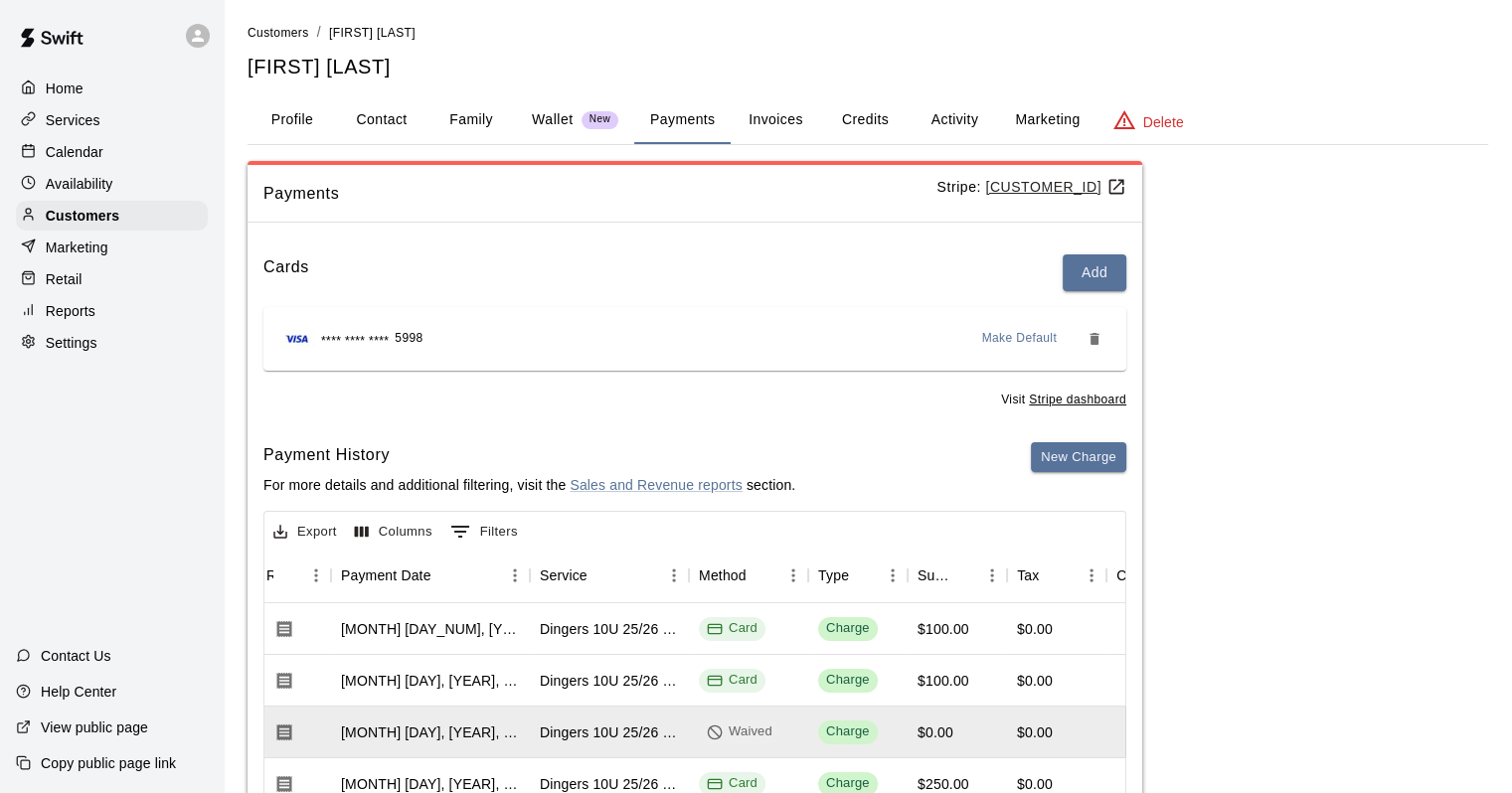 scroll, scrollTop: 0, scrollLeft: 0, axis: both 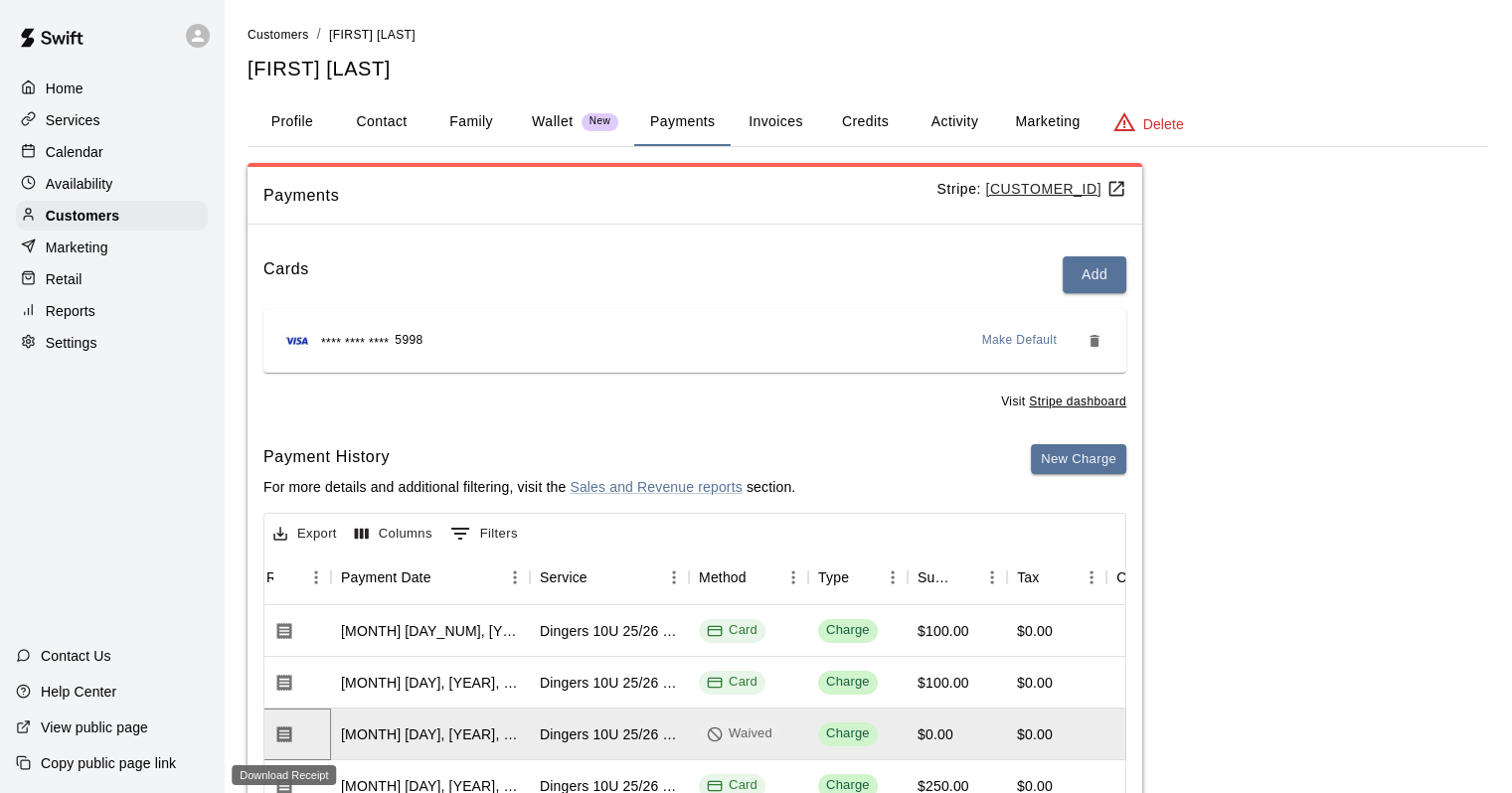 click 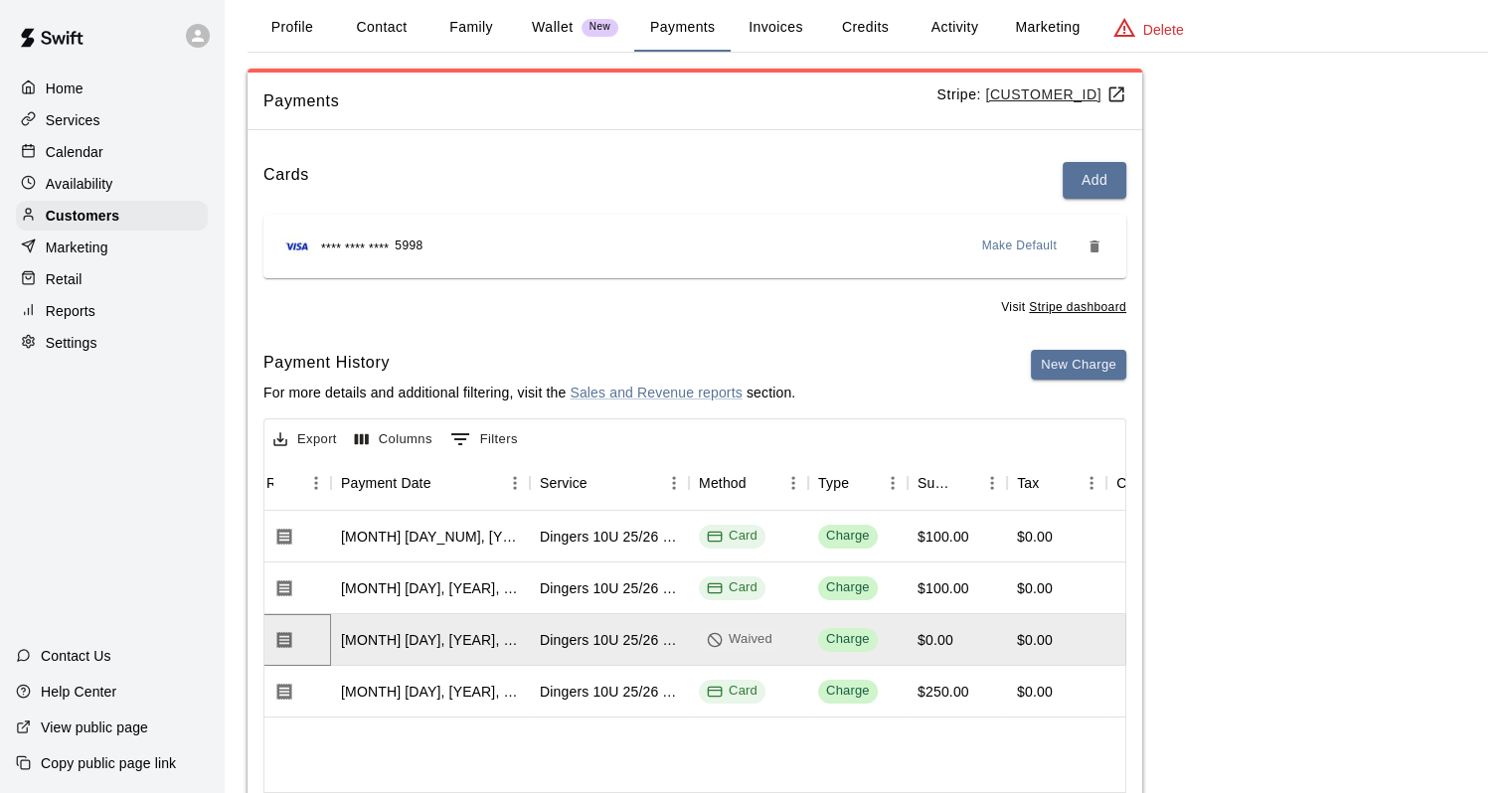scroll, scrollTop: 199, scrollLeft: 0, axis: vertical 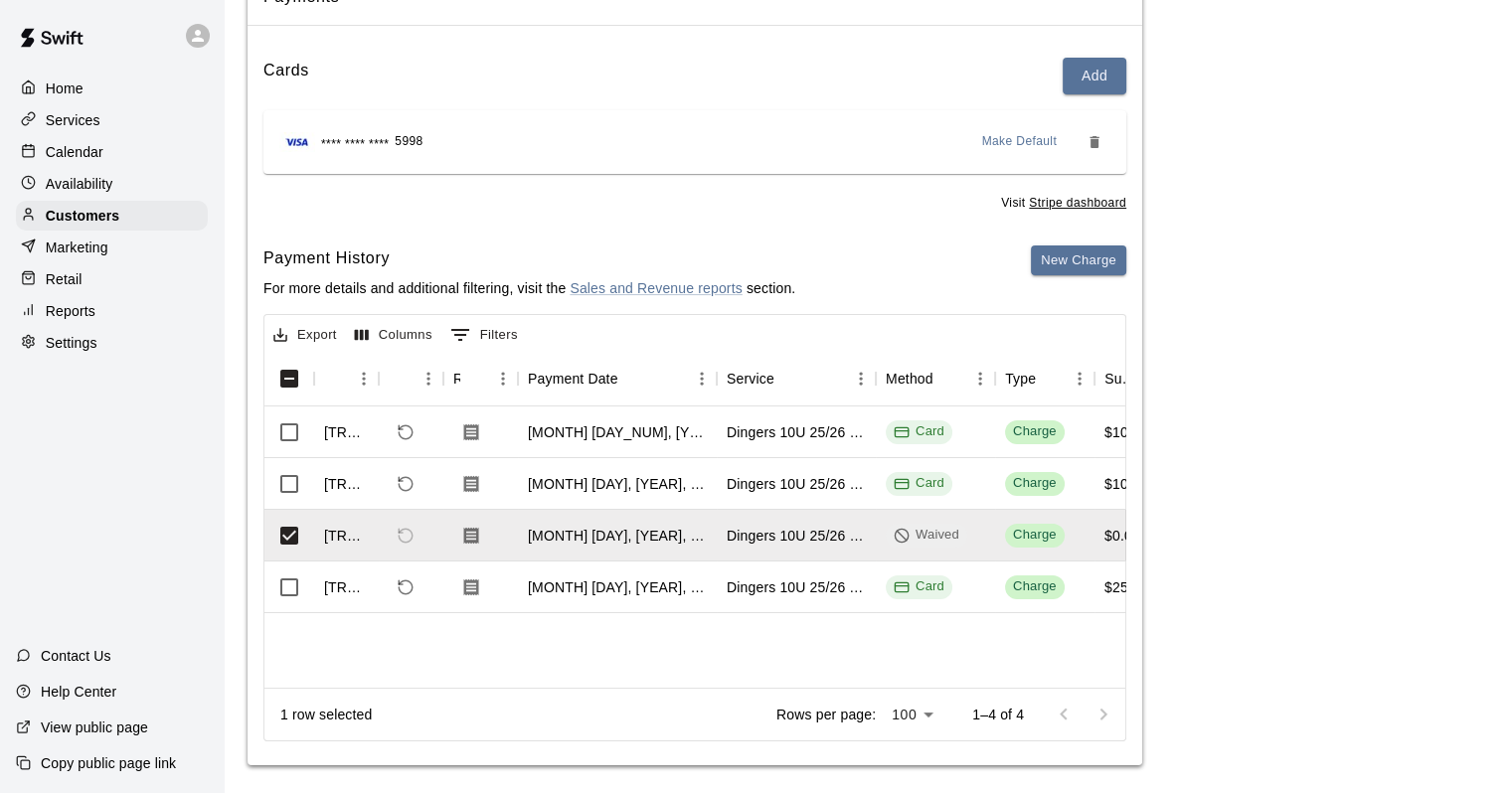 click on "Payments Stripe:   cus_SgggZeMHOrN6RU Cards Add **** **** **** 5998 Make Default Visit   Stripe dashboard   Payment History For more details and additional filtering,   visit the   Sales and Revenue reports   section. New Charge Export Columns 0 Filters Id Refund Receipt Payment Date Service Method Type Subtotal Tax Custom Fee Total 731914 Aug 1, 2025, 10:13 PM Dingers 10U 25/26 - Navy Card Charge $100.00 $0.00 $100.00 731029 Aug 1, 2025, 1:52 PM Dingers 10U 25/26 - Navy Card Charge $100.00 $0.00 $100.00 702109 Jul 15, 2025, 7:38 PM Dingers 10U 25/26 - Navy Waived Charge $0.00 $0.00 $0.00 702104 Jul 15, 2025, 7:38 PM Dingers 10U 25/26 Team Fee (Navy)  Card Charge $250.00 $0.00 $250.00 1 row selected Rows per page: 100 *** 1–4 of 4" at bounding box center [868, 365] 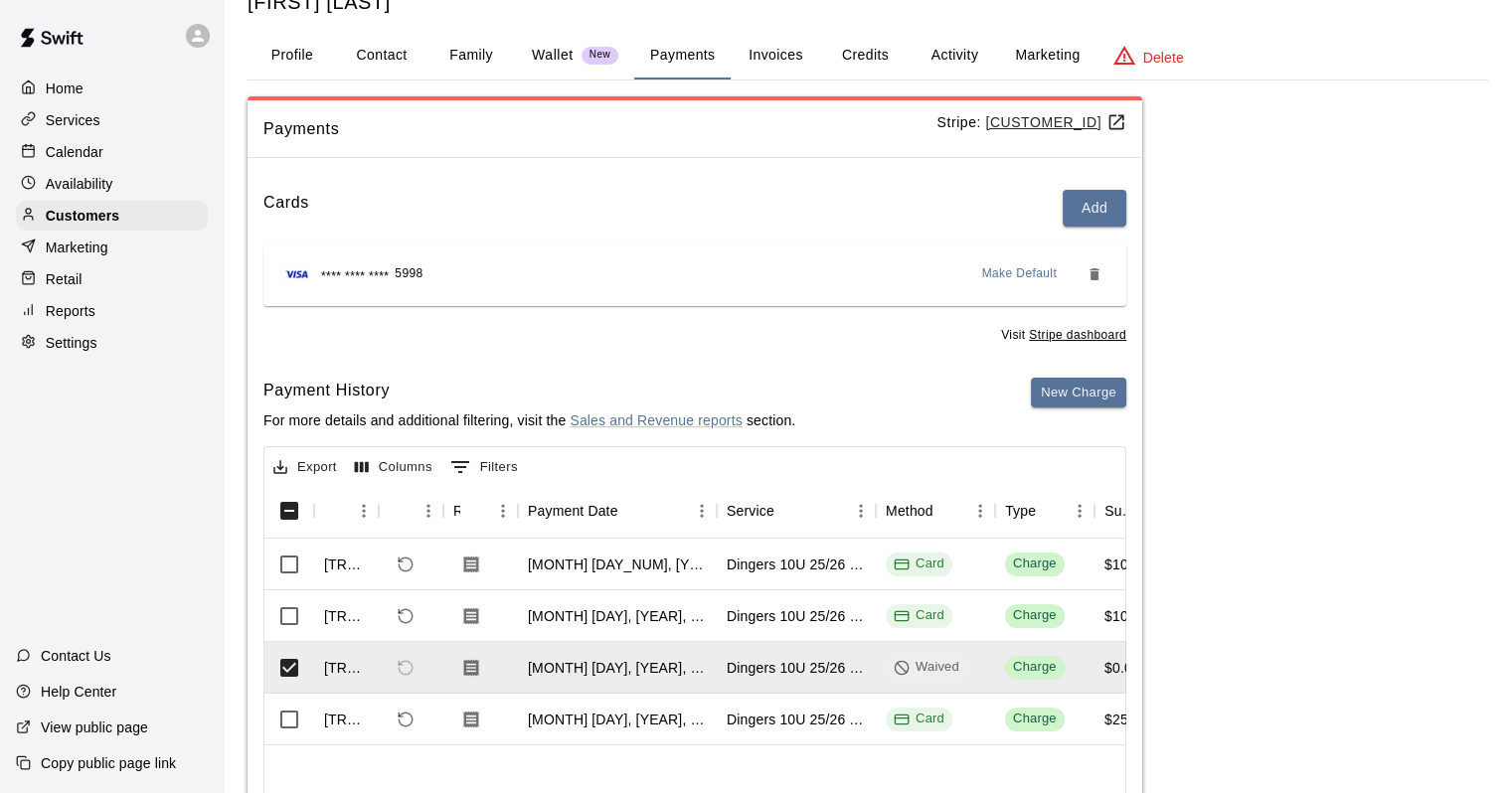 scroll, scrollTop: 0, scrollLeft: 0, axis: both 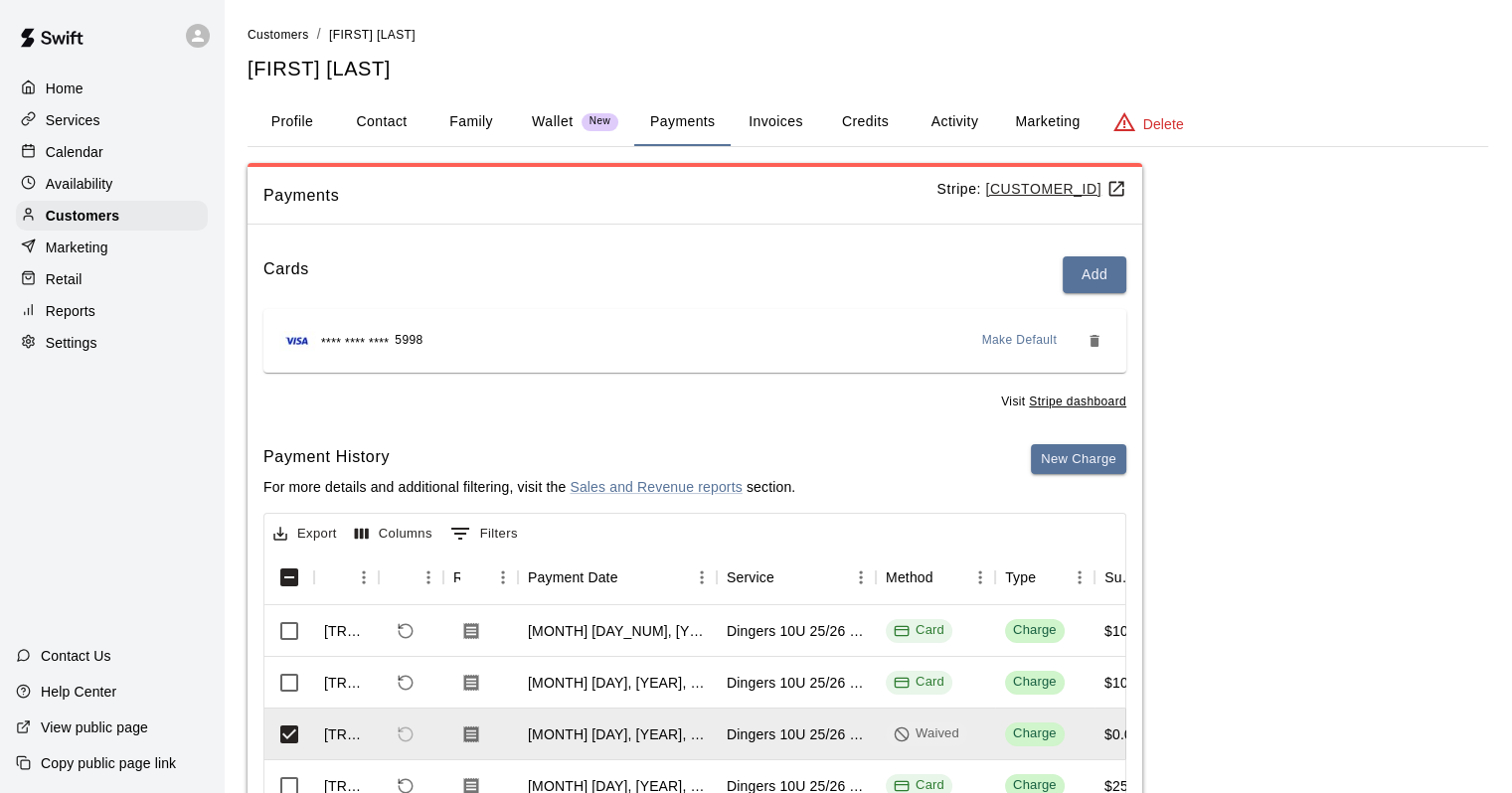 click on "Family" at bounding box center (471, 122) 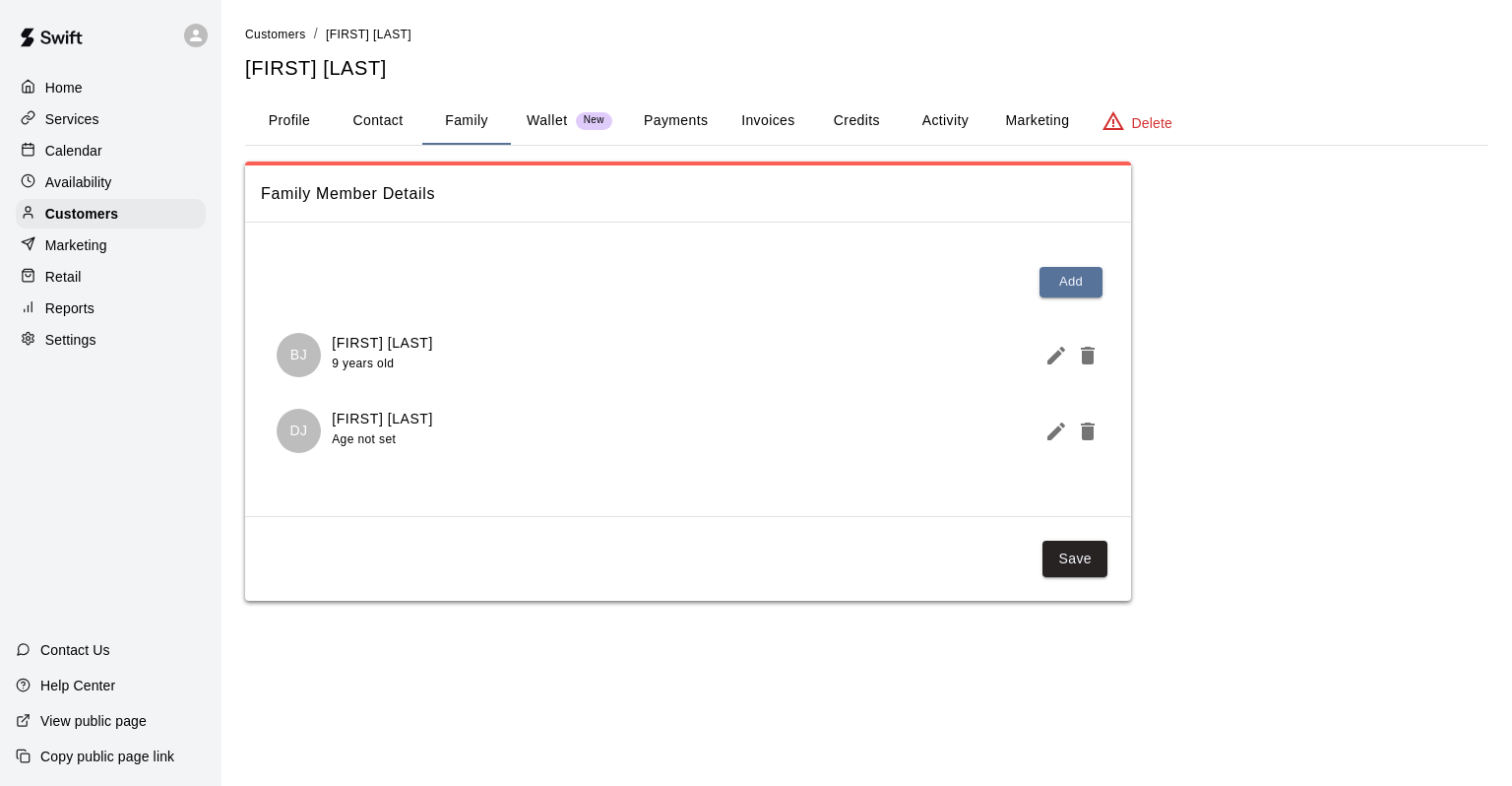 click on "Calendar" at bounding box center [74, 151] 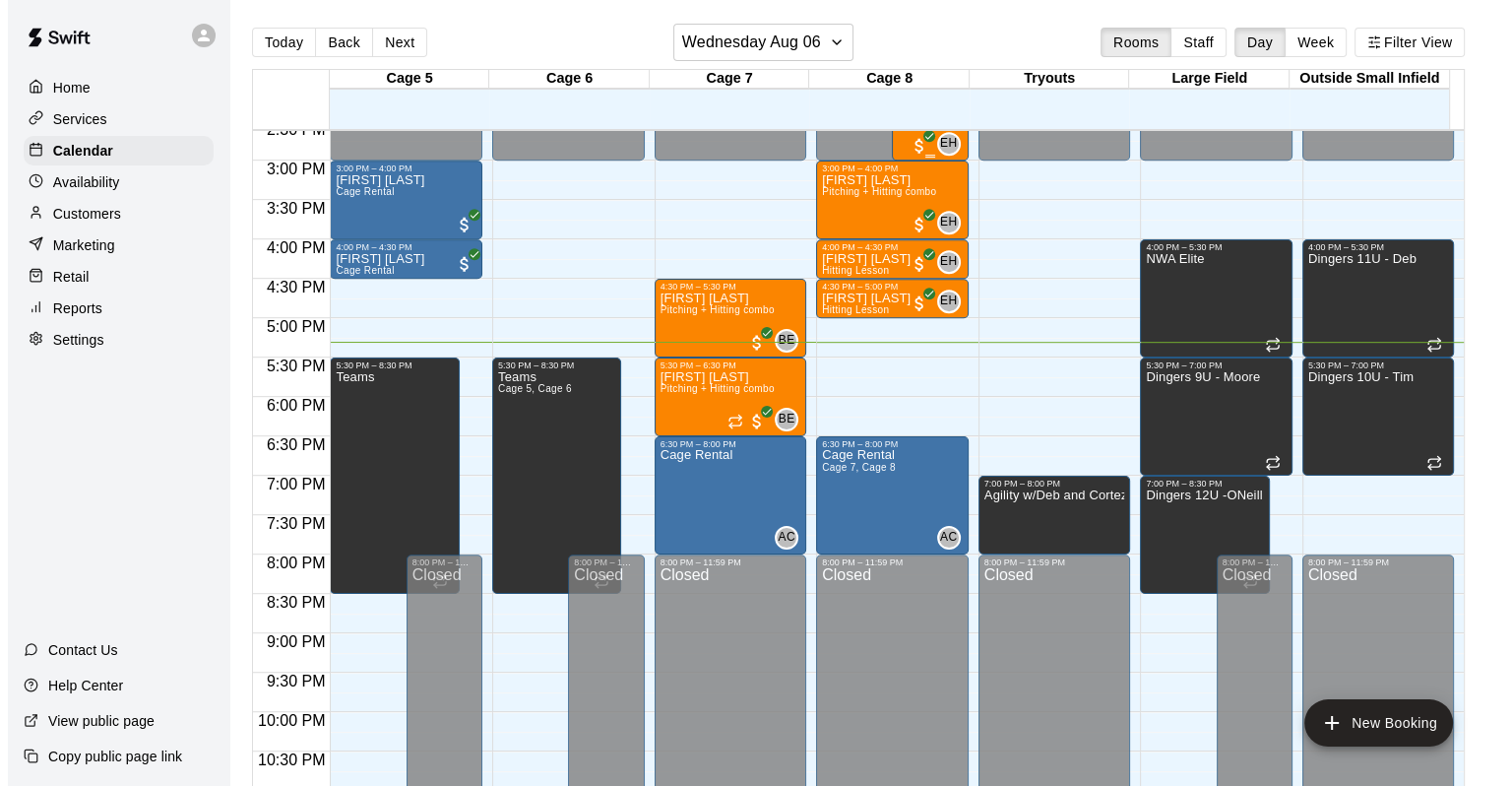 scroll, scrollTop: 1054, scrollLeft: 0, axis: vertical 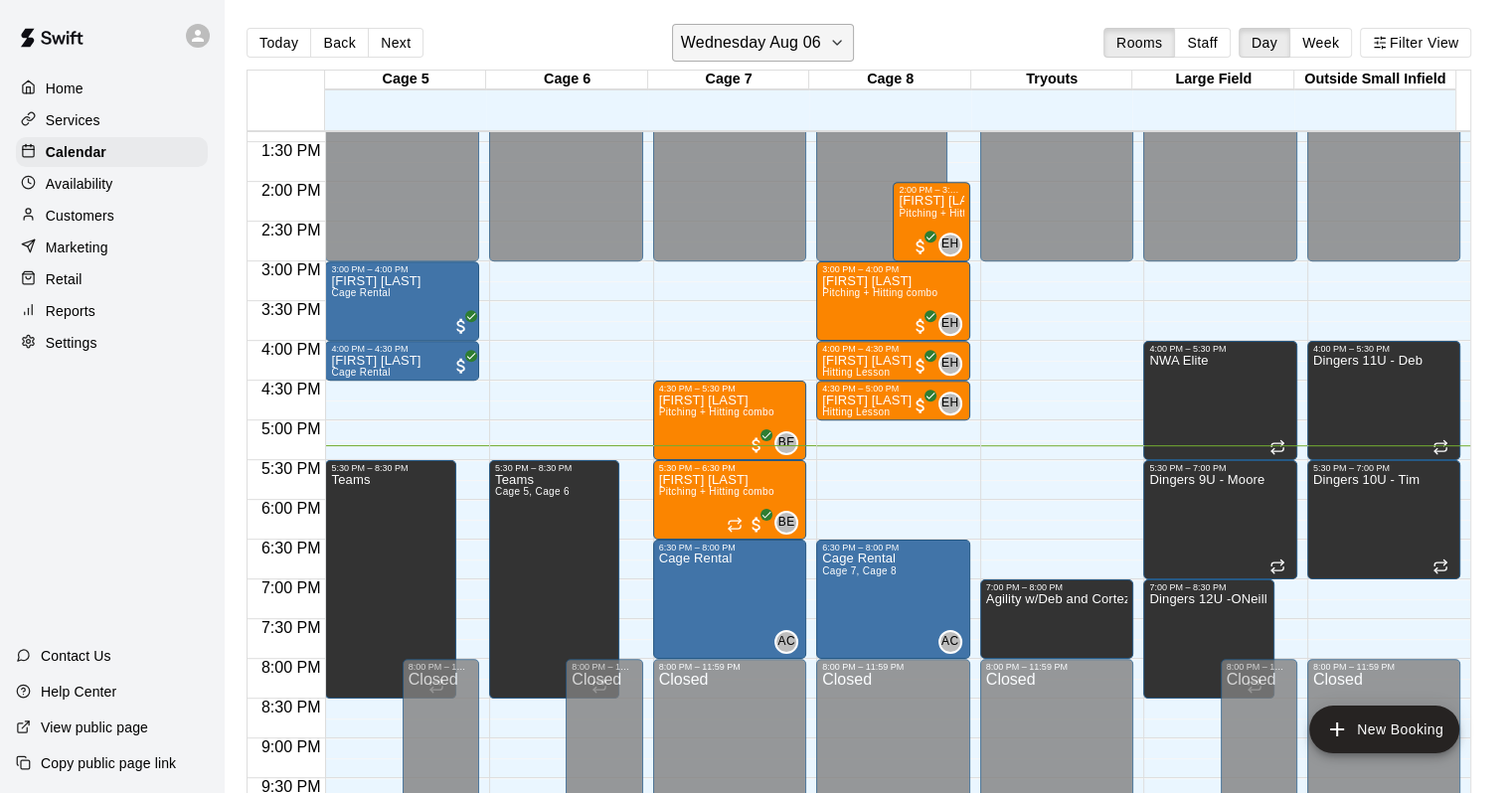 click on "Wednesday Aug 06" at bounding box center [751, 43] 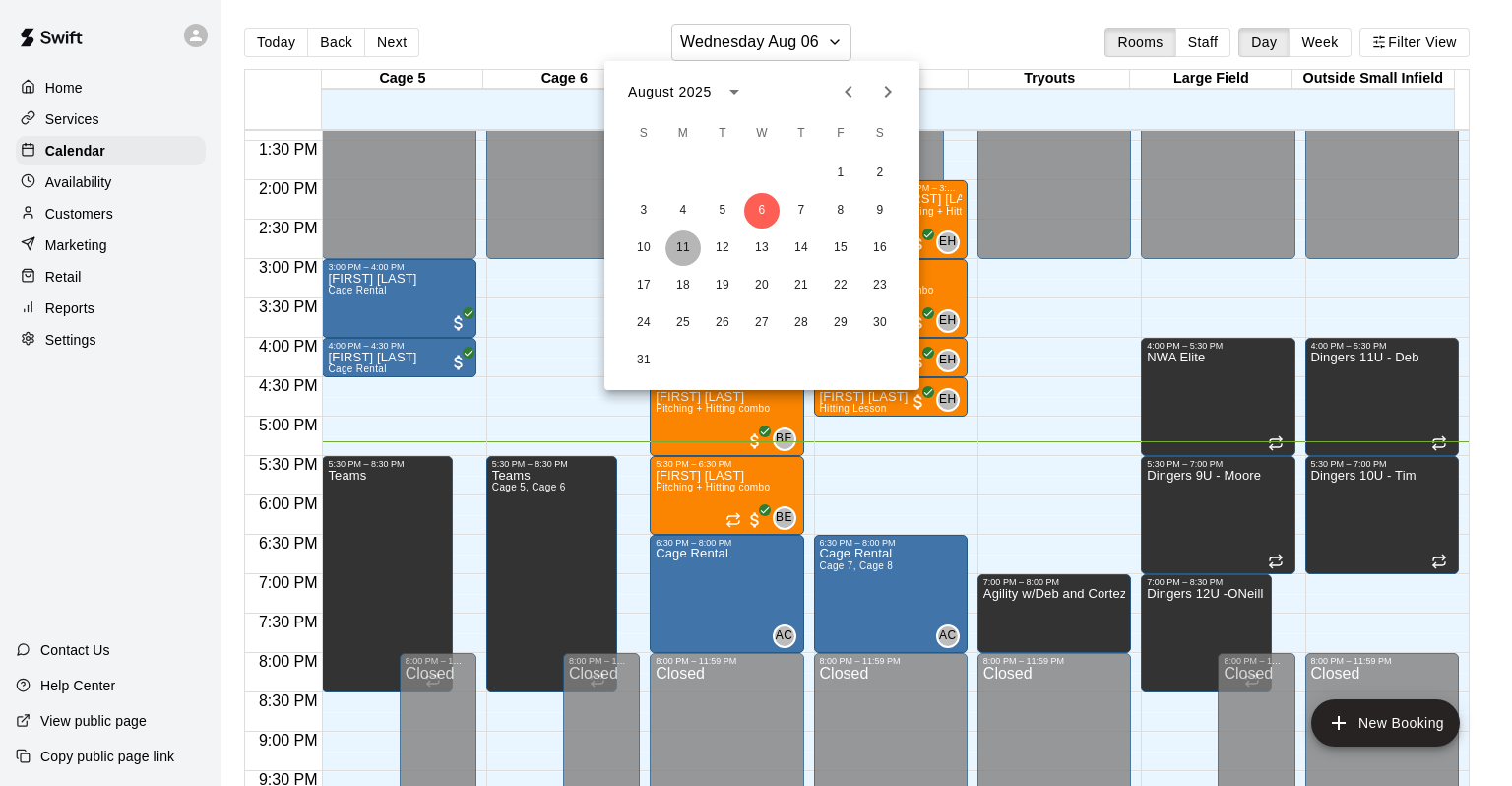 click on "11" at bounding box center (683, 248) 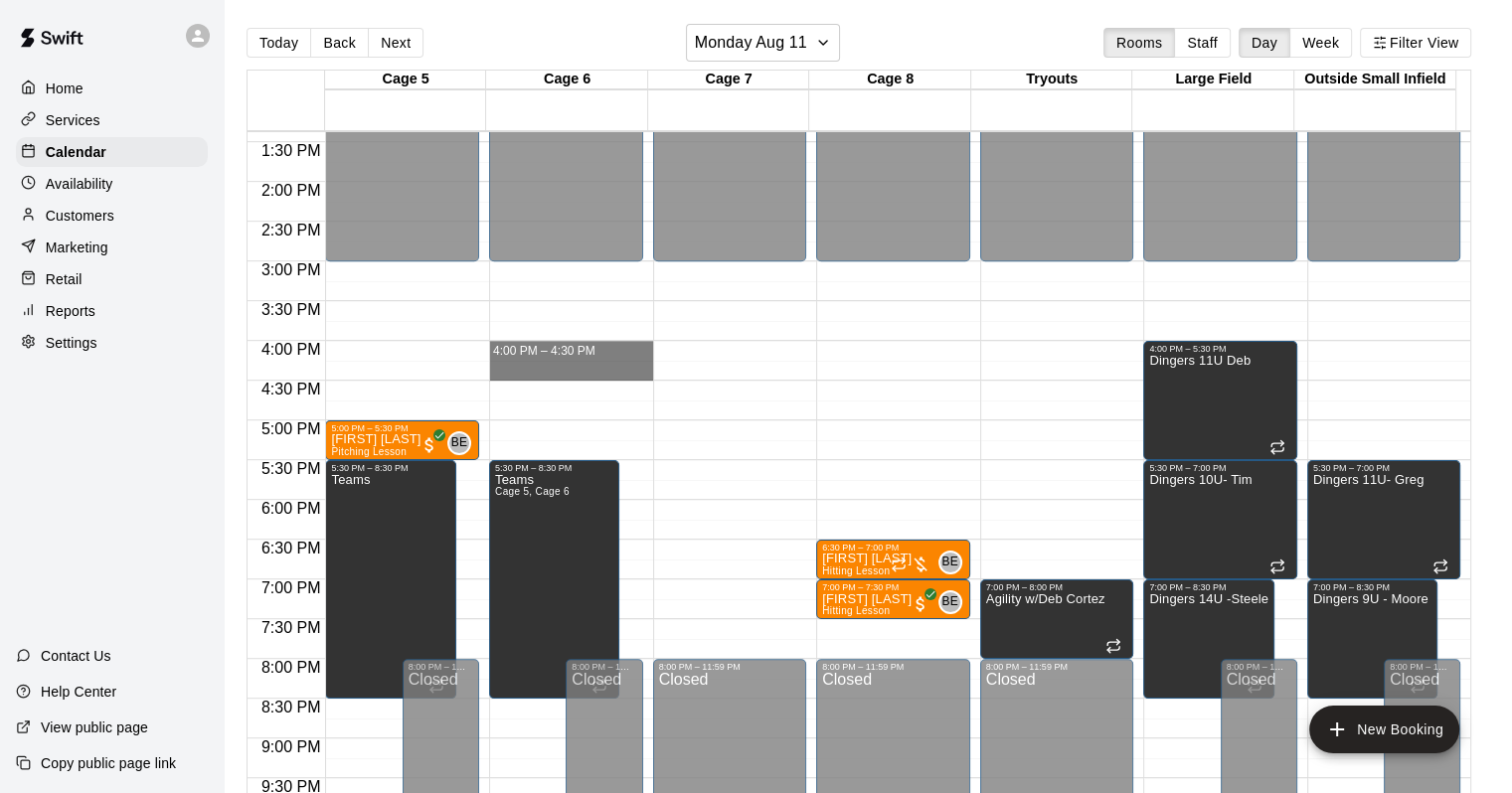 drag, startPoint x: 600, startPoint y: 345, endPoint x: 597, endPoint y: 376, distance: 31.144823 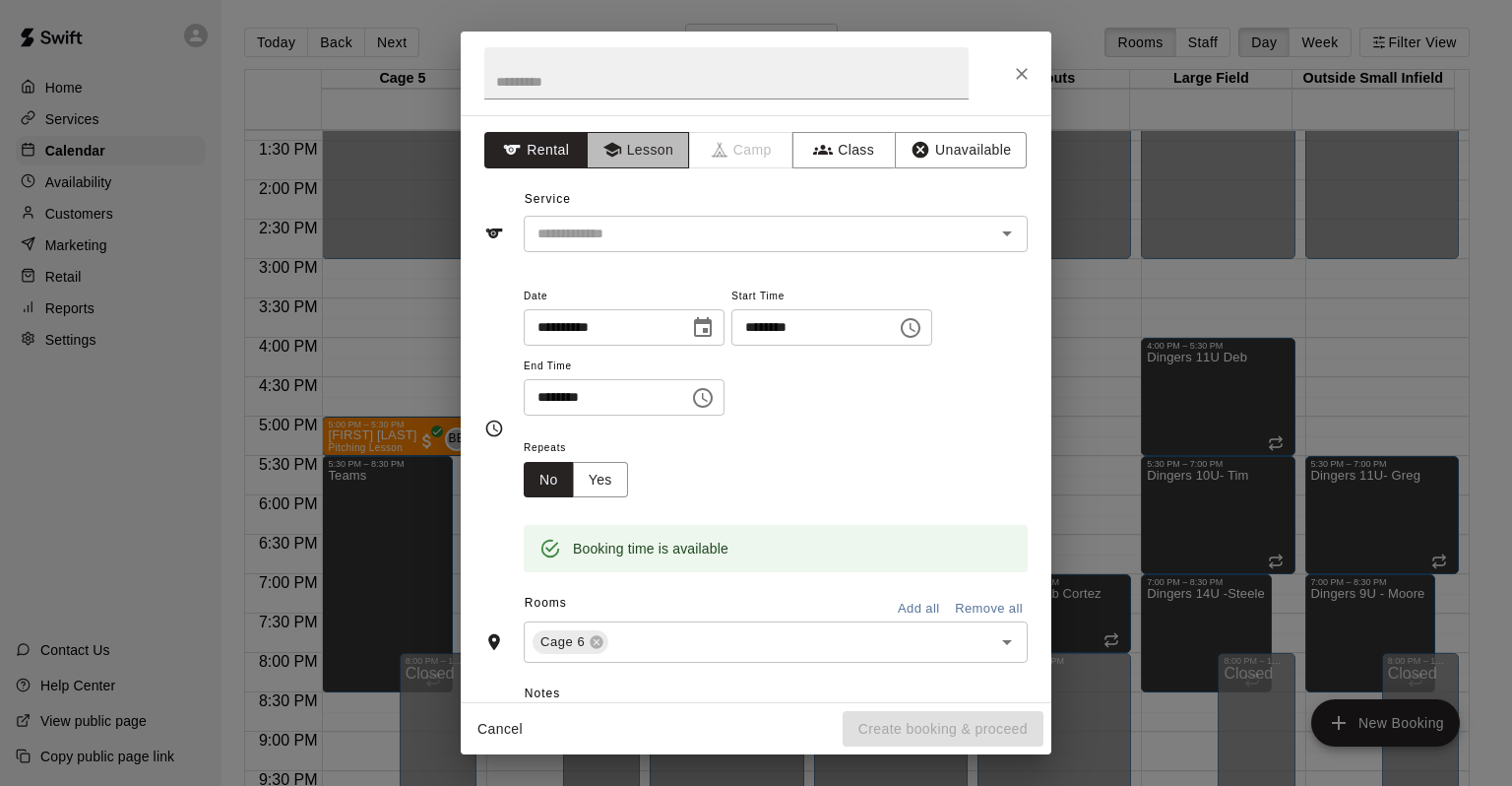 click 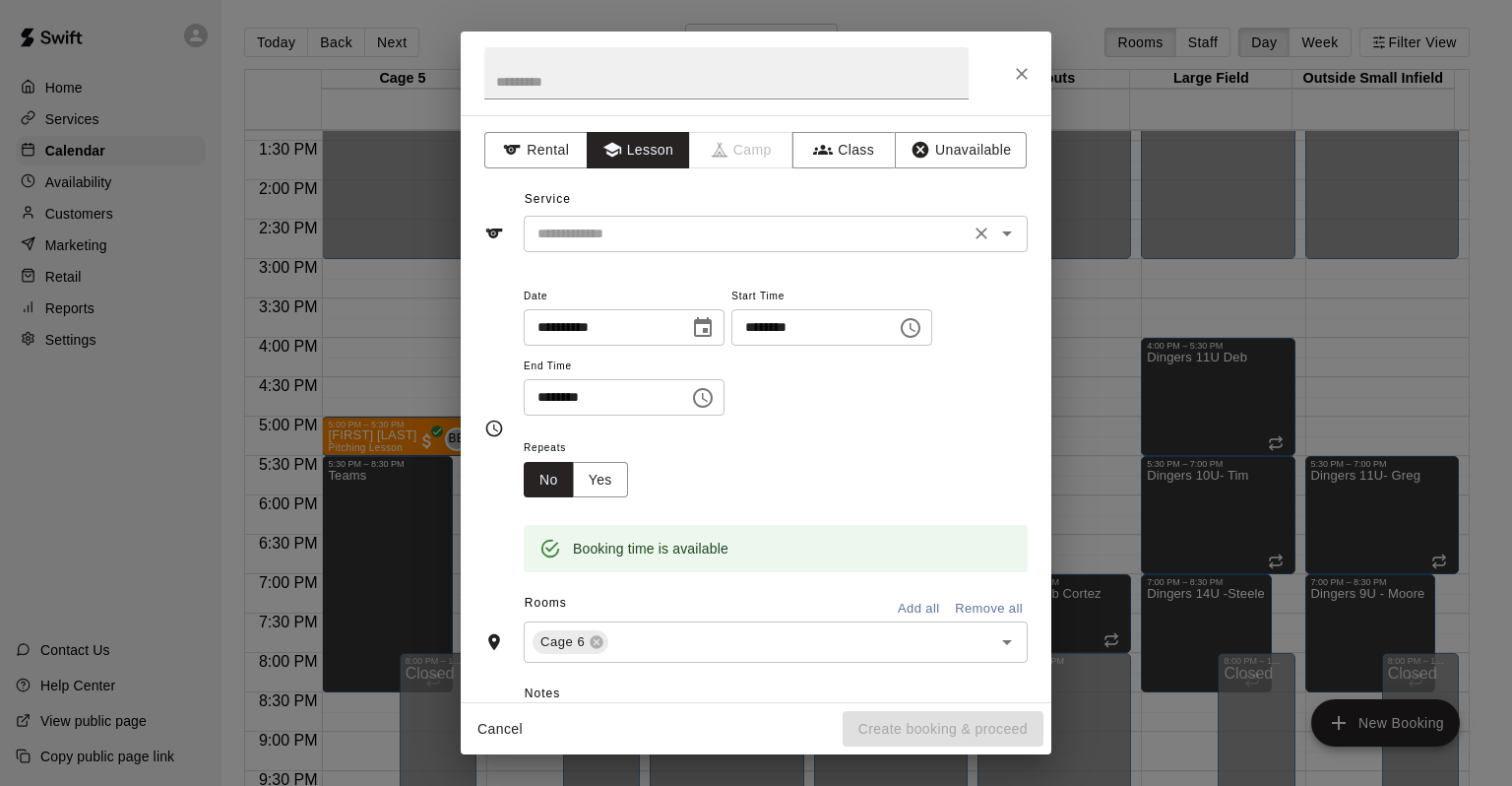 click at bounding box center [746, 233] 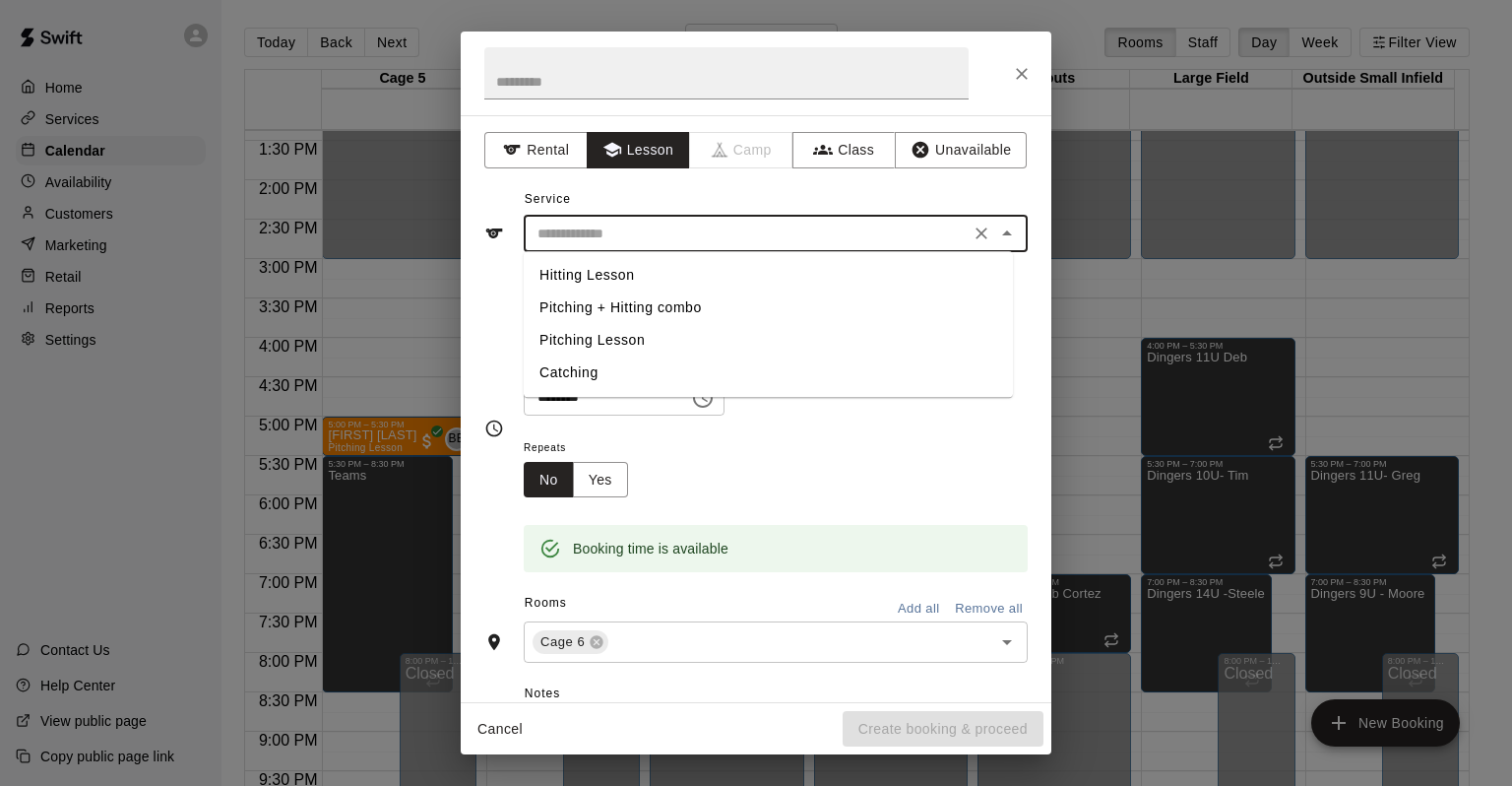 click on "Hitting Lesson" at bounding box center (768, 275) 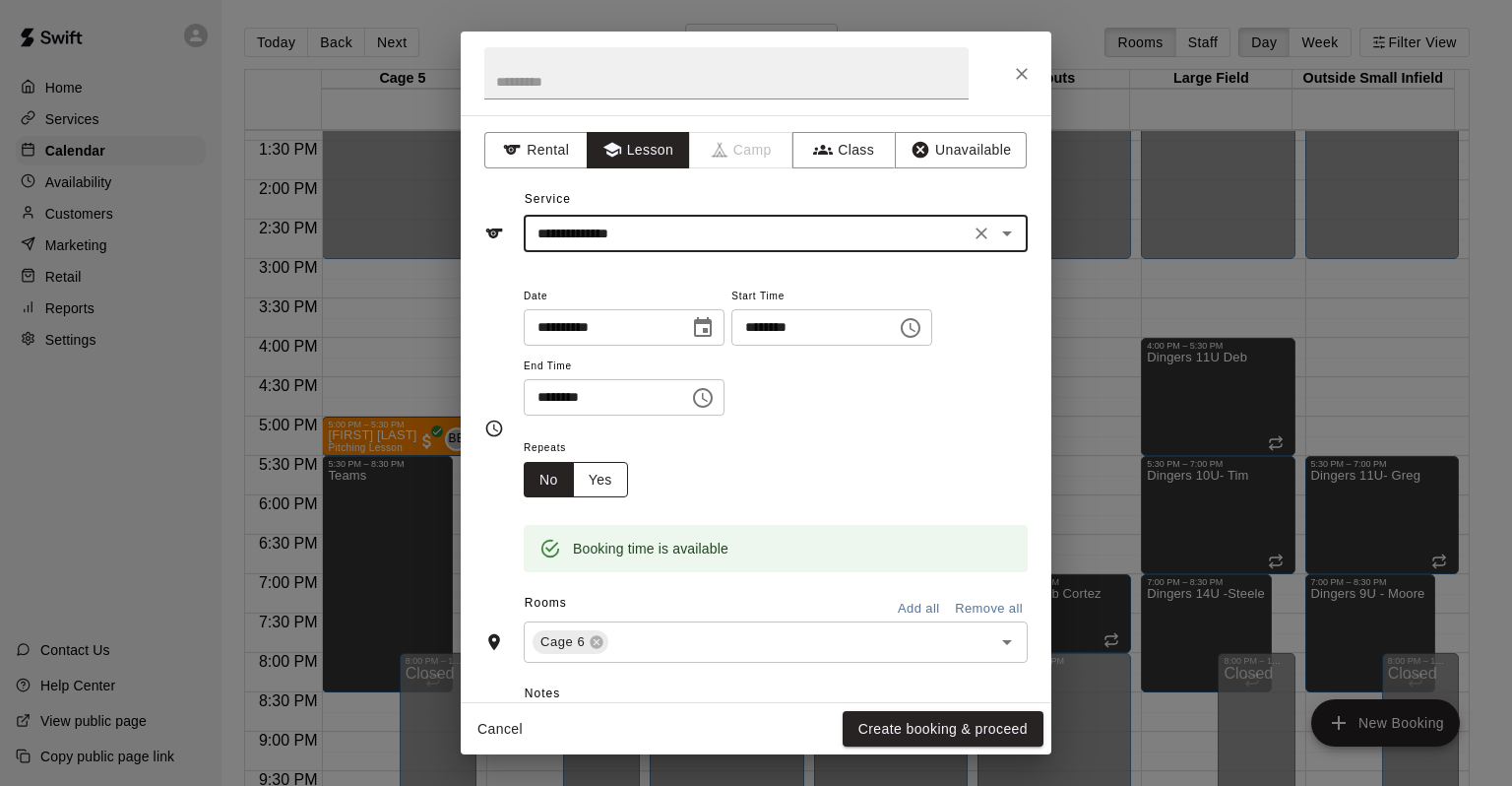 click on "Yes" at bounding box center [600, 480] 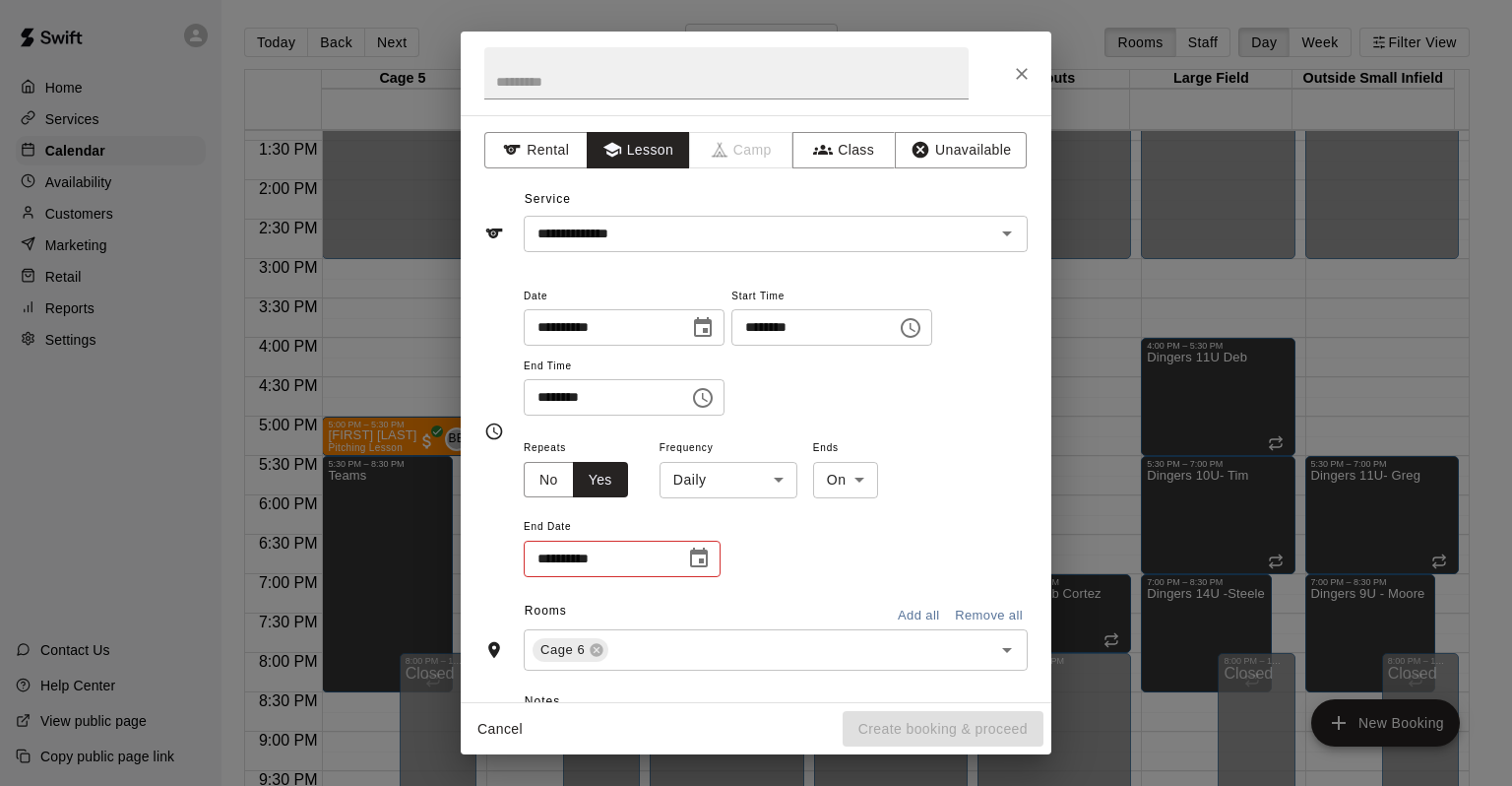 click on "Today Back Next [DAY_OF_WEEK] [MONTH] [DAY] Rooms Staff Day Week Filter View Cage 5 [DAY] [DAY_ABBR] Cage 6 [DAY] [DAY_ABBR] Cage 7 [DAY] [DAY_ABBR] Cage 8 [DAY] [DAY_ABBR] Tryouts [DAY] [DAY_ABBR] Large Field [DAY] [DAY_ABBR] Outside Small Infield [DAY] [DAY_ABBR] 12:00 AM 12:30 AM 1:00 AM 1:30 AM 2:00 AM 2:30 AM 3:00 AM 3:30 AM 4:00 AM 4:30 AM 5:00 AM 5:30 AM 6:00 AM 6:30 AM 7:00 AM 7:30 AM 8:00 AM 8:30 AM 9:00 AM 9:30 AM 10:00 AM 10:30 AM 11:00 AM 11:30 AM 12:00 PM 12:30 PM 1:00 PM 1:30 PM 2:00 PM 2:30 PM 3:00 PM 3:30 PM 4:00 PM 4:30 PM 5:00 PM 5:30 PM 6:00 PM 6:30 PM 7:00 PM 7:30 PM 8:00 PM 8:30 PM 9:00 PM 9:30 PM 10:00 PM 10:30 PM 11:00 PM 11:30 PM 12:00 AM – 3:00 PM Closed 5:30 PM – 8:30 PM Teams 8:00 PM – 11:59 PM Closed 12:00 AM – 3:00 PM Closed 5:30 PM – 8:30 PM Teams Cage 5, Cage 6 8:00 PM – 11:59 PM Closed 12:00 AM – 3:00 PM Closed 4:00 PM – 4:30 PM Hitting Lesson 8:00 PM – 11:59 PM Closed 12:00 AM – 3:00 PM Closed 8:00 PM – 11:59 PM INS" at bounding box center [756, 409] 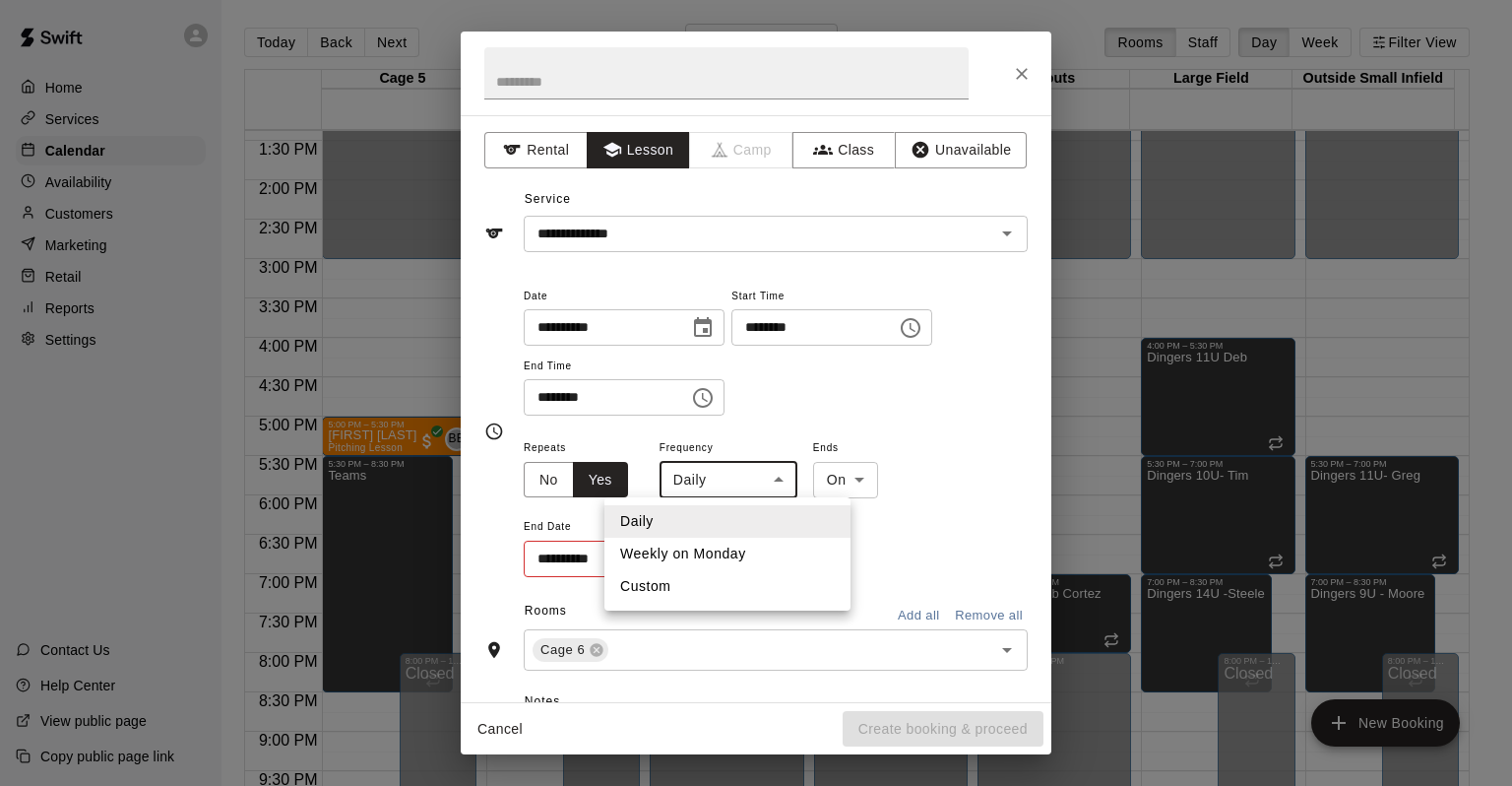 click on "Weekly on Monday" at bounding box center [727, 554] 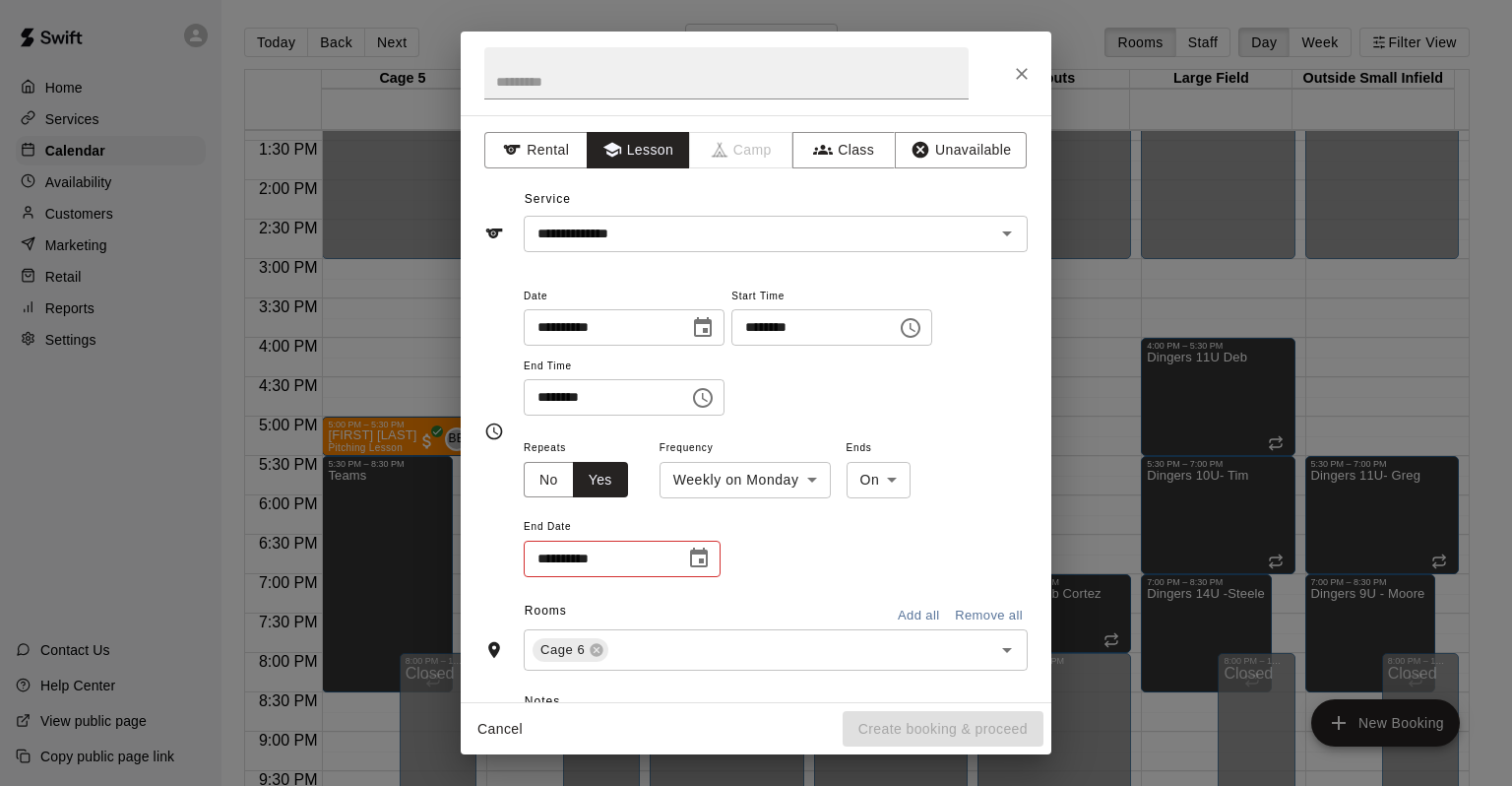 click on "**********" at bounding box center [776, 507] 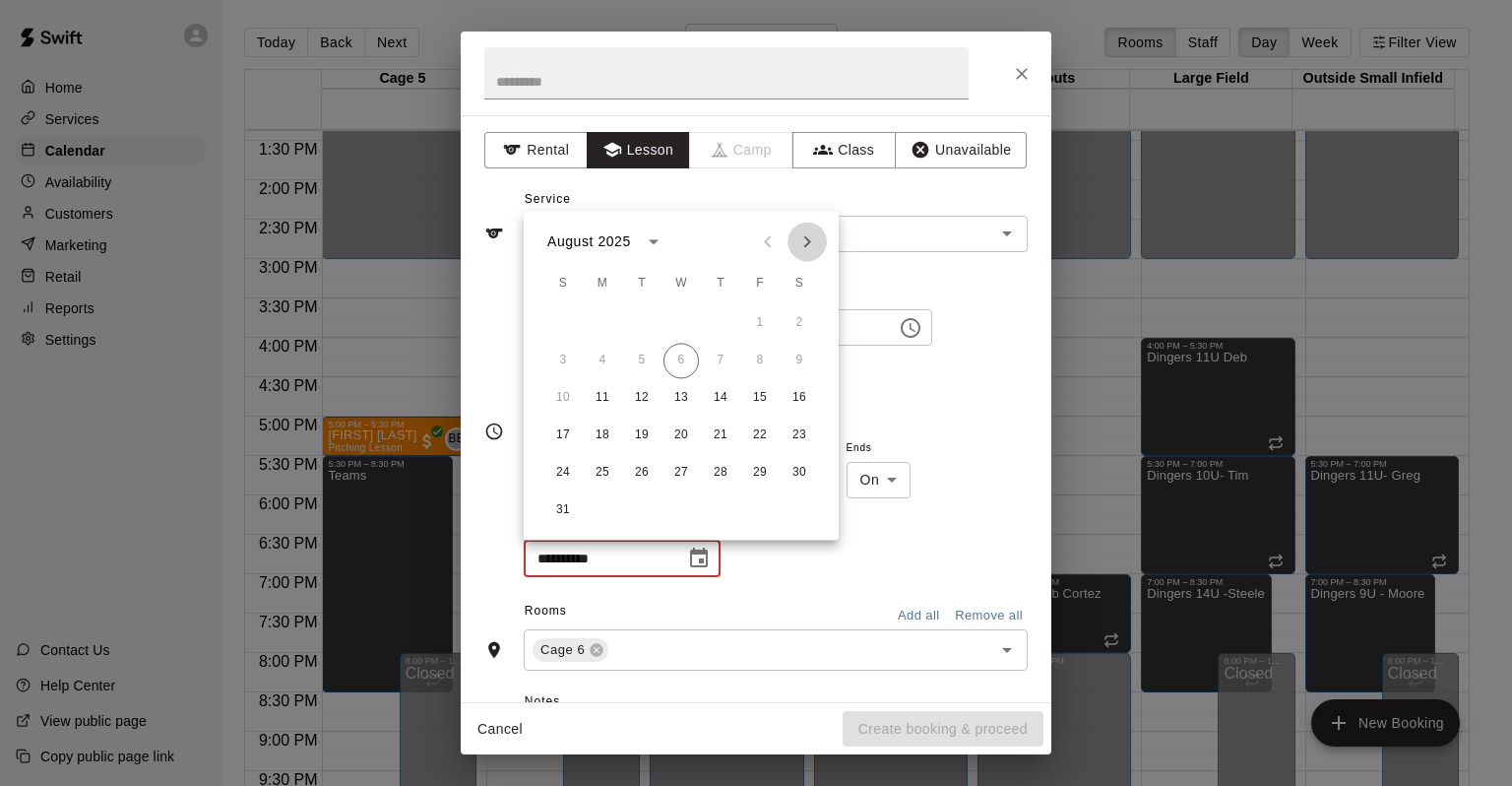 click 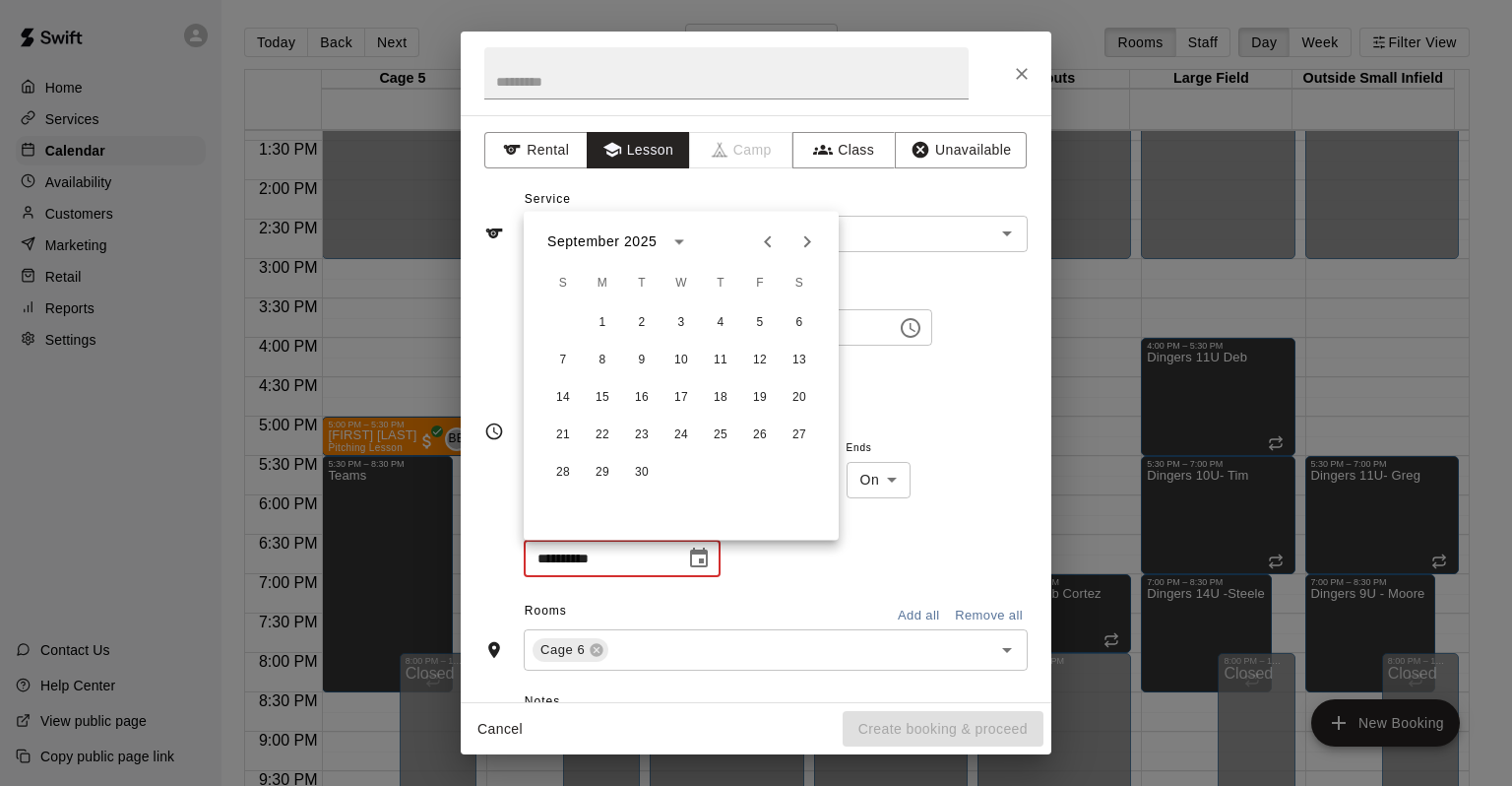click 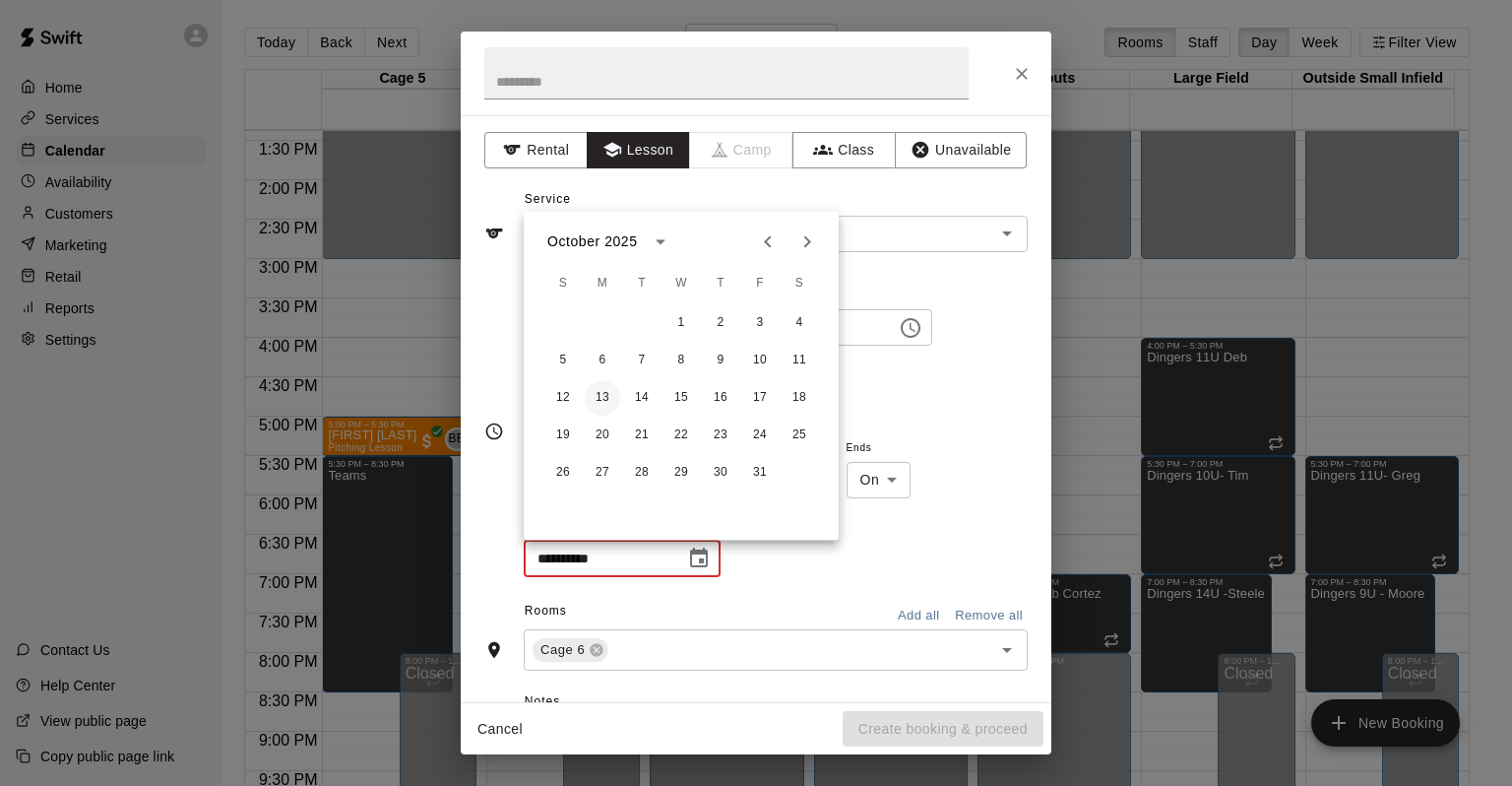 click on "13" at bounding box center [602, 398] 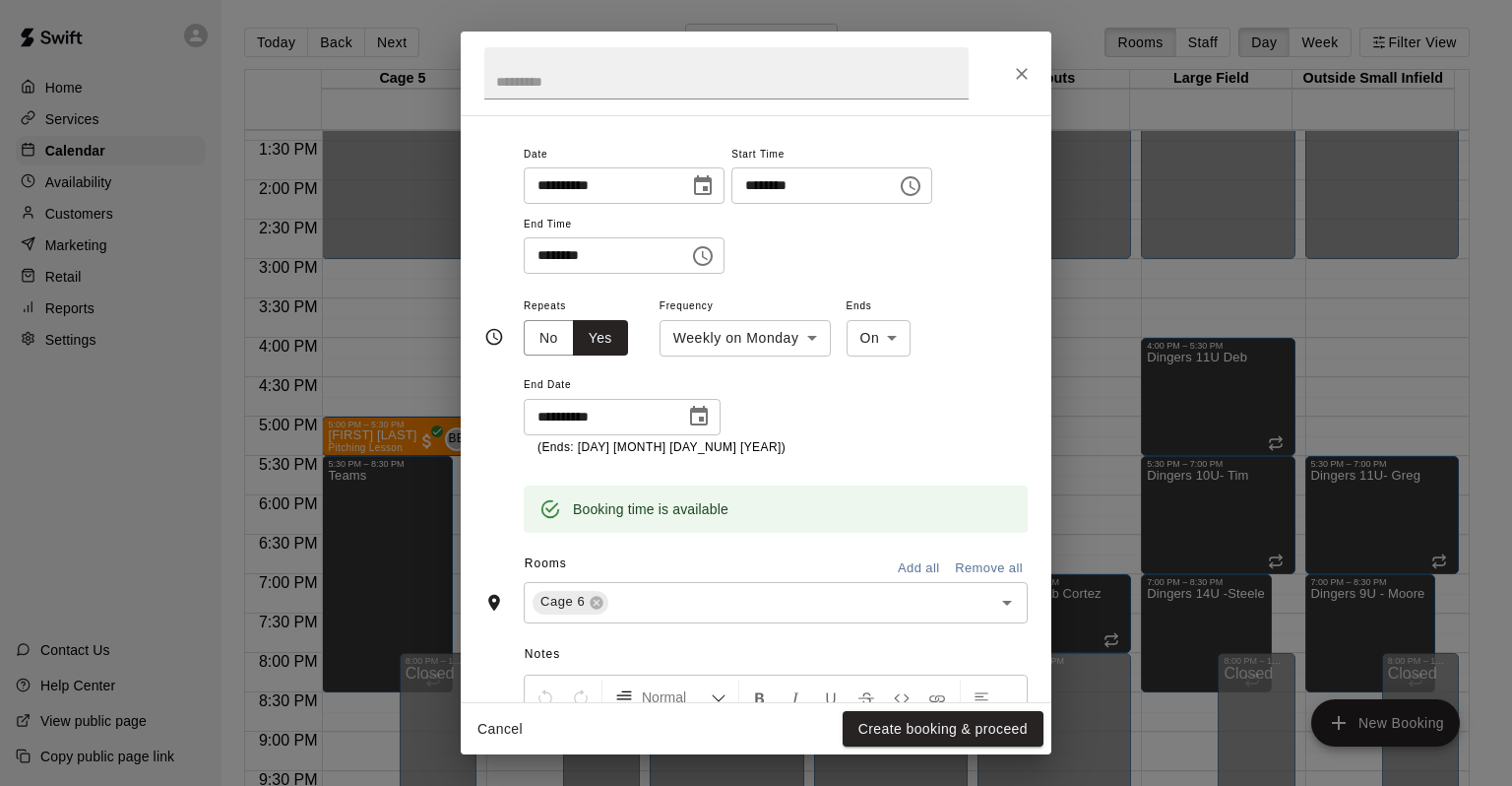 scroll, scrollTop: 379, scrollLeft: 0, axis: vertical 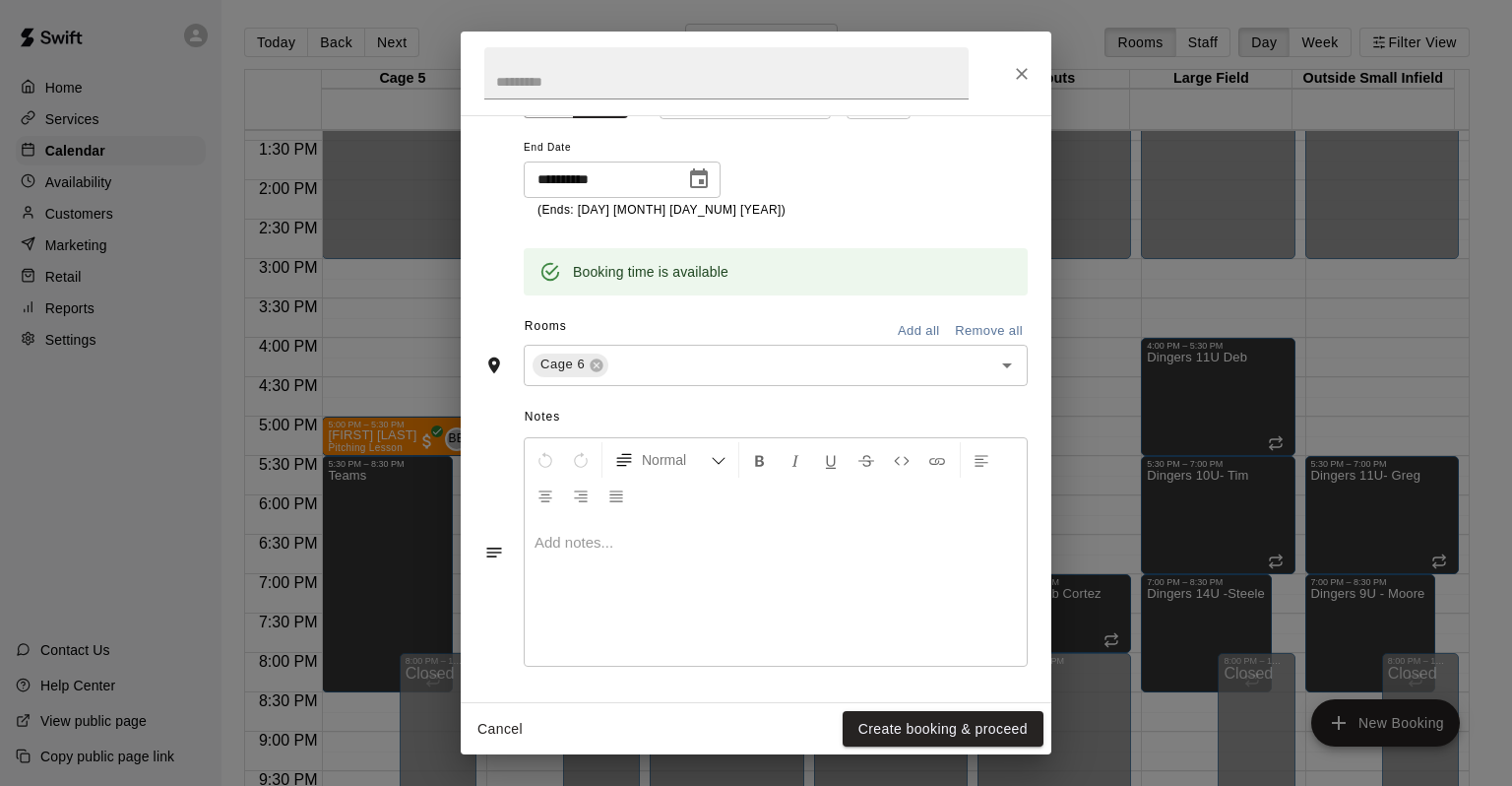 click on "Create booking & proceed" at bounding box center (943, 729) 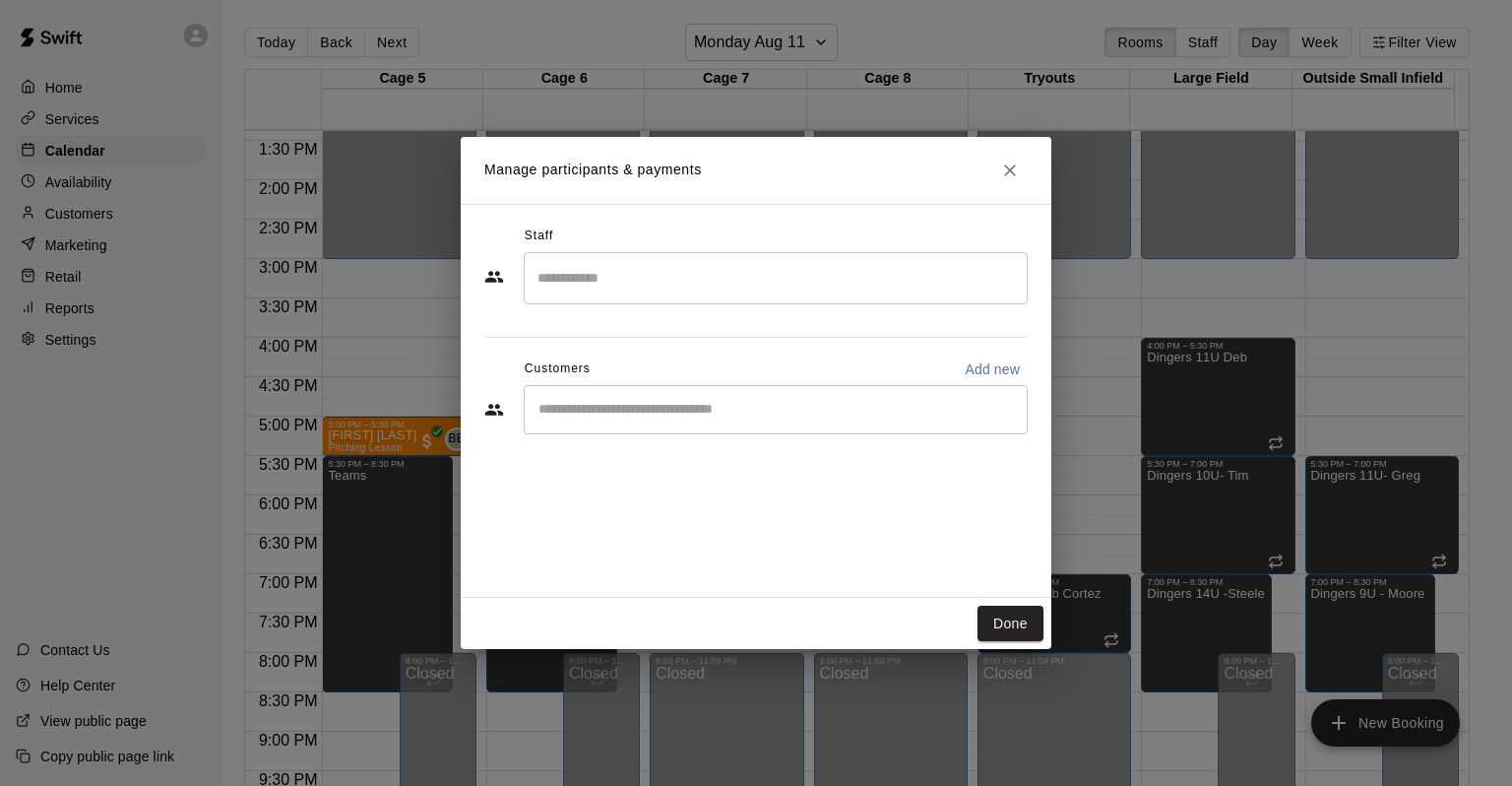 click at bounding box center [776, 278] 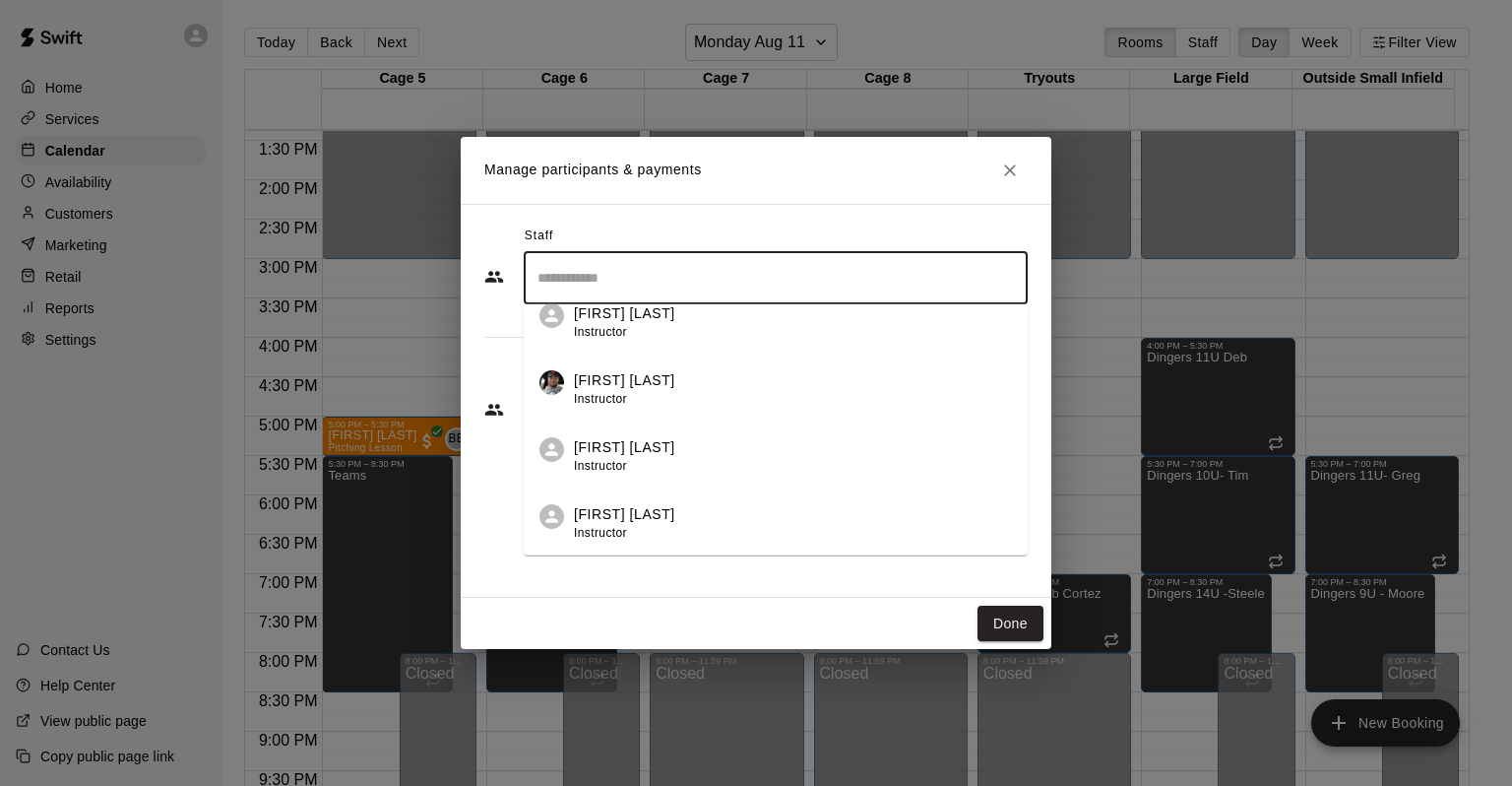 scroll, scrollTop: 492, scrollLeft: 0, axis: vertical 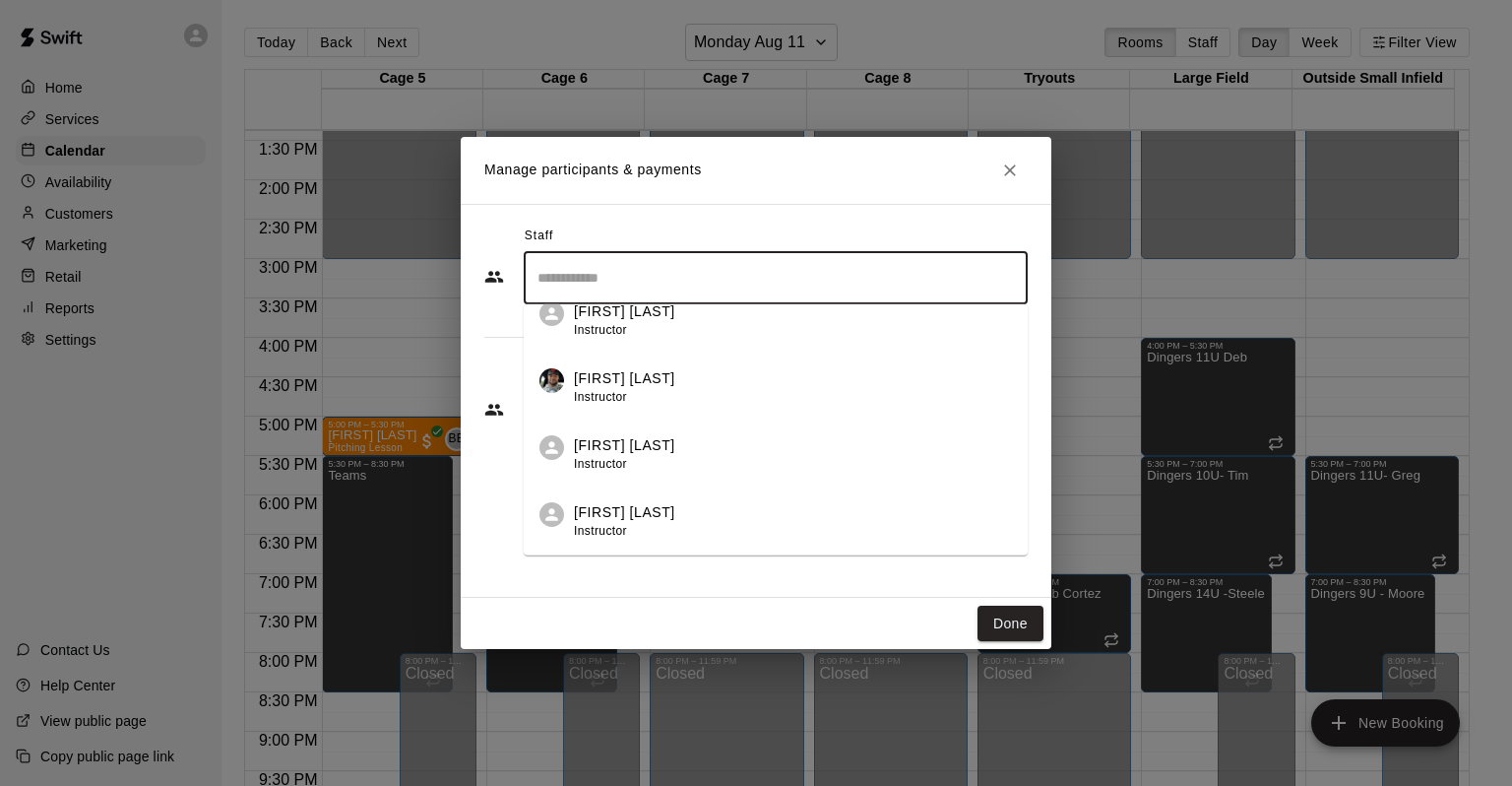 click on "[FIRST] [LAST]" at bounding box center [624, 512] 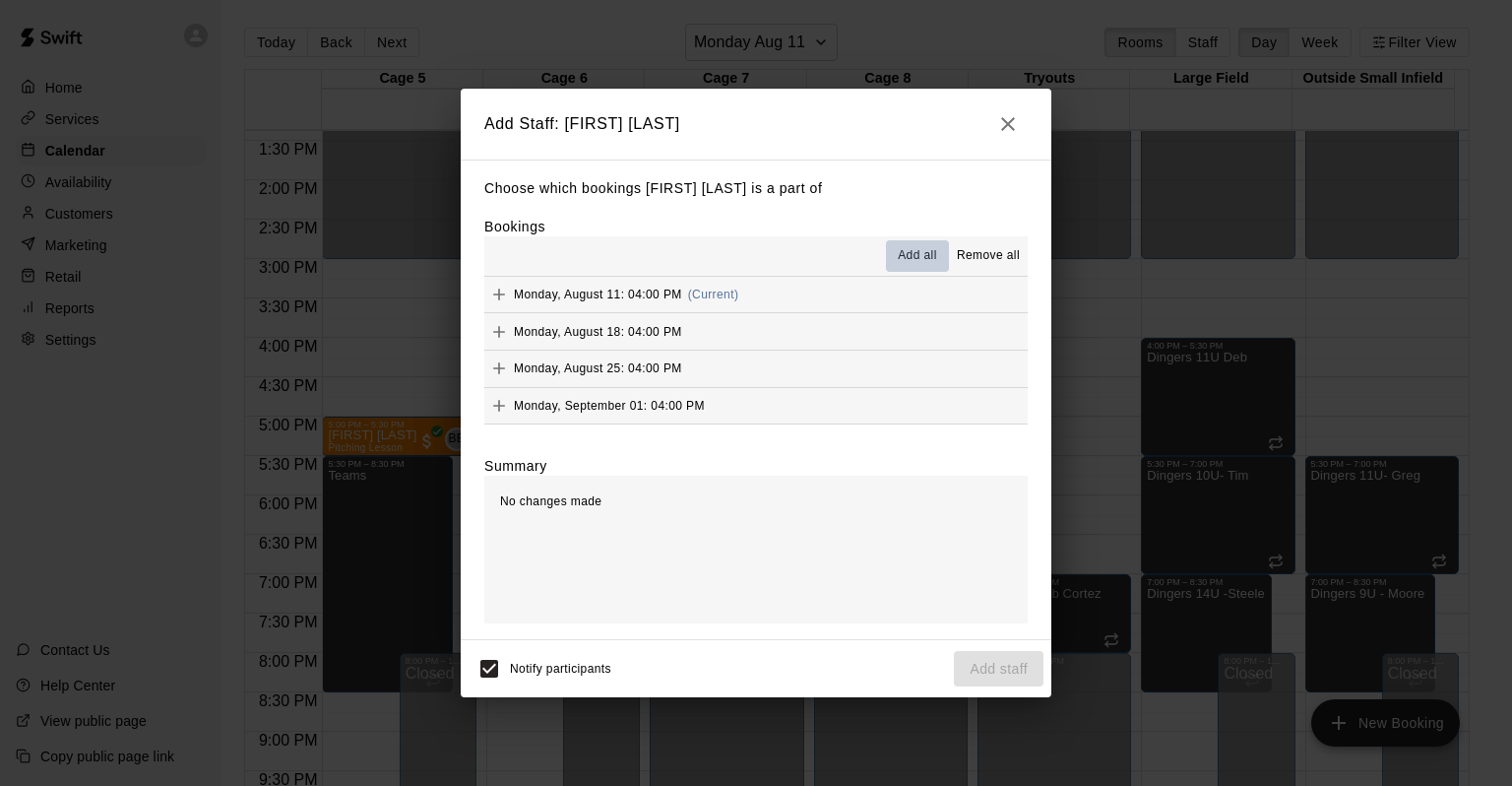 click on "Add all" at bounding box center (917, 256) 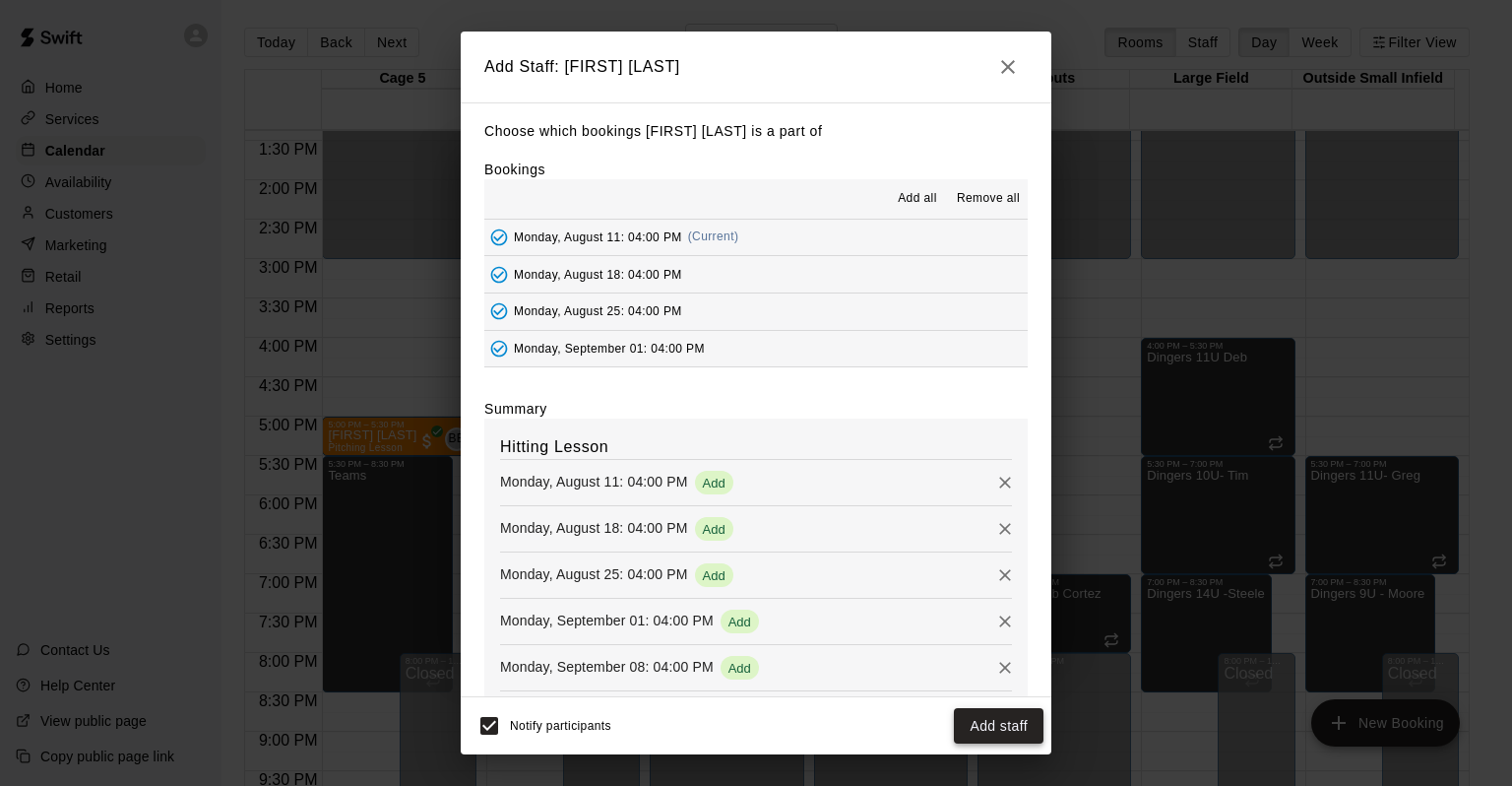 click on "Add staff" at bounding box center [998, 726] 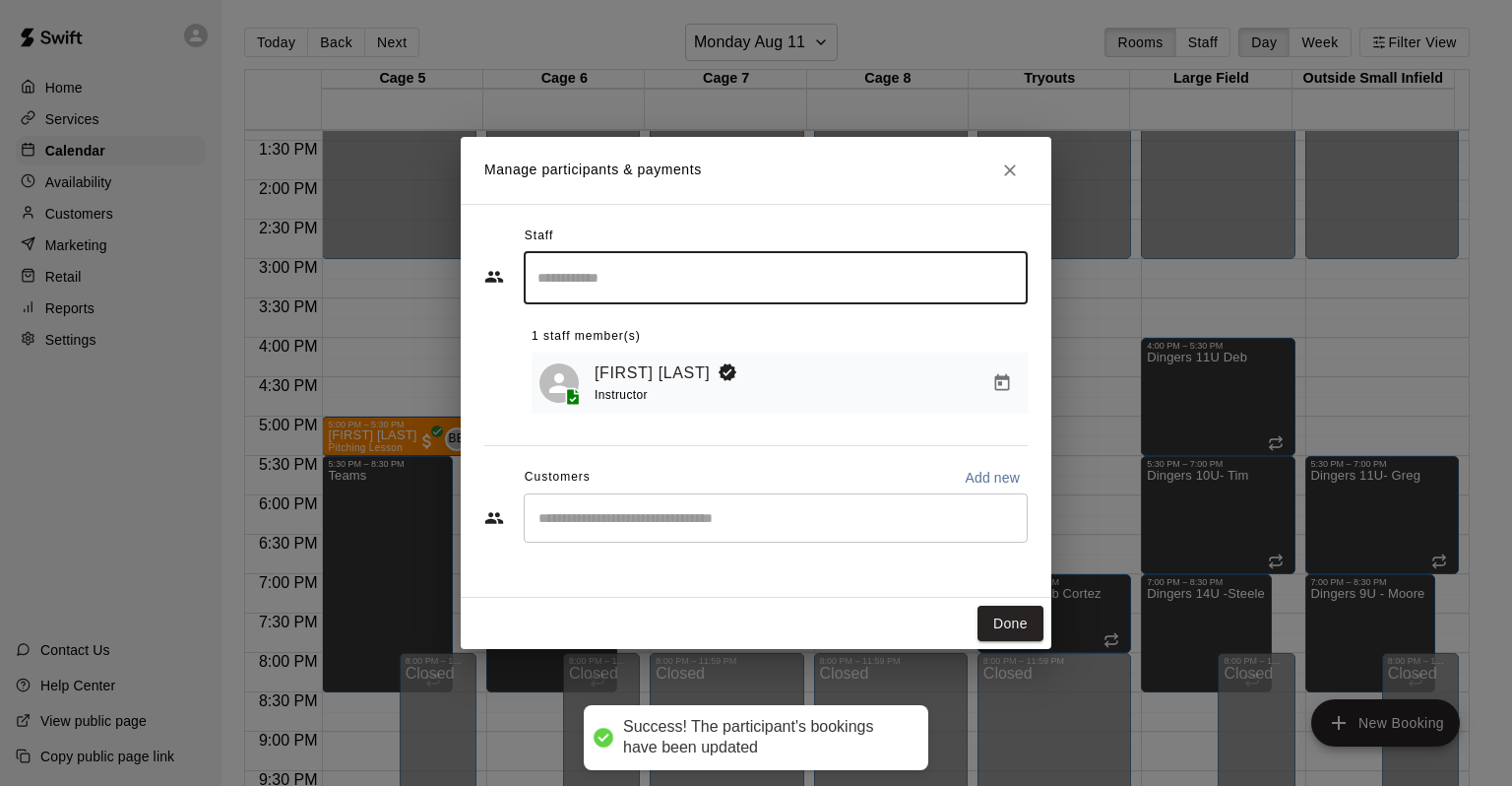 click on "​" at bounding box center [776, 518] 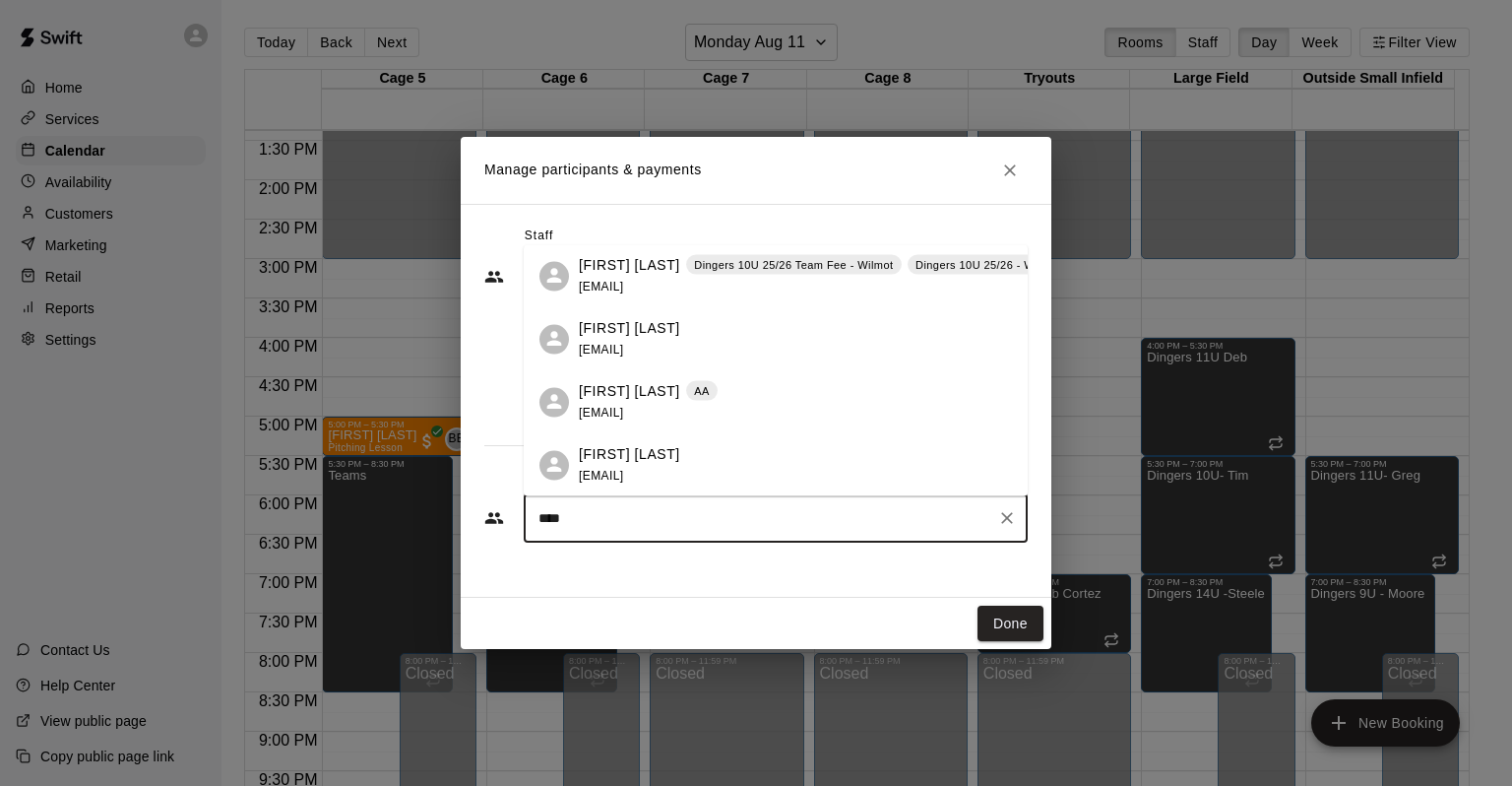 type on "*****" 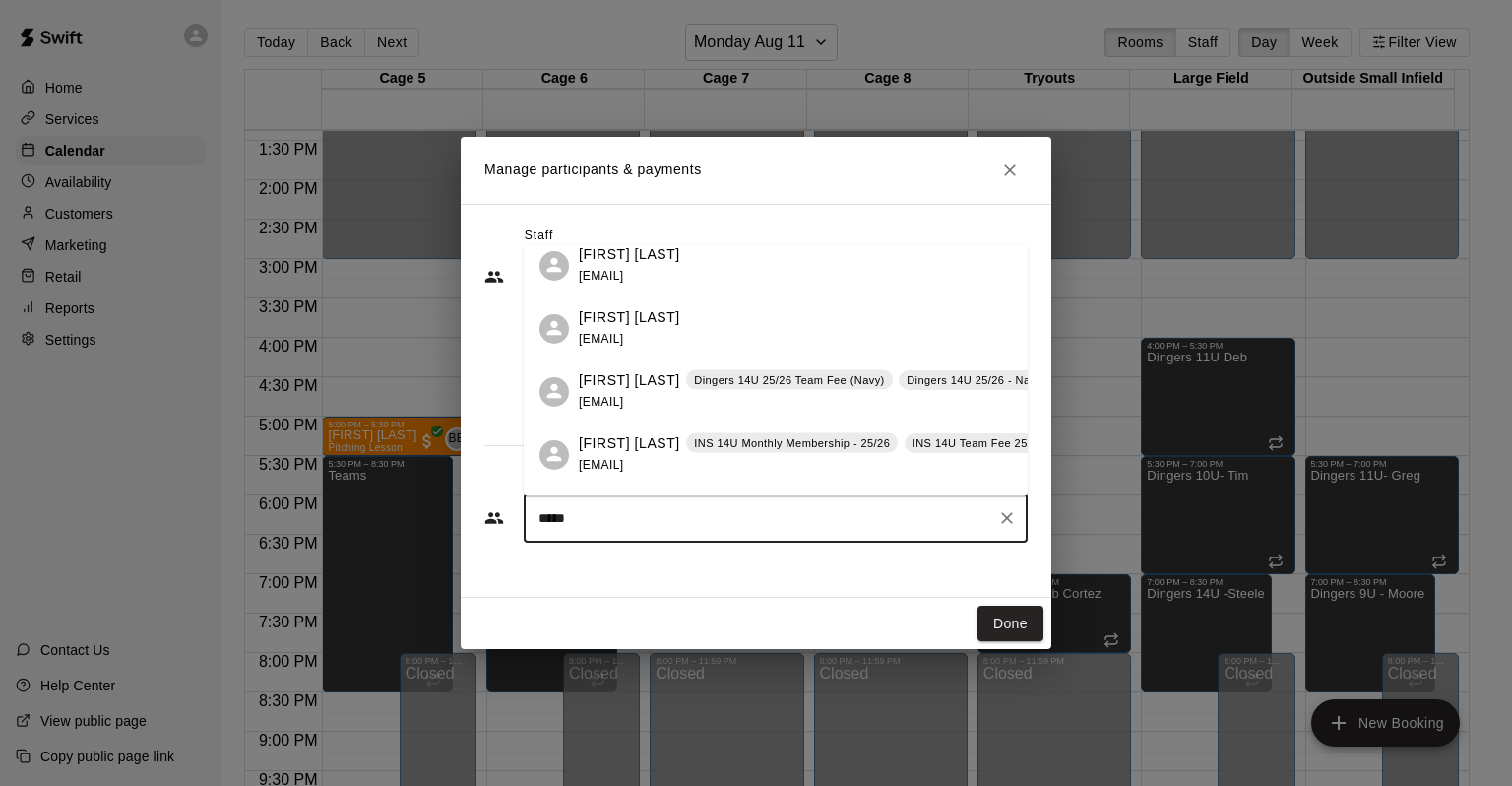 scroll, scrollTop: 229, scrollLeft: 0, axis: vertical 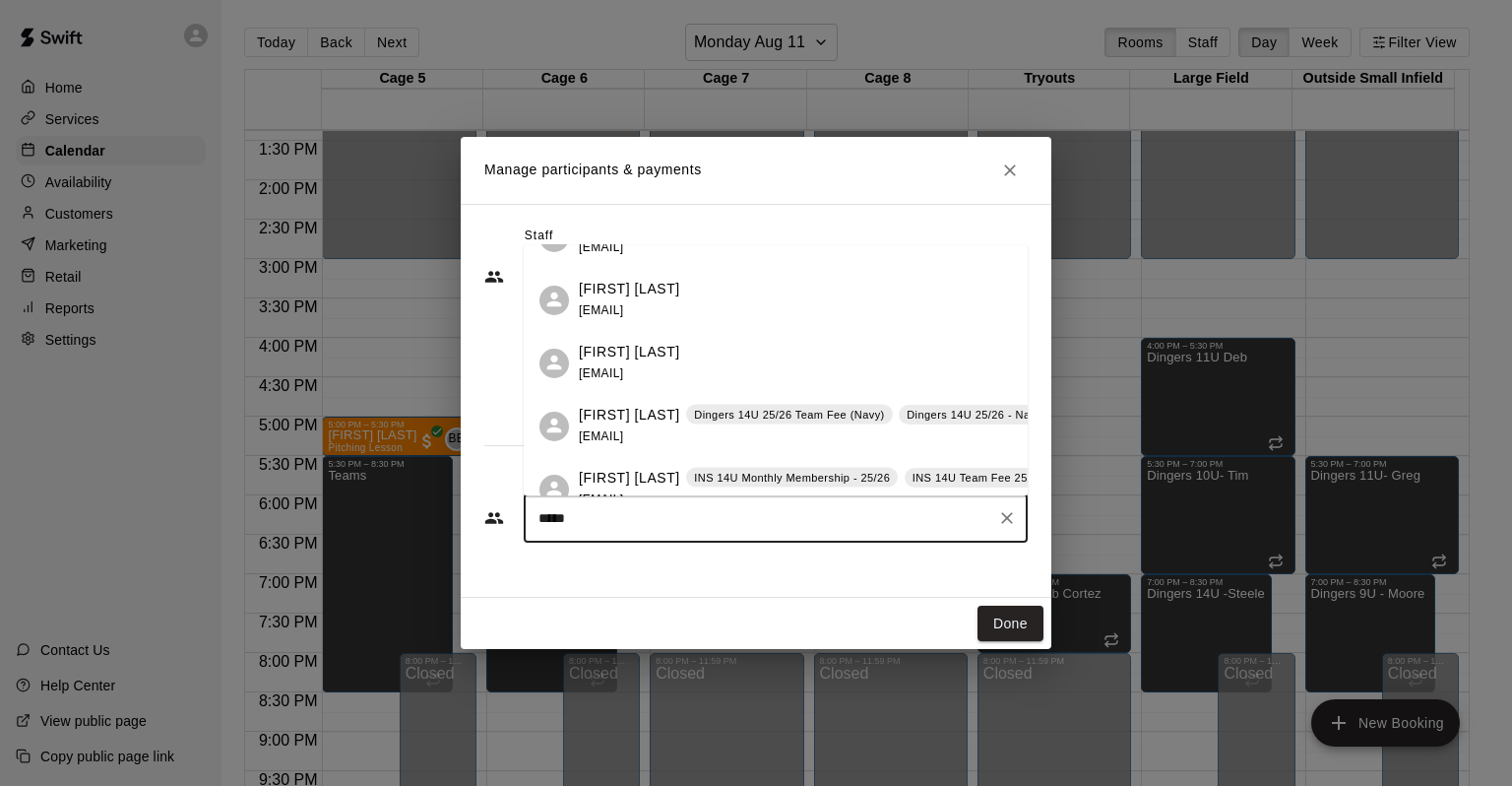 click on "[FIRST]  [LAST]" at bounding box center (629, 415) 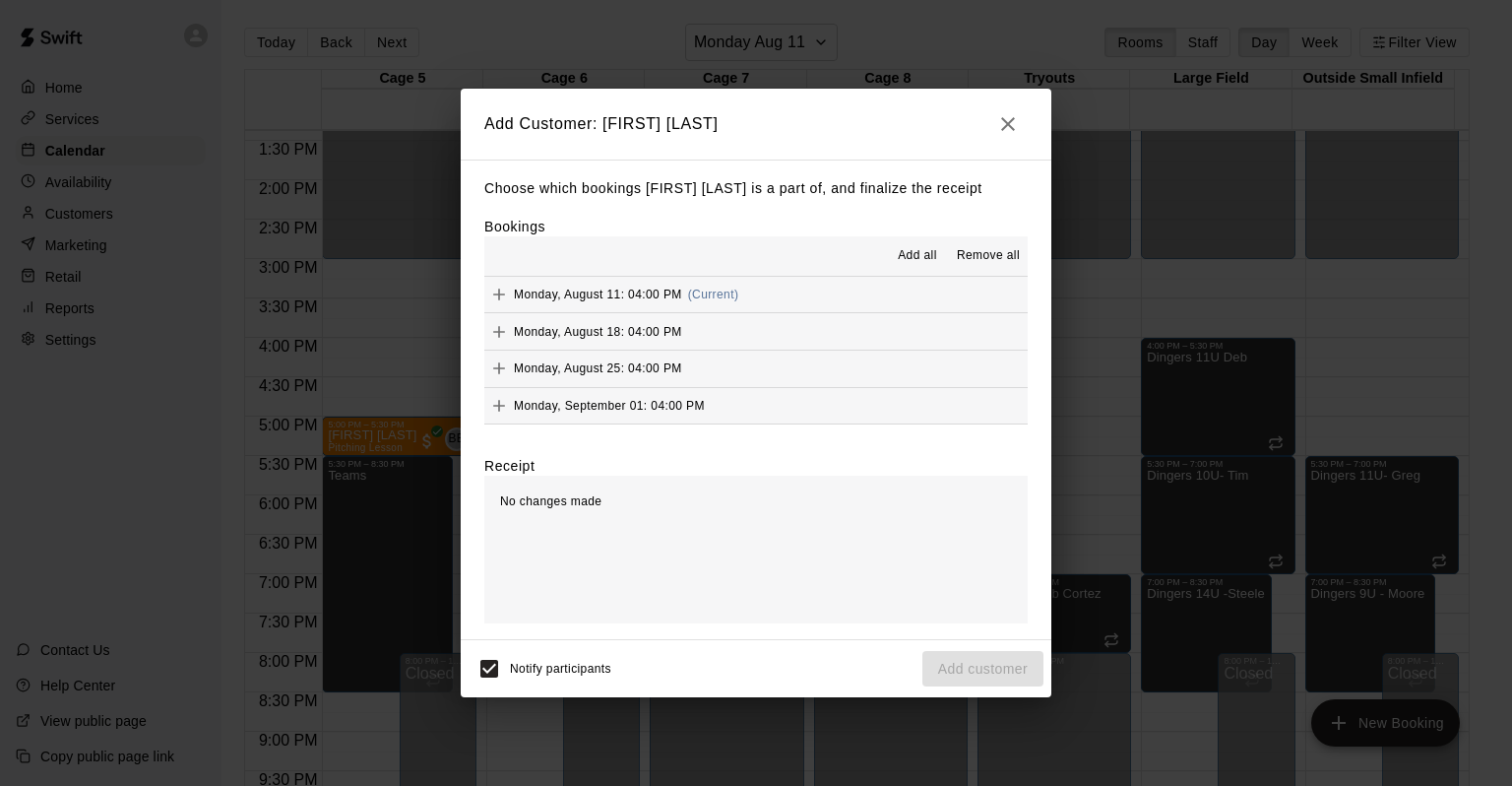 click on "Add all Remove all" at bounding box center [756, 256] 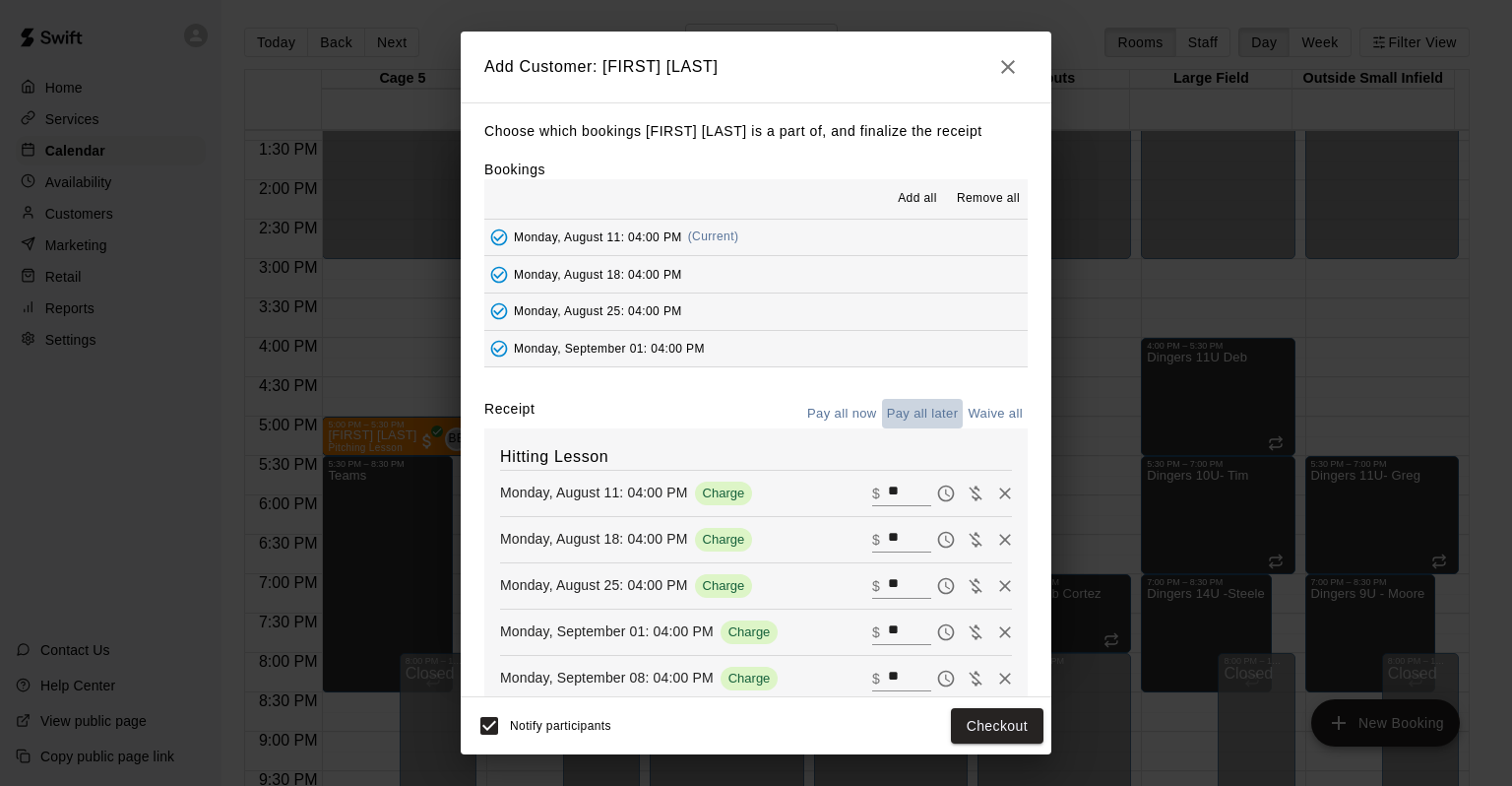 click on "Pay all later" at bounding box center (922, 414) 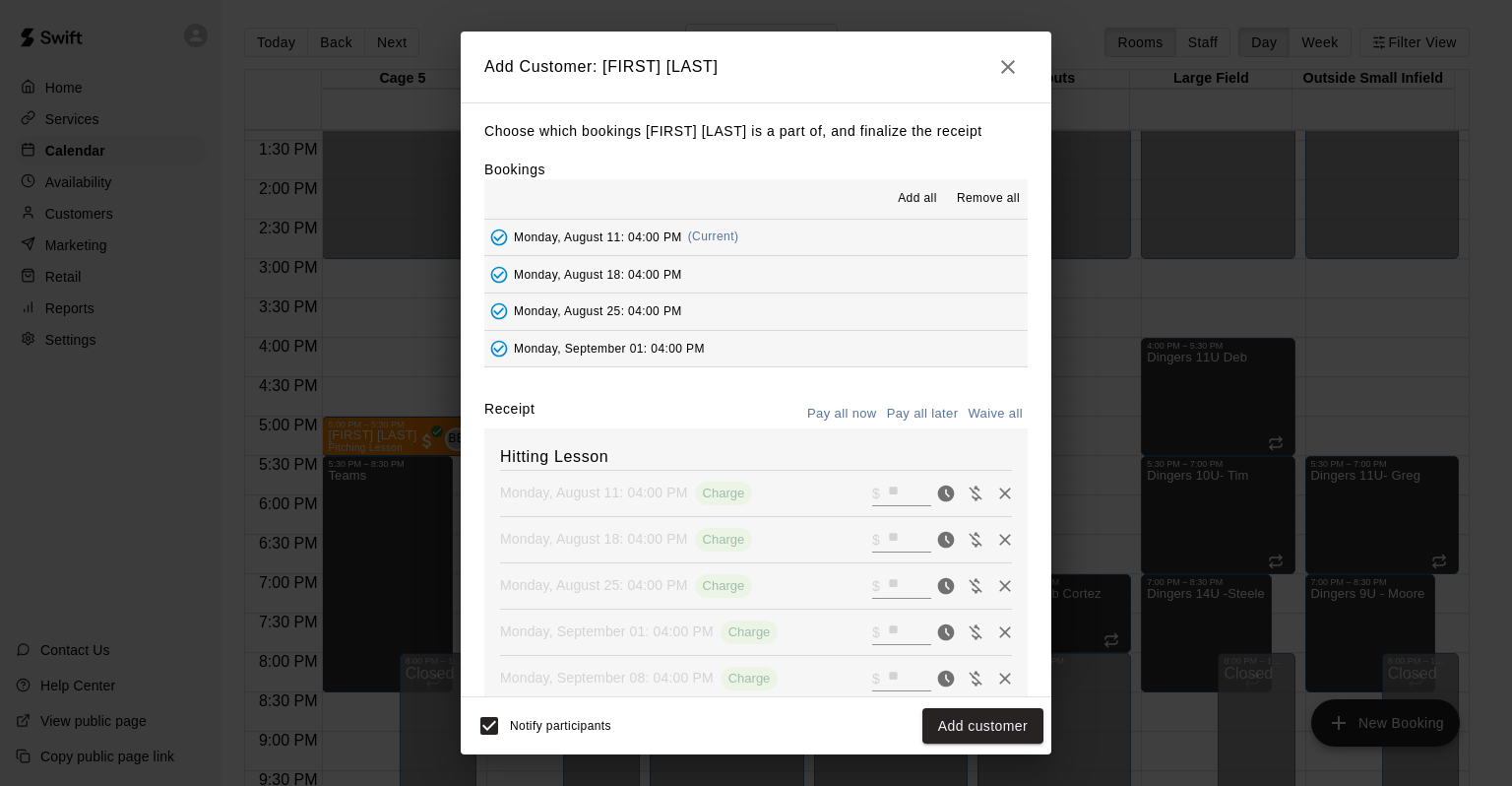 click on "Add customer" at bounding box center [982, 726] 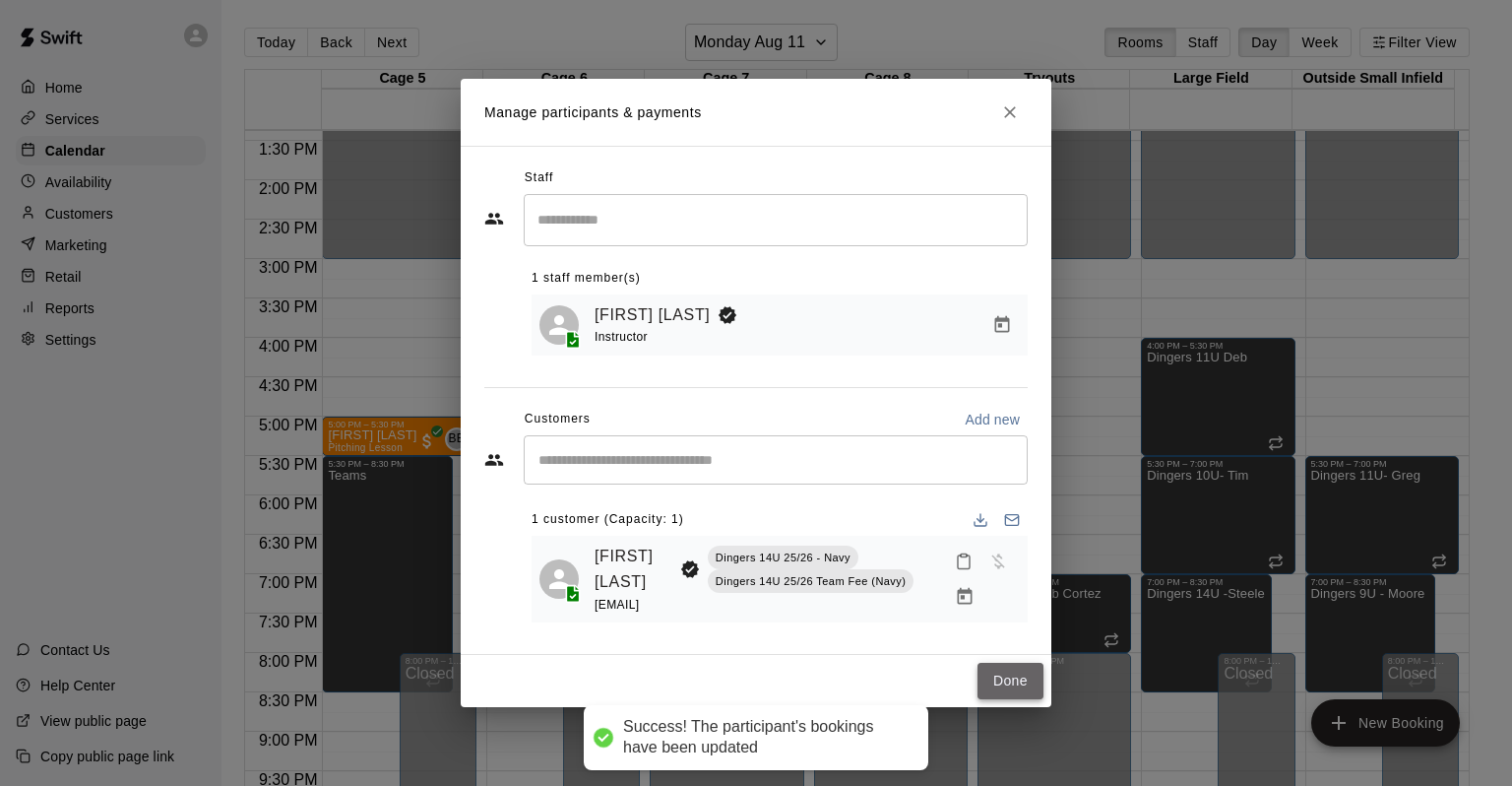 click on "Done" at bounding box center [1010, 681] 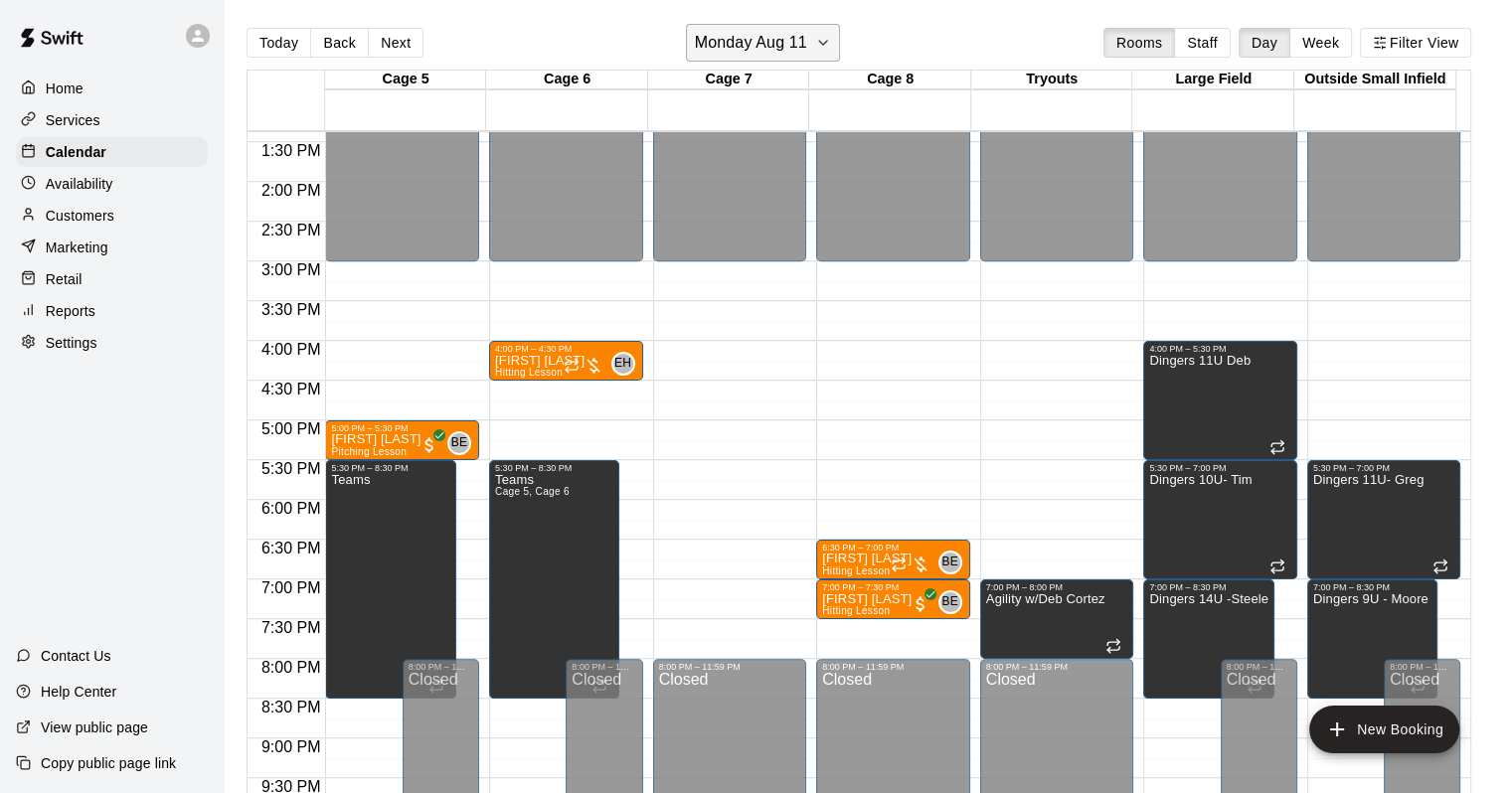 click on "Monday Aug 11" at bounding box center [751, 43] 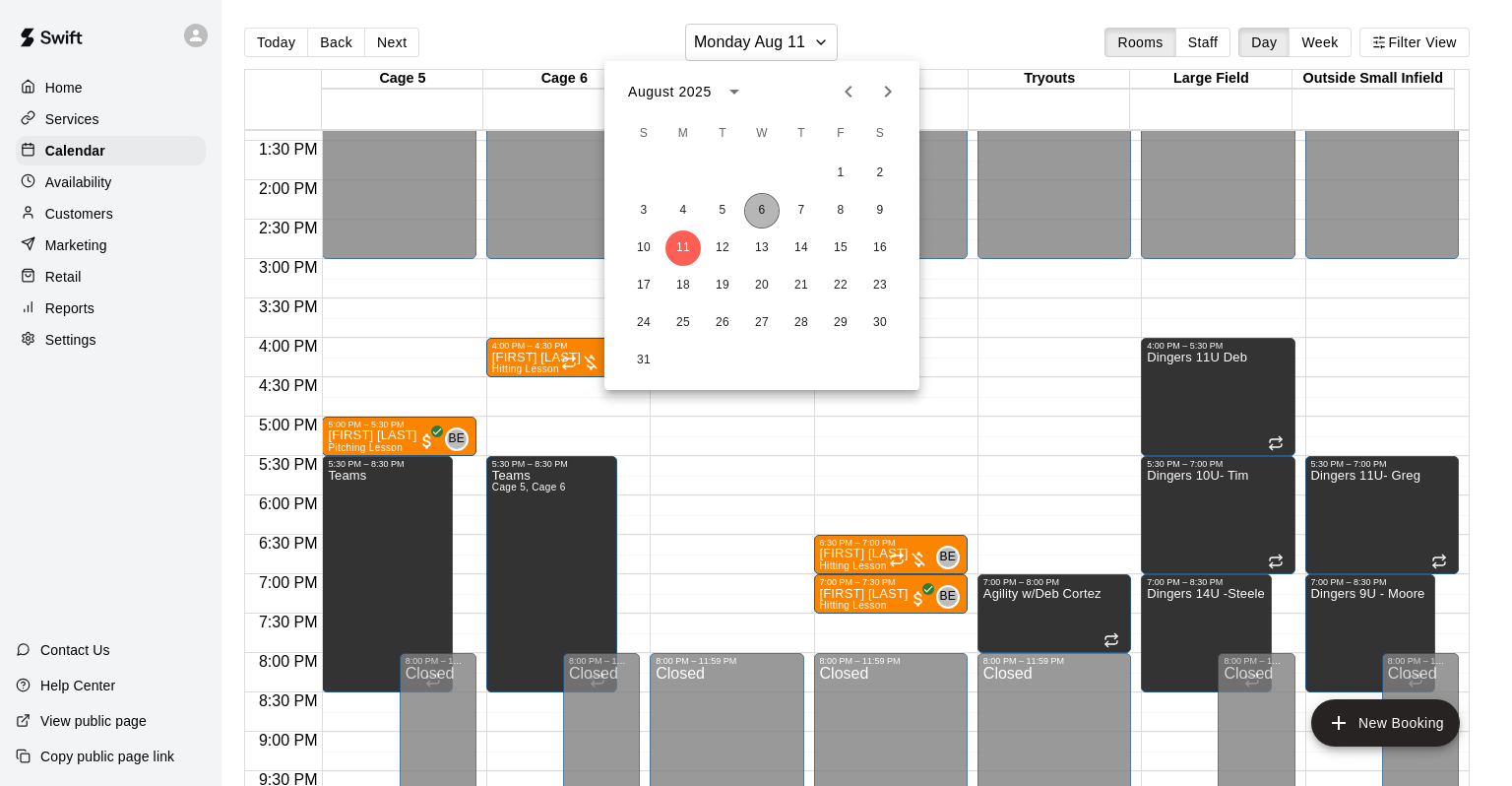 click on "6" at bounding box center (762, 211) 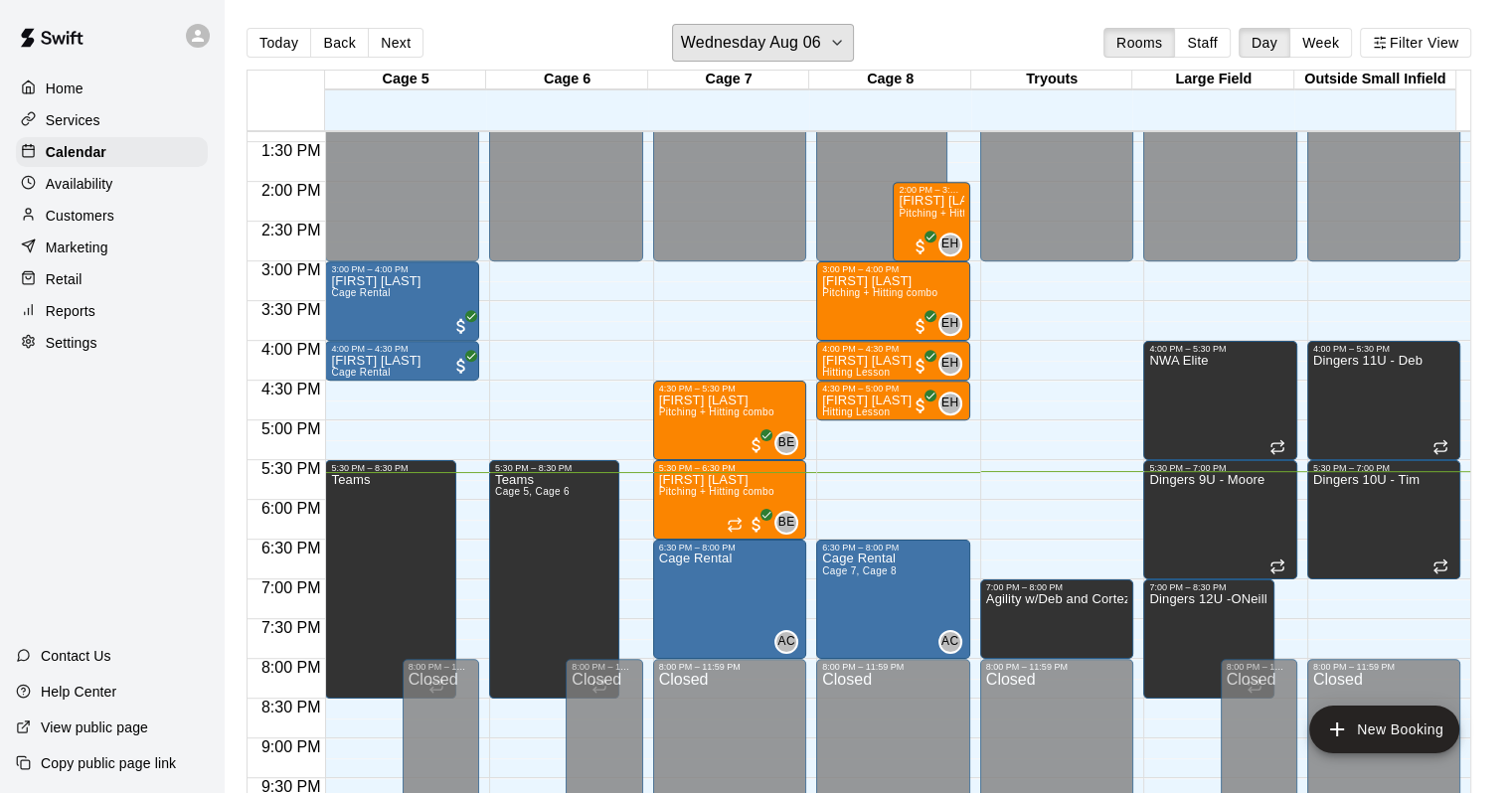 type 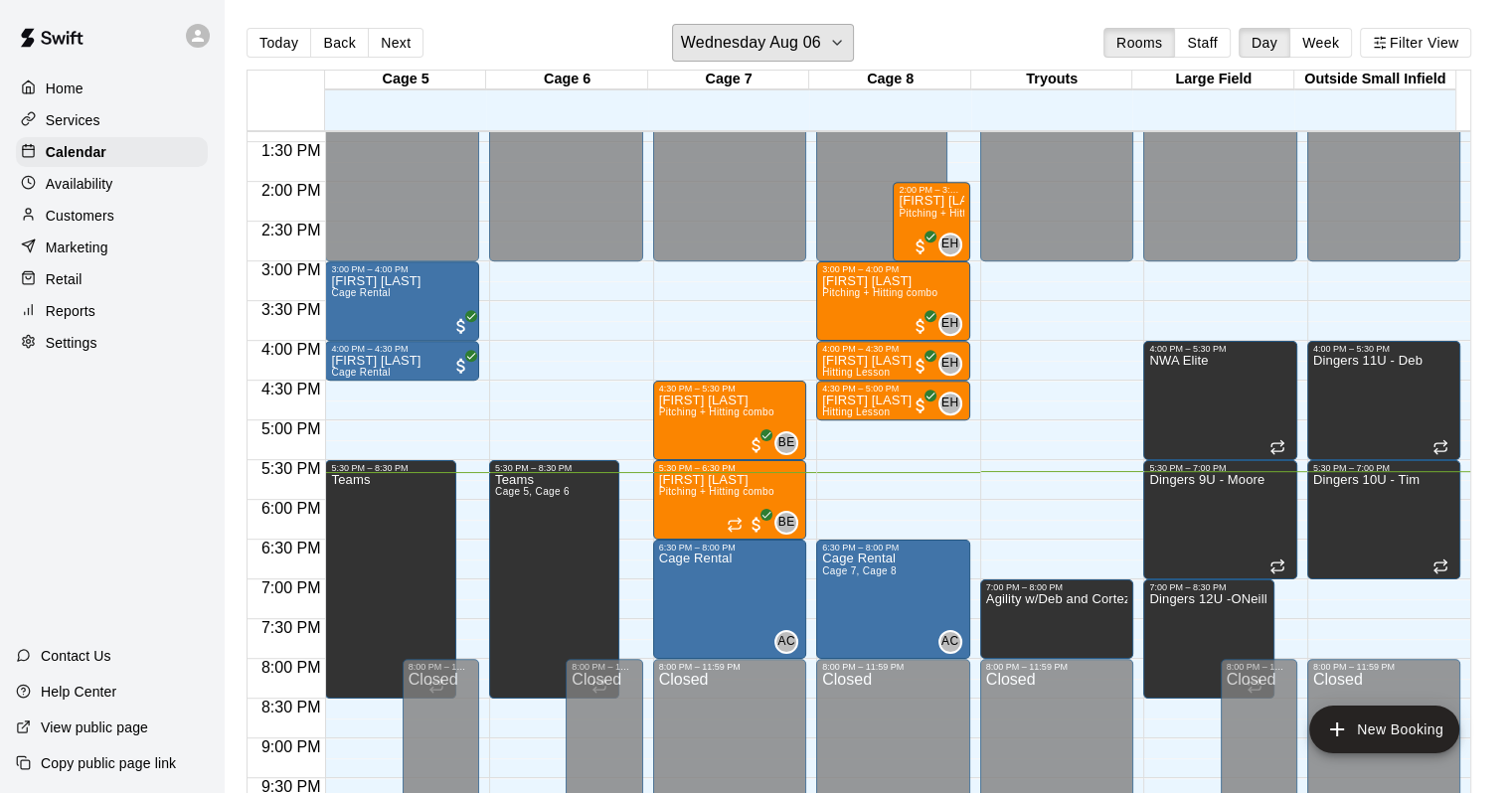 click on "Wednesday Aug 06" at bounding box center (762, 43) 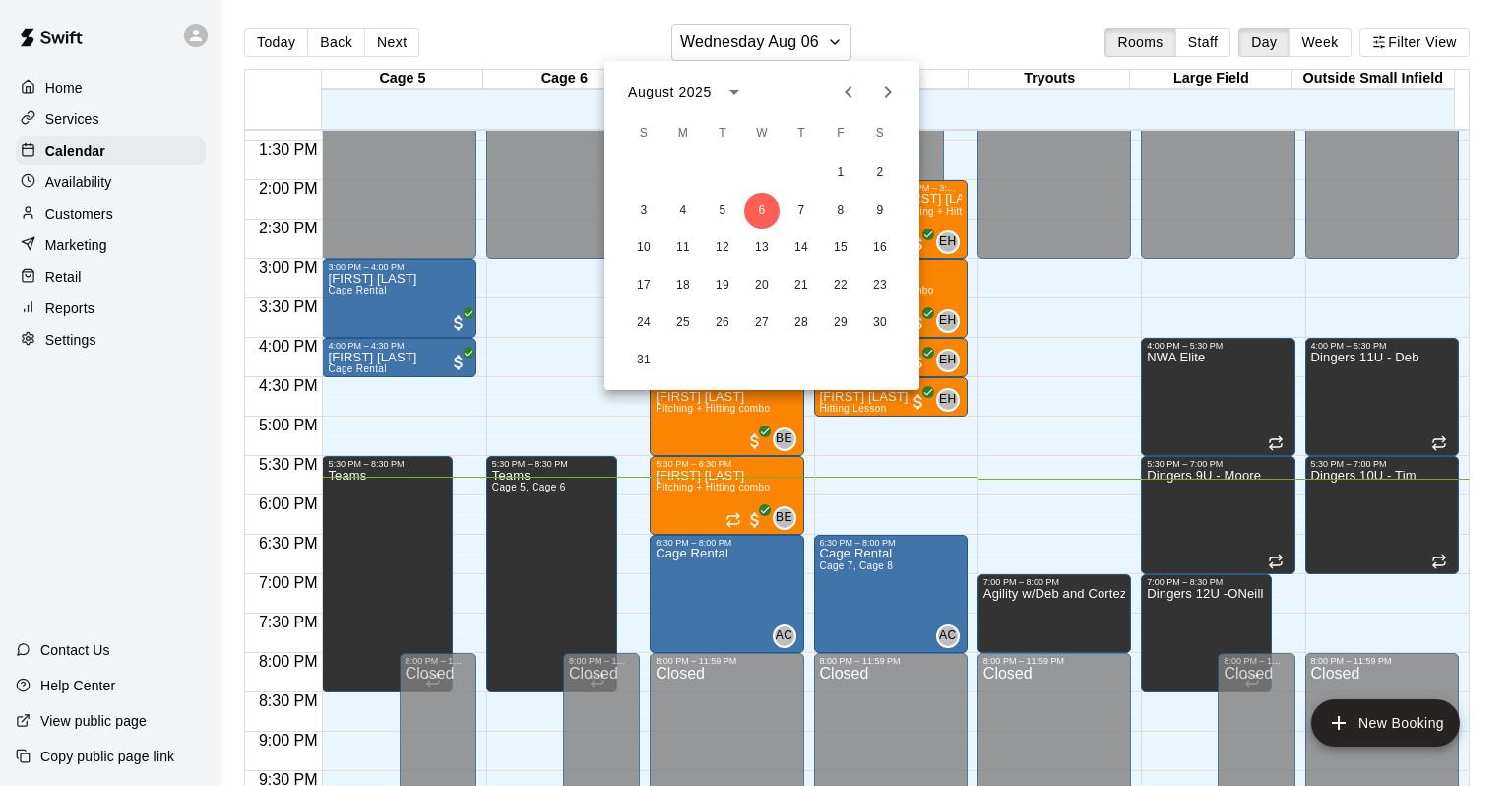 click at bounding box center [756, 393] 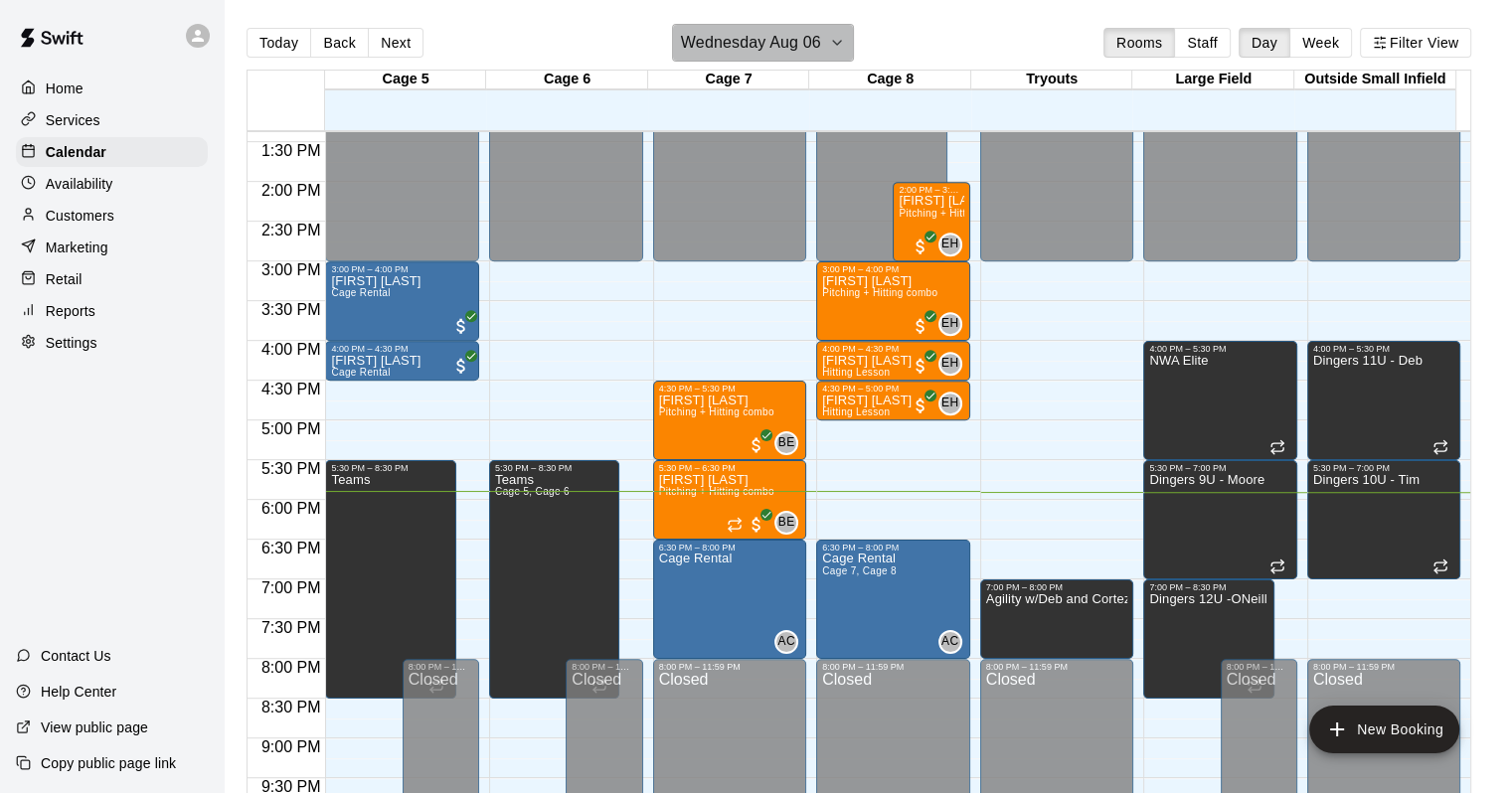 click on "Wednesday Aug 06" at bounding box center (751, 43) 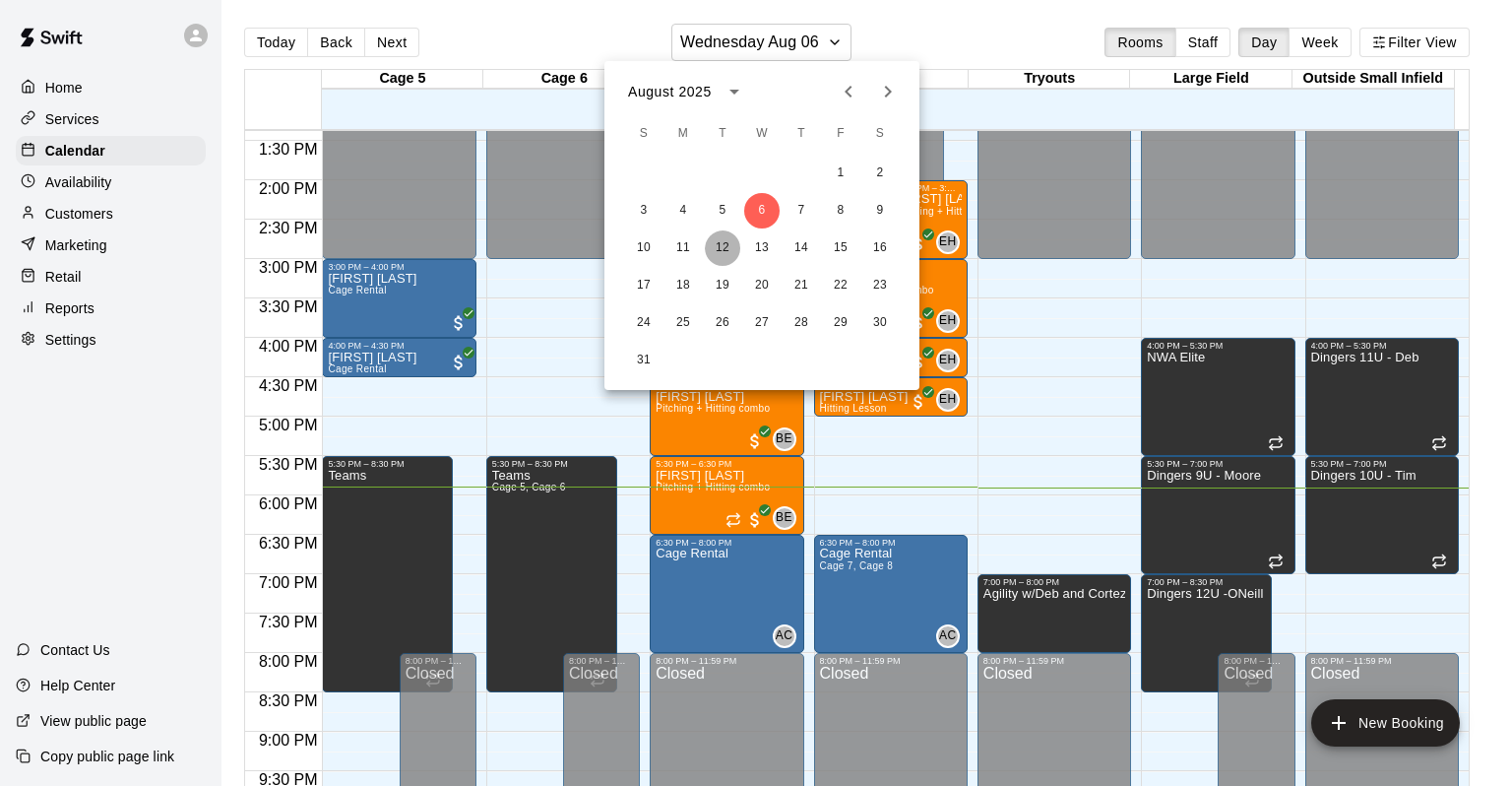 click on "12" at bounding box center (723, 248) 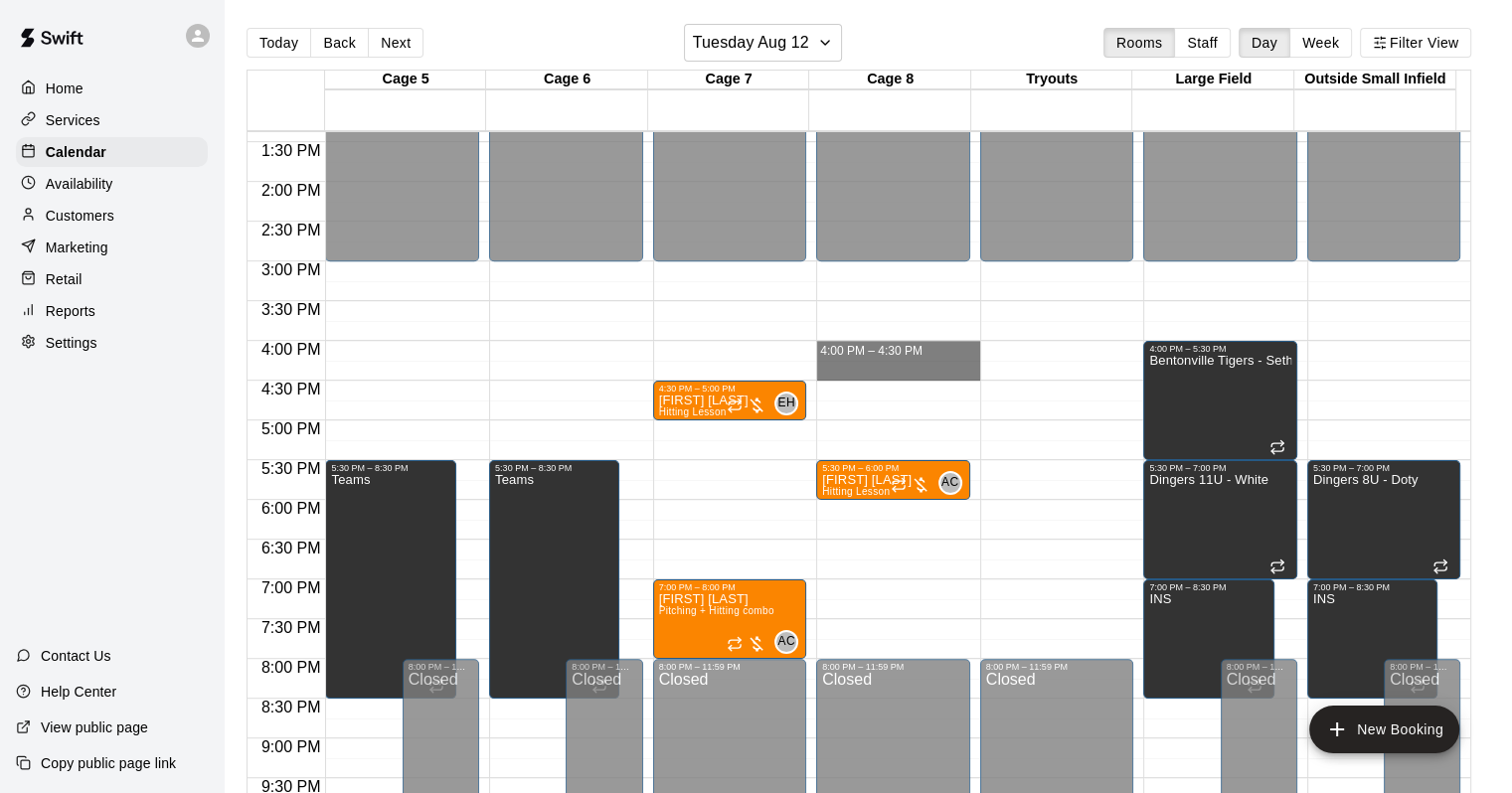 drag, startPoint x: 867, startPoint y: 345, endPoint x: 867, endPoint y: 364, distance: 19 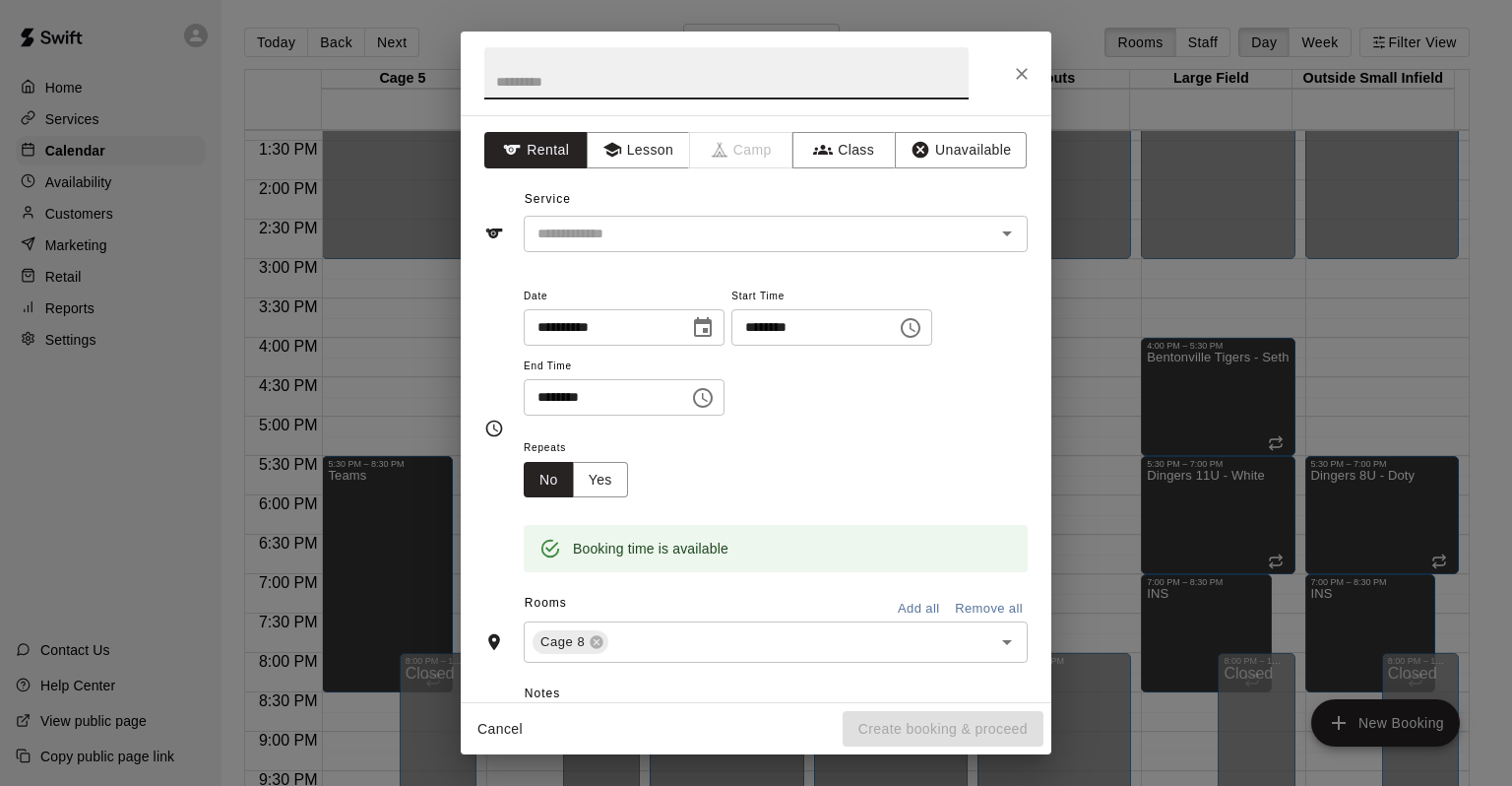 click 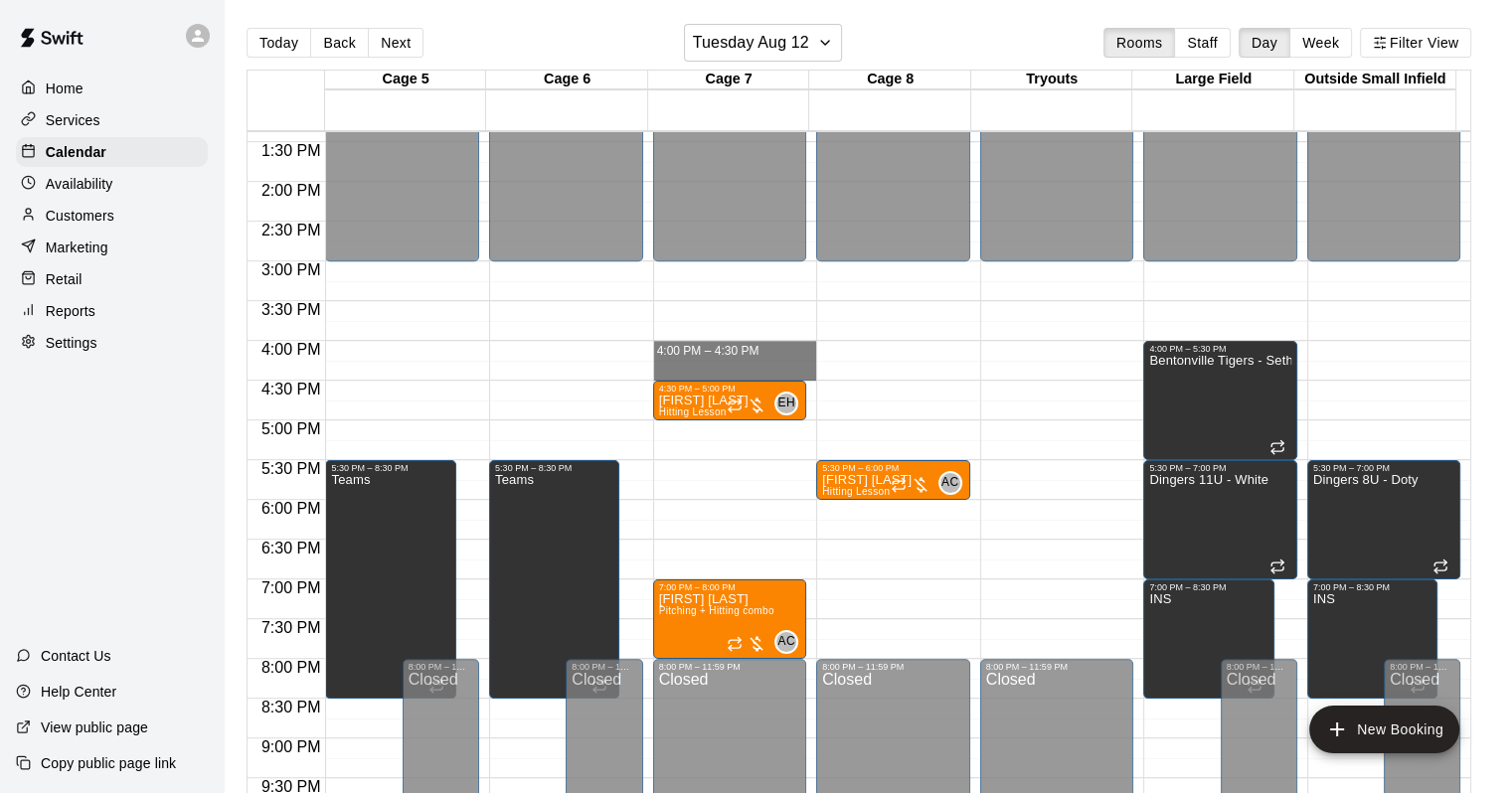 drag, startPoint x: 780, startPoint y: 348, endPoint x: 779, endPoint y: 366, distance: 18.027756 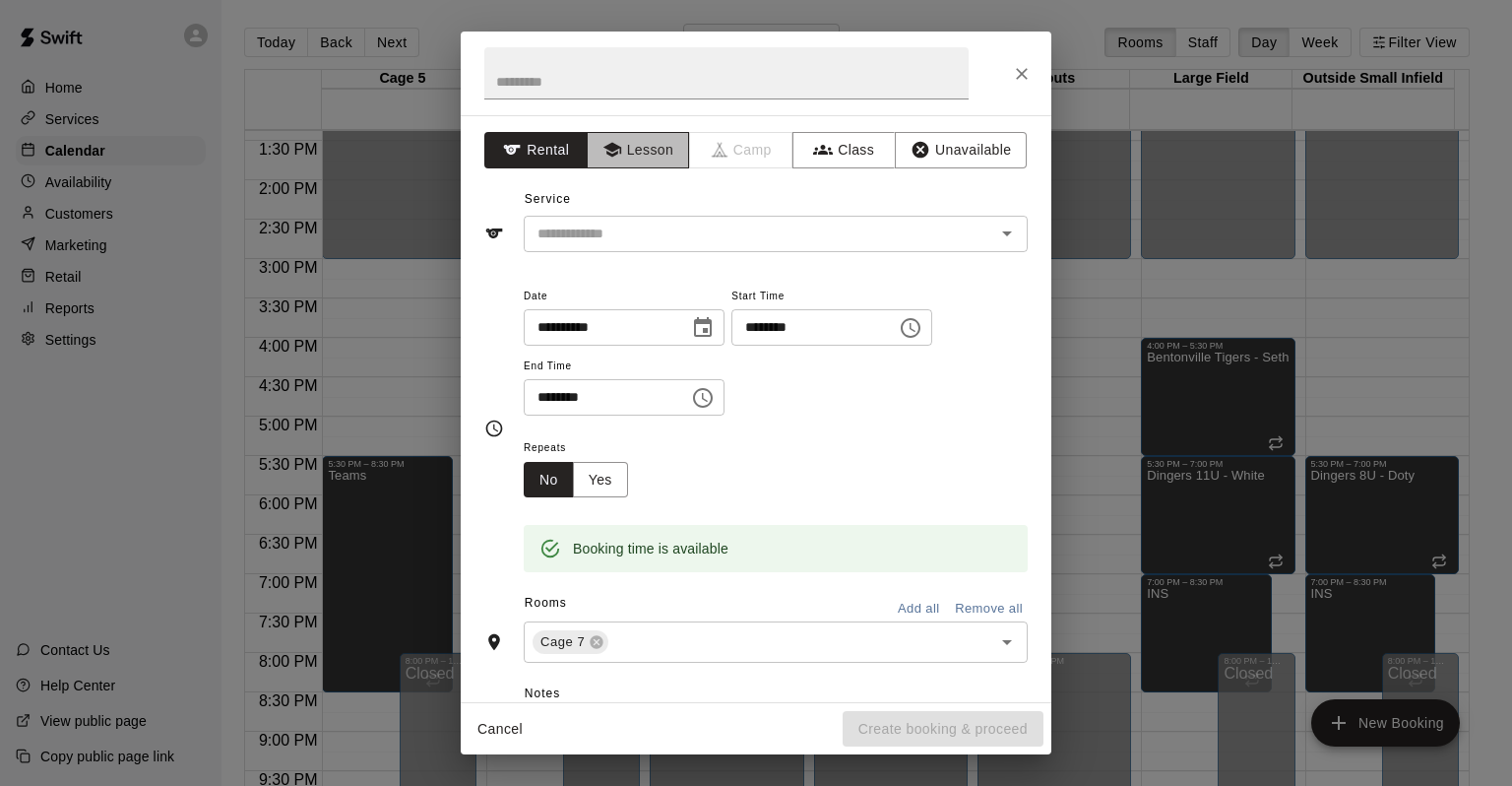 click on "Lesson" at bounding box center (638, 150) 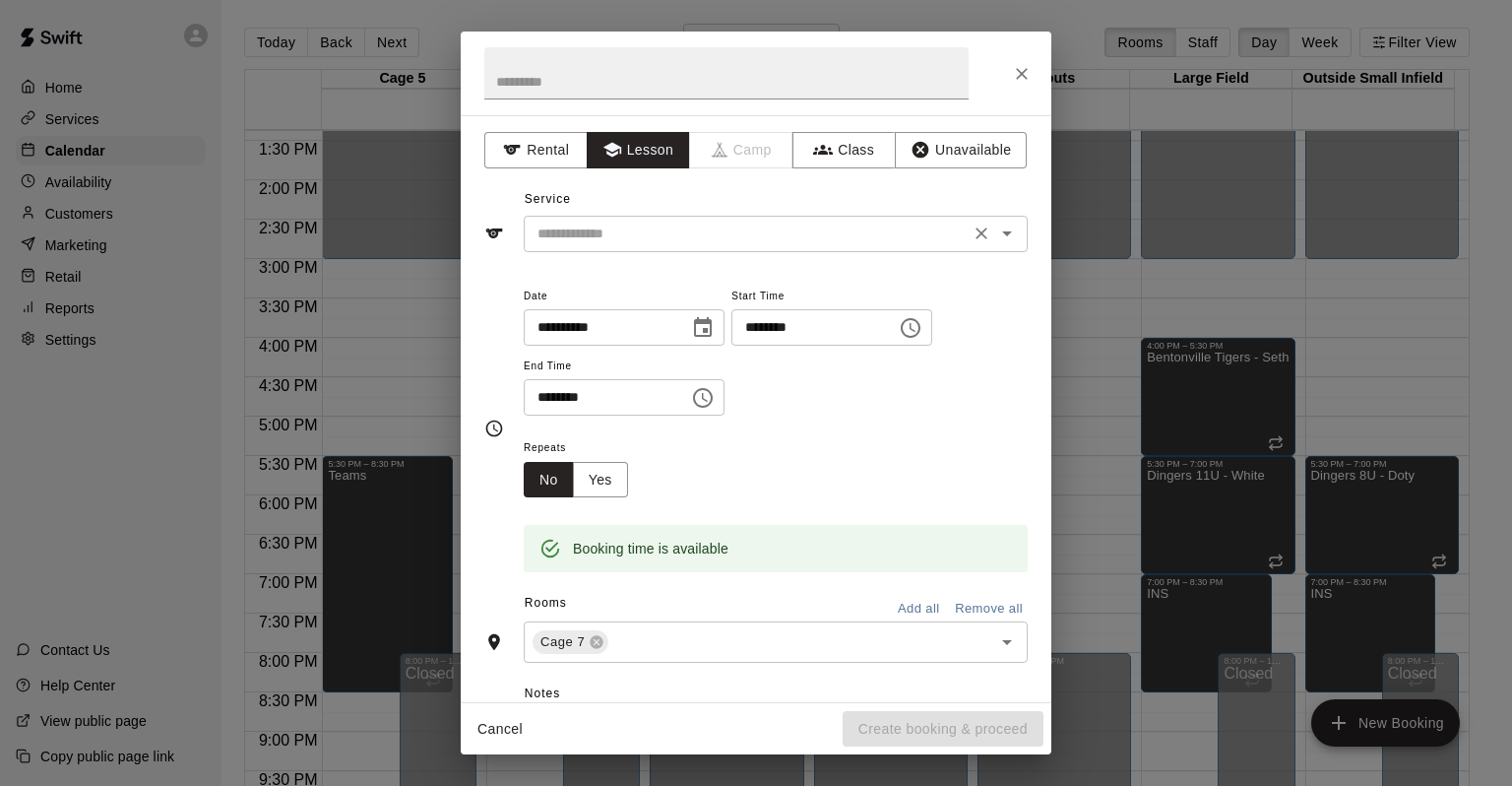 click at bounding box center (746, 233) 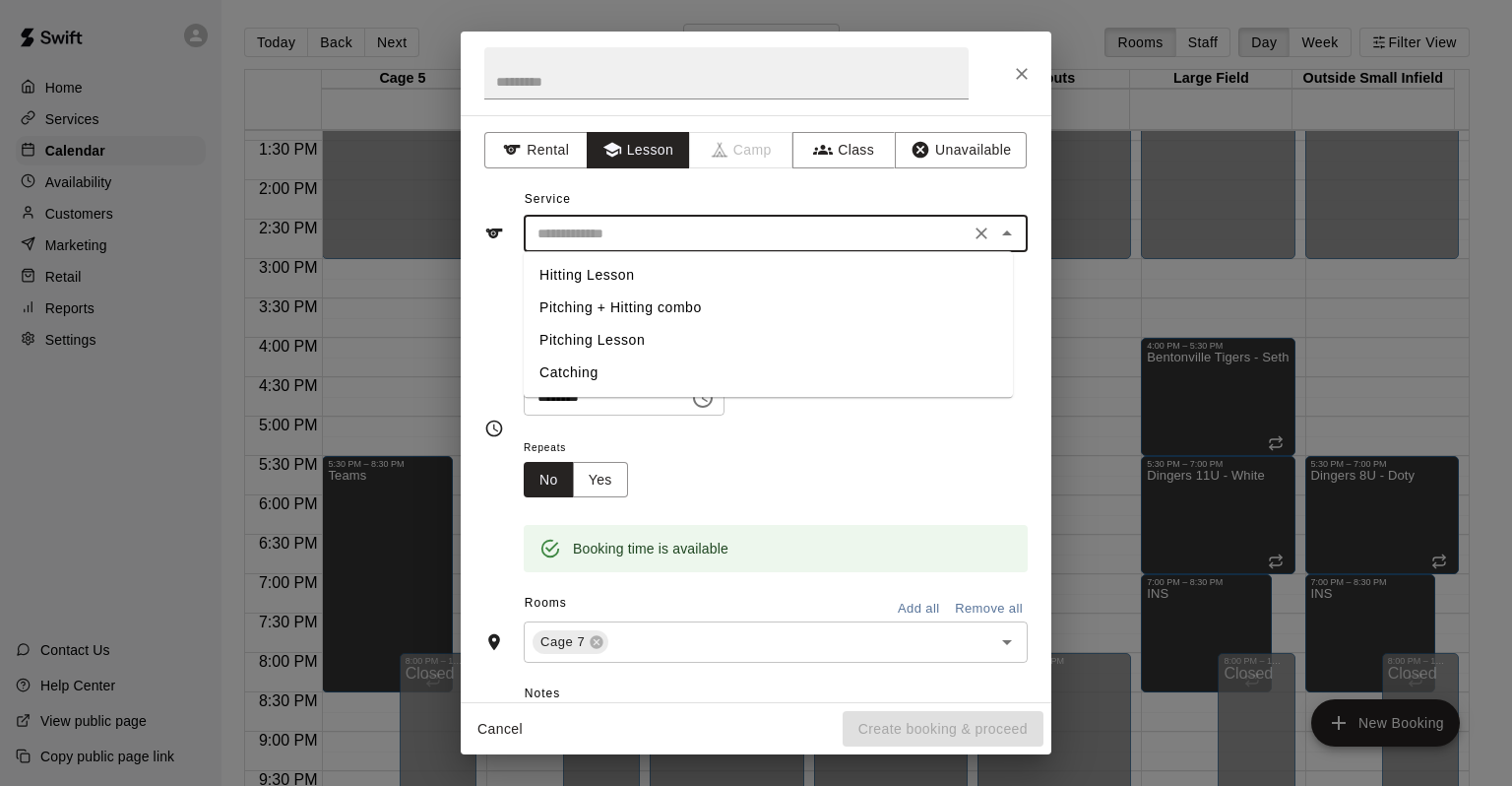 click on "Hitting Lesson" at bounding box center (768, 275) 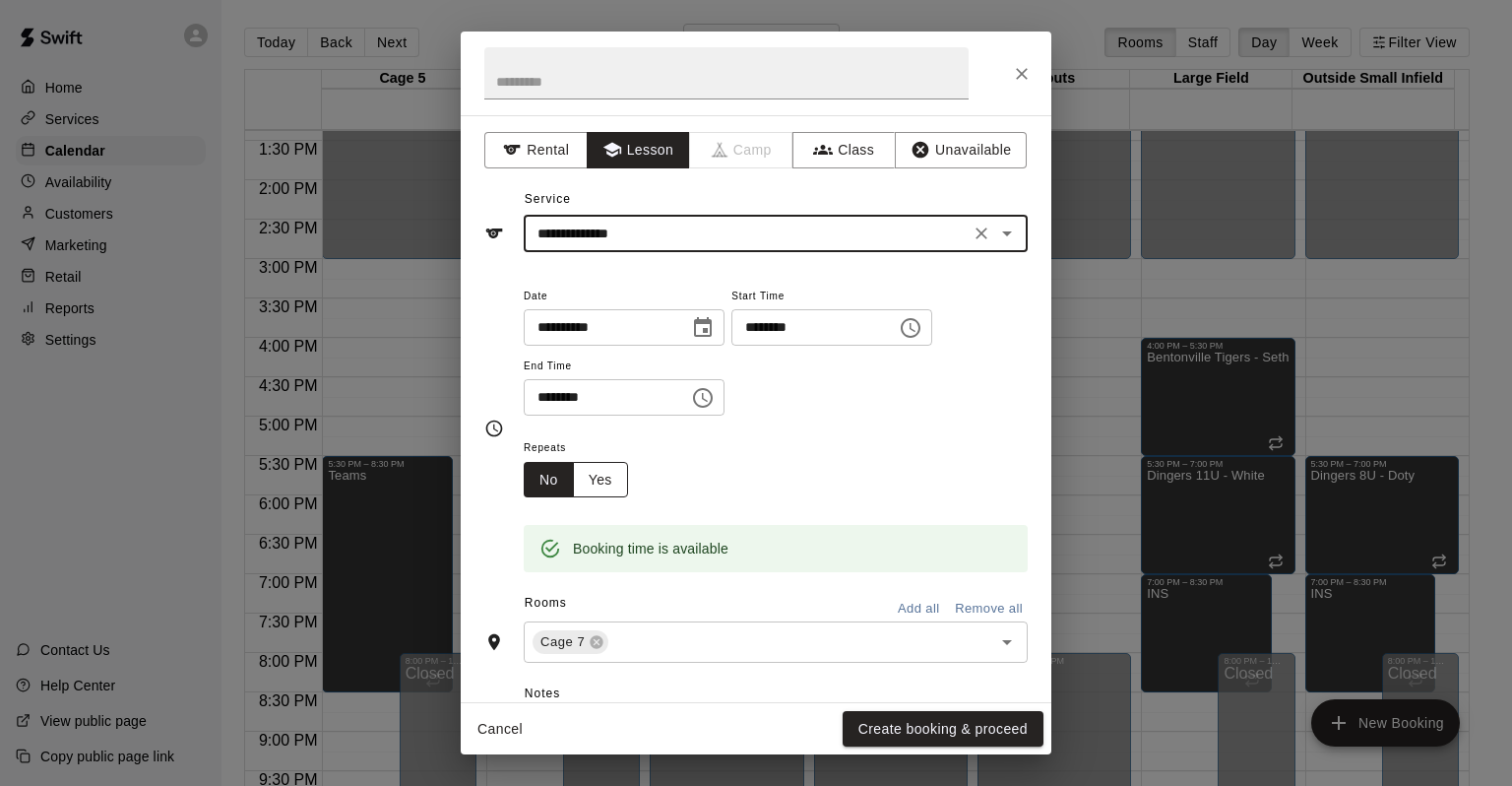 click on "Yes" at bounding box center [600, 480] 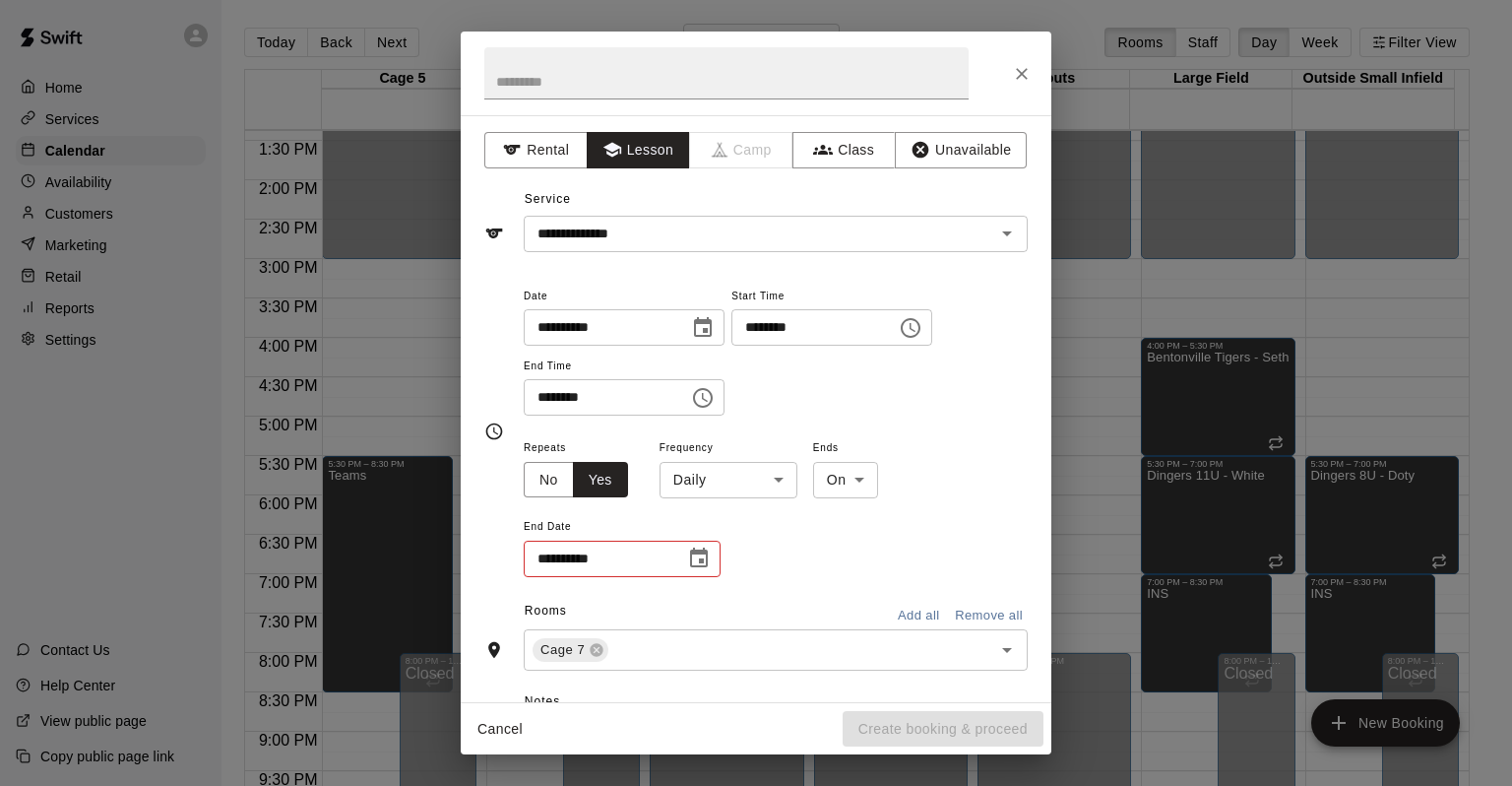 click 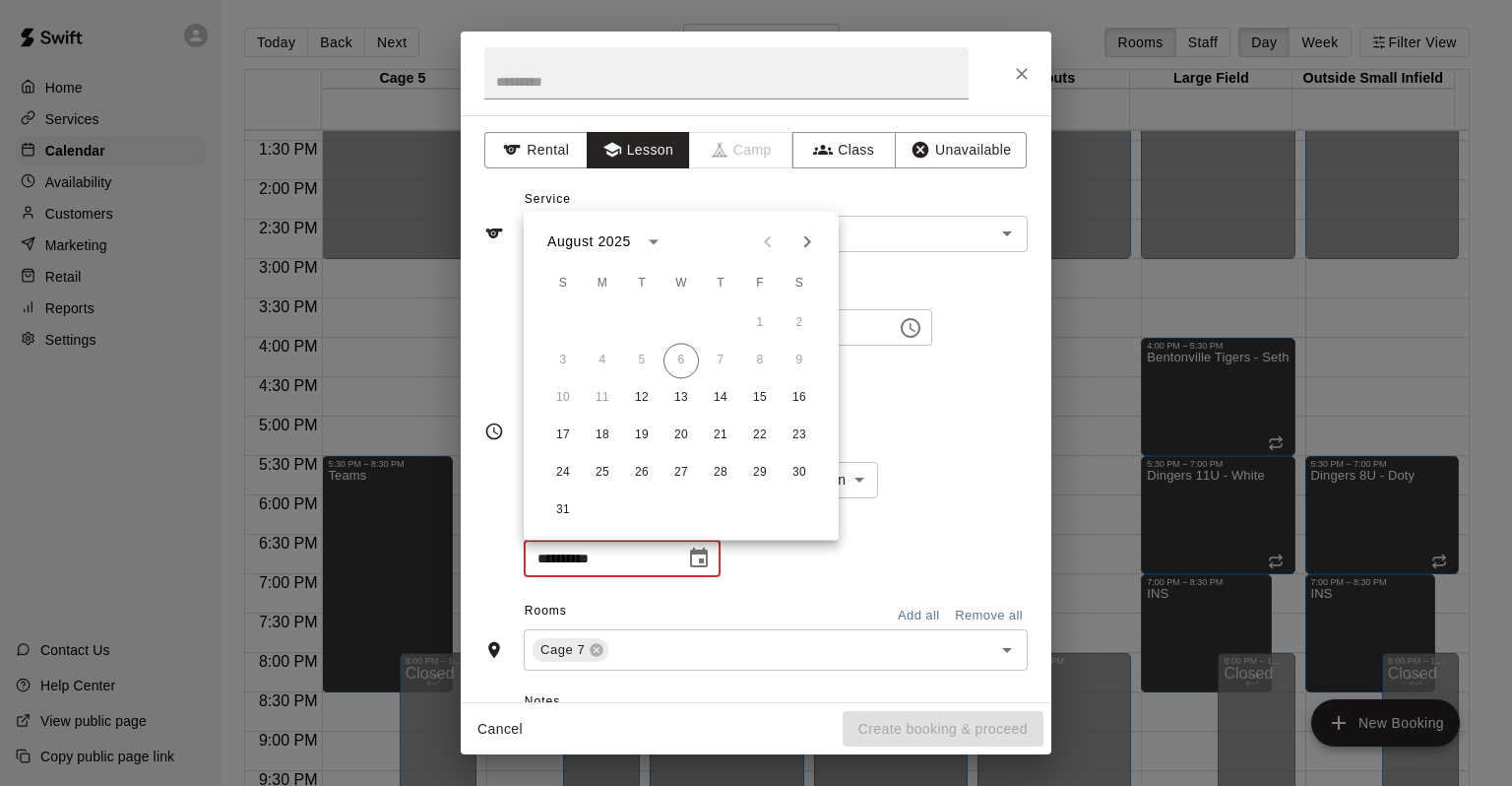 click 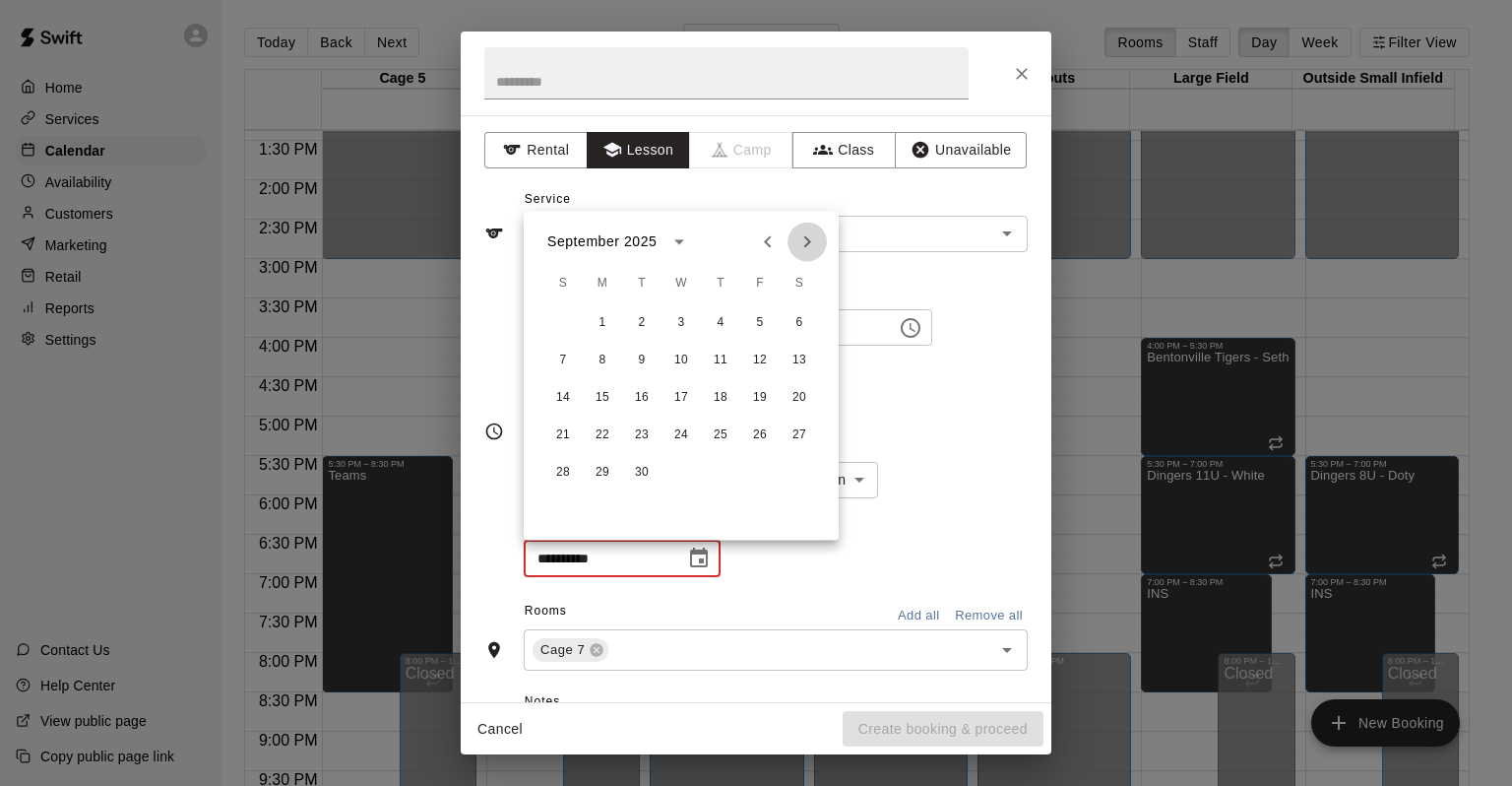 click 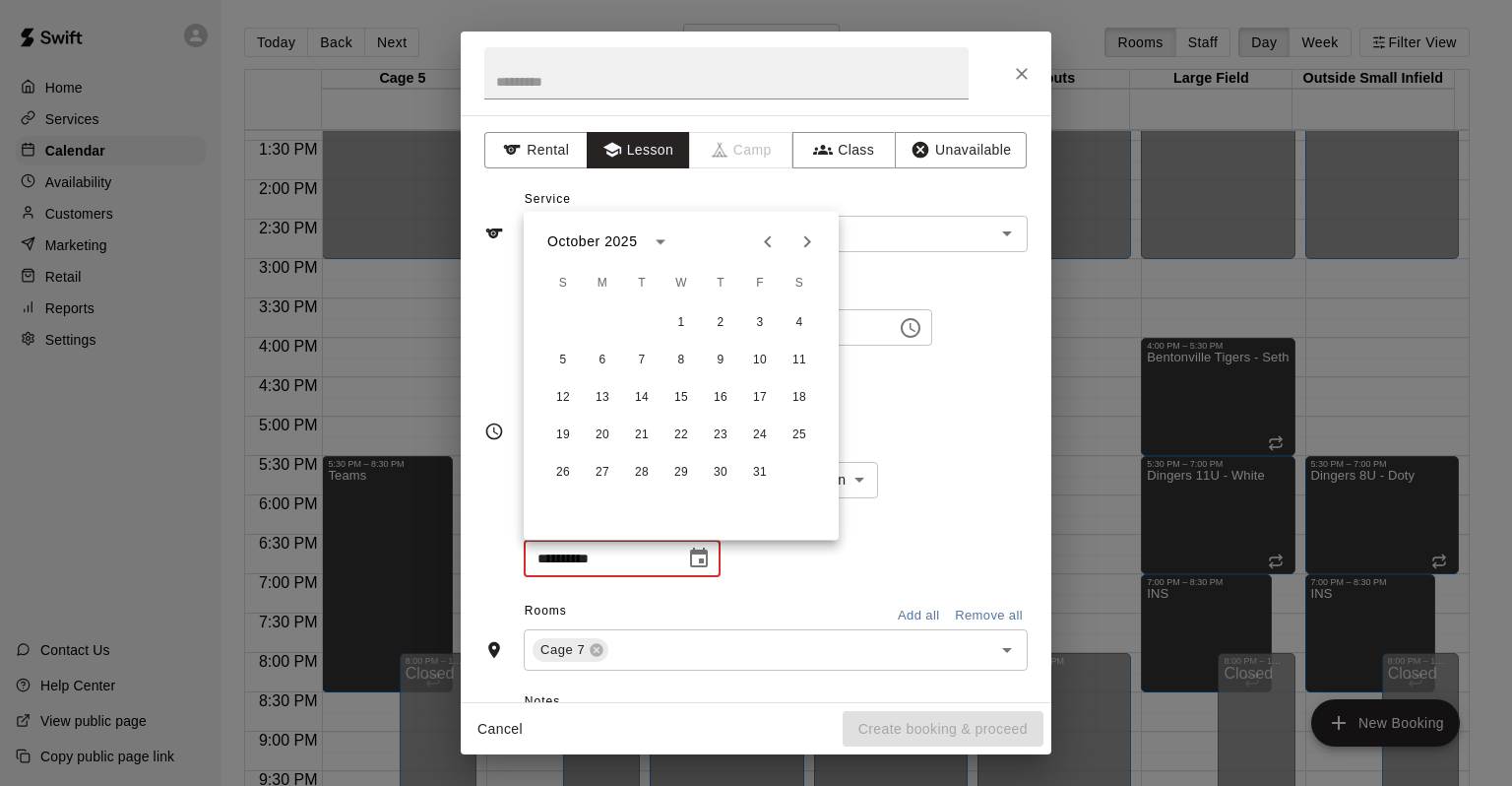 click 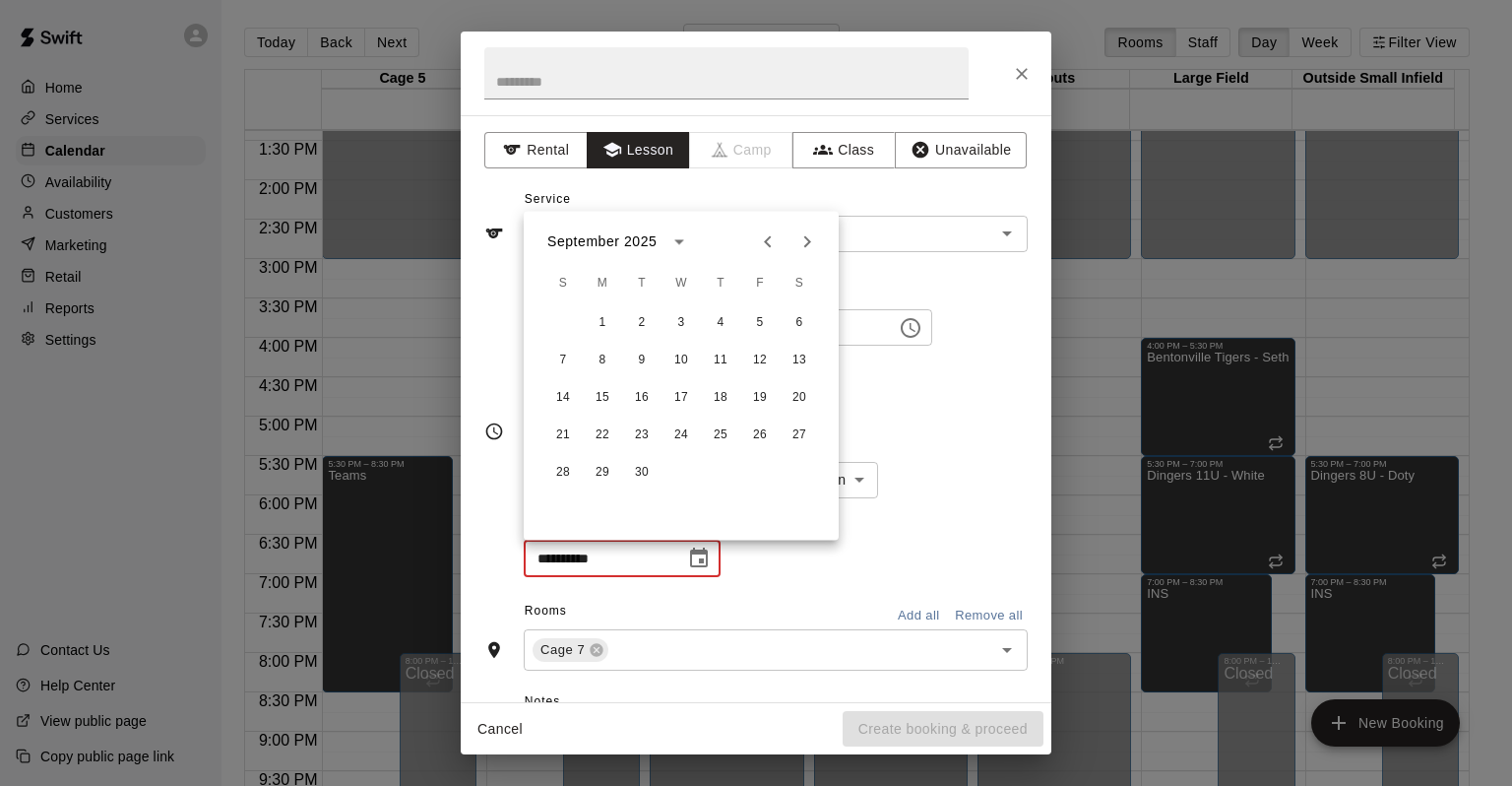 click 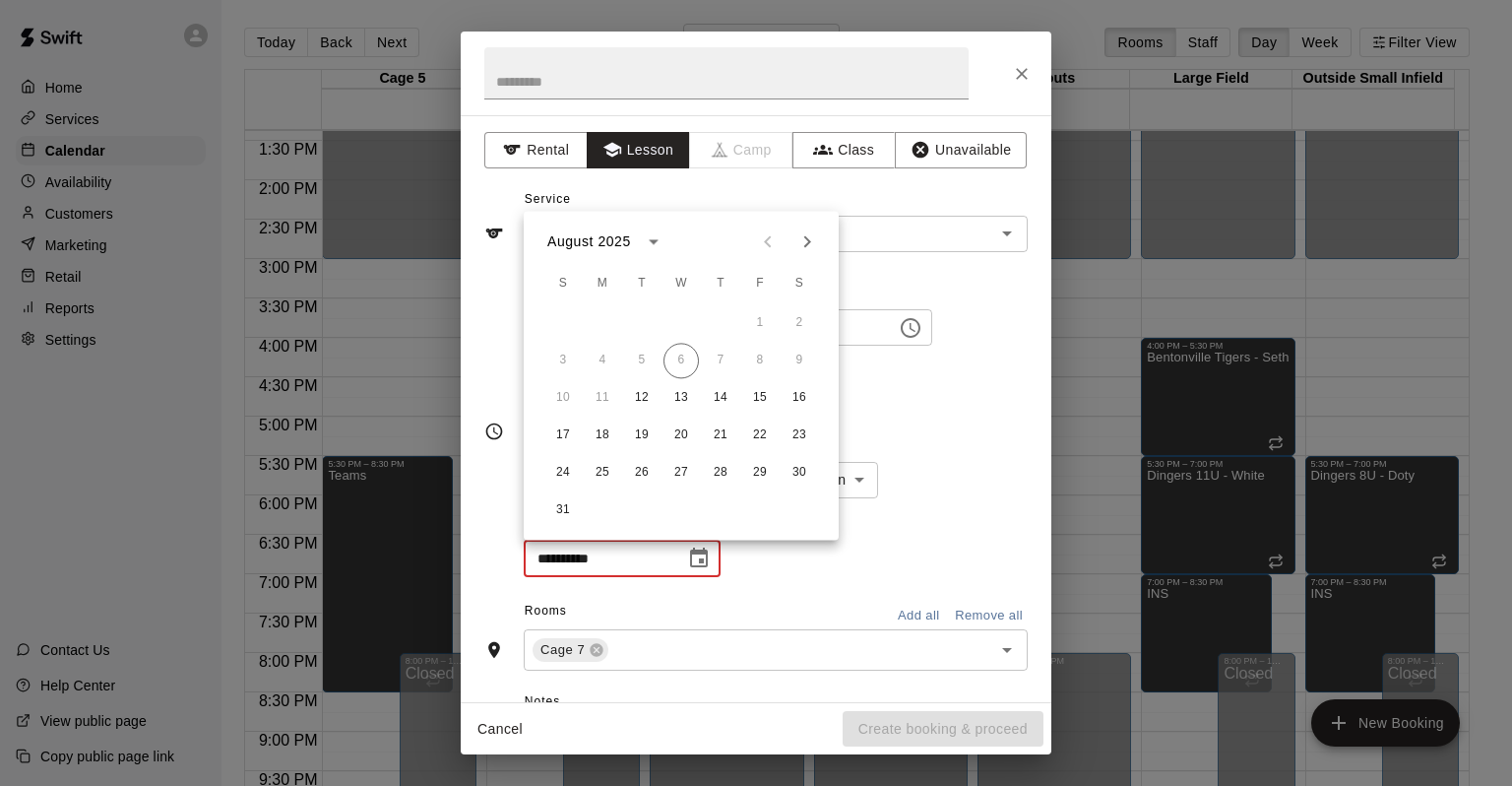 click 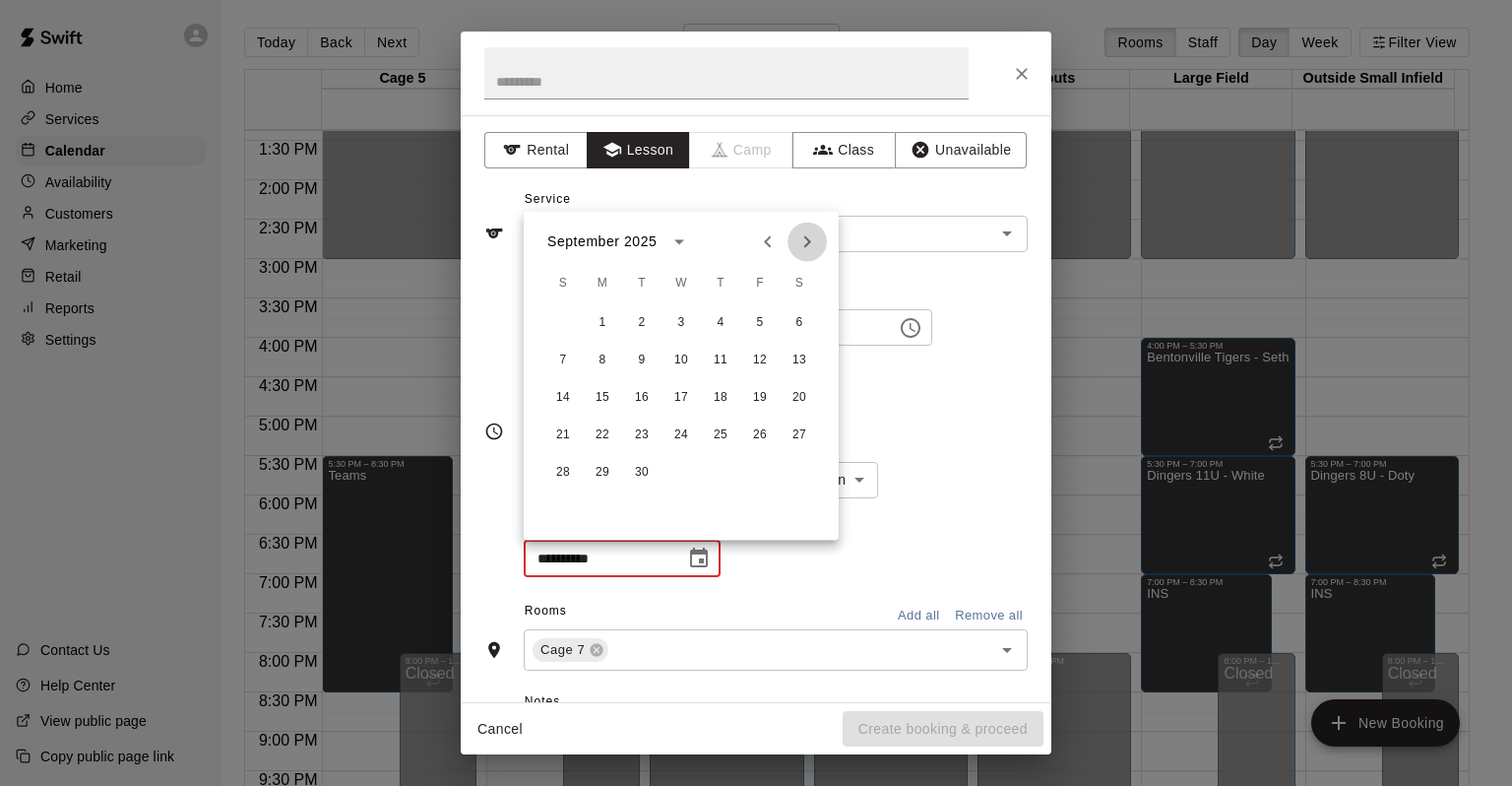 click 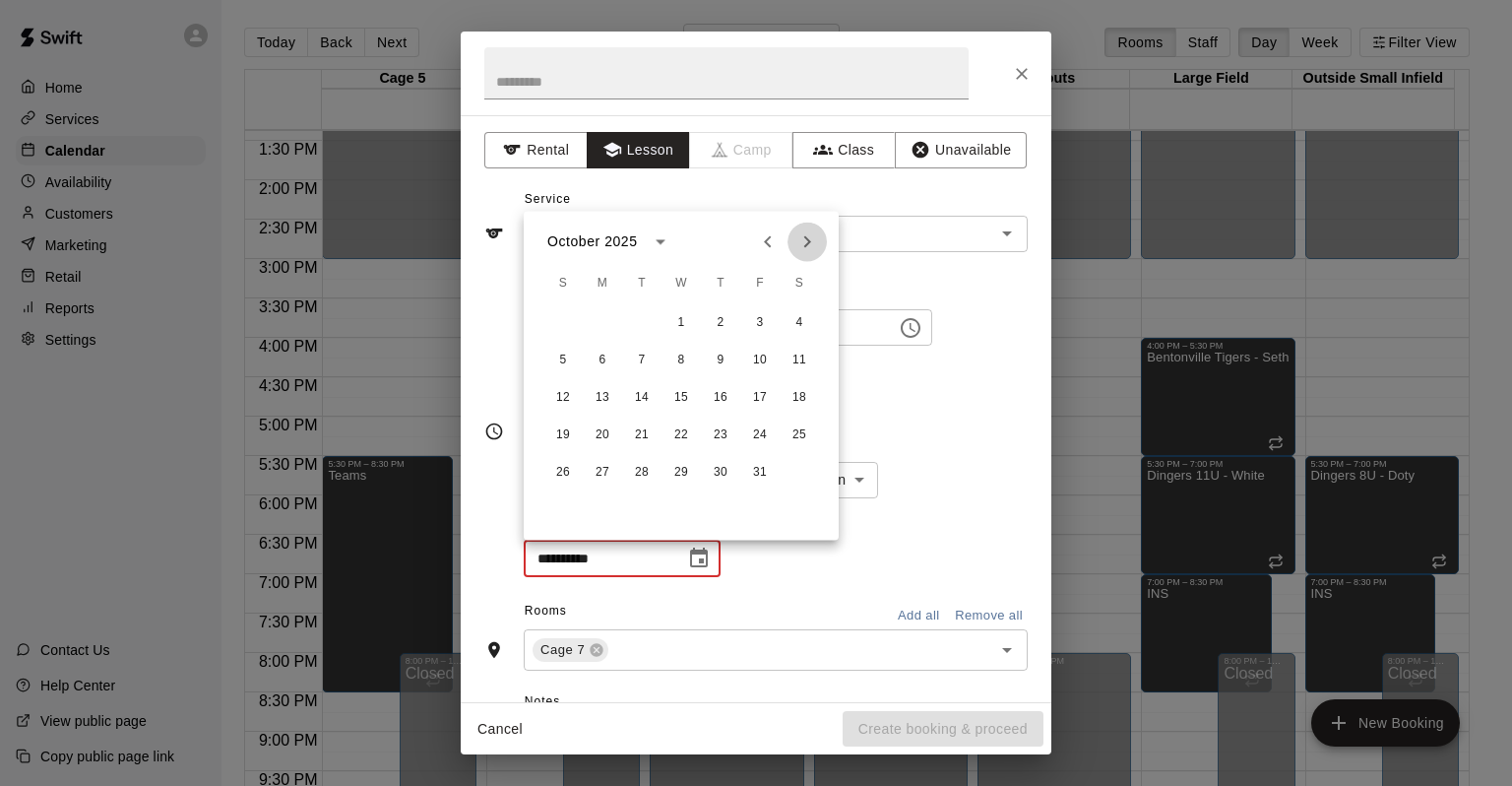 click 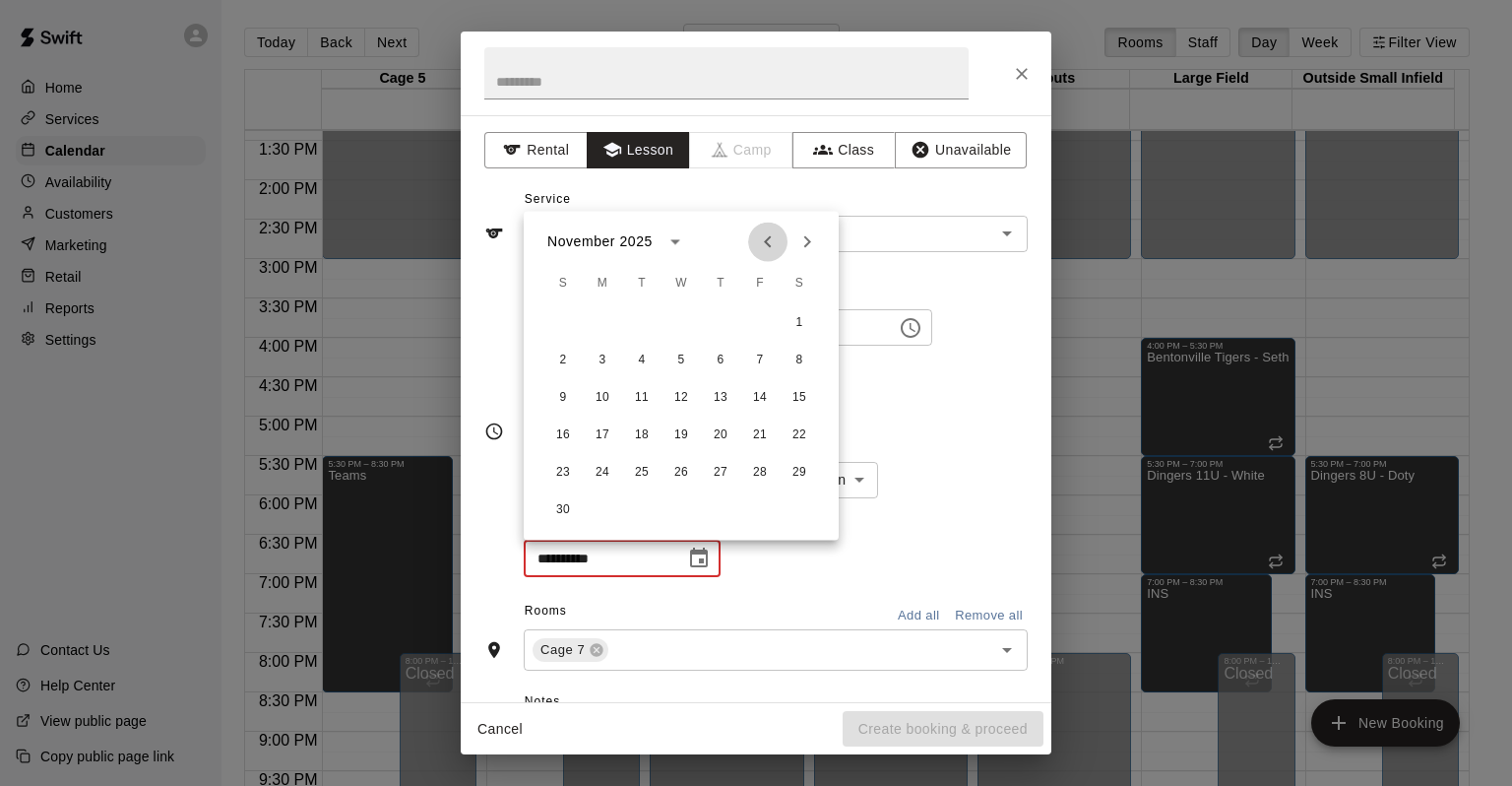 click at bounding box center (768, 241) 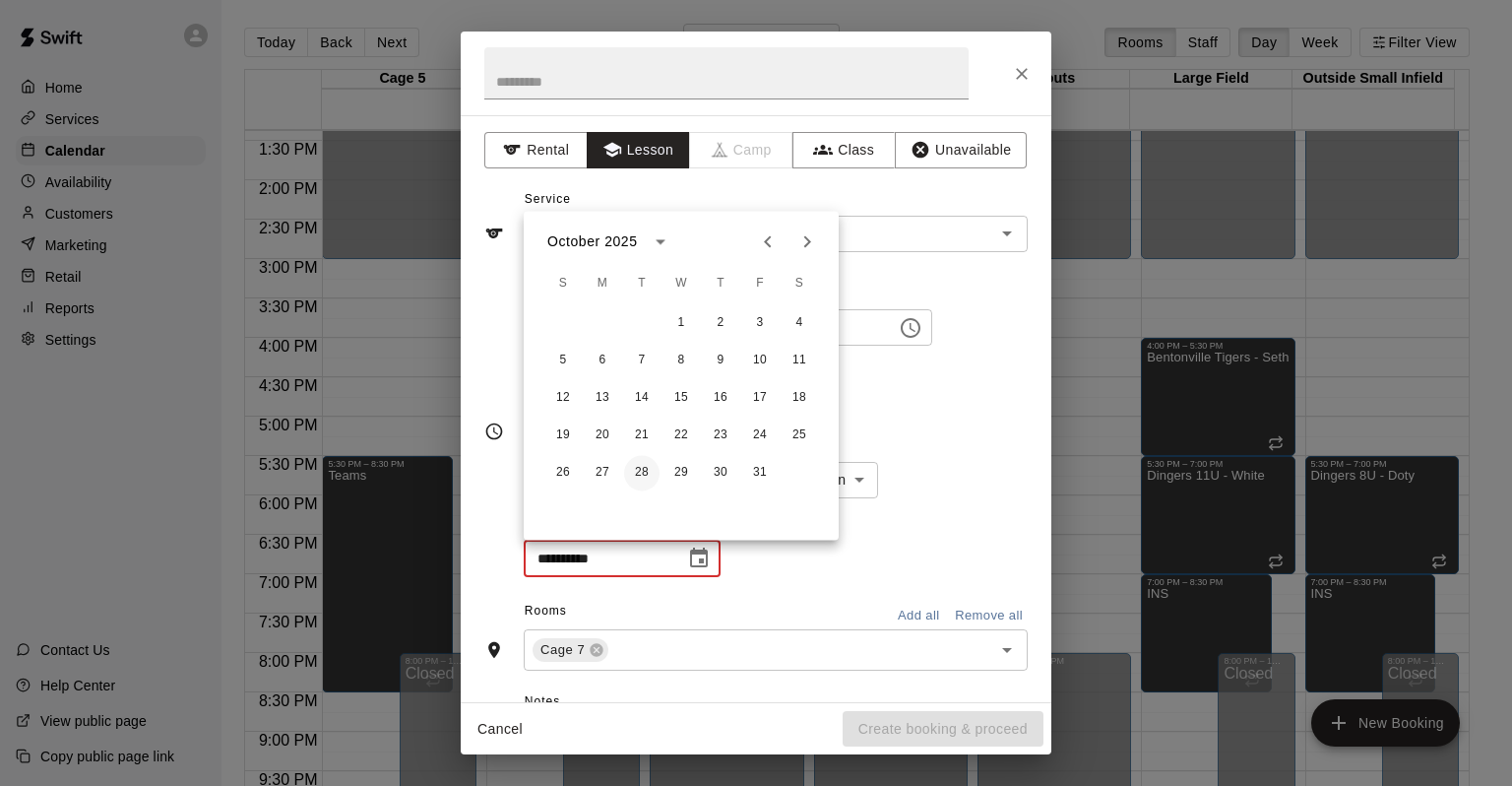 click on "28" at bounding box center (642, 473) 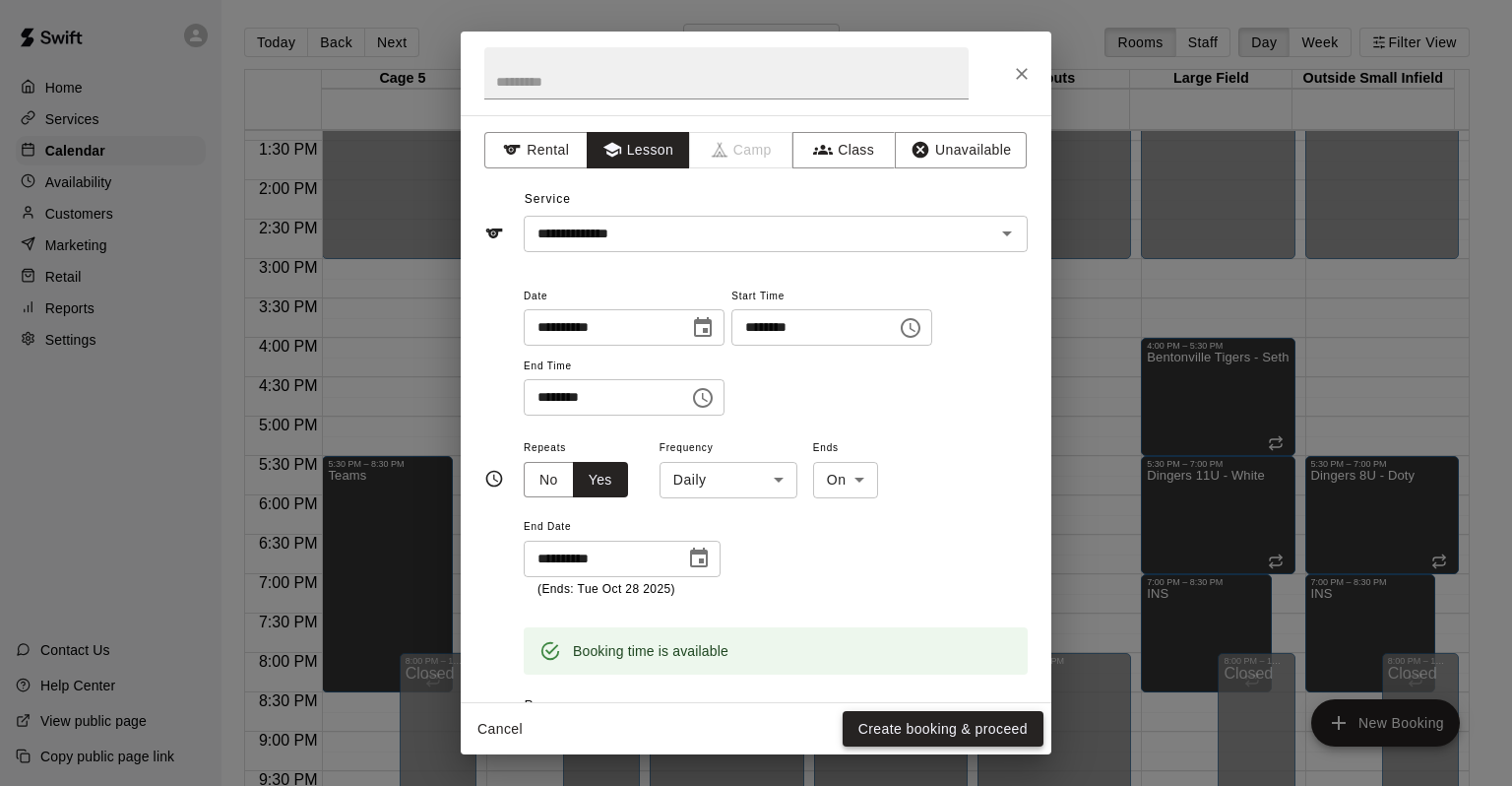 click on "Create booking & proceed" at bounding box center [943, 729] 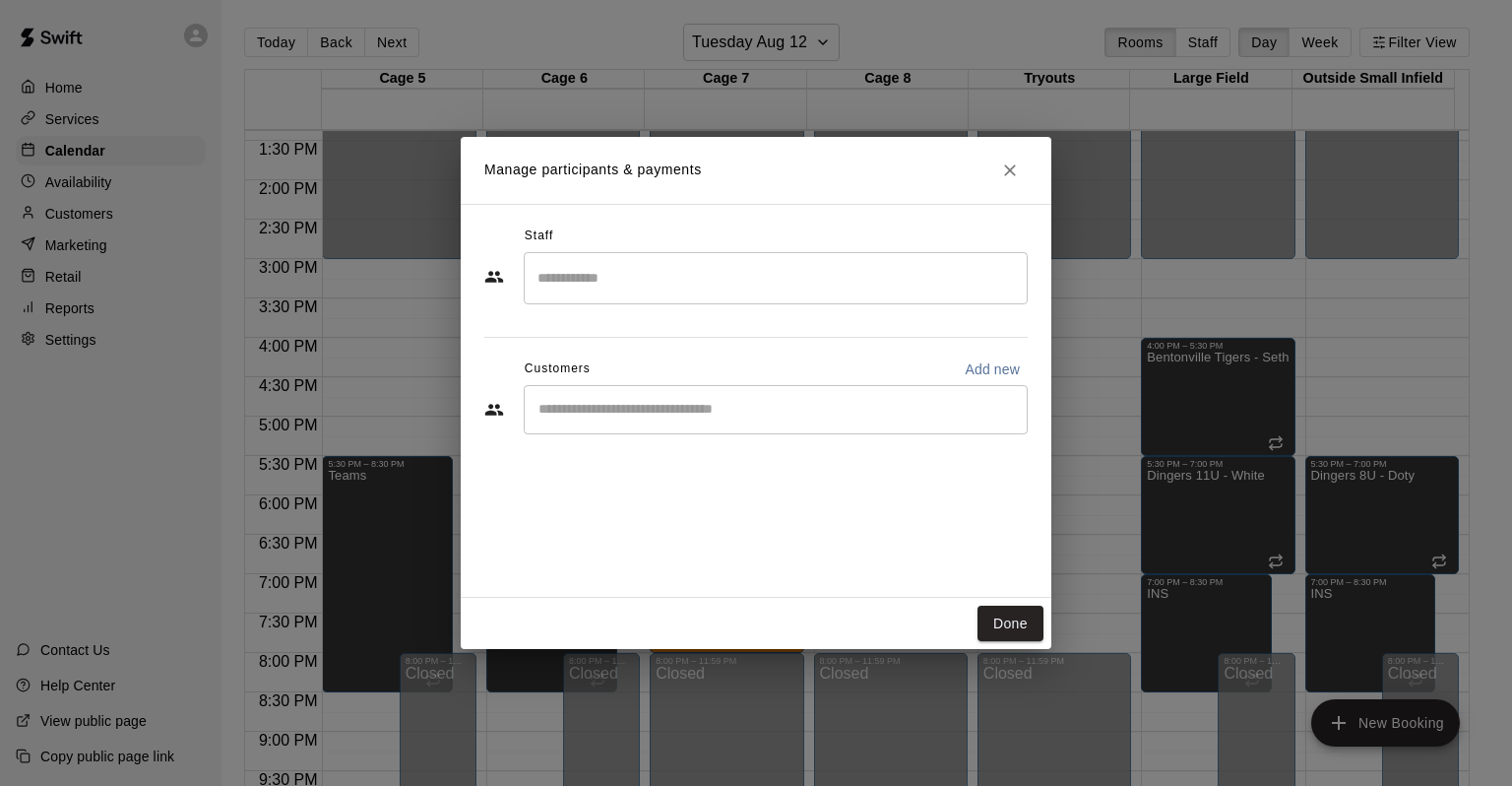 click at bounding box center (776, 278) 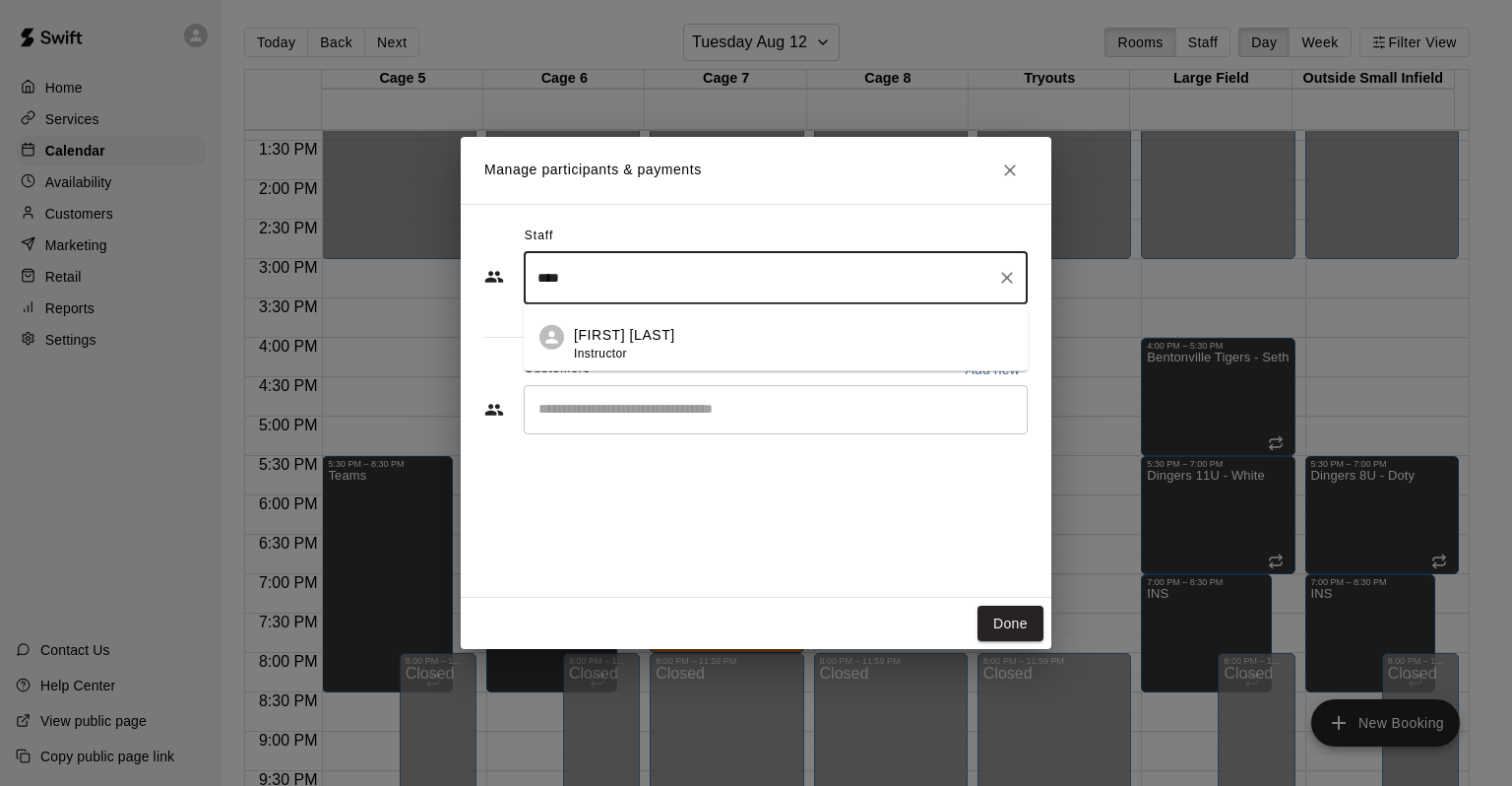 click on "[FIRST] [LAST]" at bounding box center (624, 335) 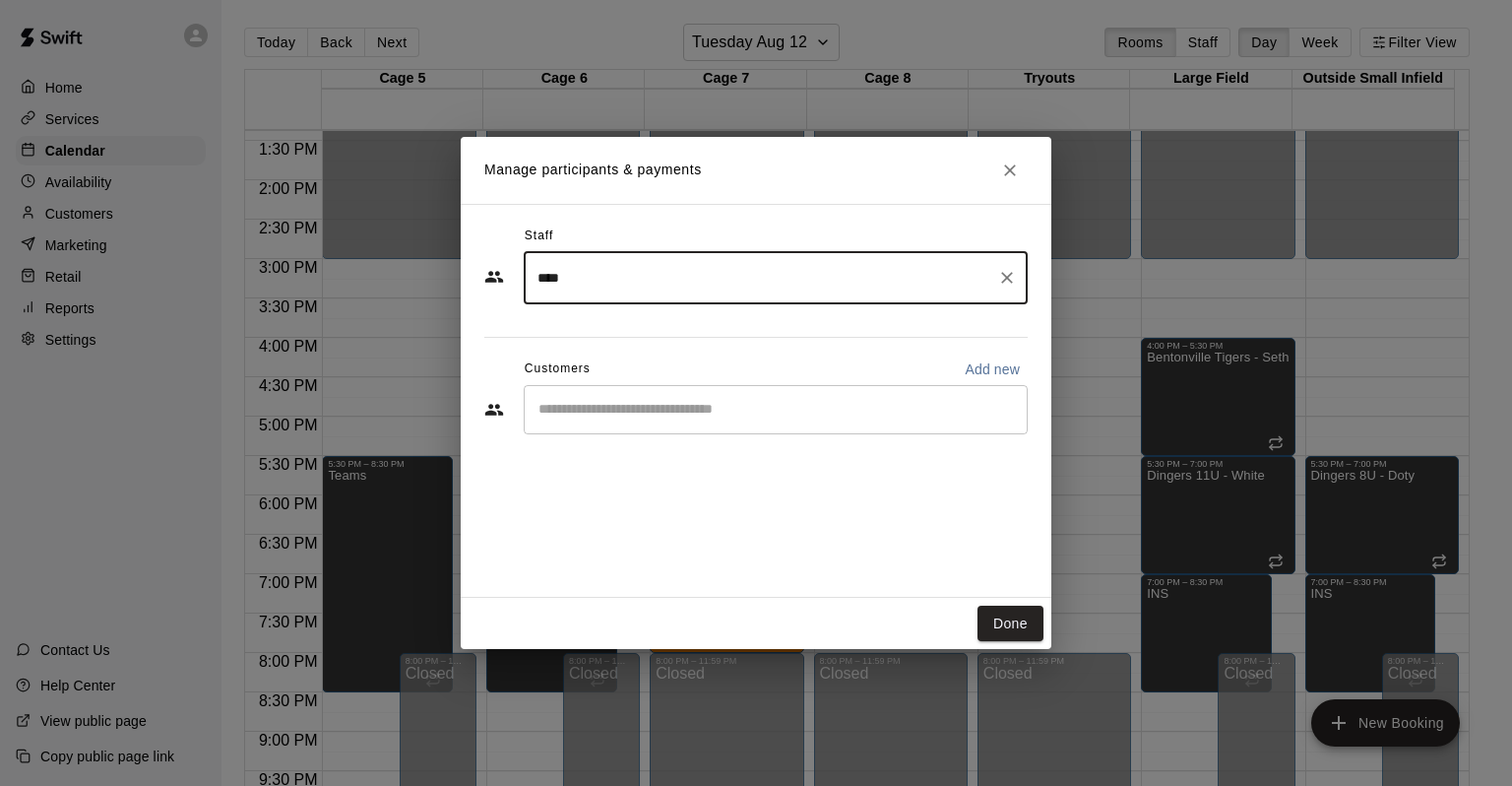 type on "****" 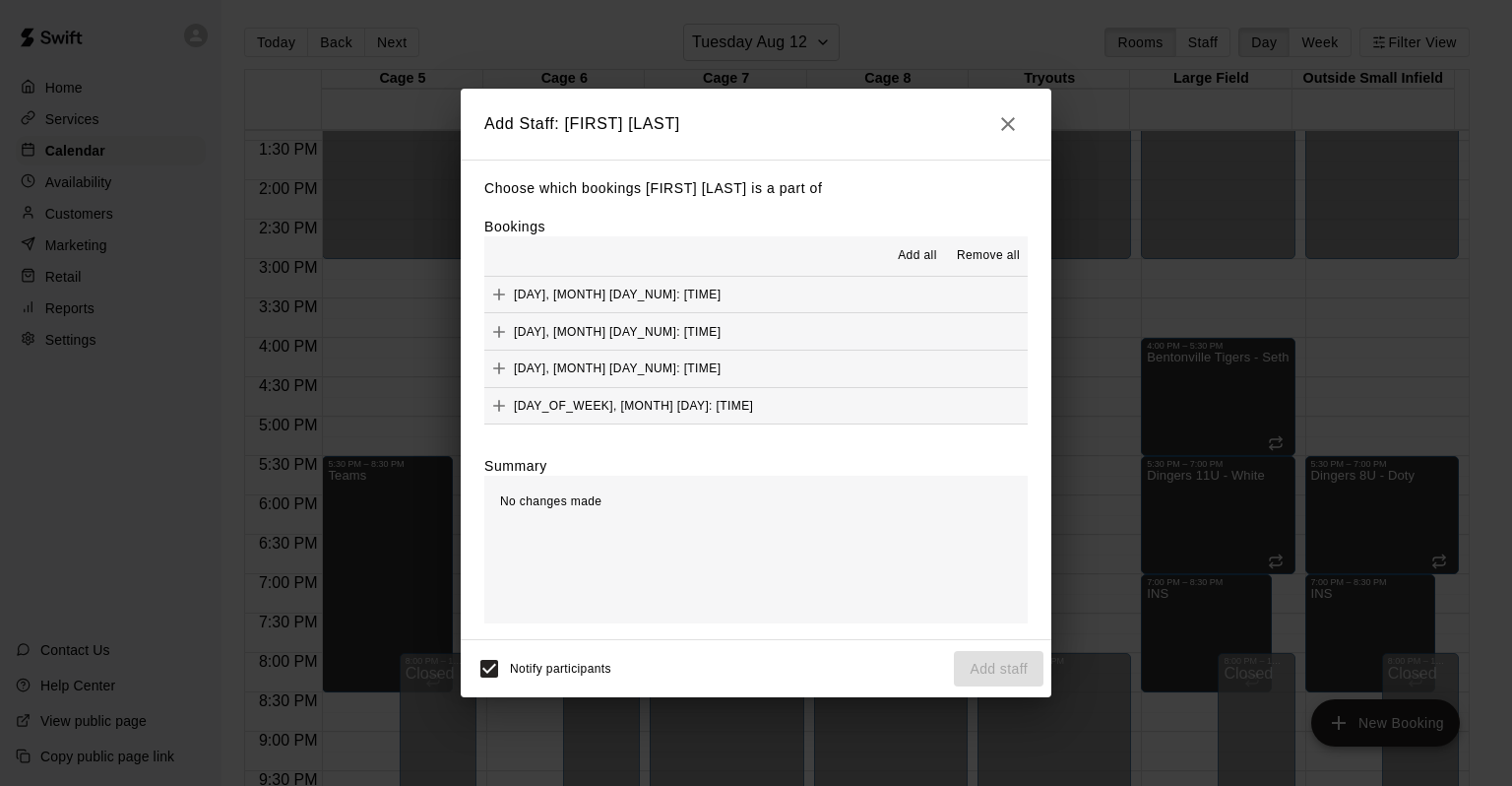 click on "Add all Remove all" at bounding box center (756, 256) 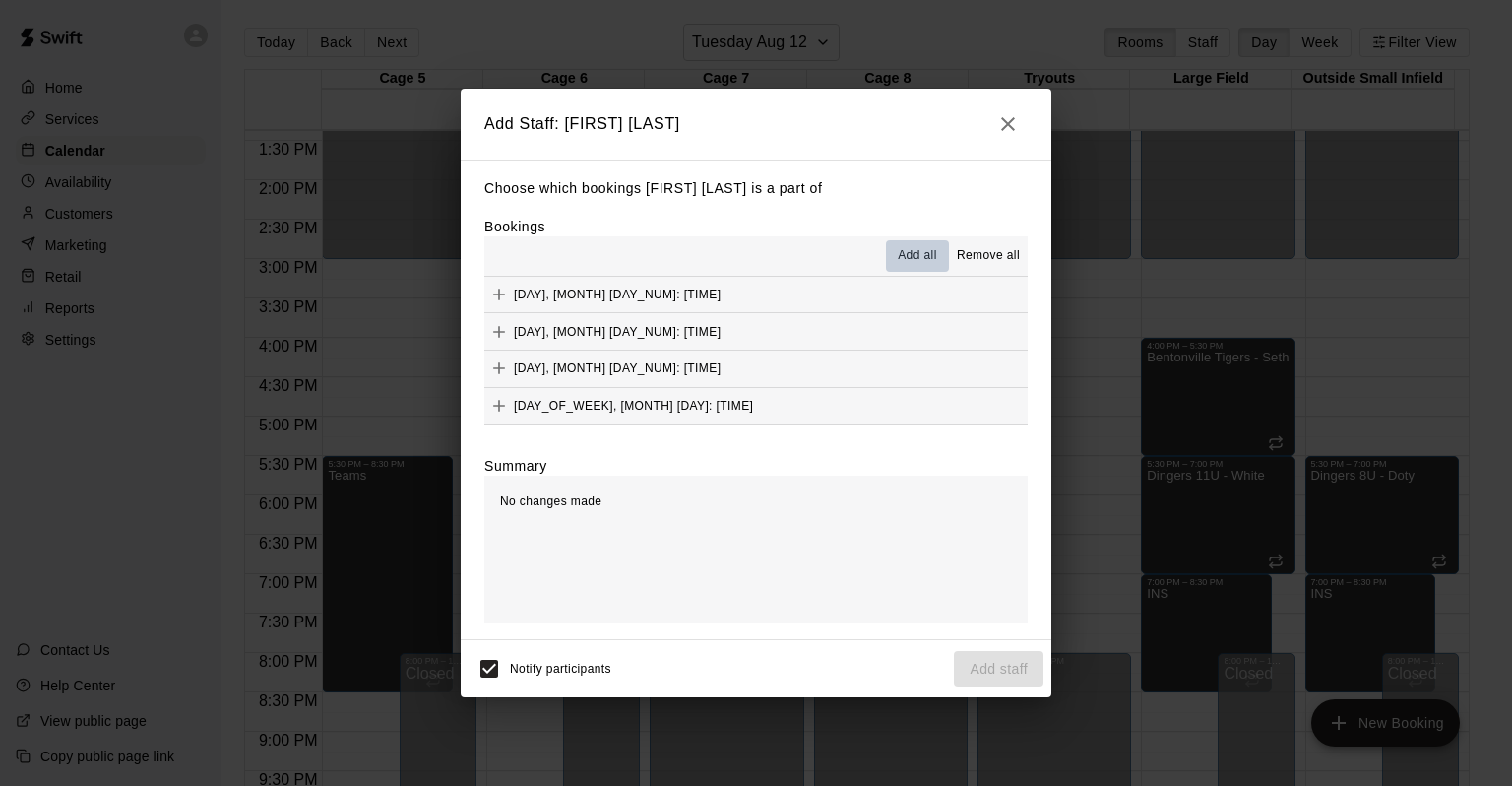 click on "Add all" at bounding box center [917, 256] 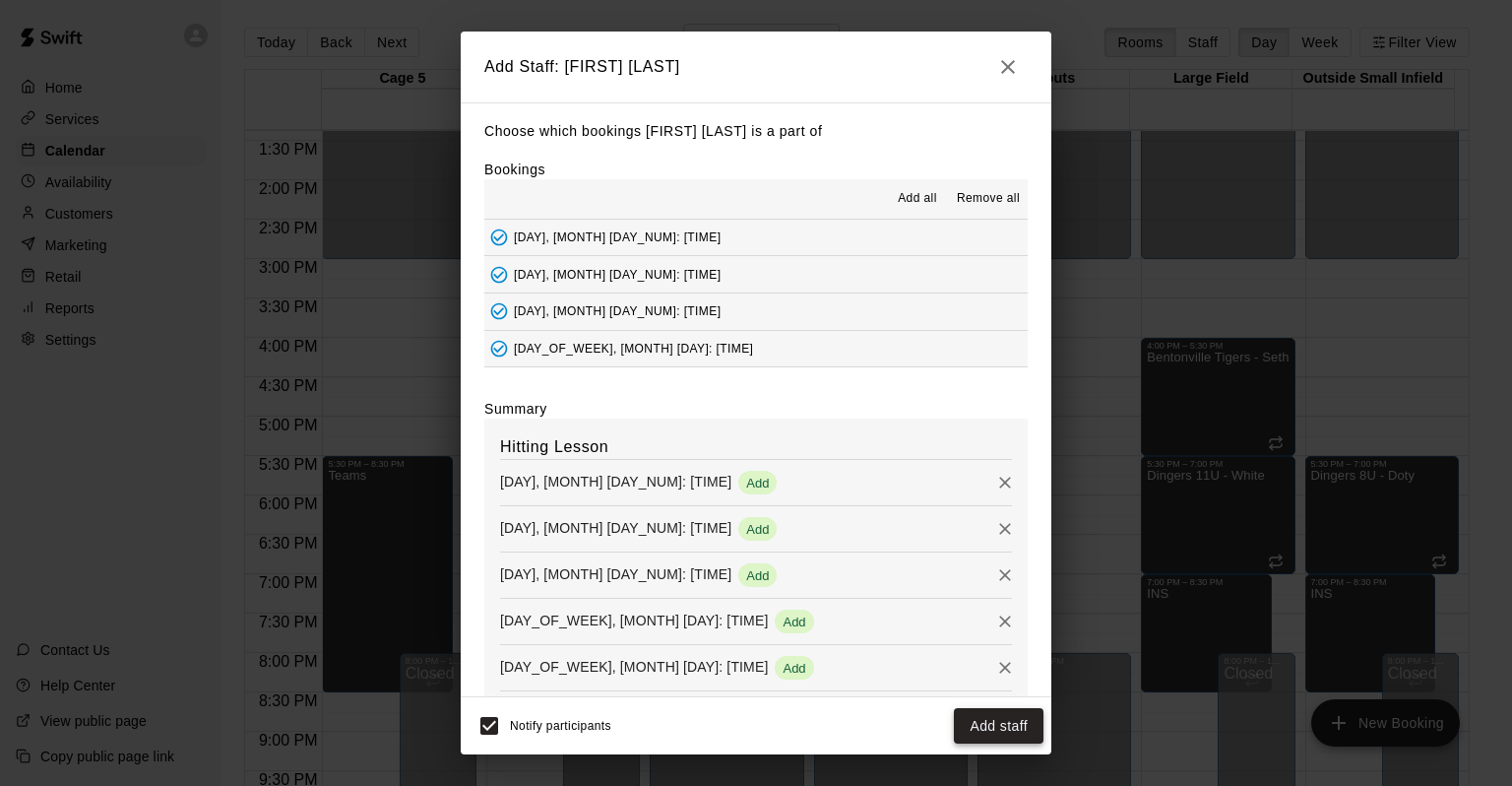 click on "Add staff" at bounding box center (998, 726) 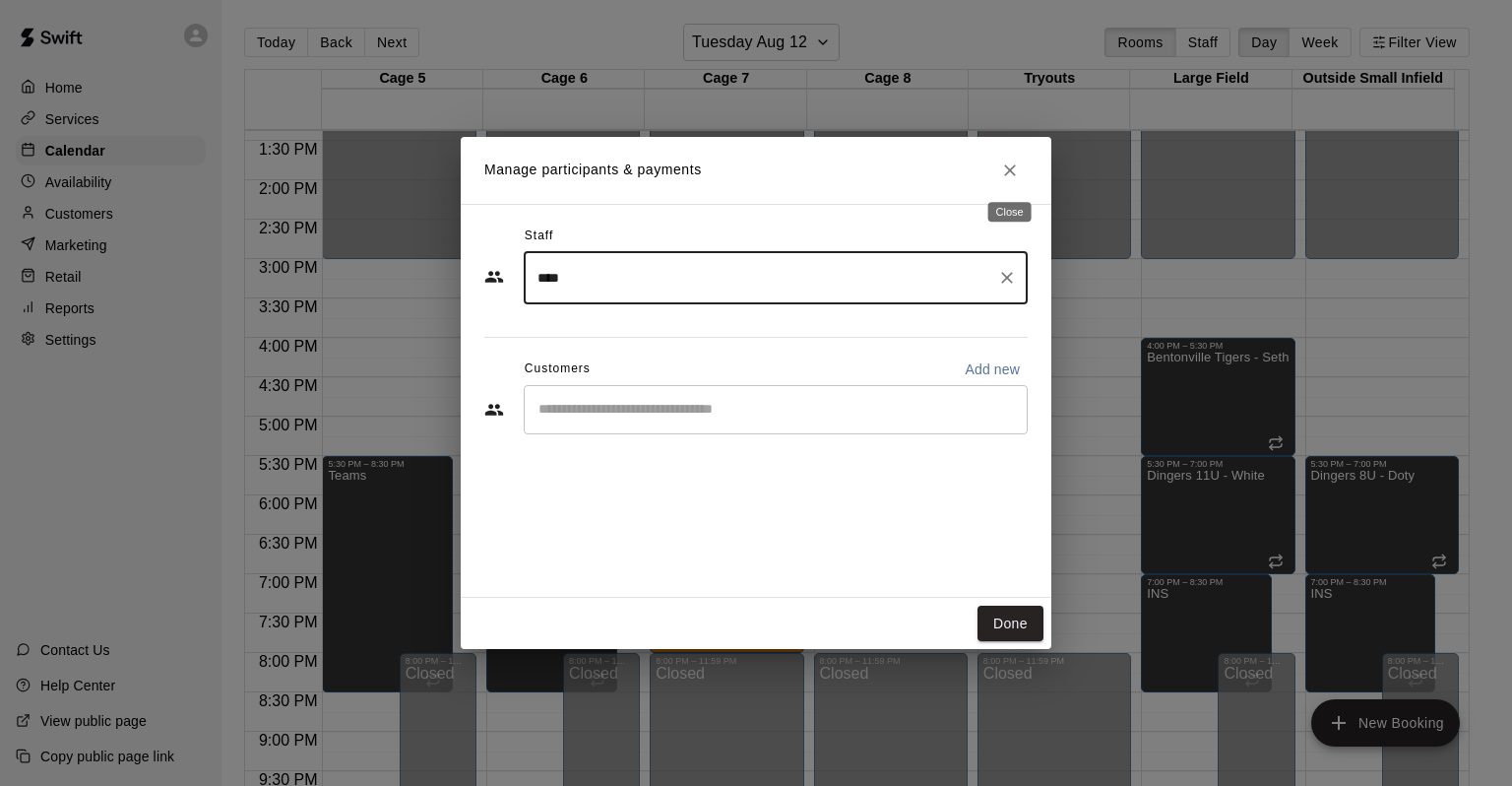 click 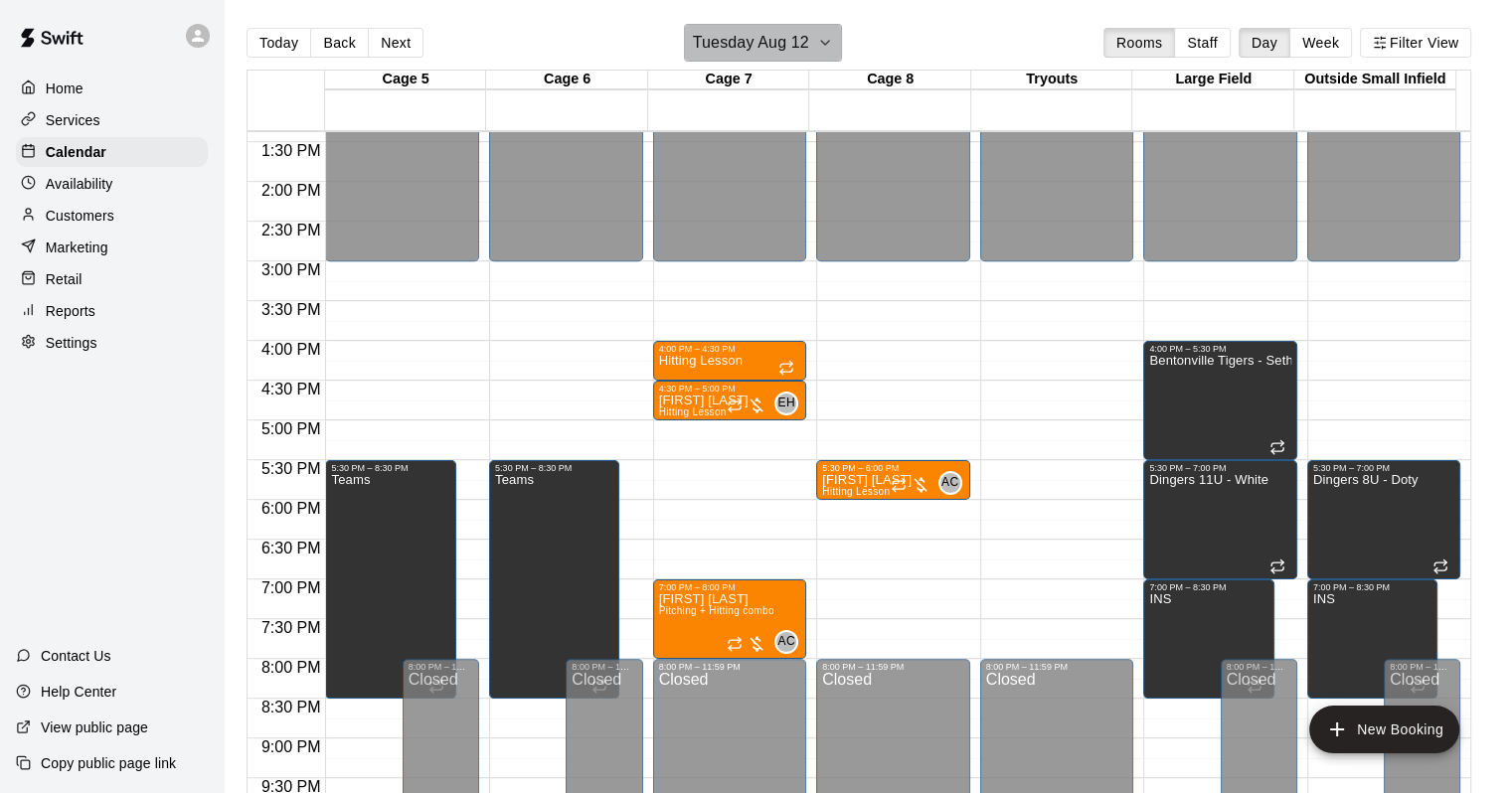 click 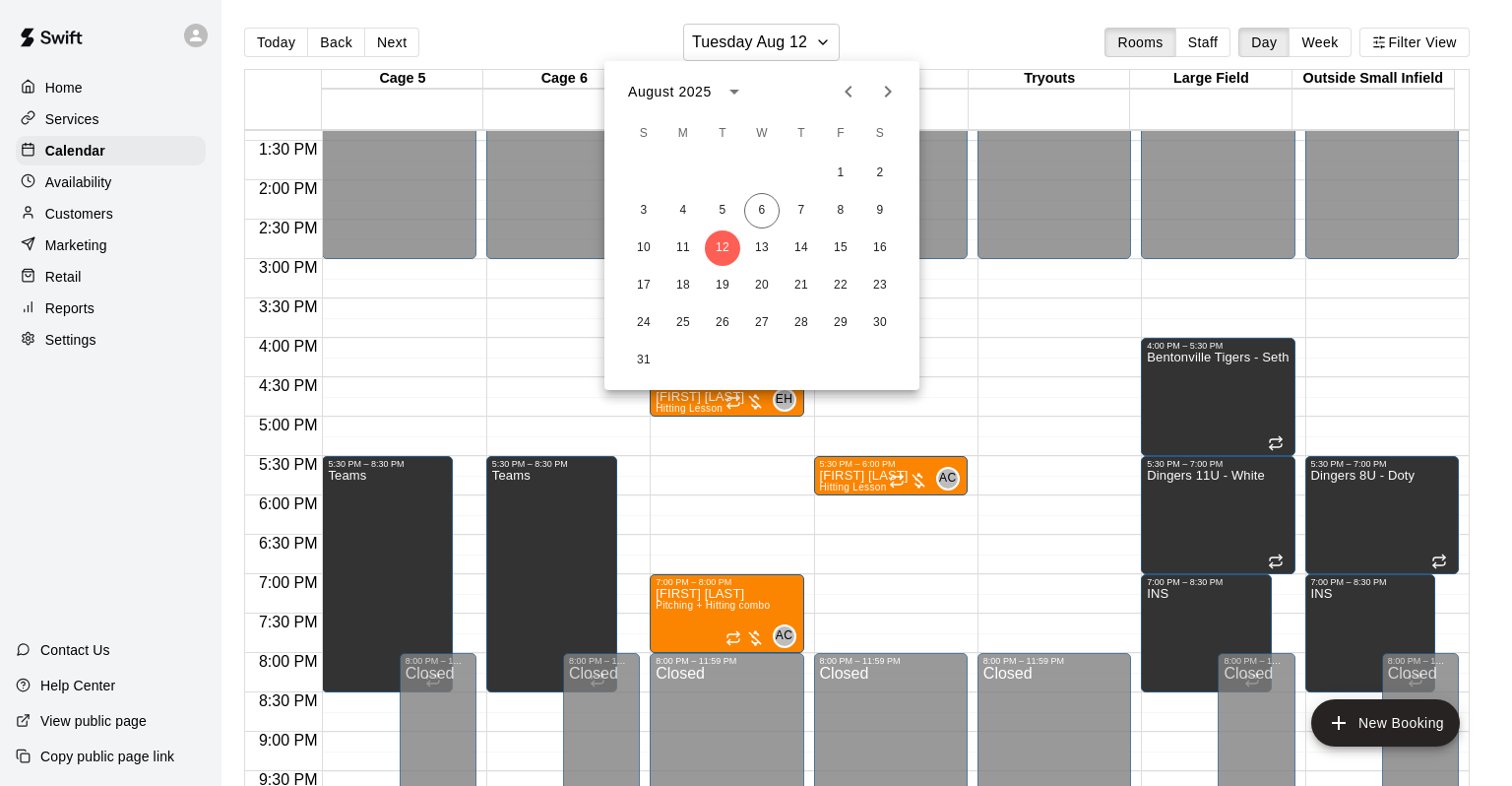click at bounding box center [756, 393] 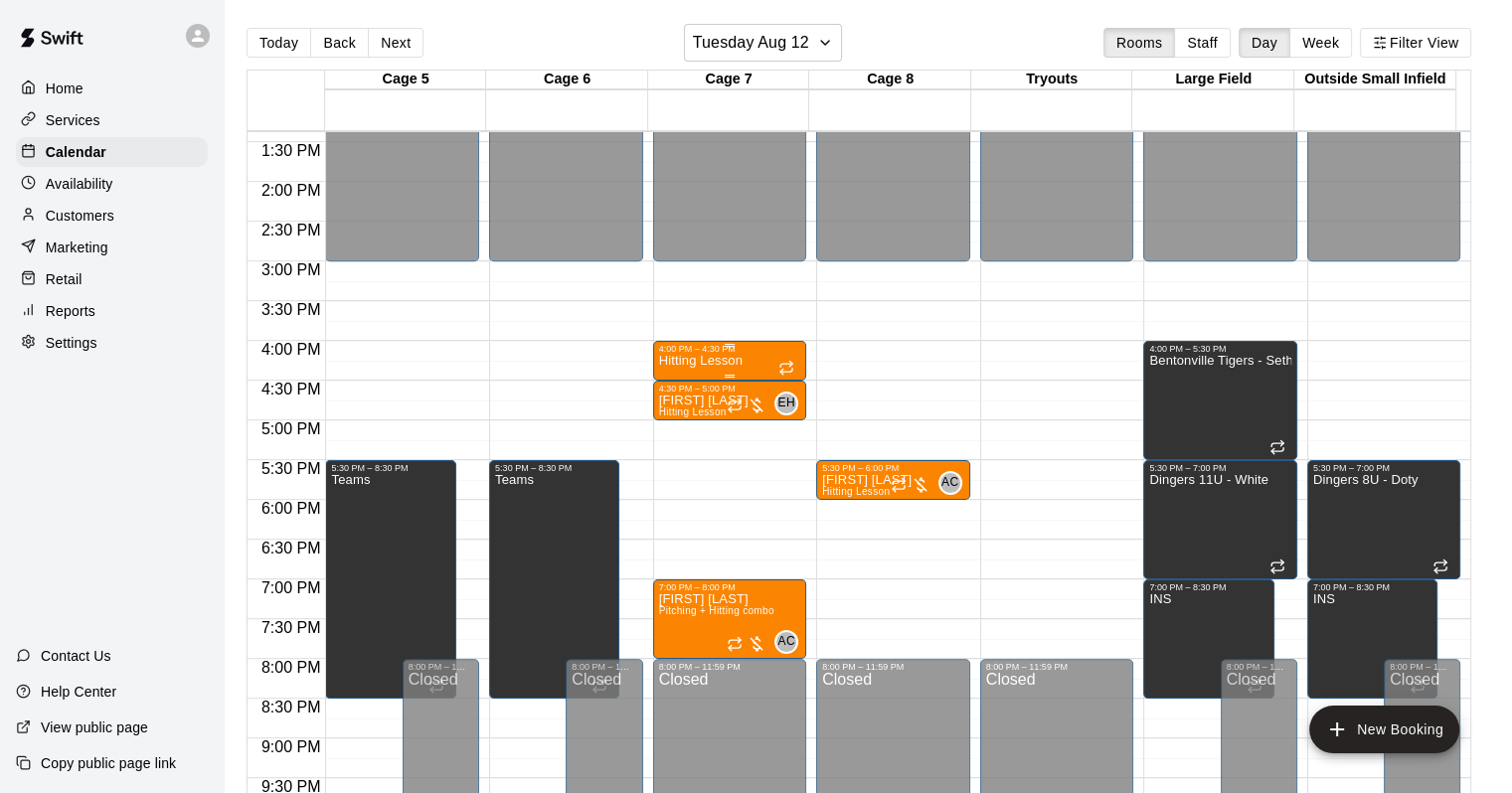 drag, startPoint x: 770, startPoint y: 352, endPoint x: 742, endPoint y: 368, distance: 32.24903 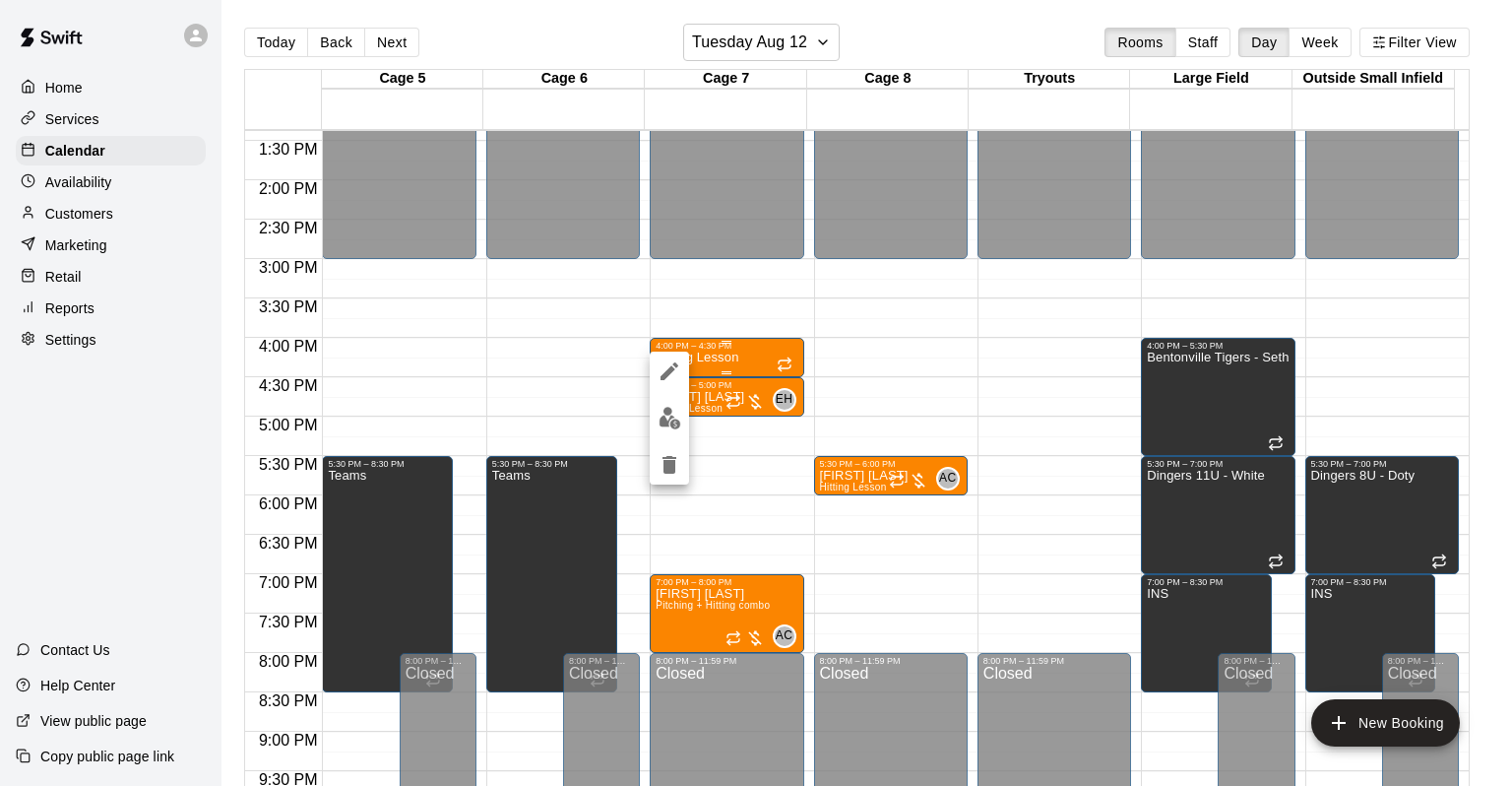 click at bounding box center (756, 393) 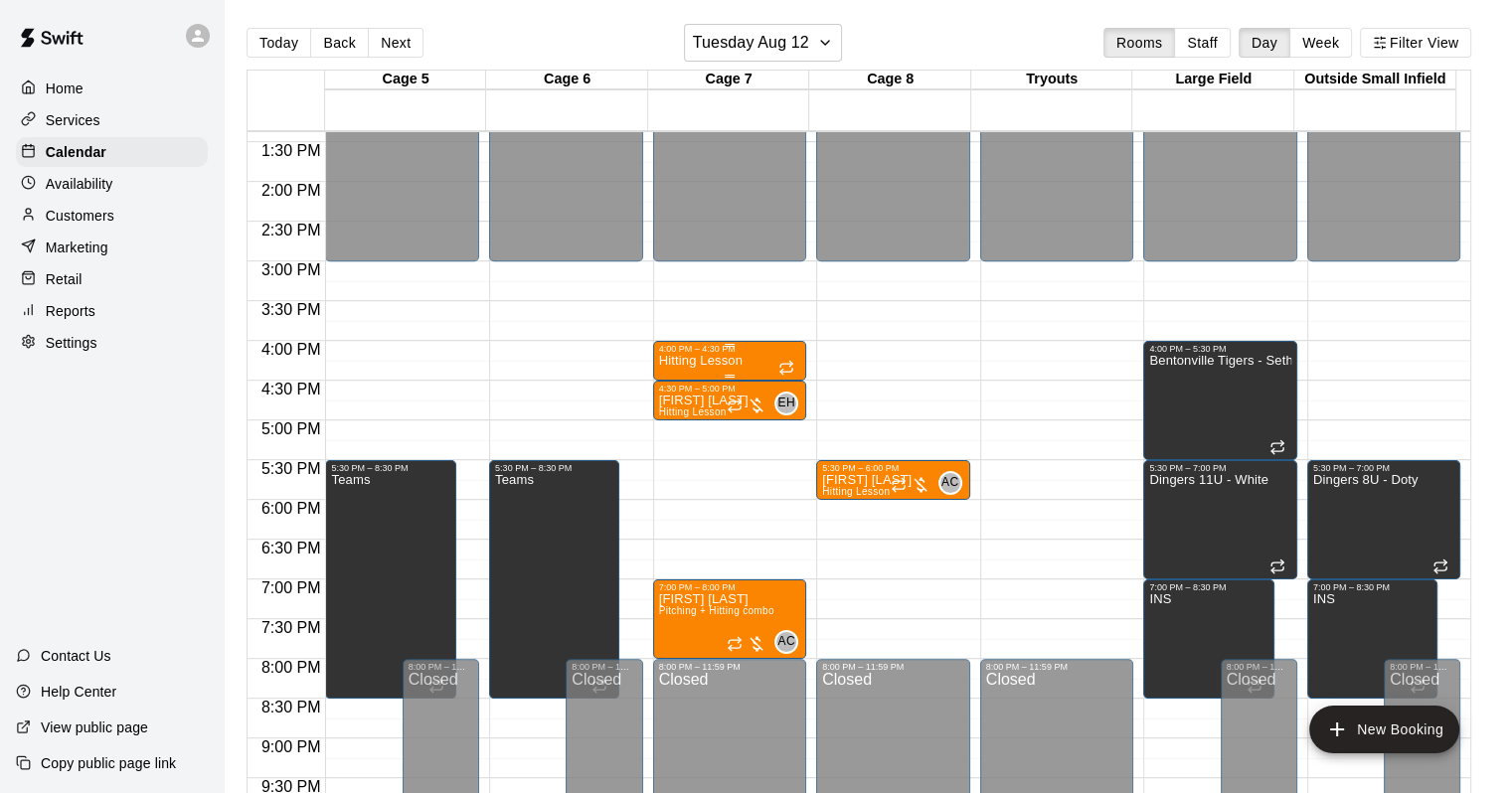 click on "4:00 PM – 4:30 PM" at bounding box center [730, 349] 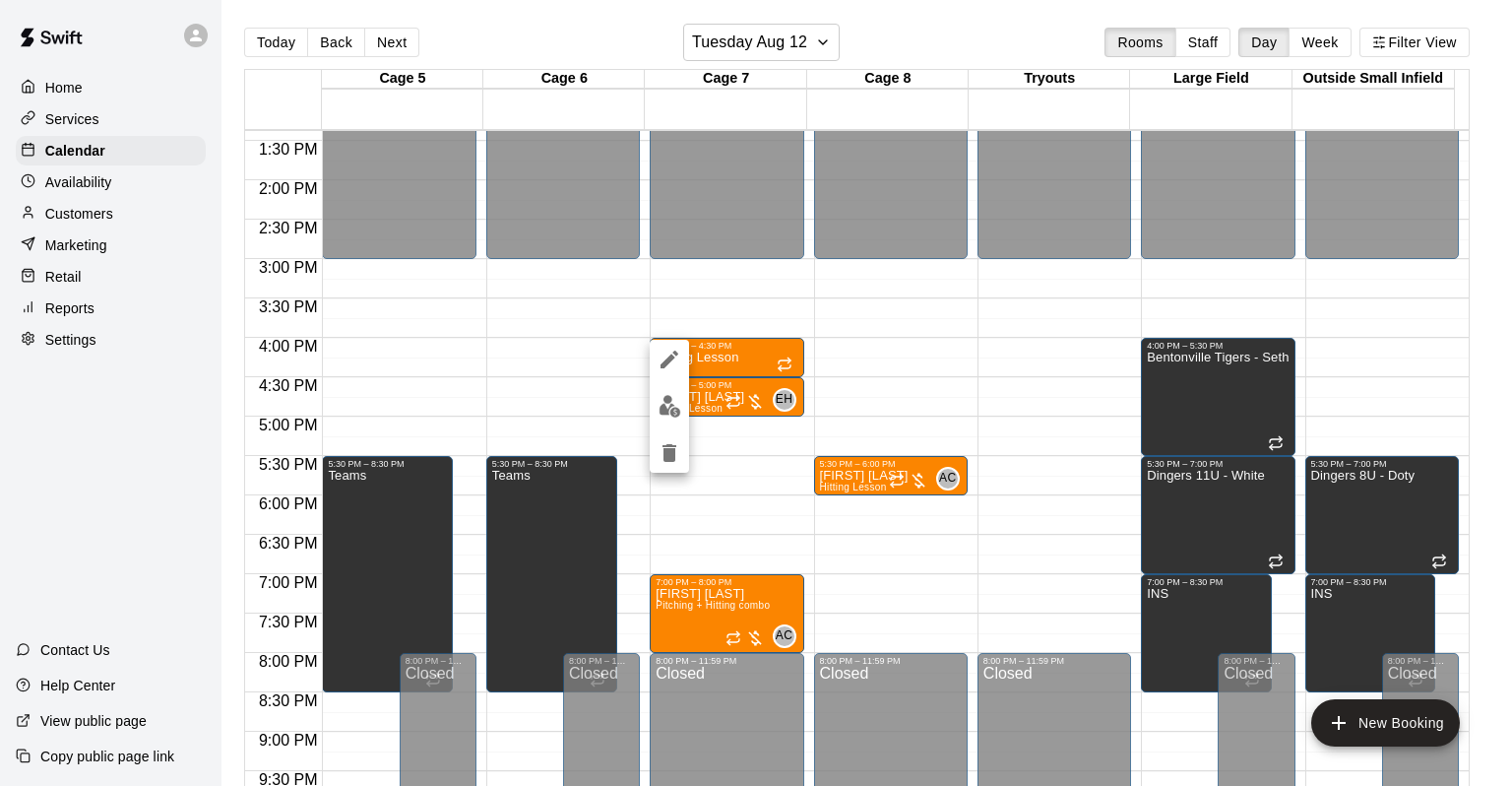 click at bounding box center (669, 360) 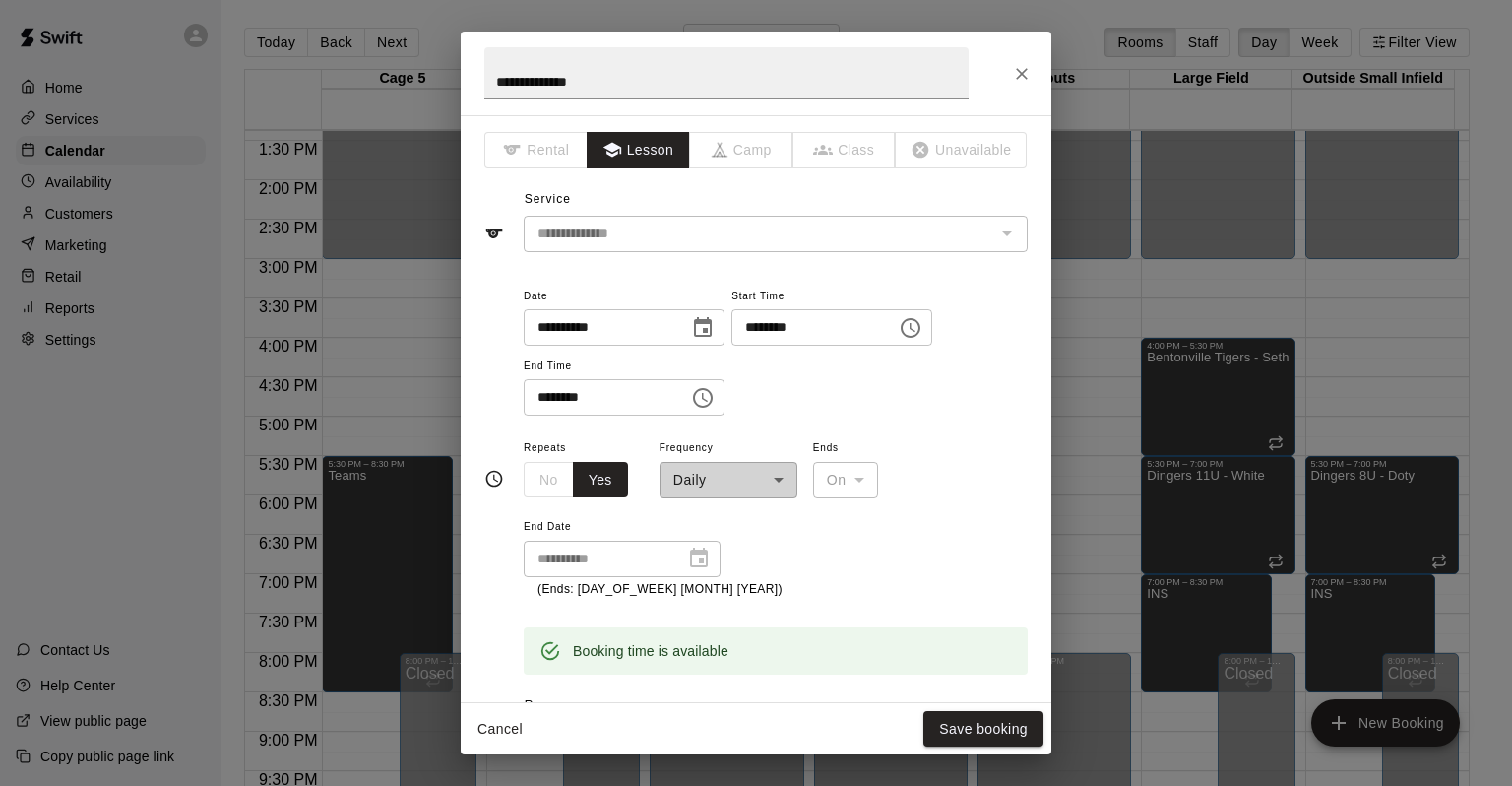 click on "**********" at bounding box center [728, 467] 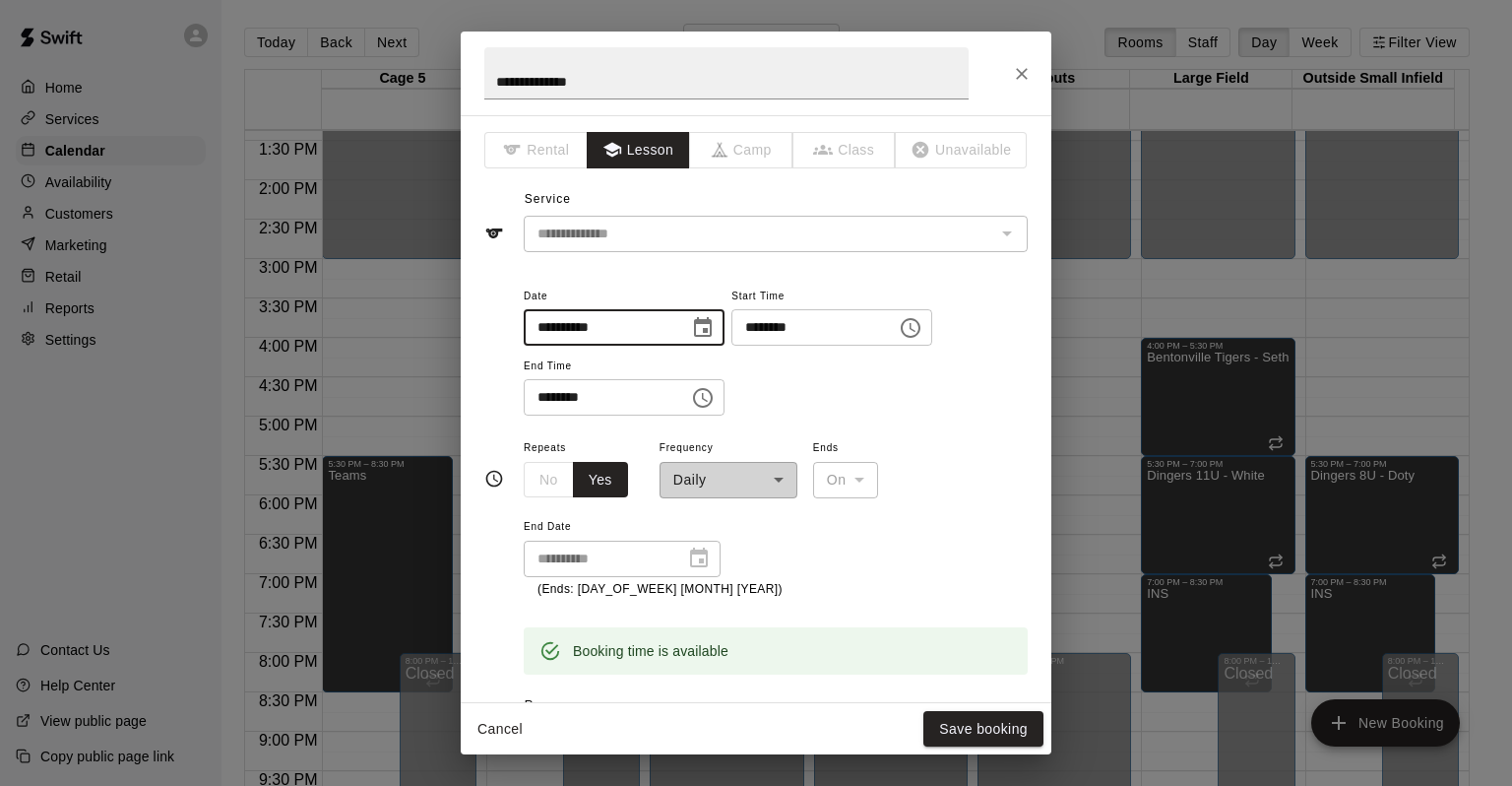 click on "**********" at bounding box center (599, 327) 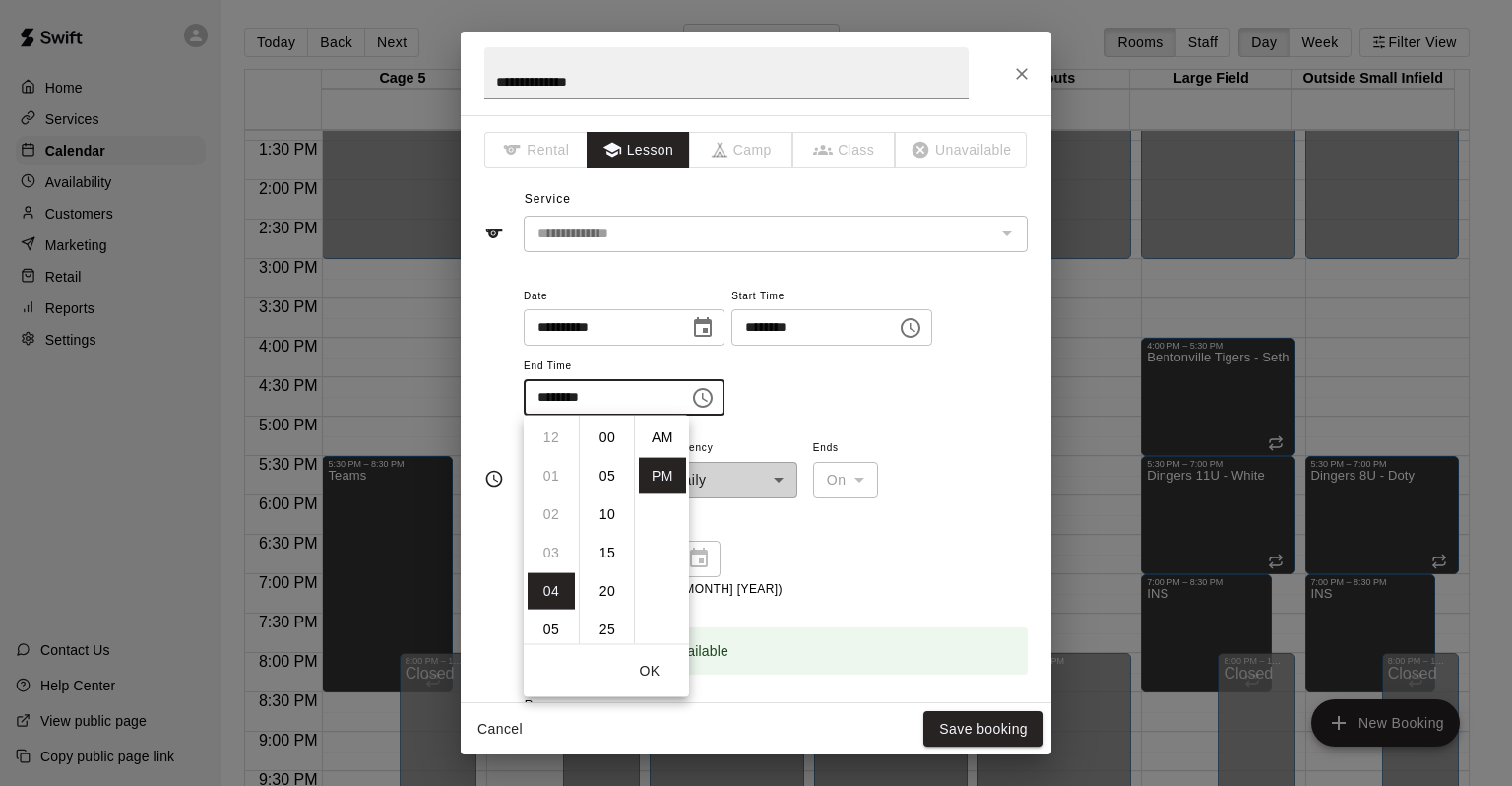 scroll, scrollTop: 154, scrollLeft: 0, axis: vertical 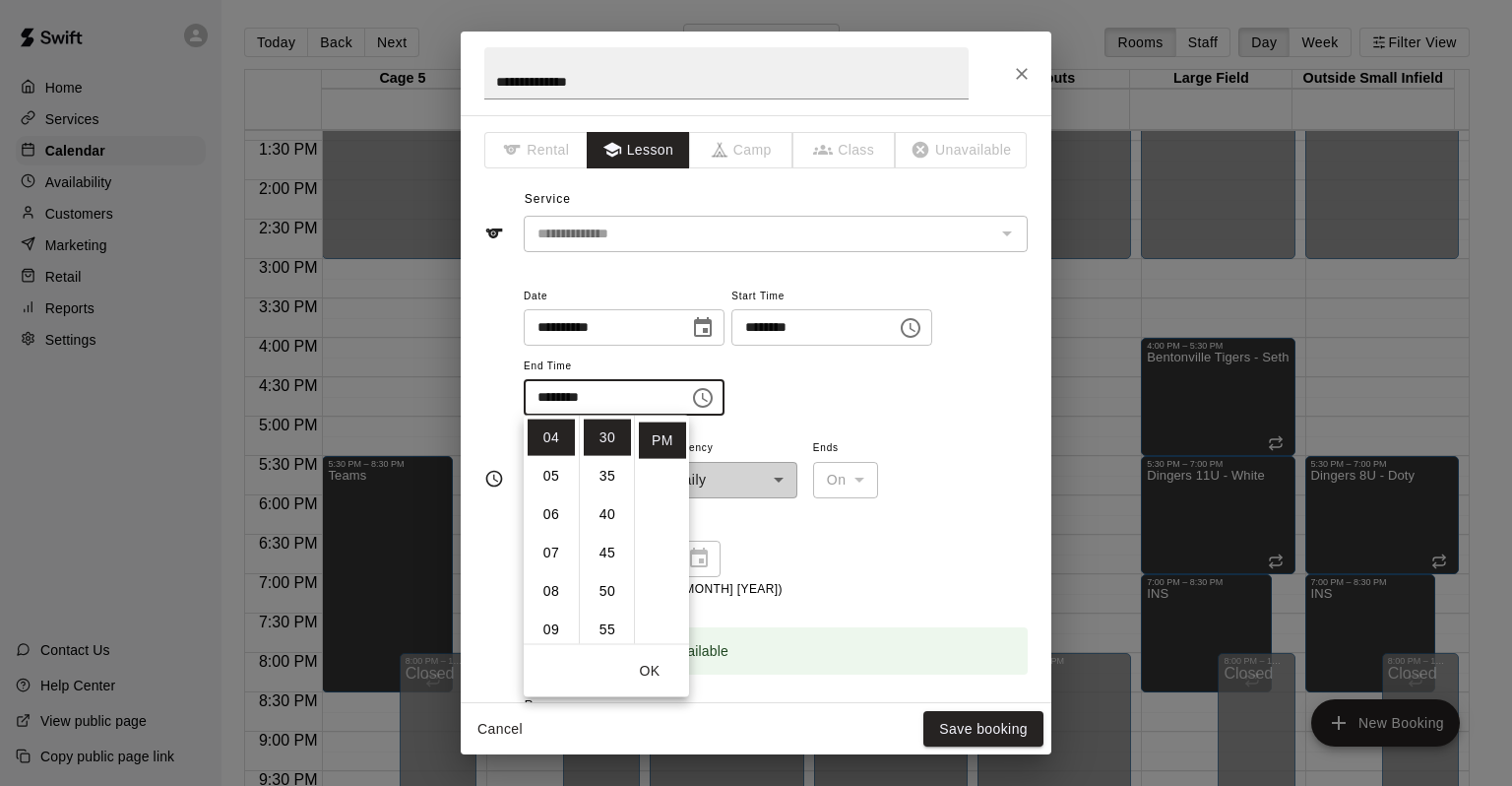 drag, startPoint x: 824, startPoint y: 455, endPoint x: 800, endPoint y: 464, distance: 25.632011 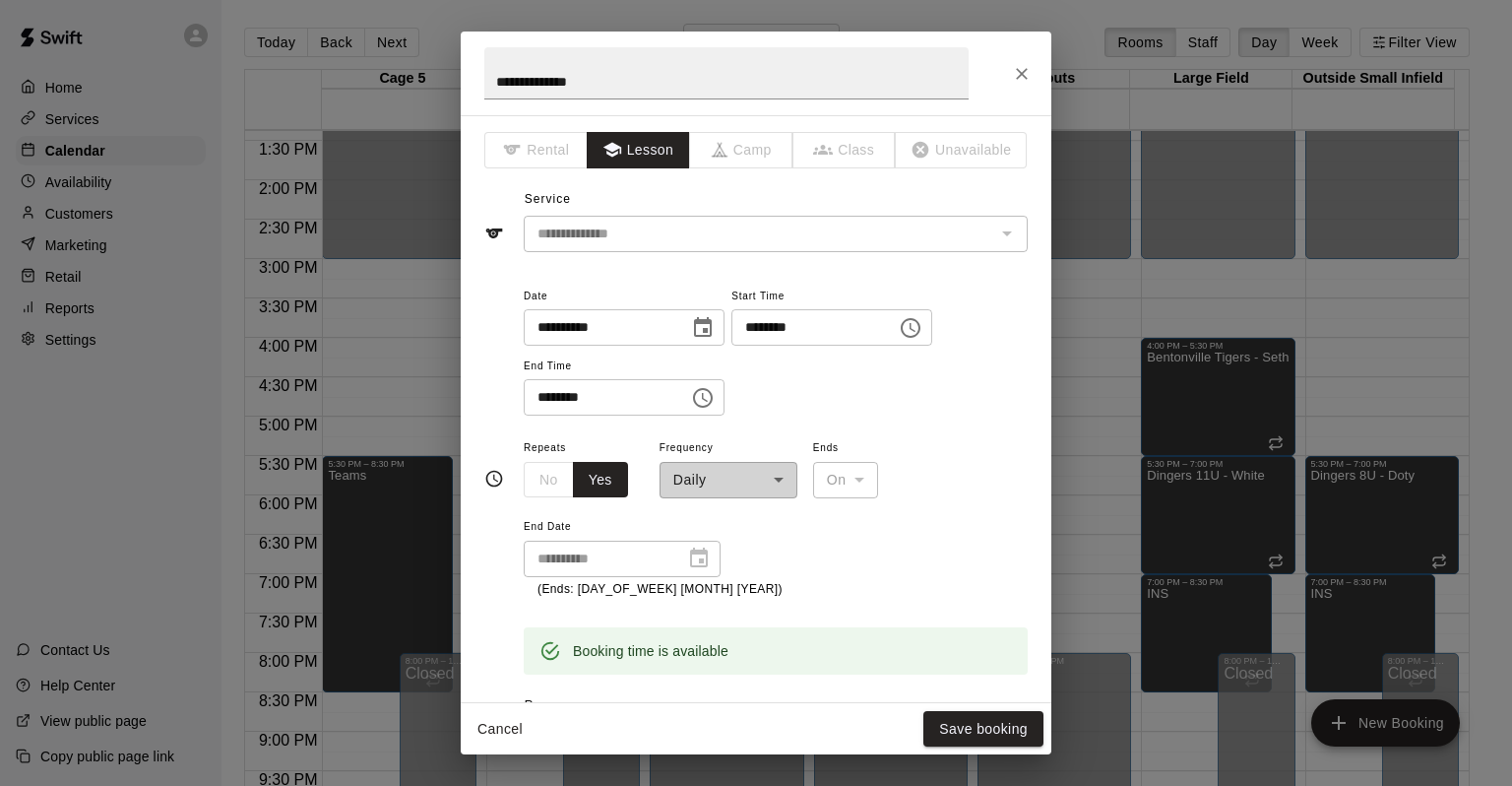drag, startPoint x: 788, startPoint y: 471, endPoint x: 767, endPoint y: 476, distance: 21.587033 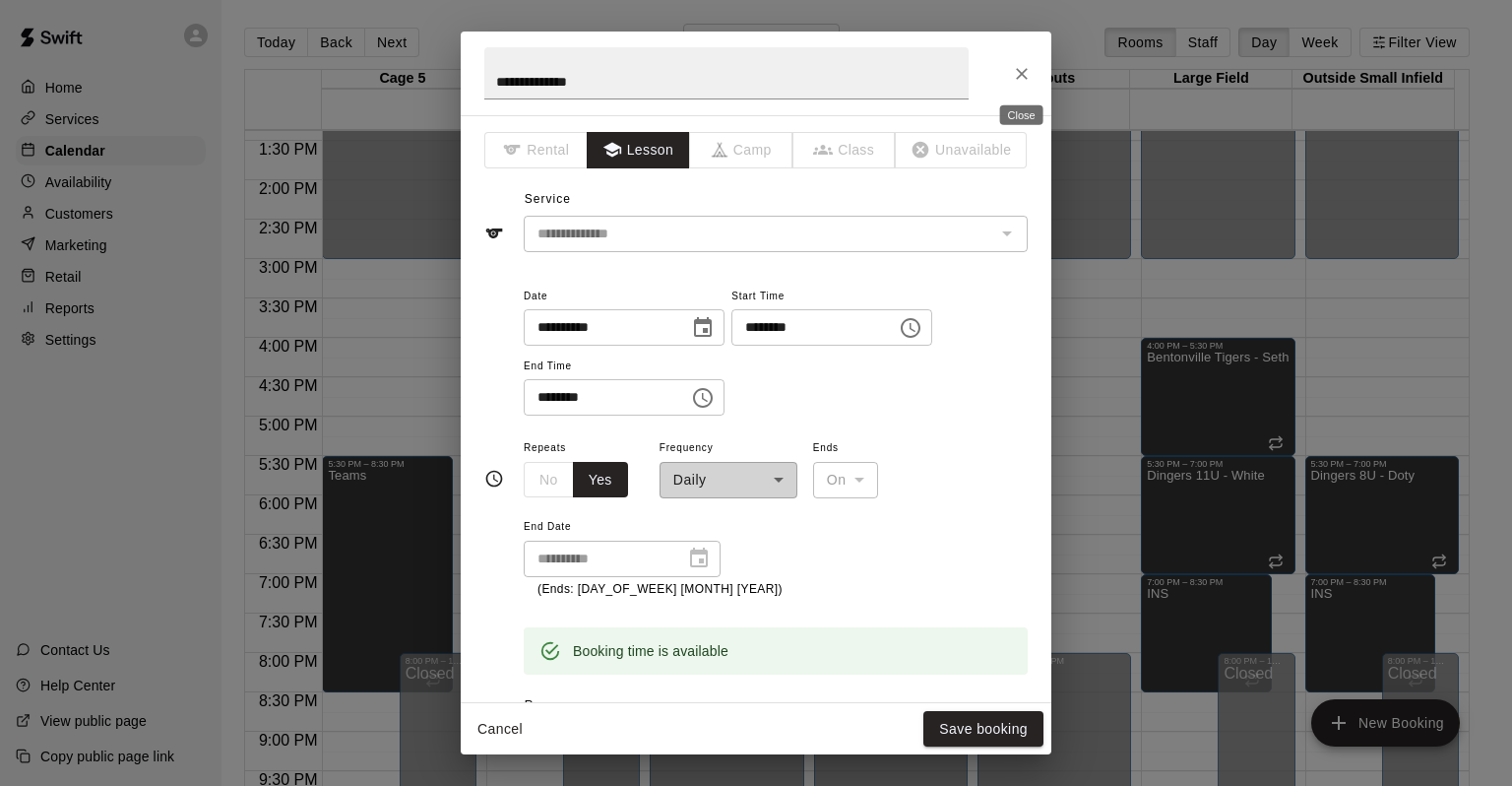 click at bounding box center [1022, 74] 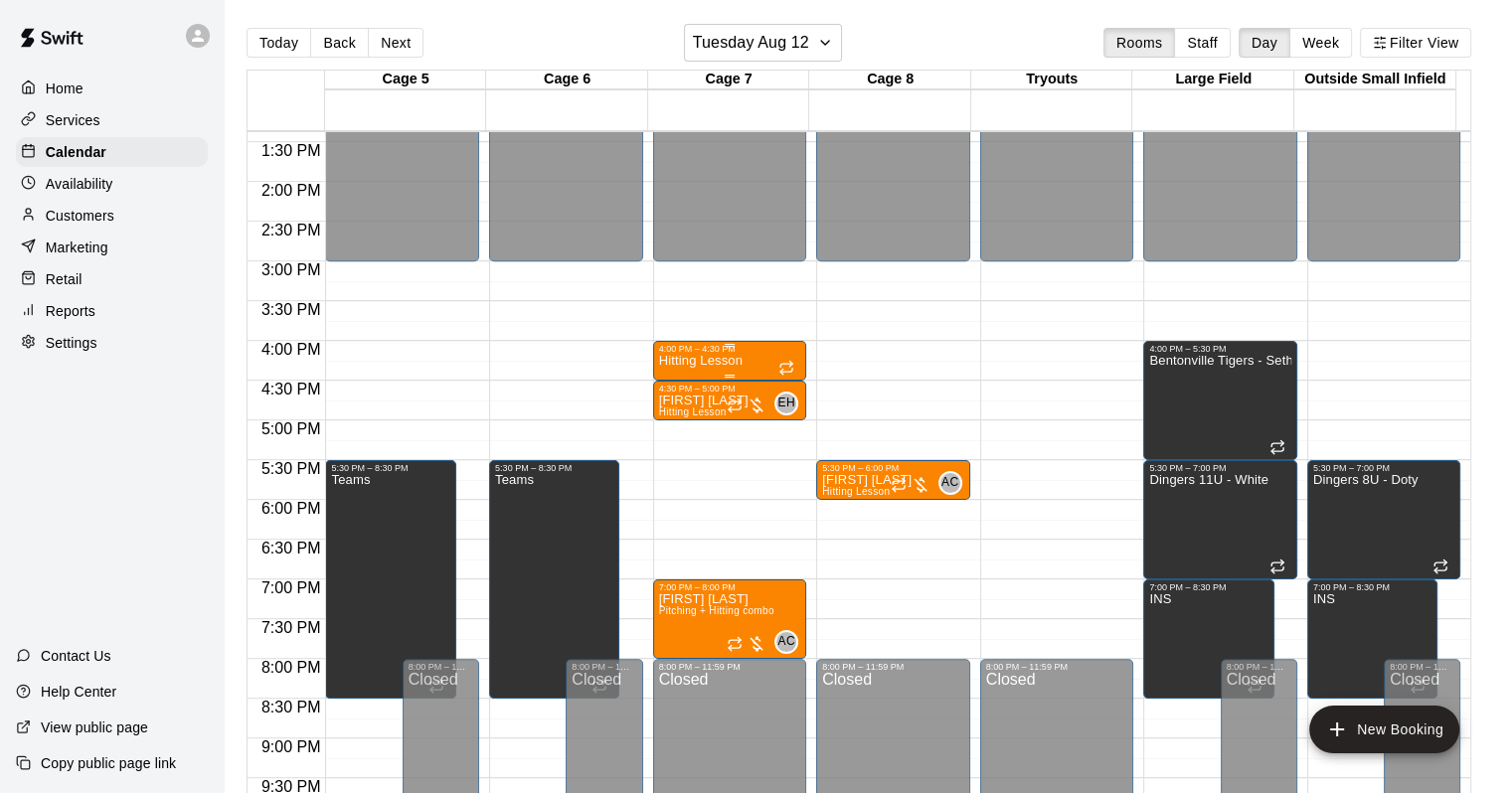 click on "Hitting Lesson" at bounding box center (701, 361) 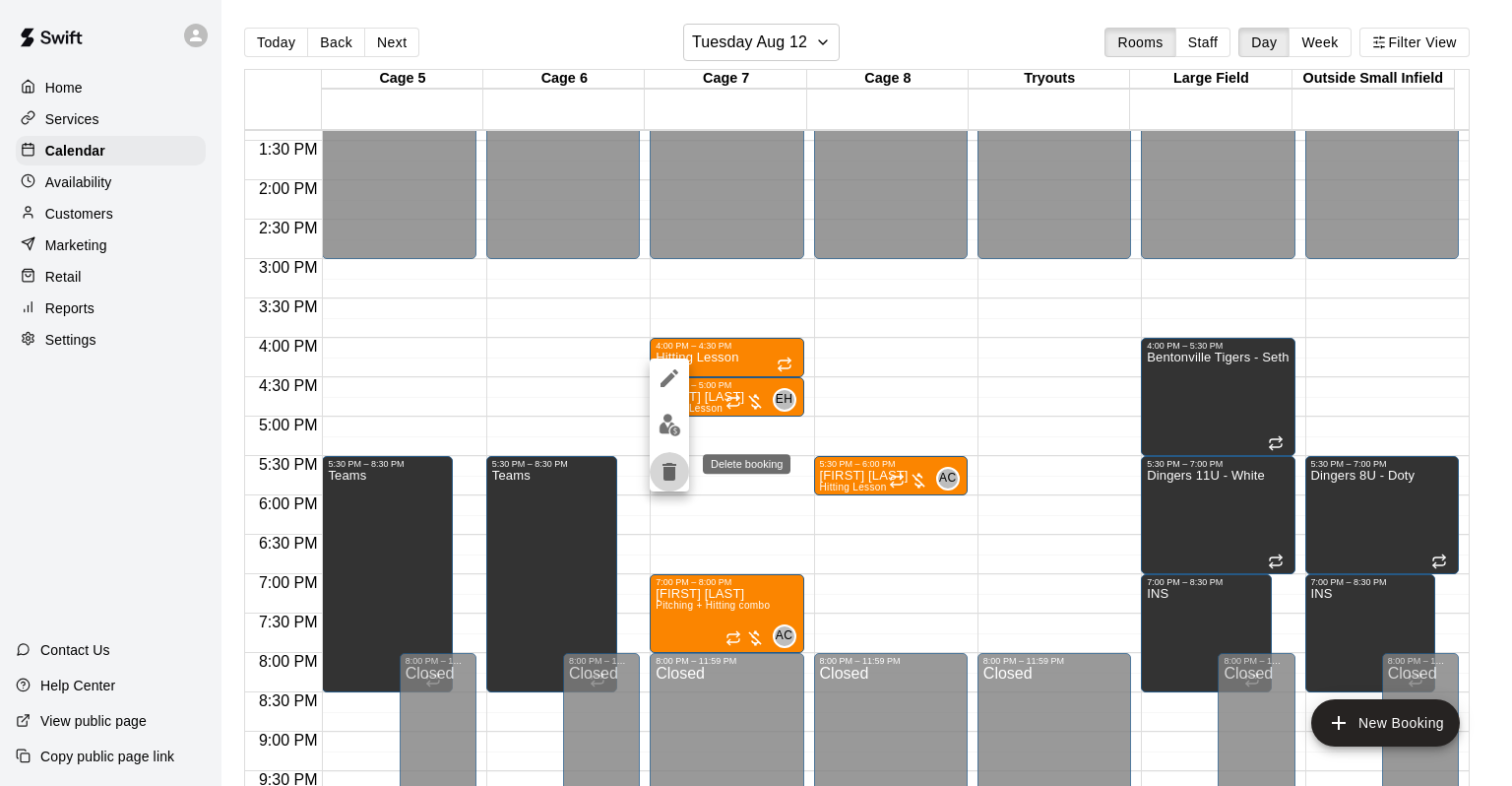 click 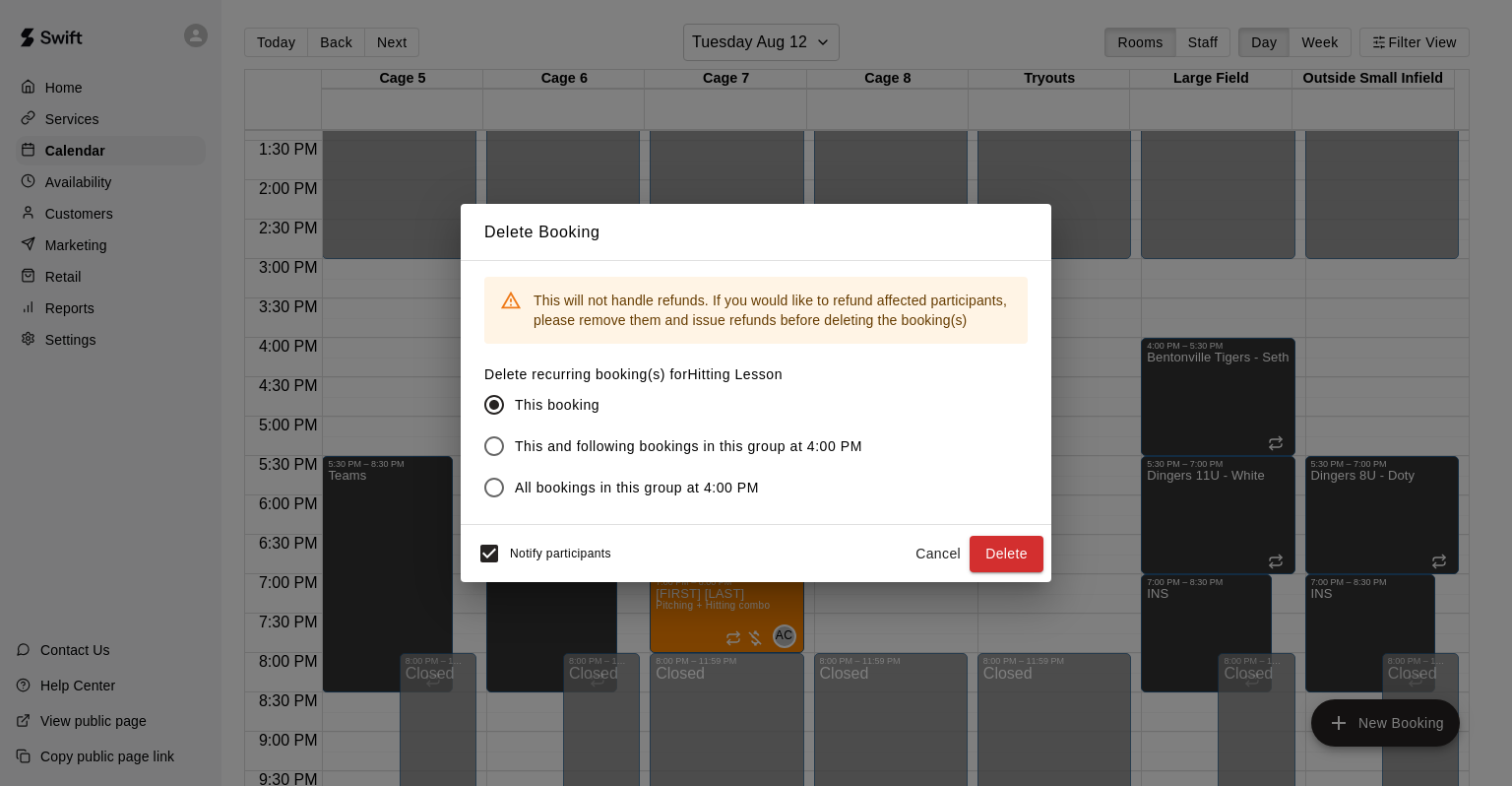 click on "All bookings in this group  at 4:00 PM" at bounding box center [637, 488] 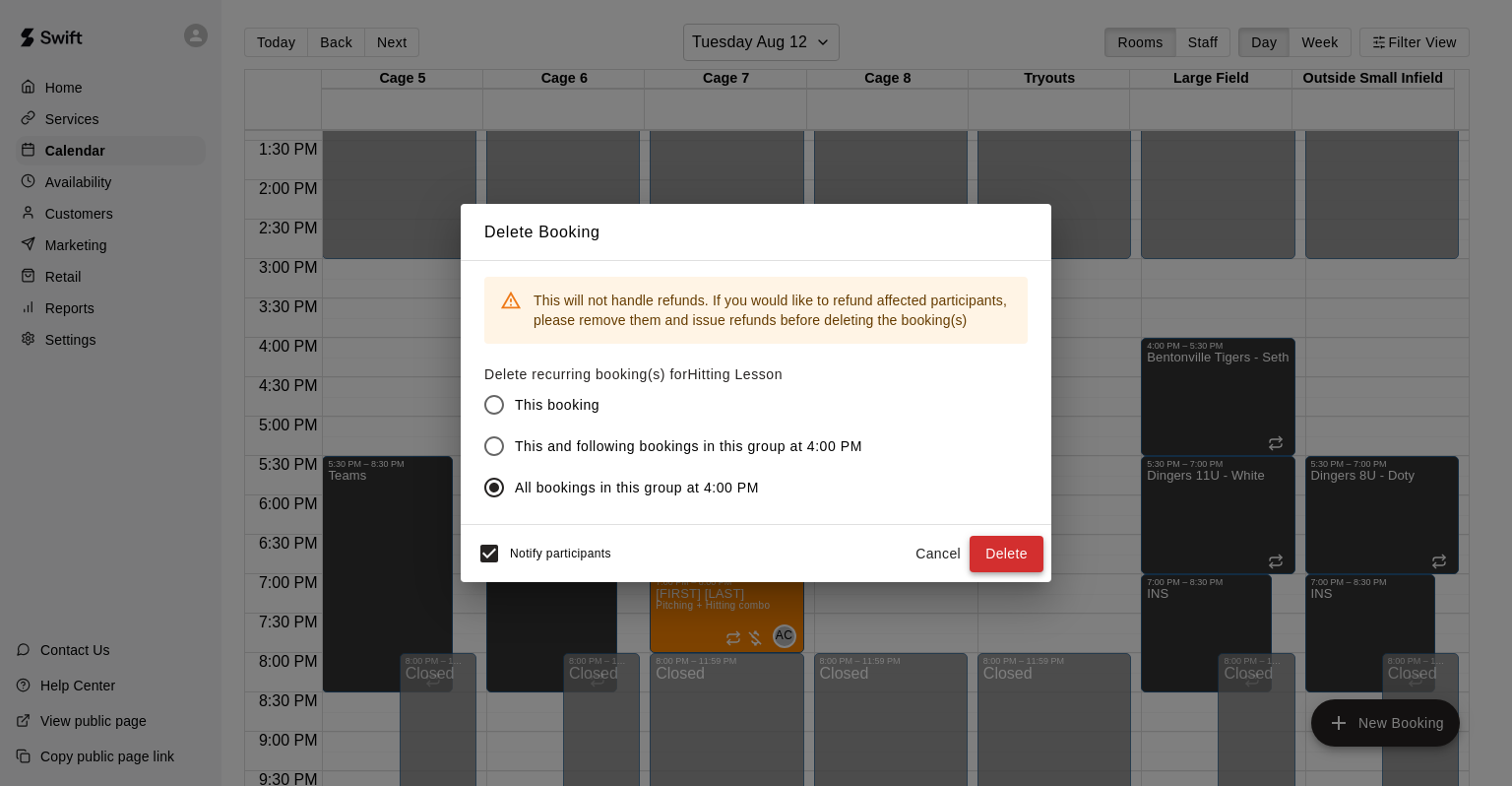 click on "Delete" at bounding box center [1006, 554] 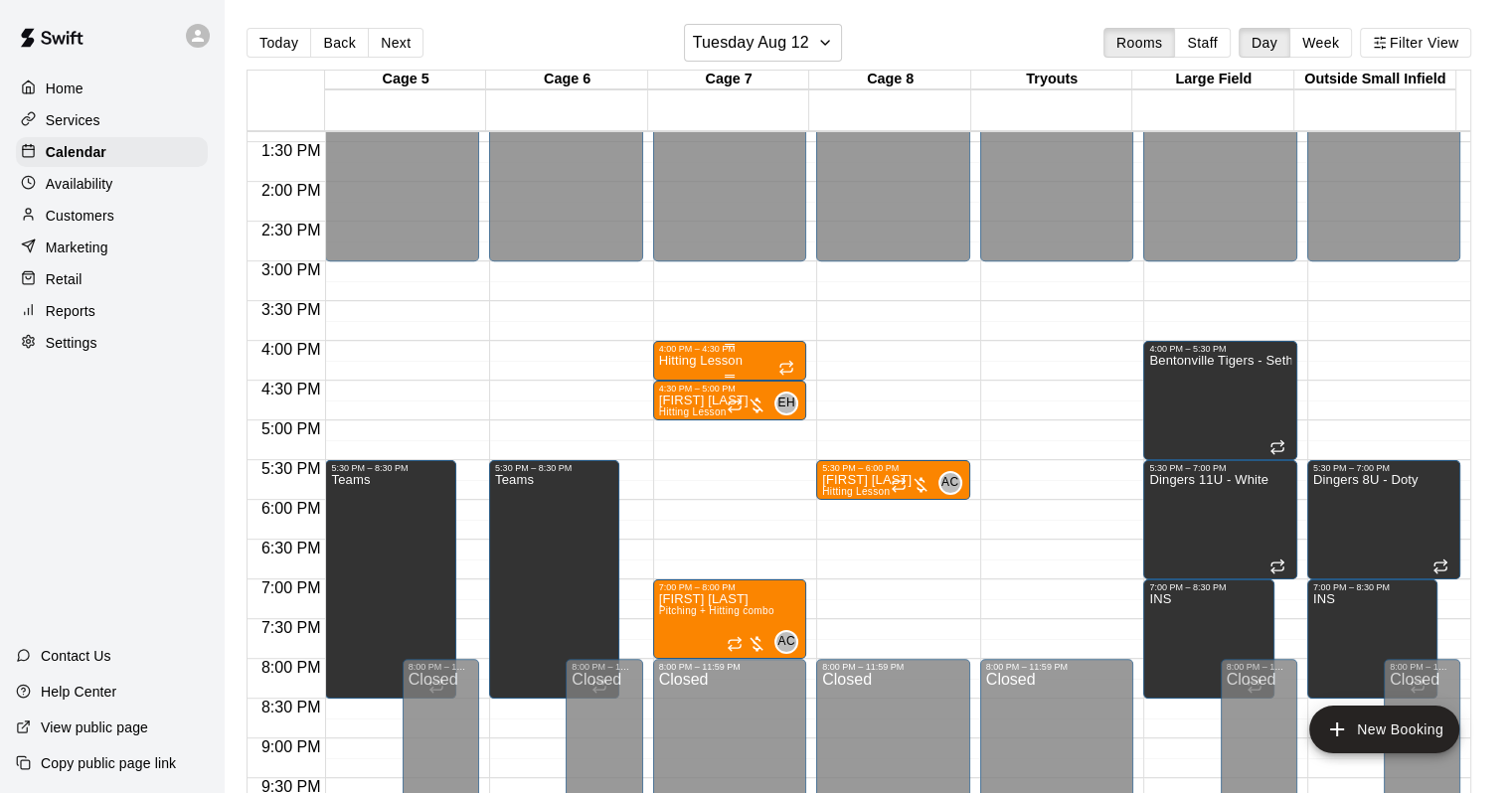 click on "Hitting Lesson" at bounding box center (701, 361) 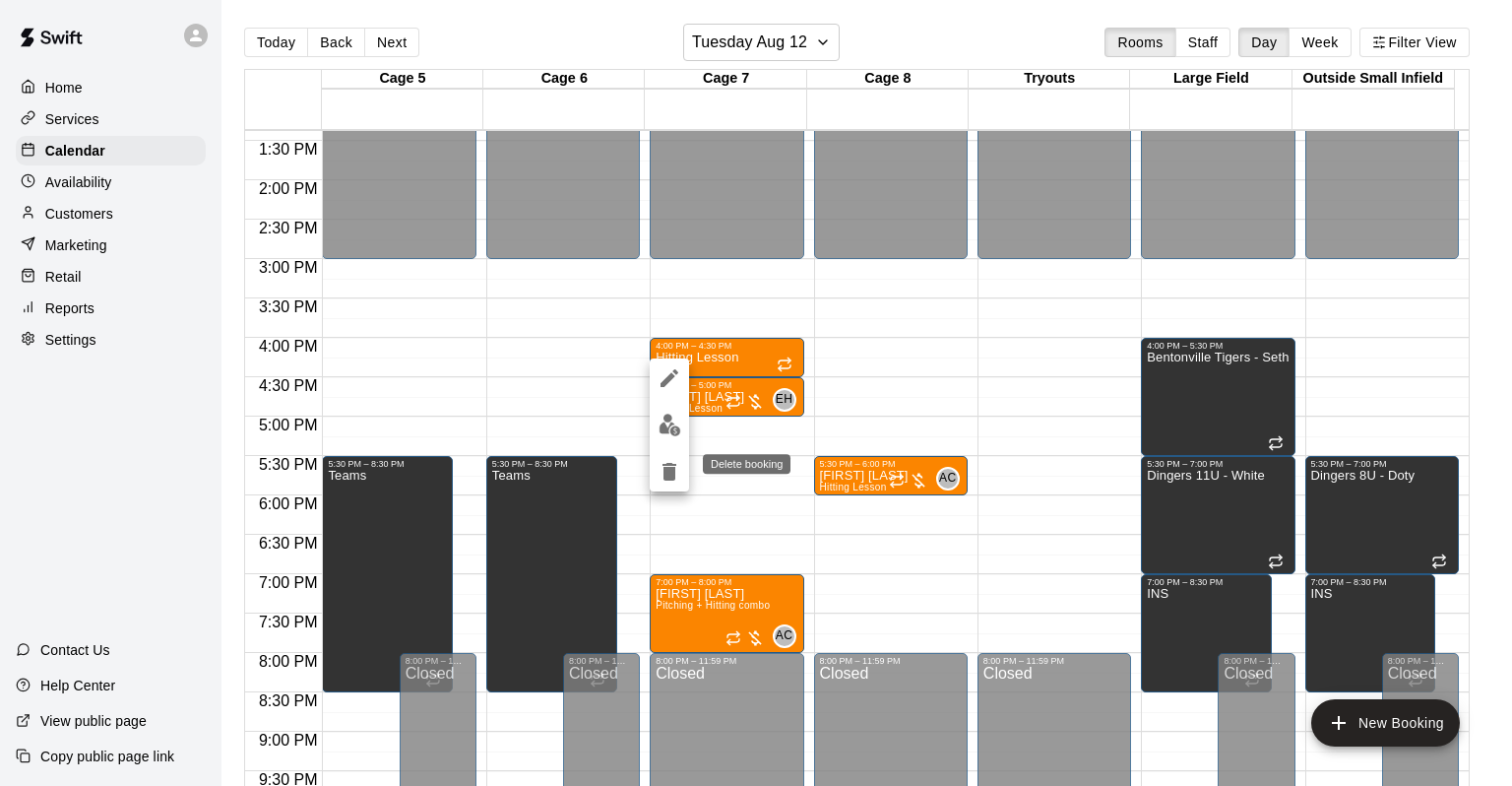 click 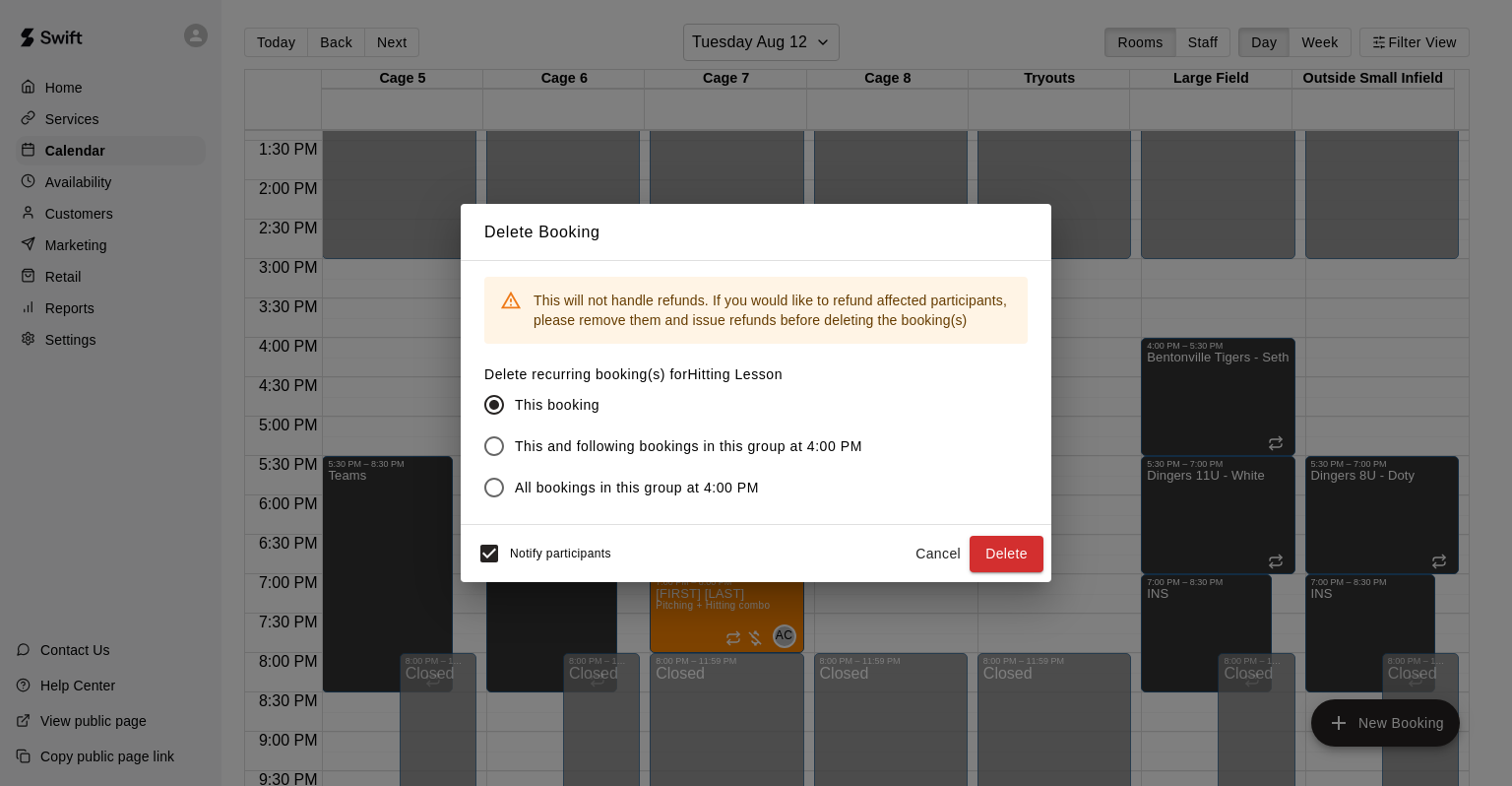 click on "This and following bookings in this group at 4:00 PM" at bounding box center (688, 446) 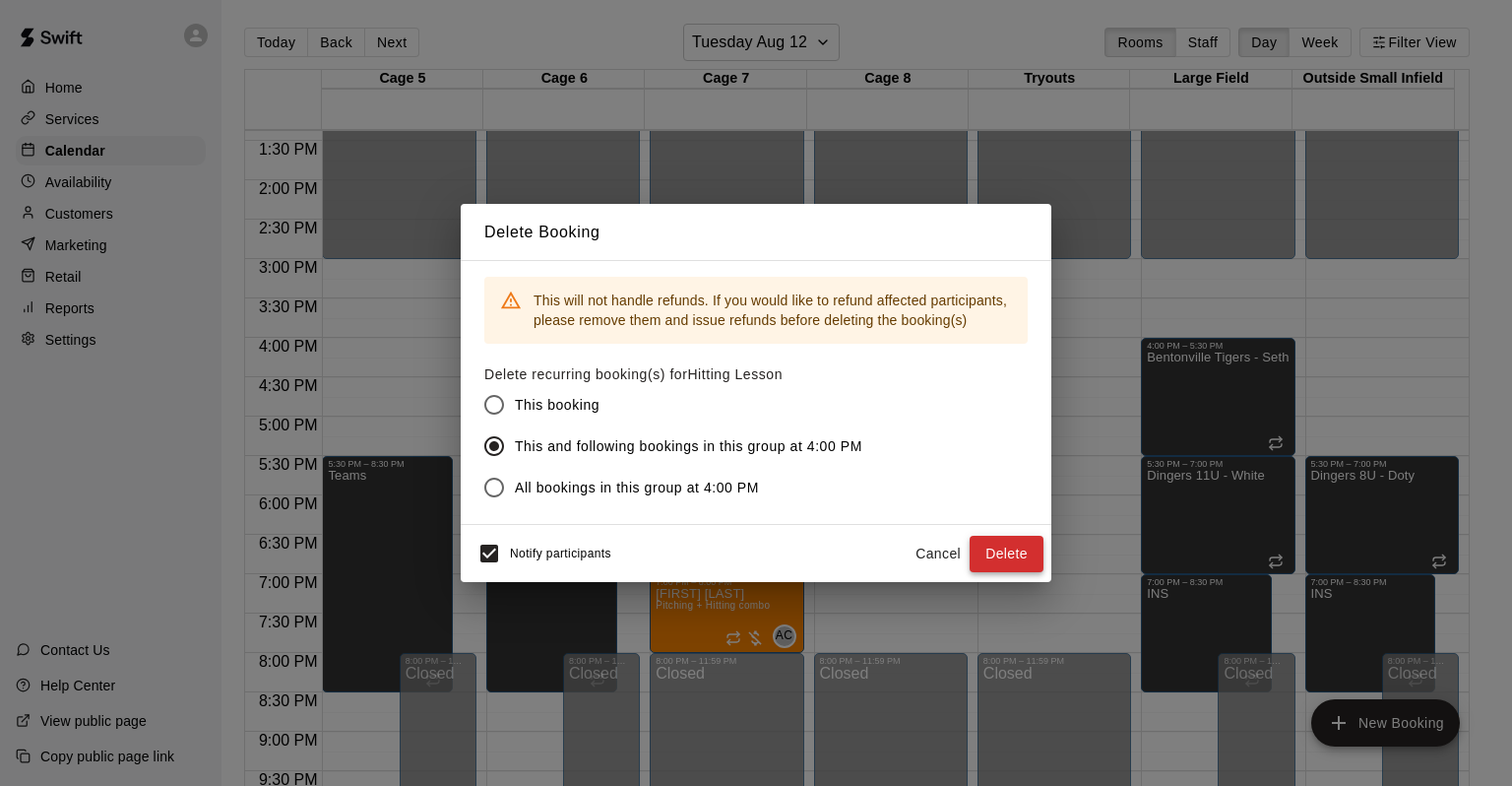 click on "Delete" at bounding box center (1006, 554) 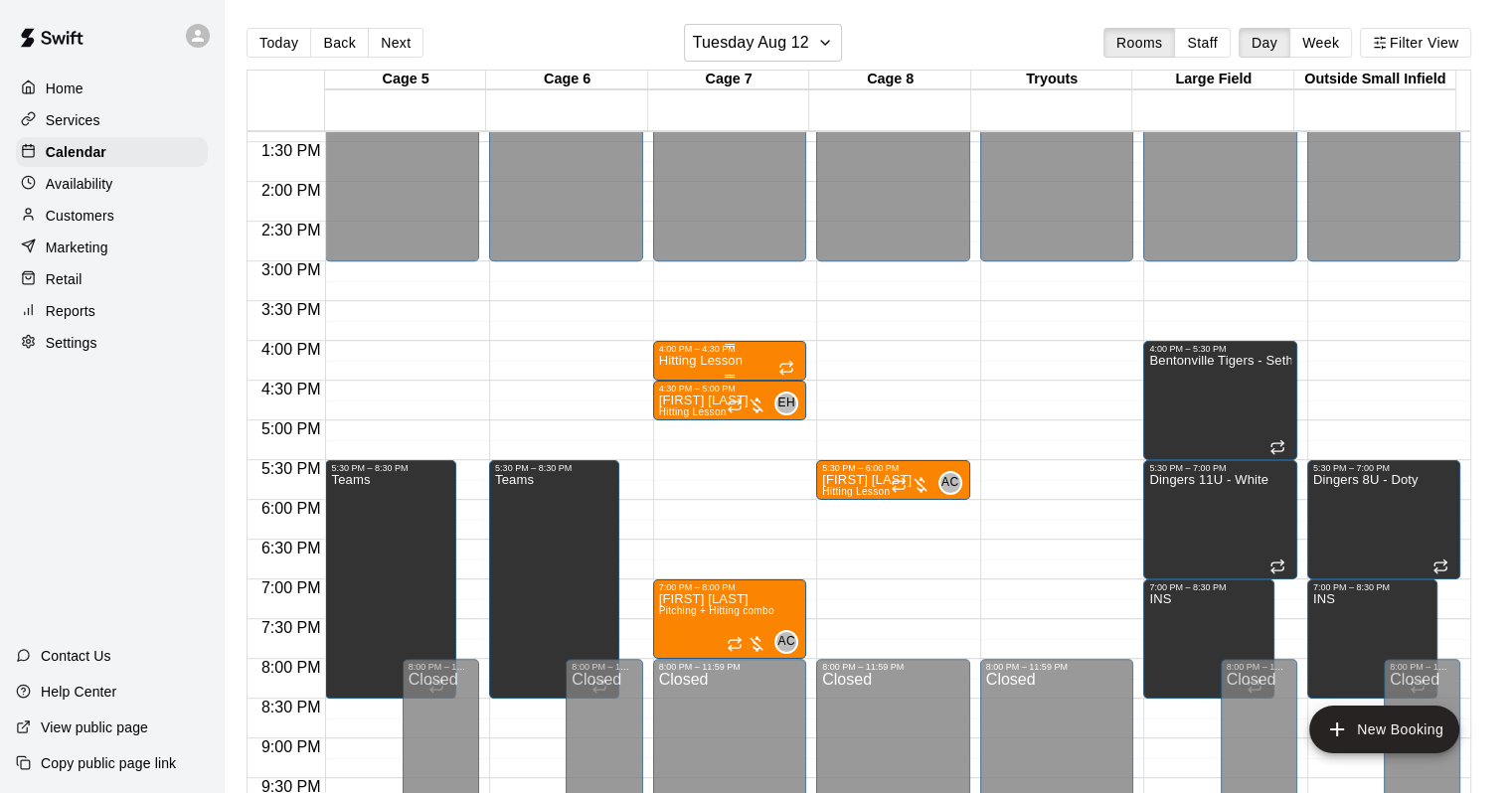 click on "Hitting Lesson" at bounding box center (730, 750) 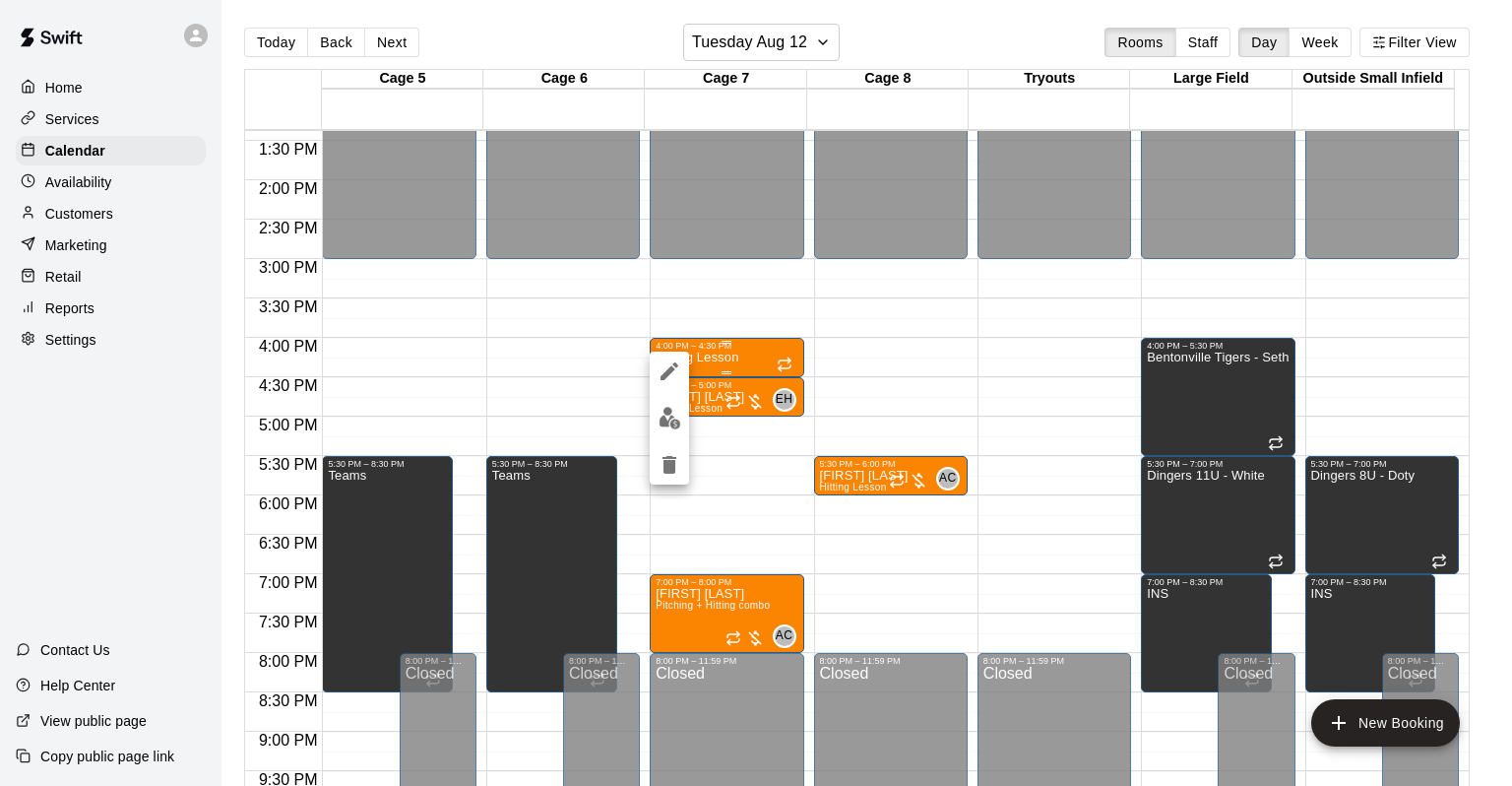 click at bounding box center (756, 393) 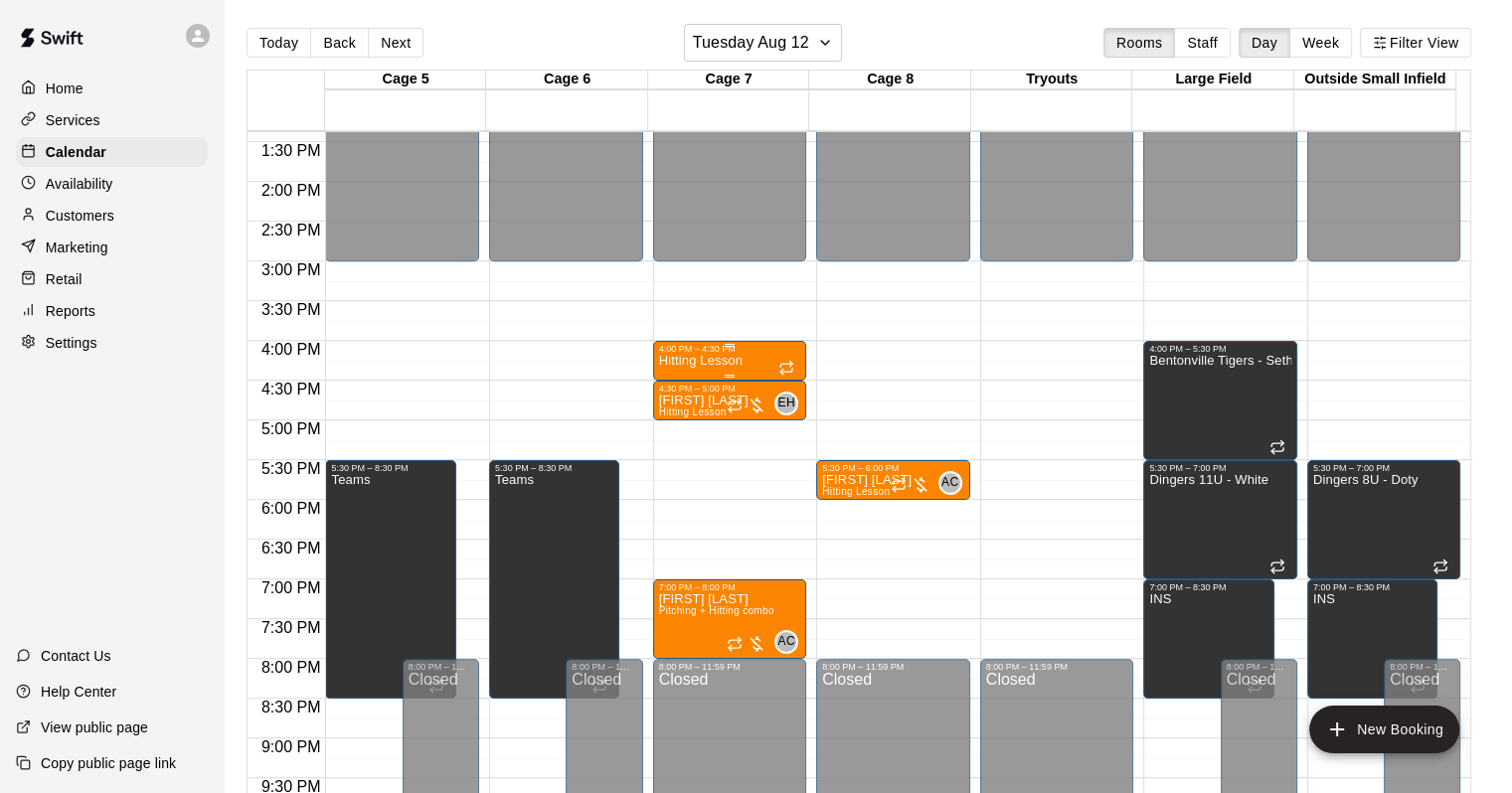 click on "Hitting Lesson" at bounding box center [701, 361] 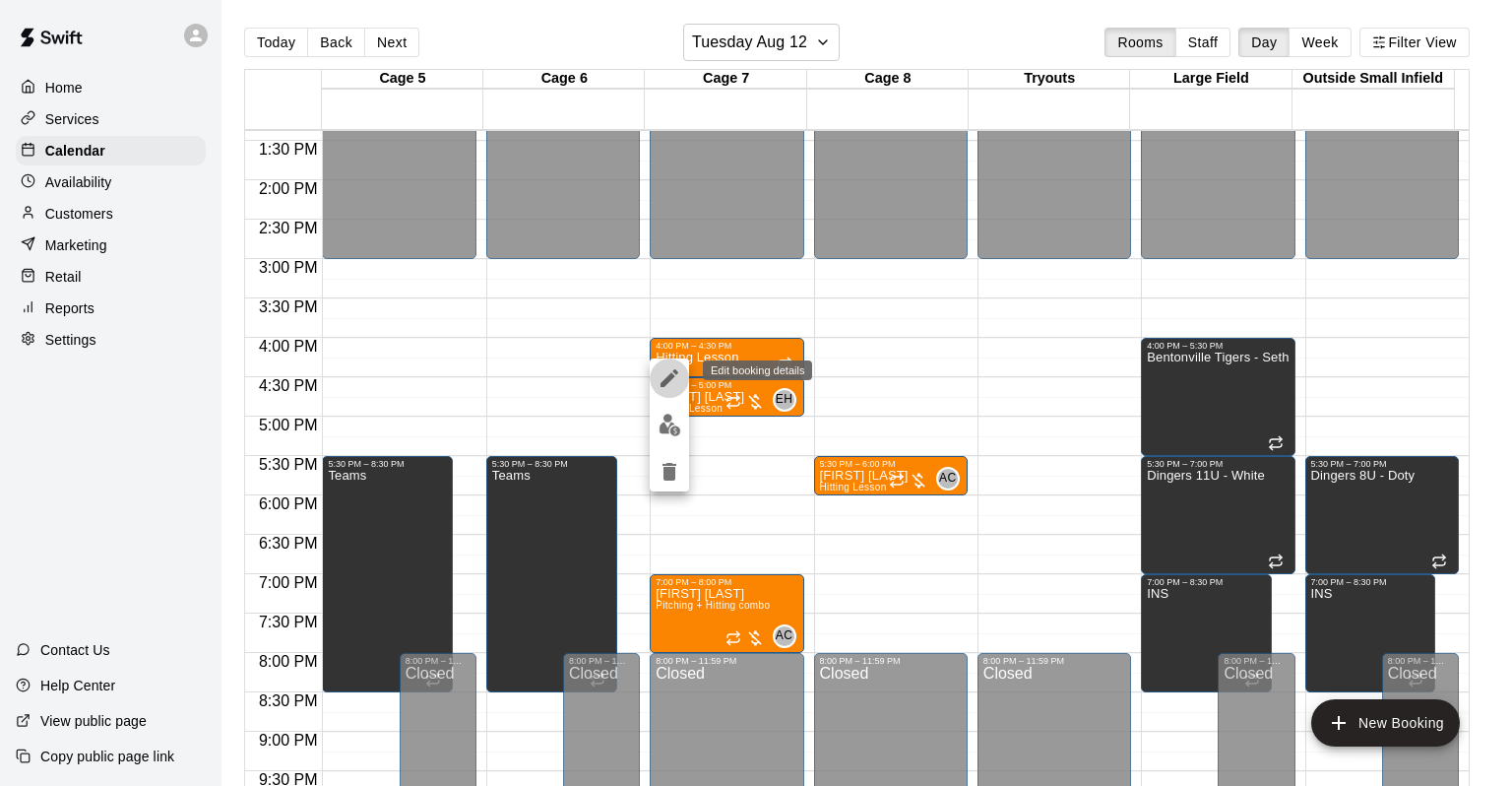 click 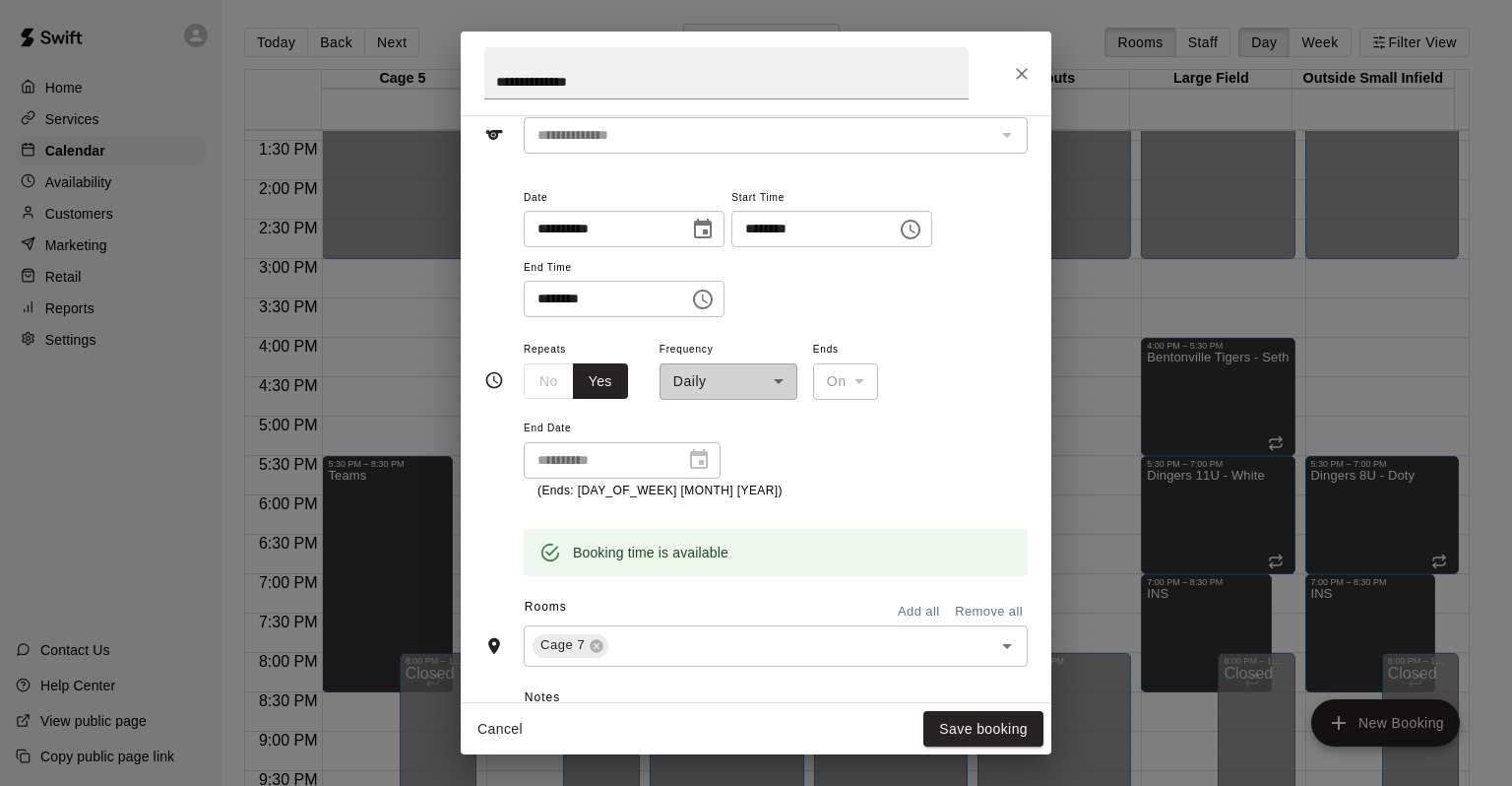 scroll, scrollTop: 0, scrollLeft: 0, axis: both 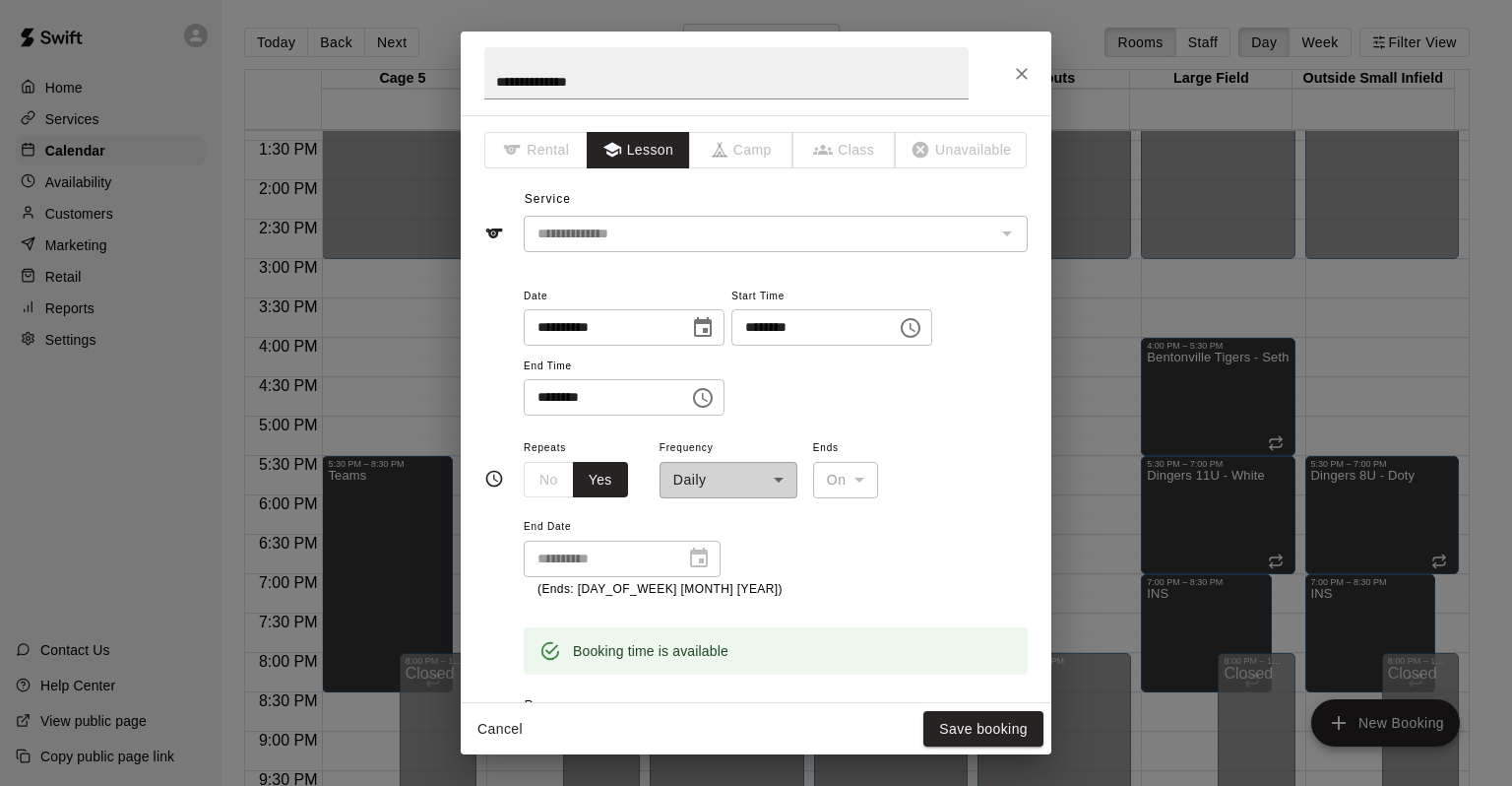 click at bounding box center [703, 328] 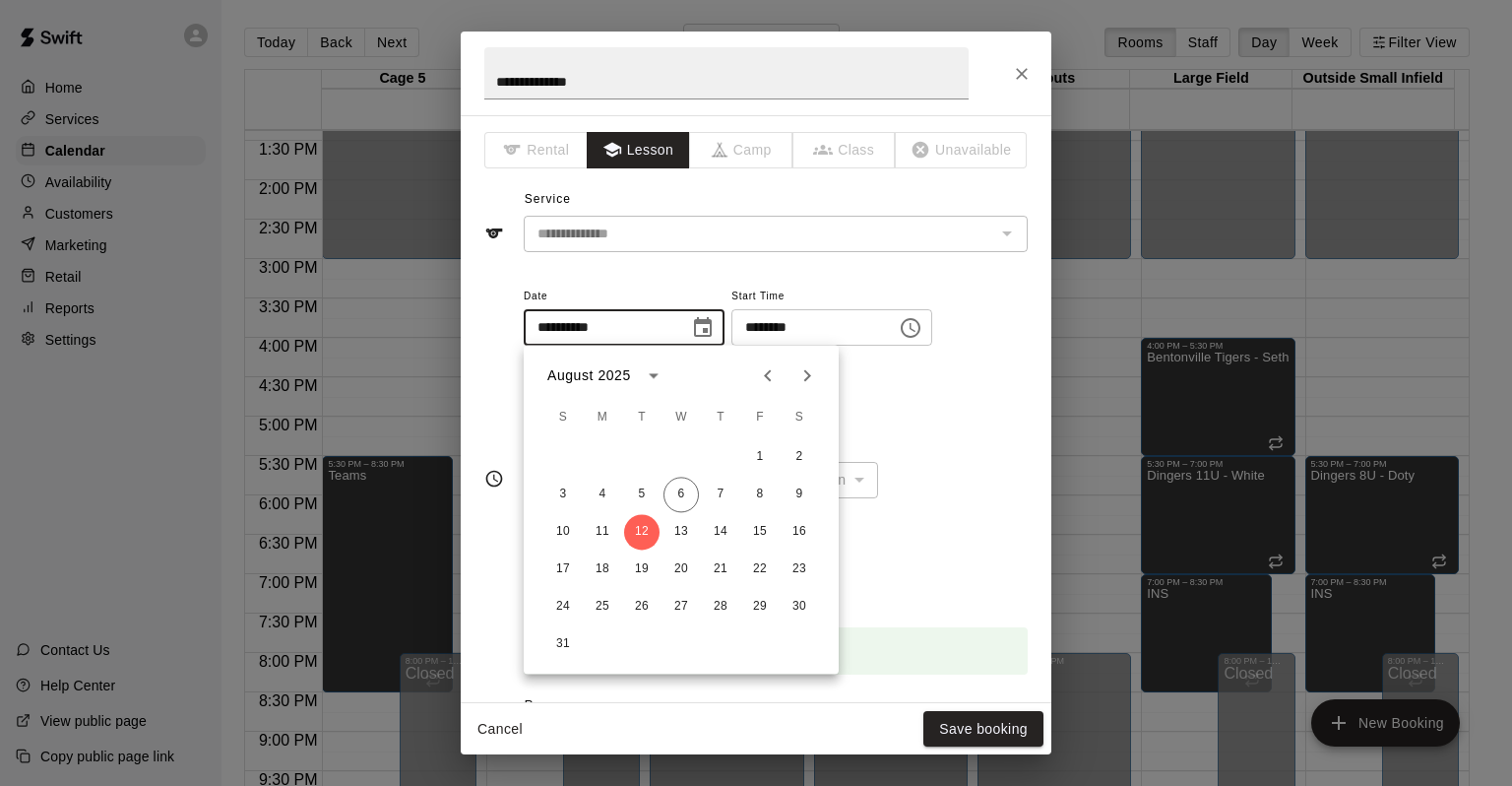 click on "**********" at bounding box center [776, 360] 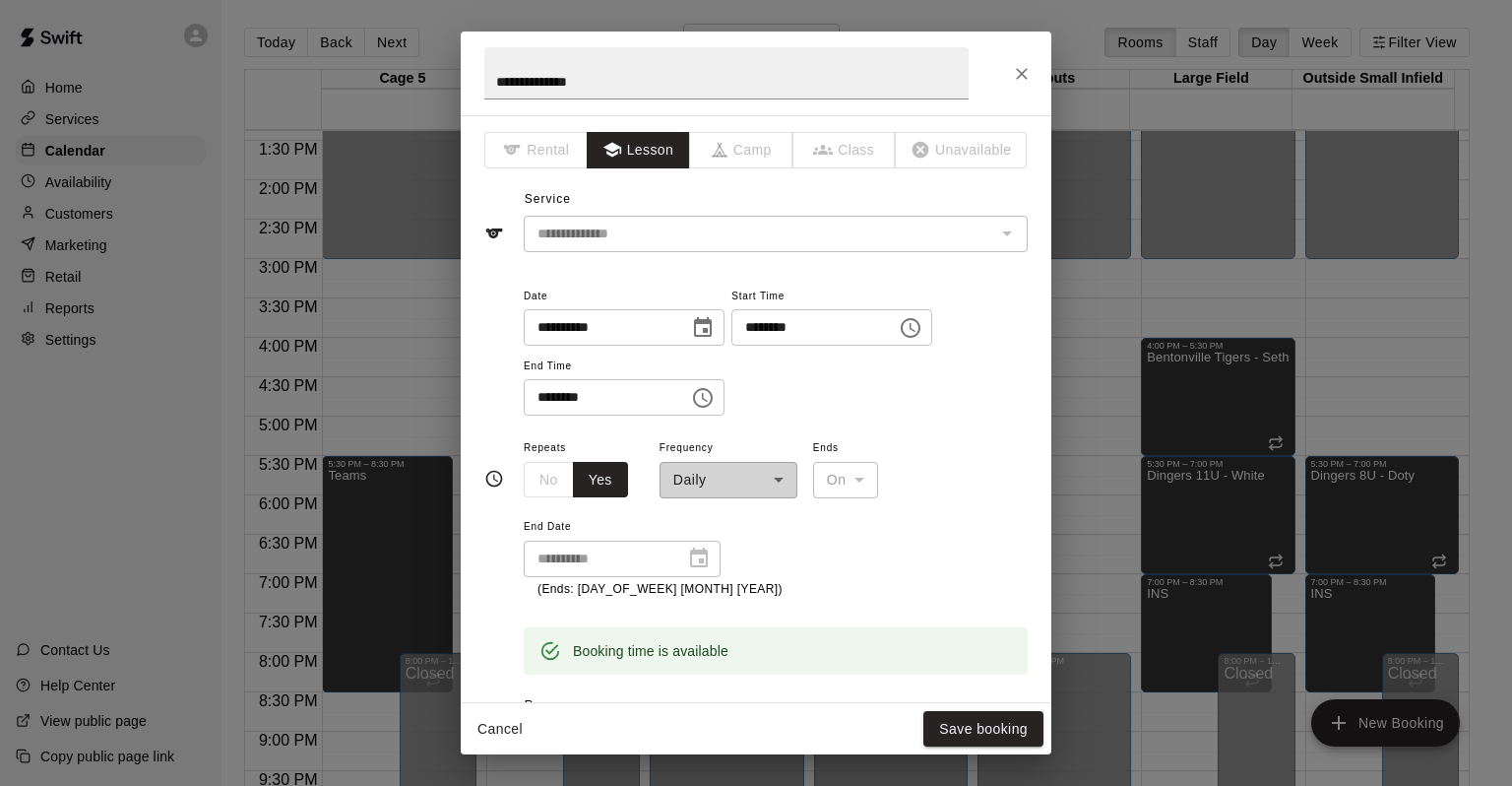 click on "Cancel" at bounding box center [500, 729] 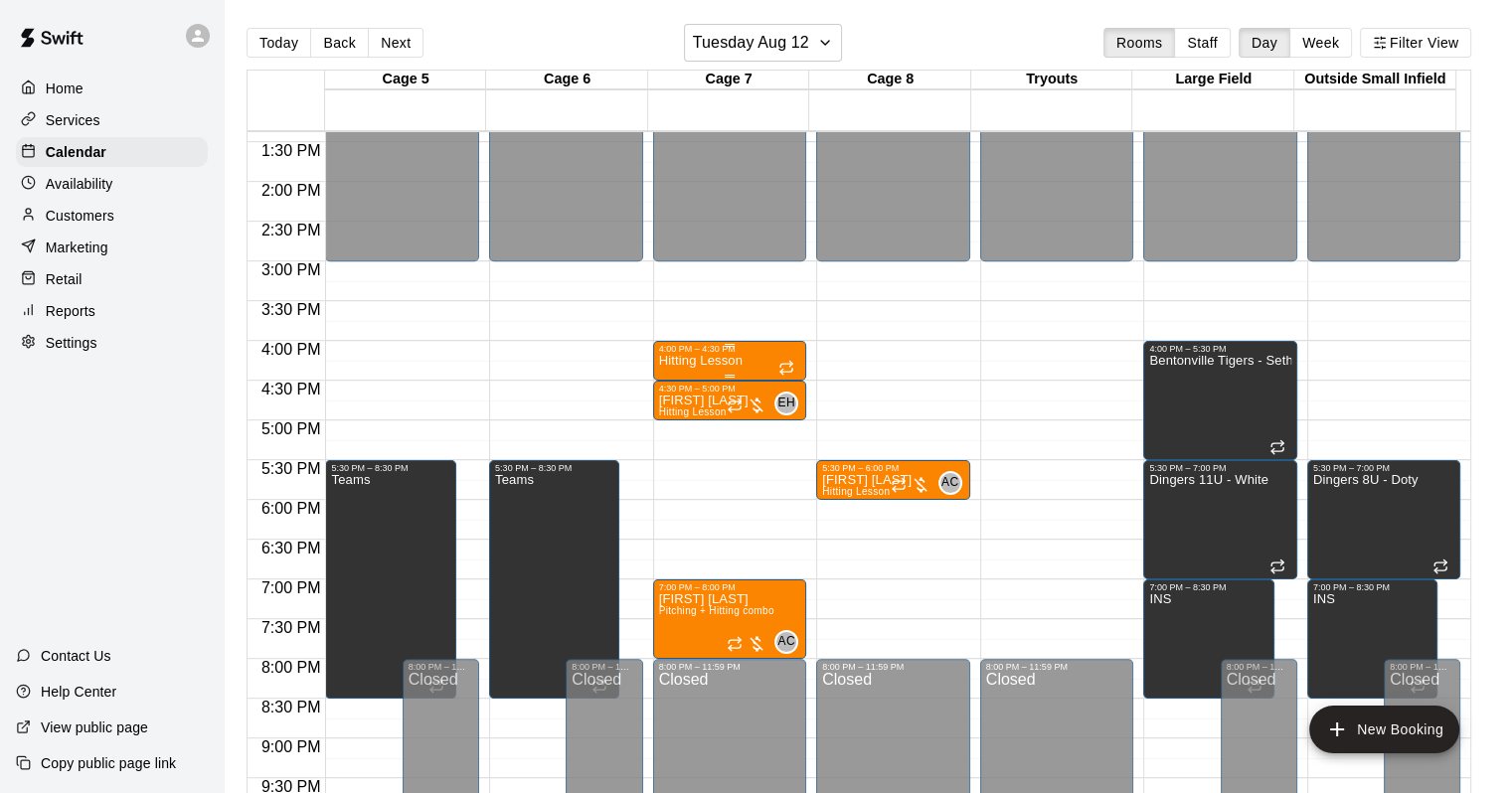 drag, startPoint x: 723, startPoint y: 365, endPoint x: 709, endPoint y: 399, distance: 36.769553 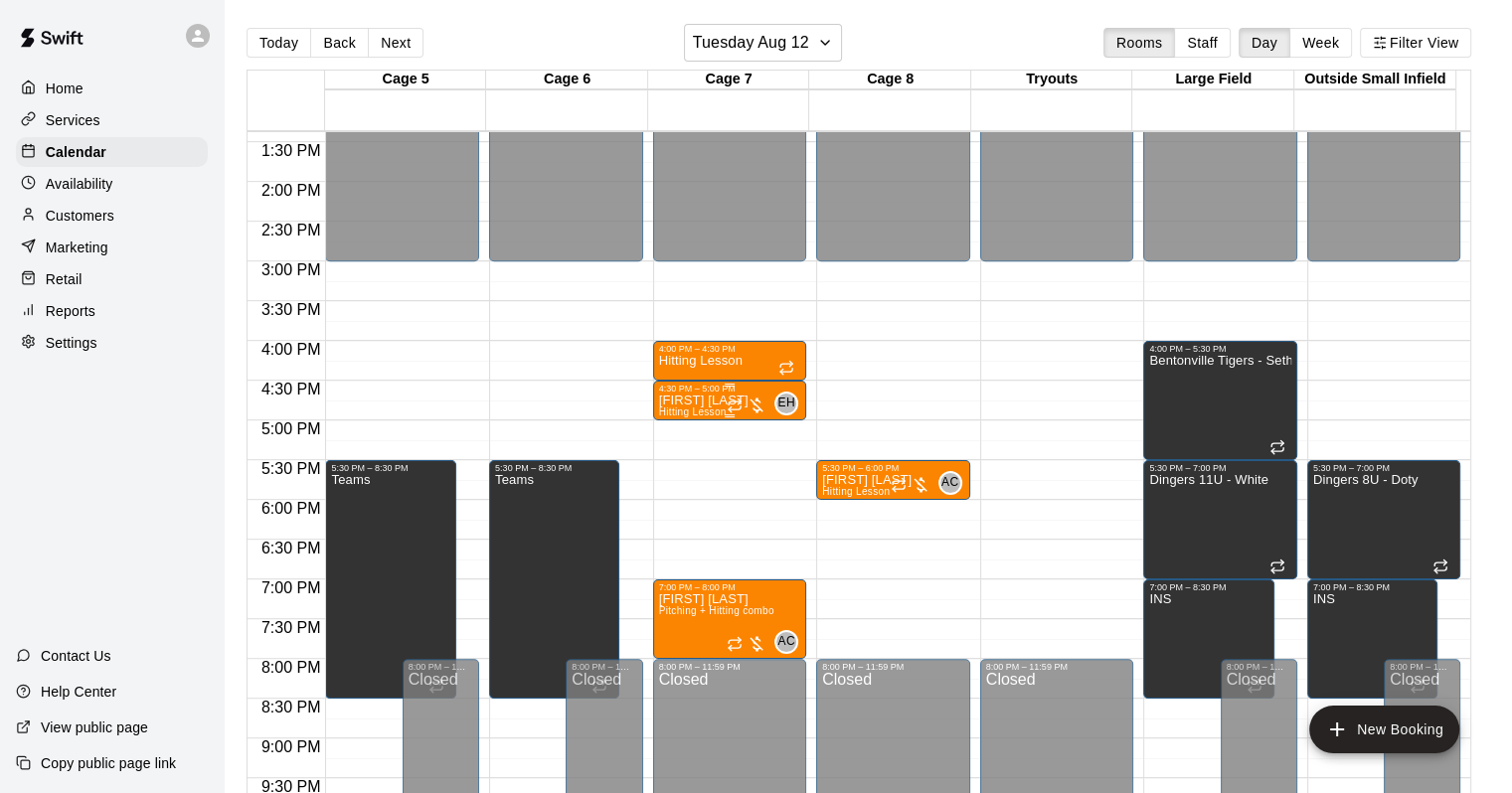 click on "[FIRST] [LAST]" at bounding box center (704, 400) 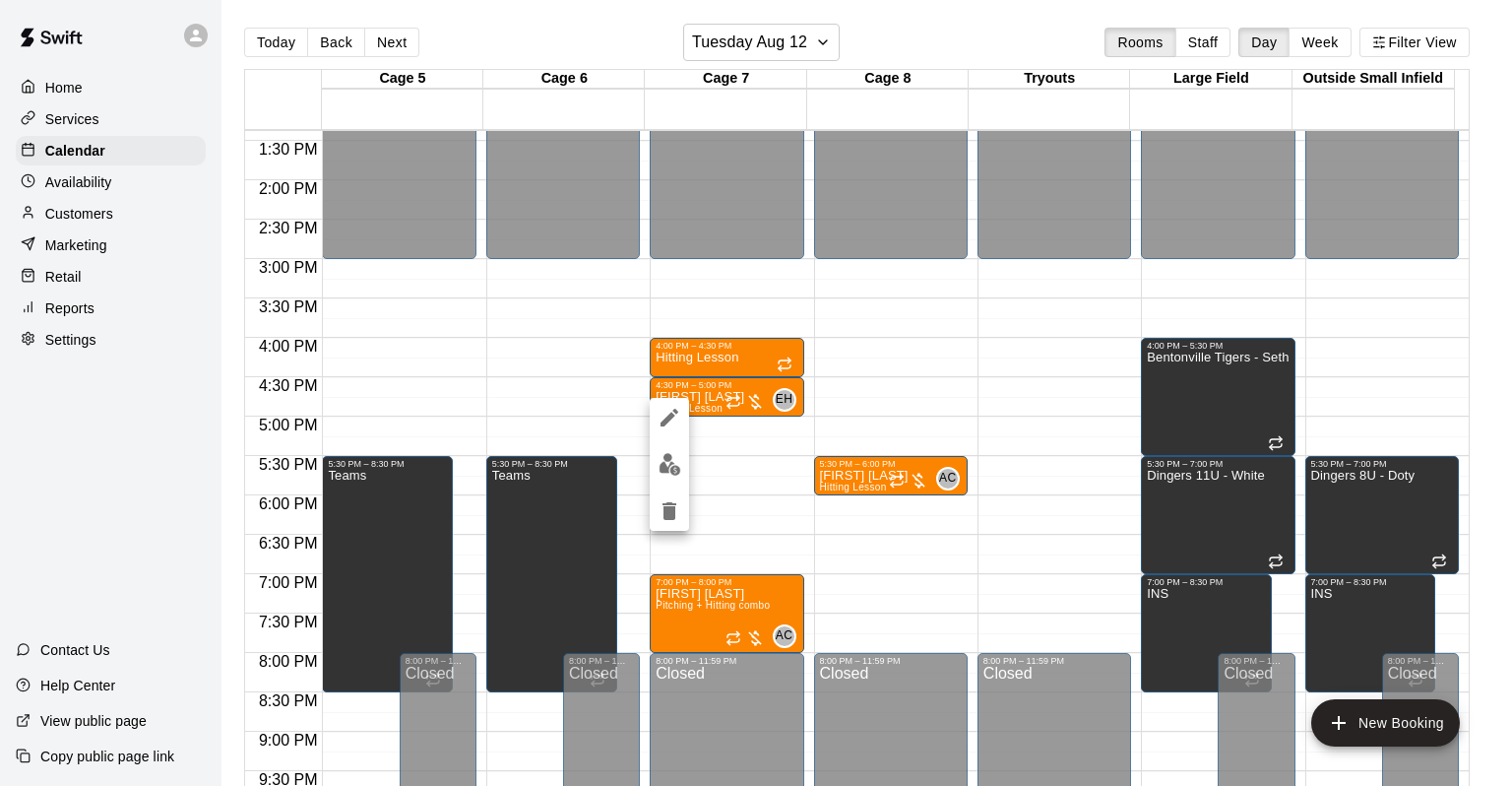 click at bounding box center [756, 393] 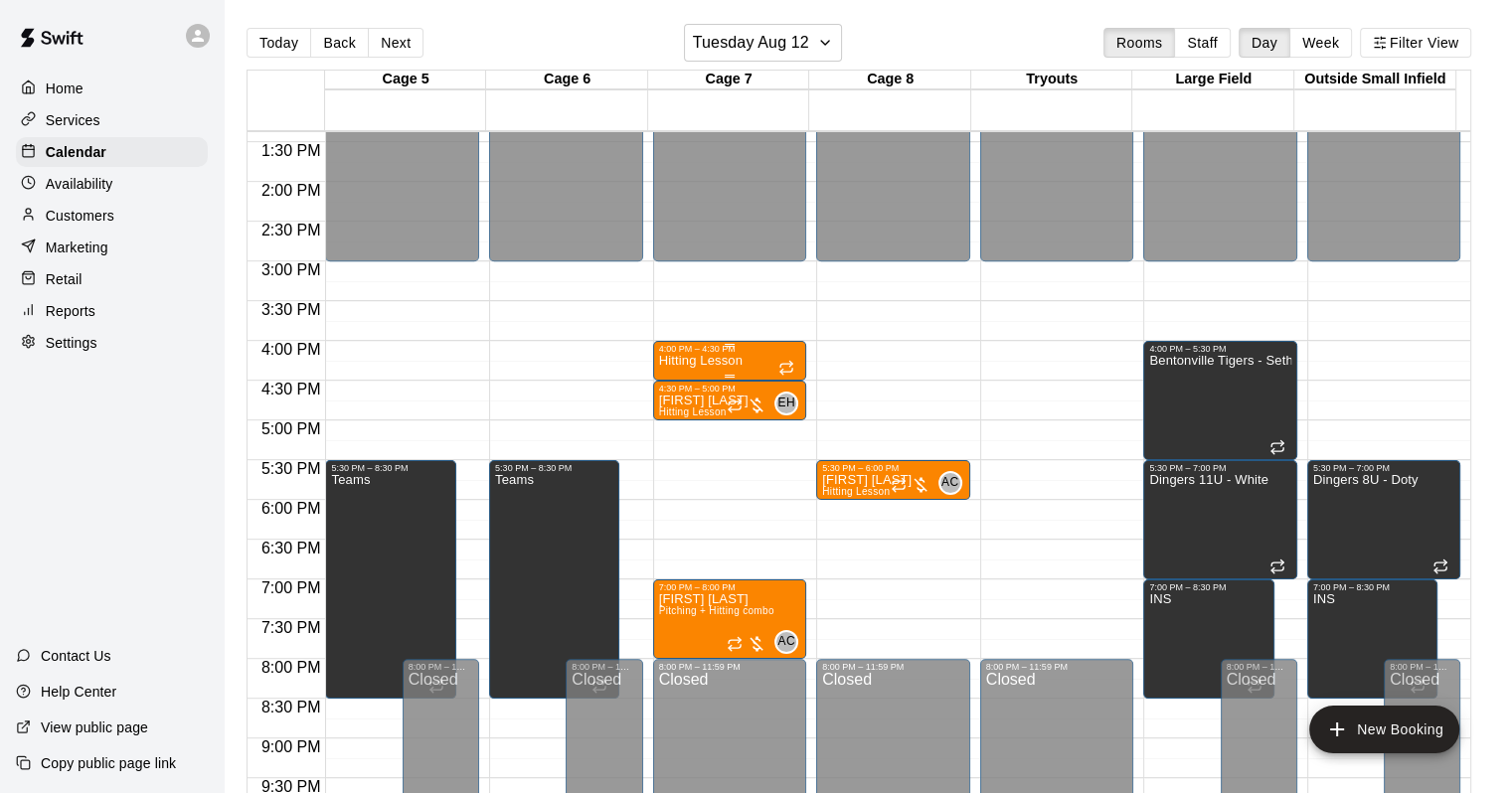 click on "Hitting Lesson" at bounding box center (701, 361) 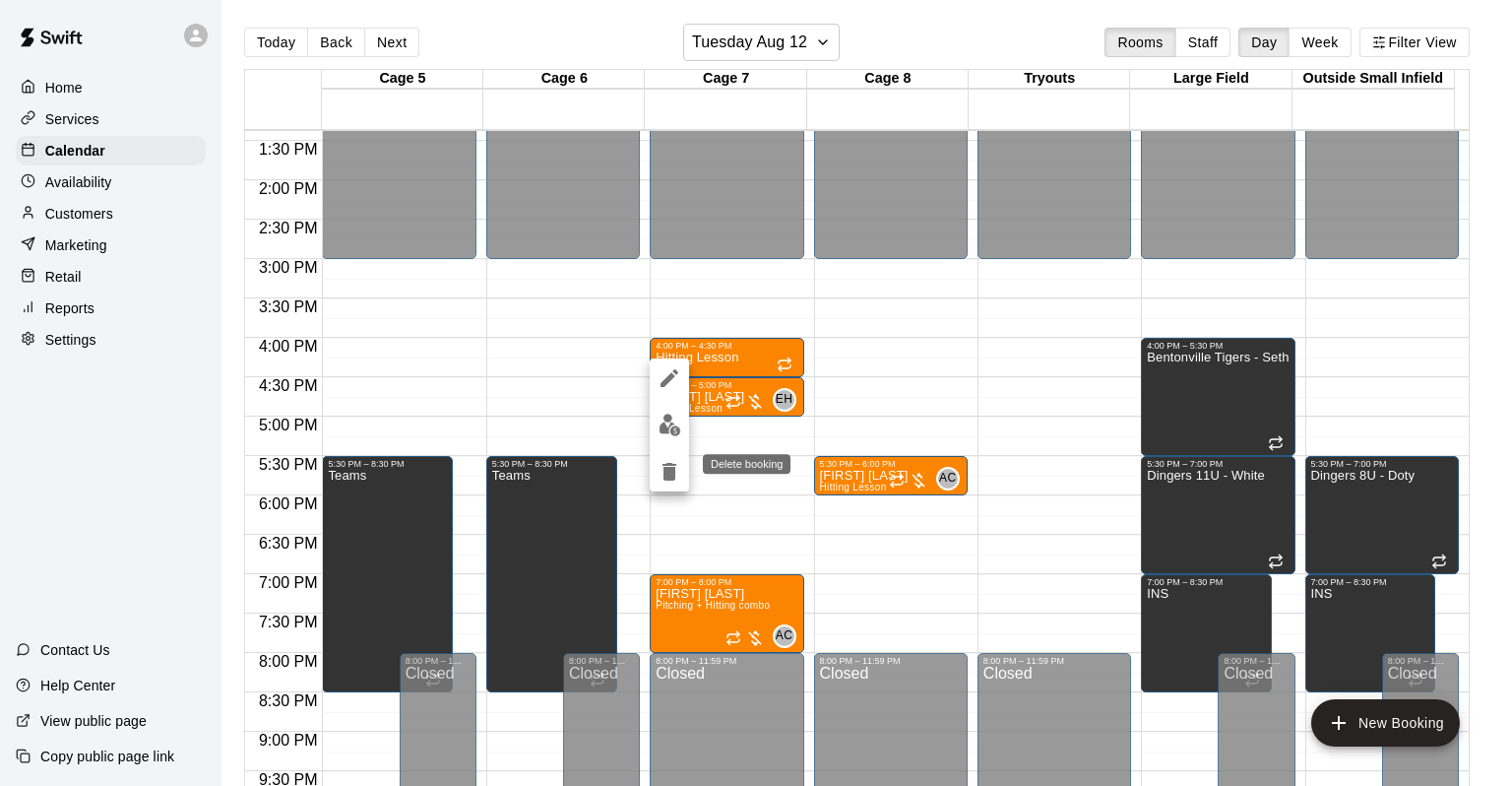 click at bounding box center [669, 472] 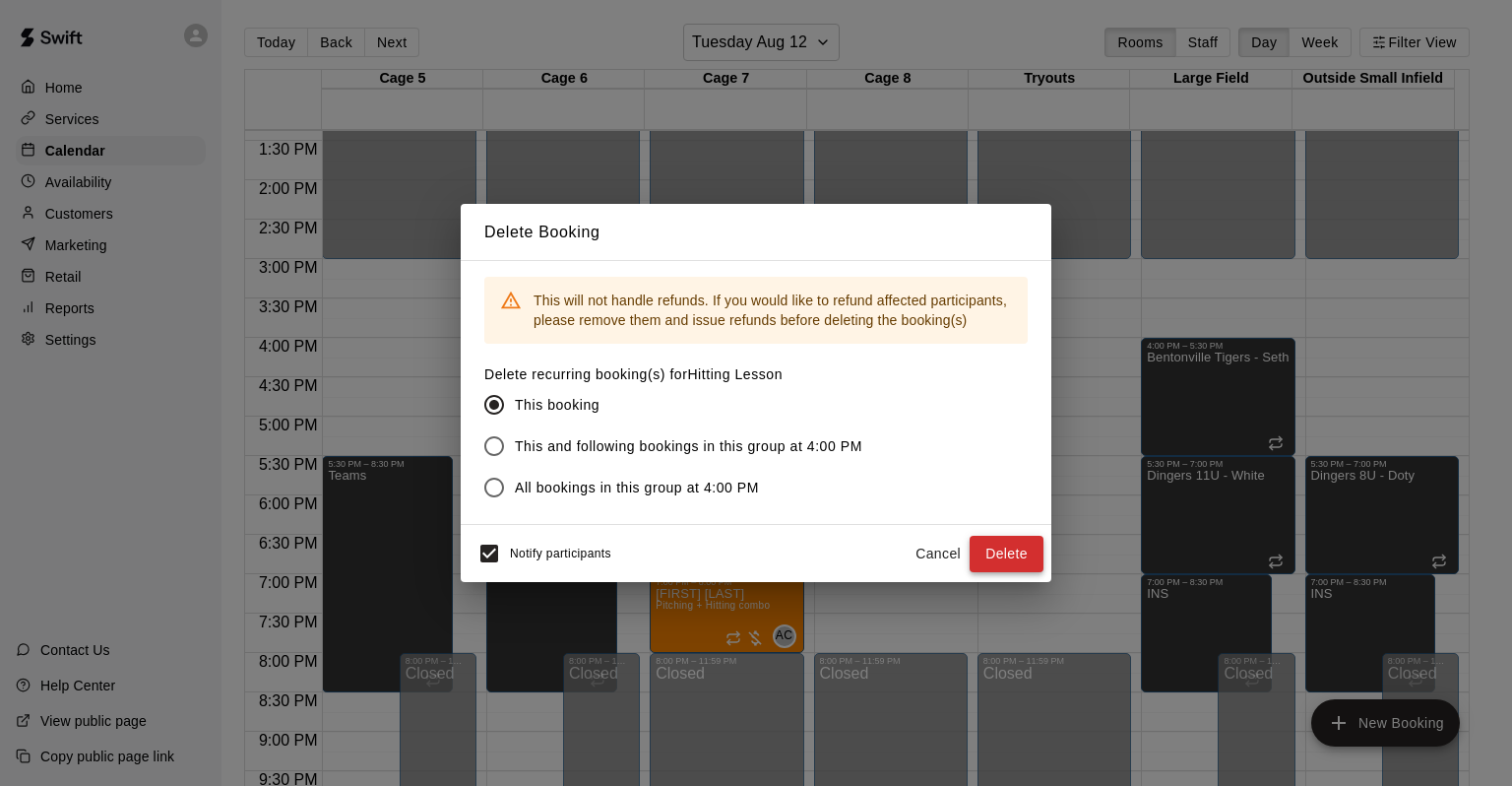 click on "Delete" at bounding box center (1006, 554) 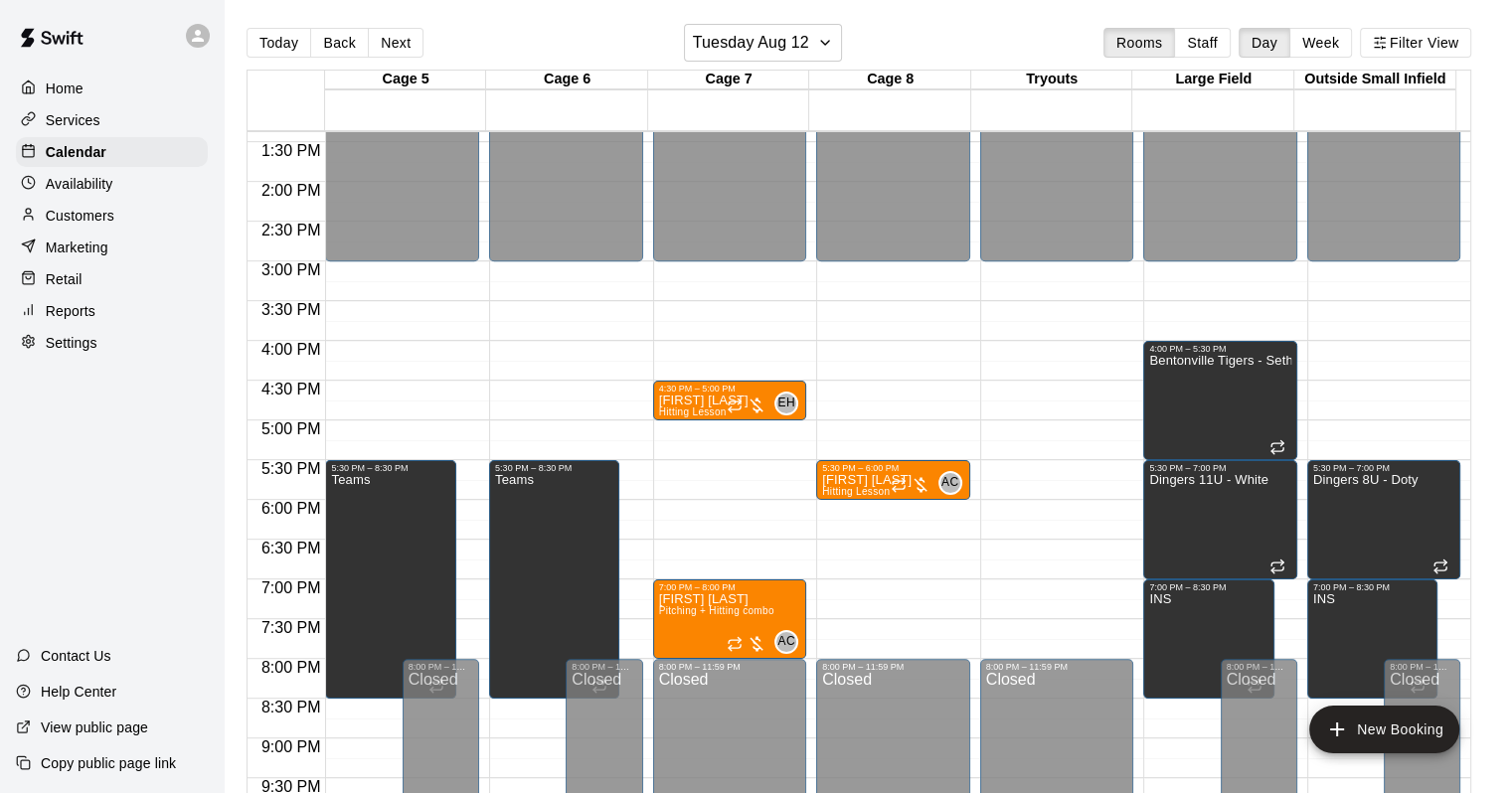 click on "Add Staff: [FIRST] [LAST] Choose which bookings [FIRST] [LAST] is a part of, and finalize the receipt [DAY_OF_WEEK], [MONTH] [DAY]: [TIME] [FIRST] [LAST] Hitting Lesson EH 0 [TIME] – [TIME] [FIRST] [LAST] Pitching + Hitting combo AC 0 [TIME] – [TIME] [FIRST] [LAST] Pitching + Hitting combo AC 0 [TIME] – [TIME] [FIRST] [LAST] Hitting Lesson AC 0 [TIME] – [TIME] [FIRST] [LAST] Hitting Lesson AC 0" at bounding box center [868, 412] 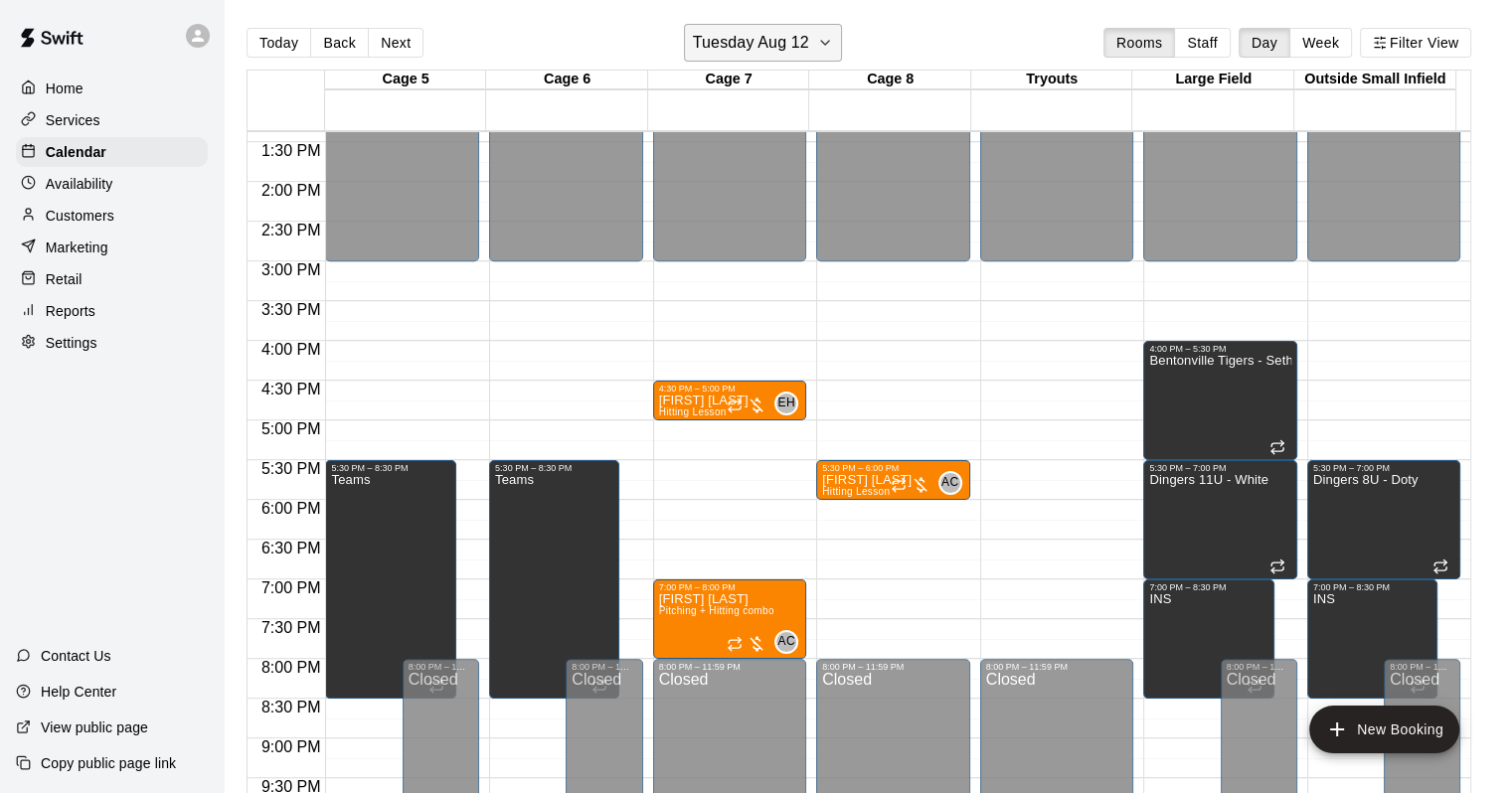 click on "Tuesday Aug 12" at bounding box center [751, 43] 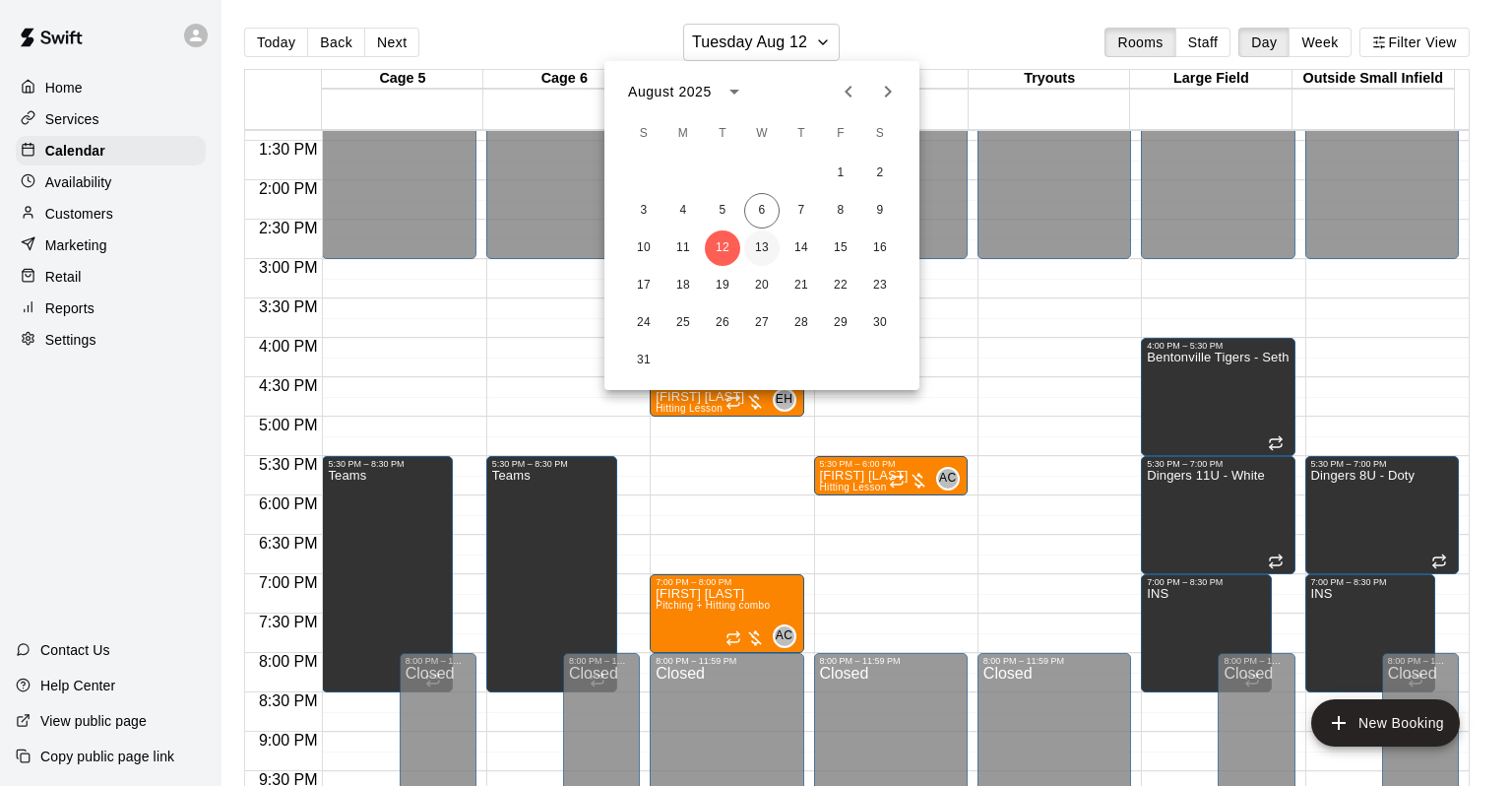 click on "13" at bounding box center [762, 248] 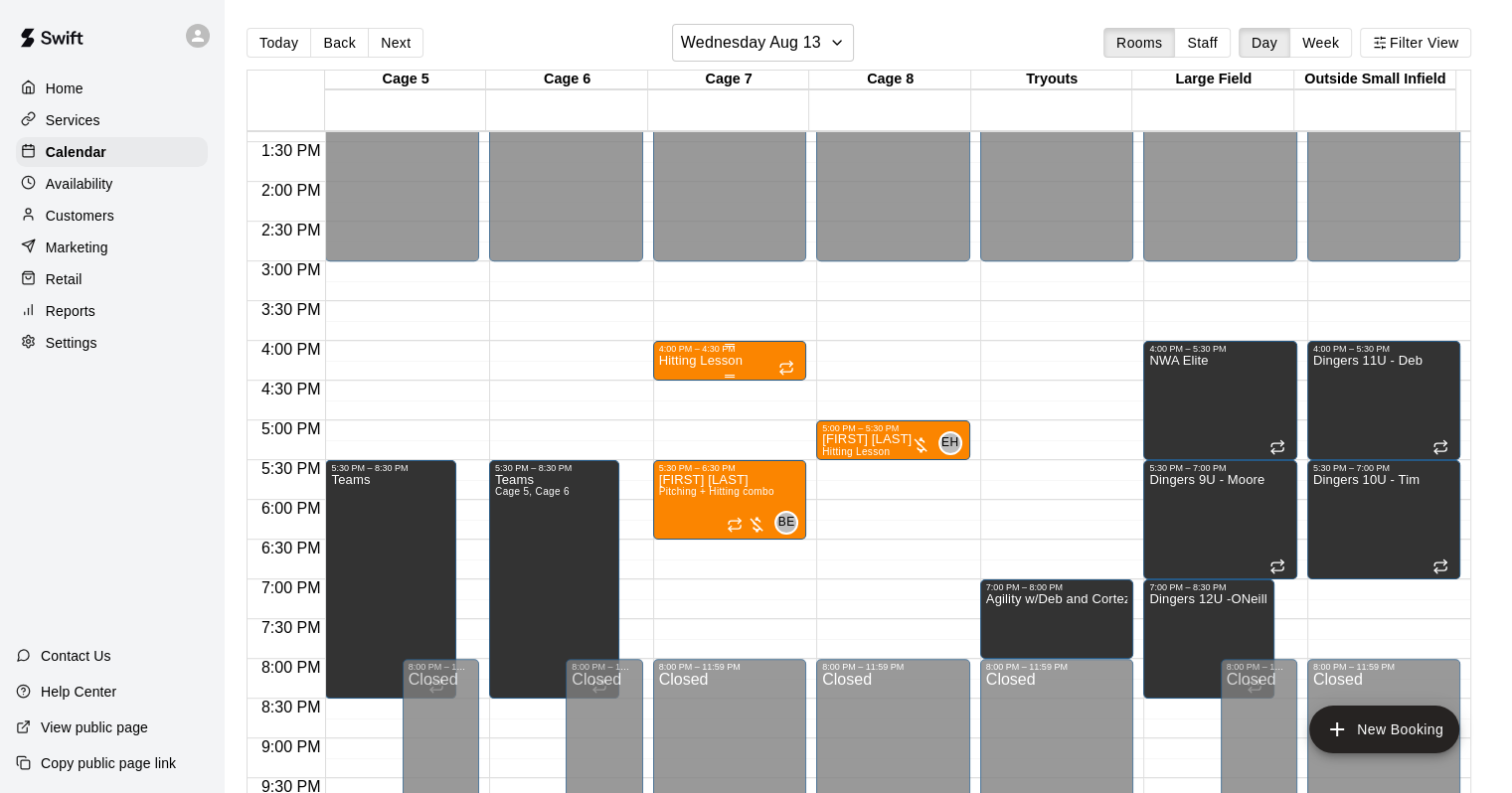 click on "4:00 PM – 4:30 PM" at bounding box center (730, 349) 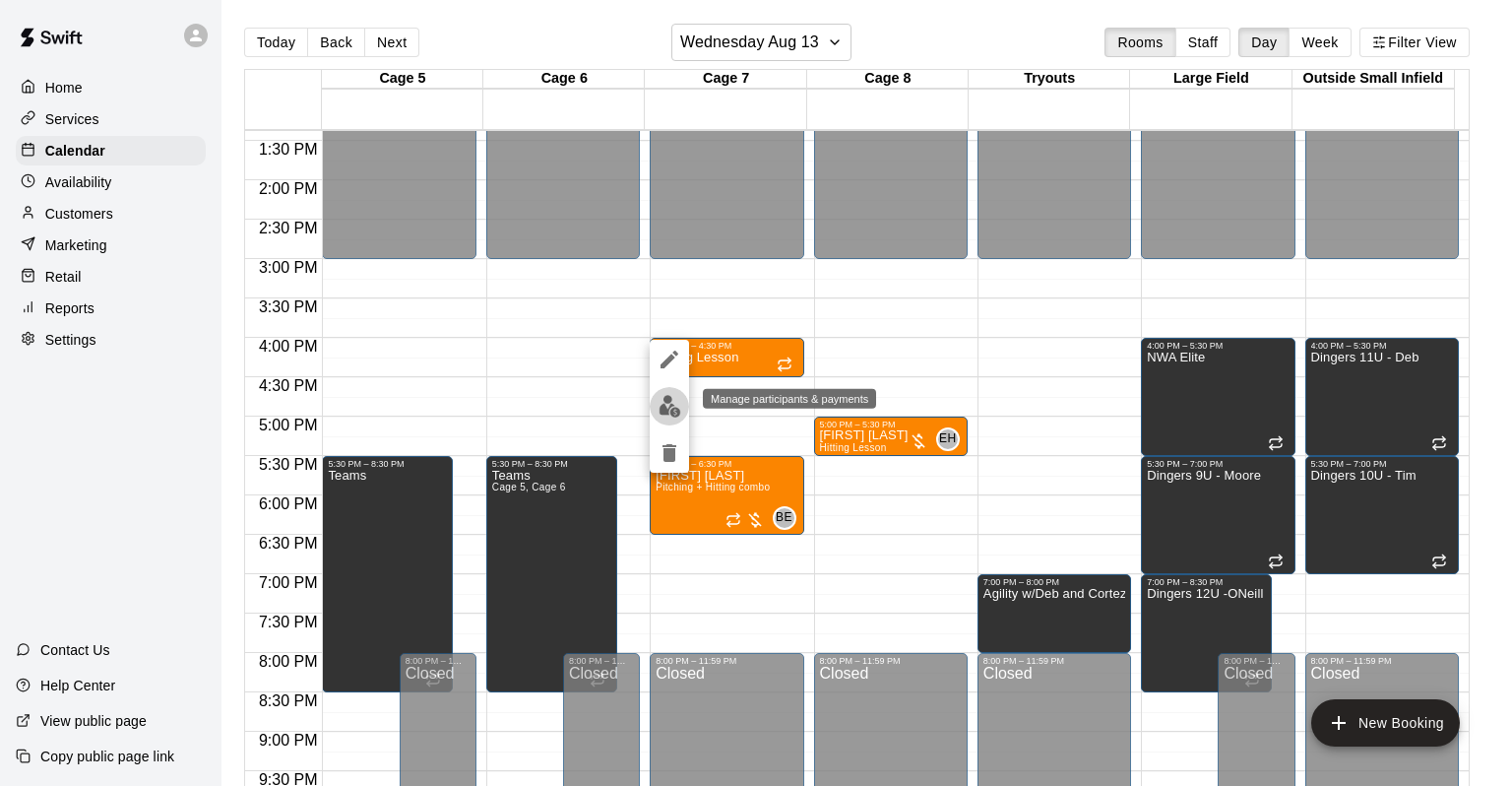 click at bounding box center (669, 406) 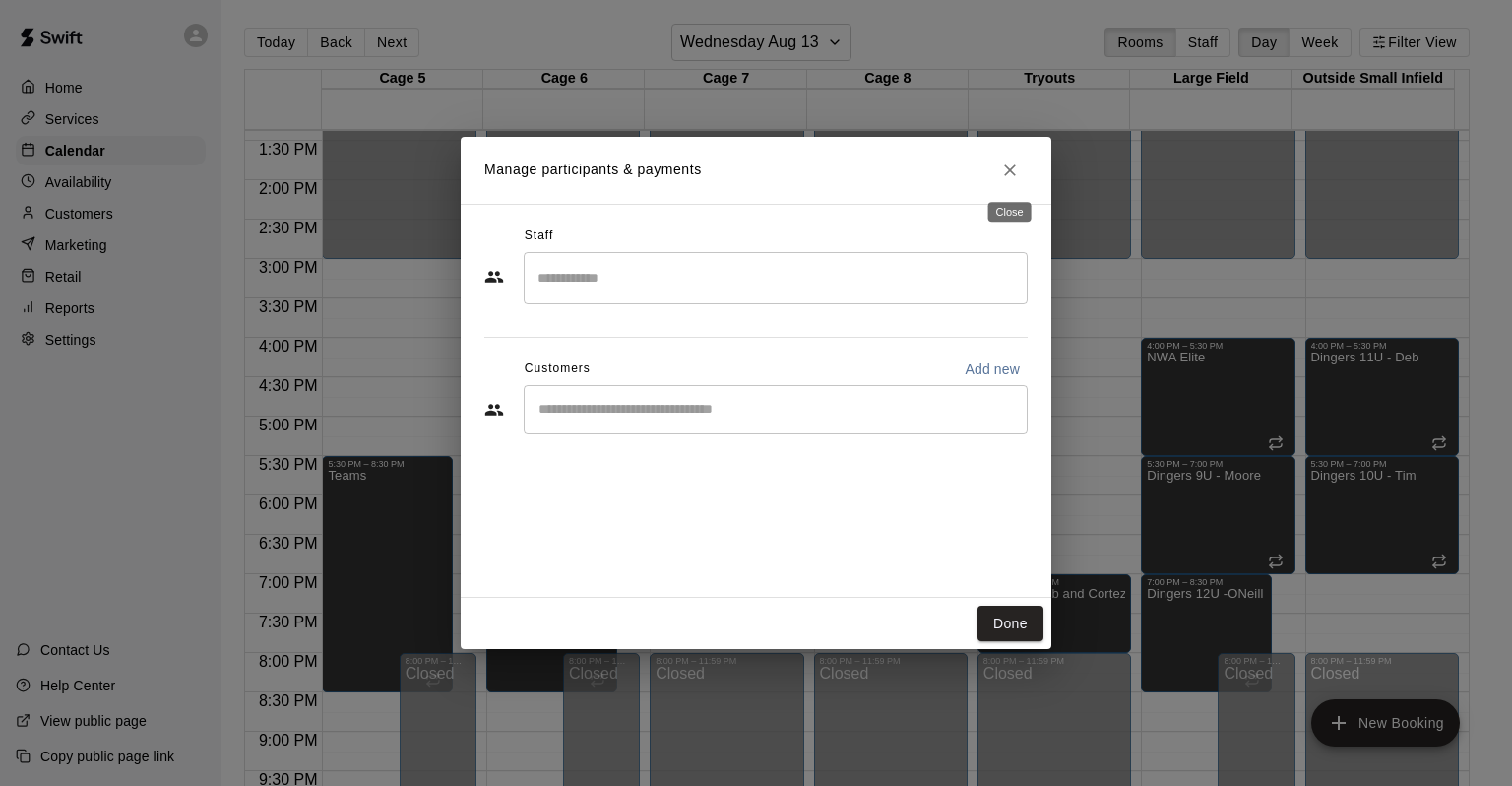 click 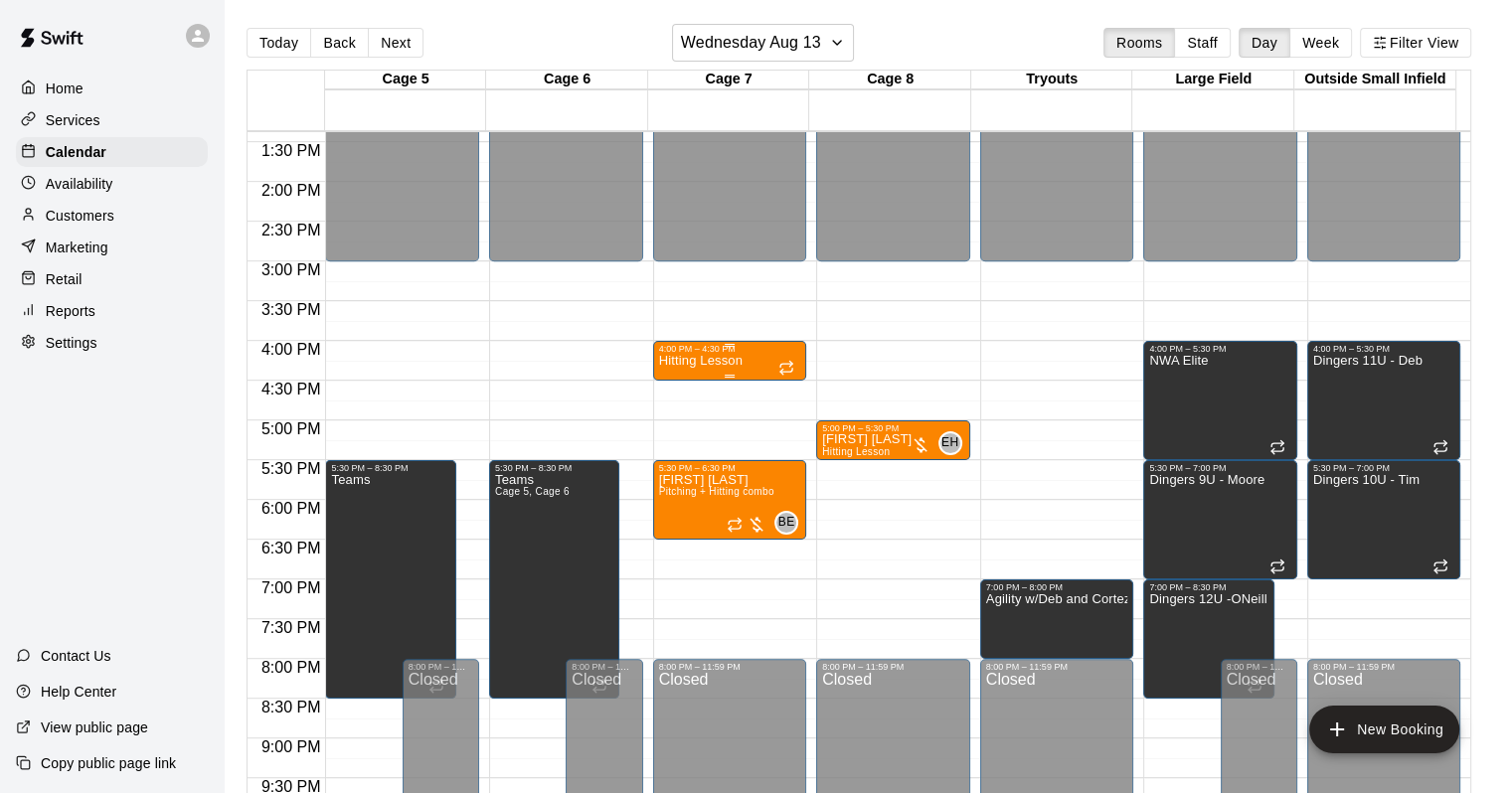 click on "4:00 PM – 4:30 PM" at bounding box center [730, 349] 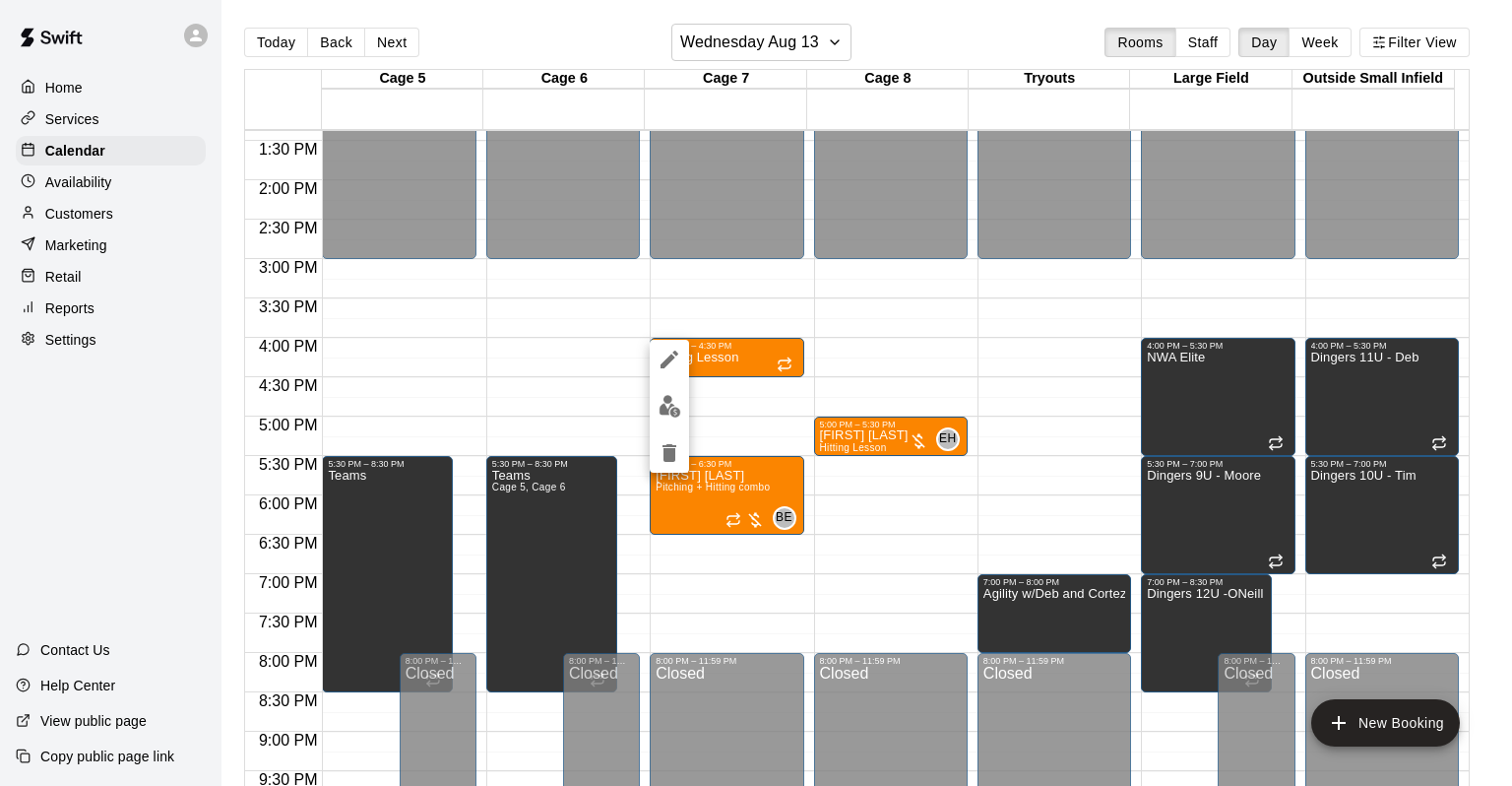 click 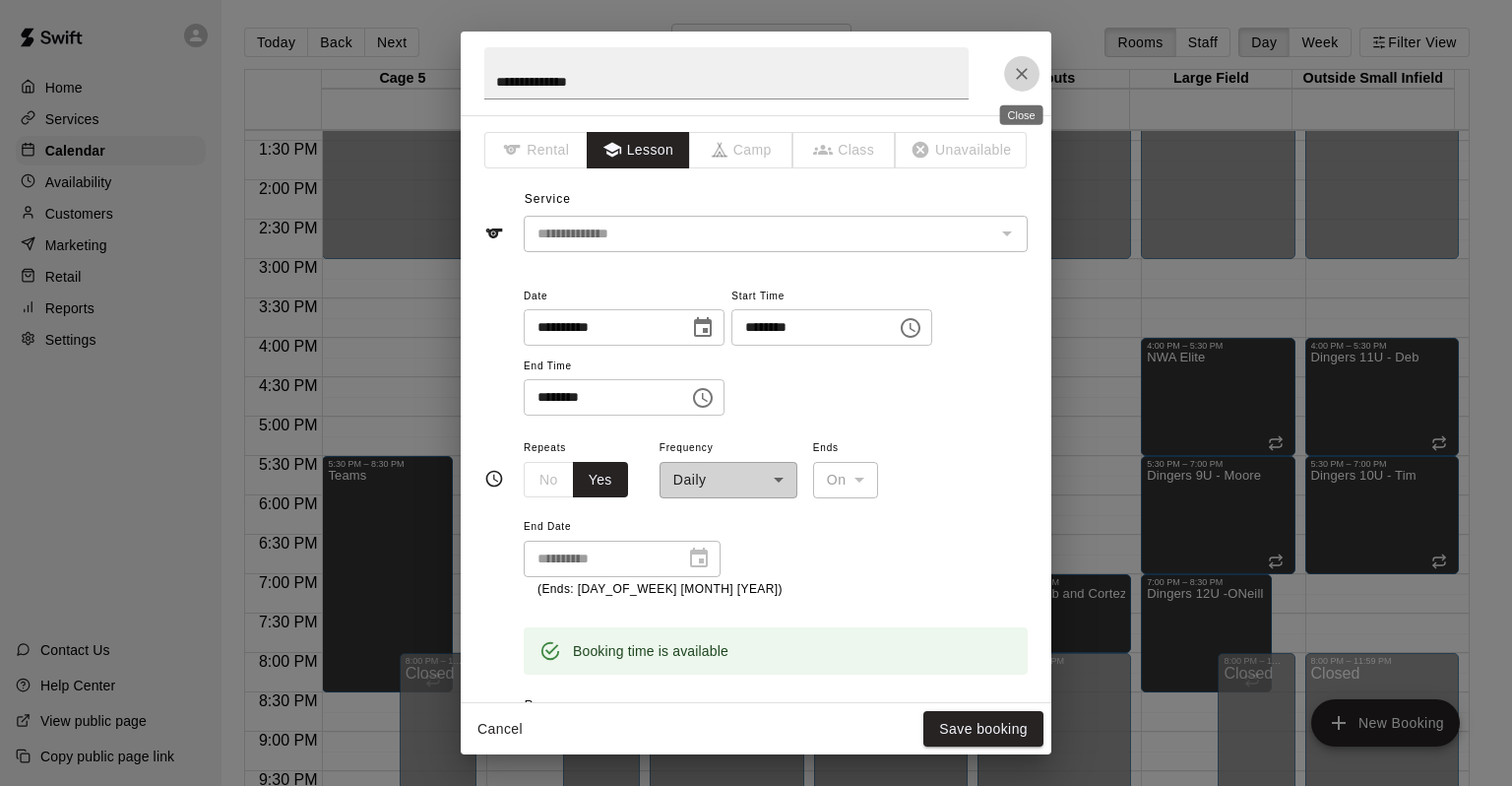 click 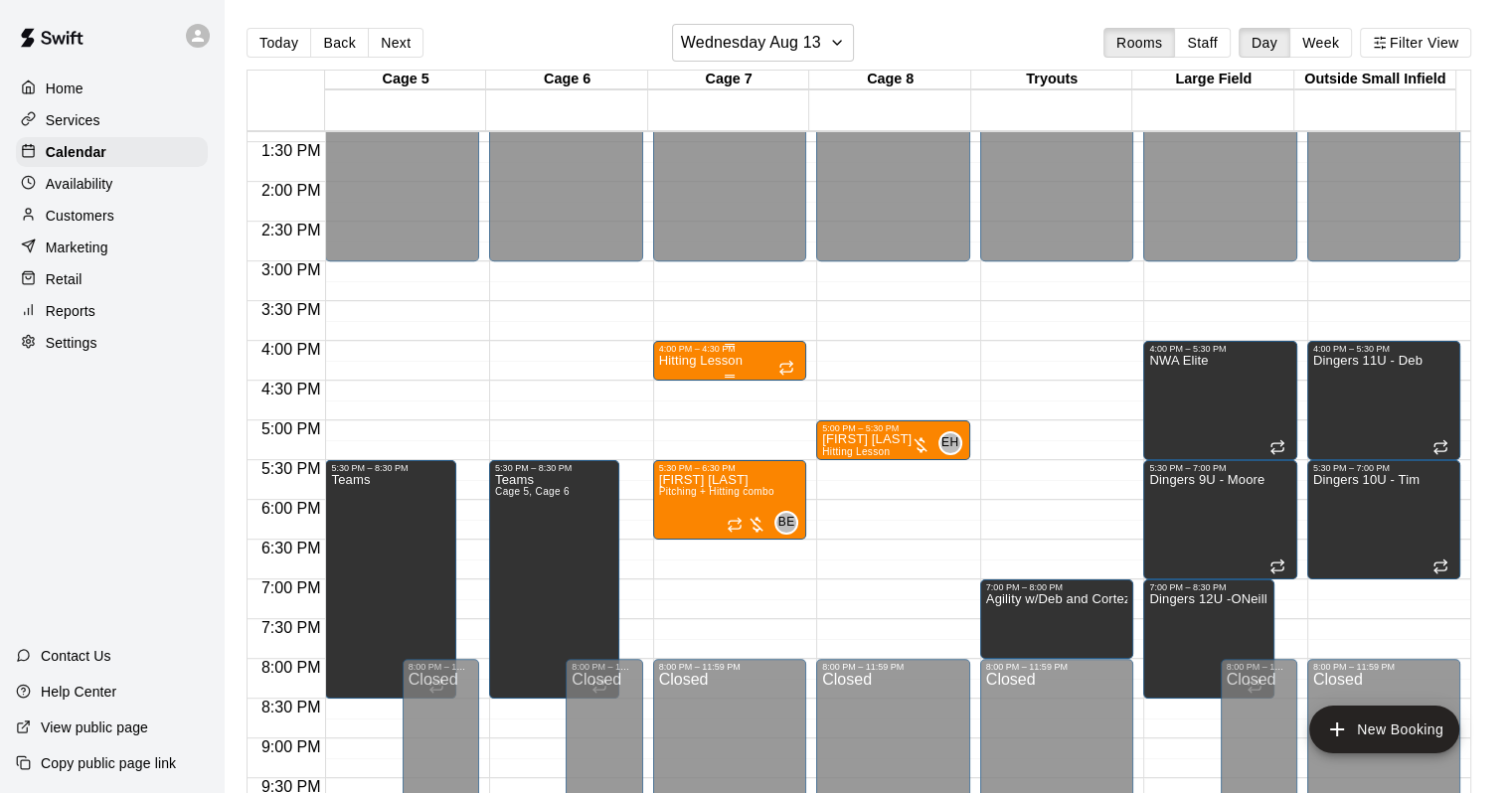 click on "Hitting Lesson" at bounding box center [730, 750] 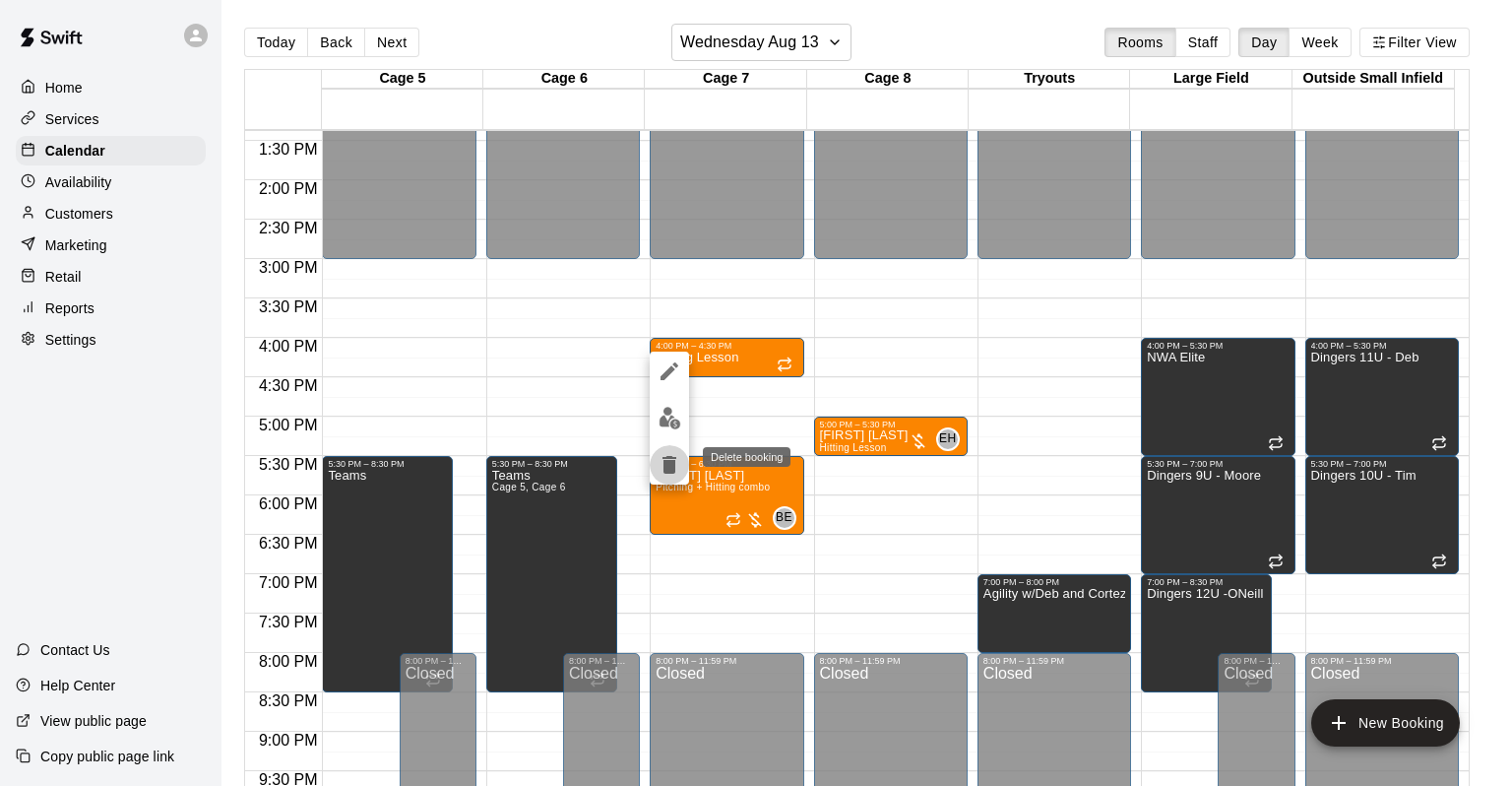 click 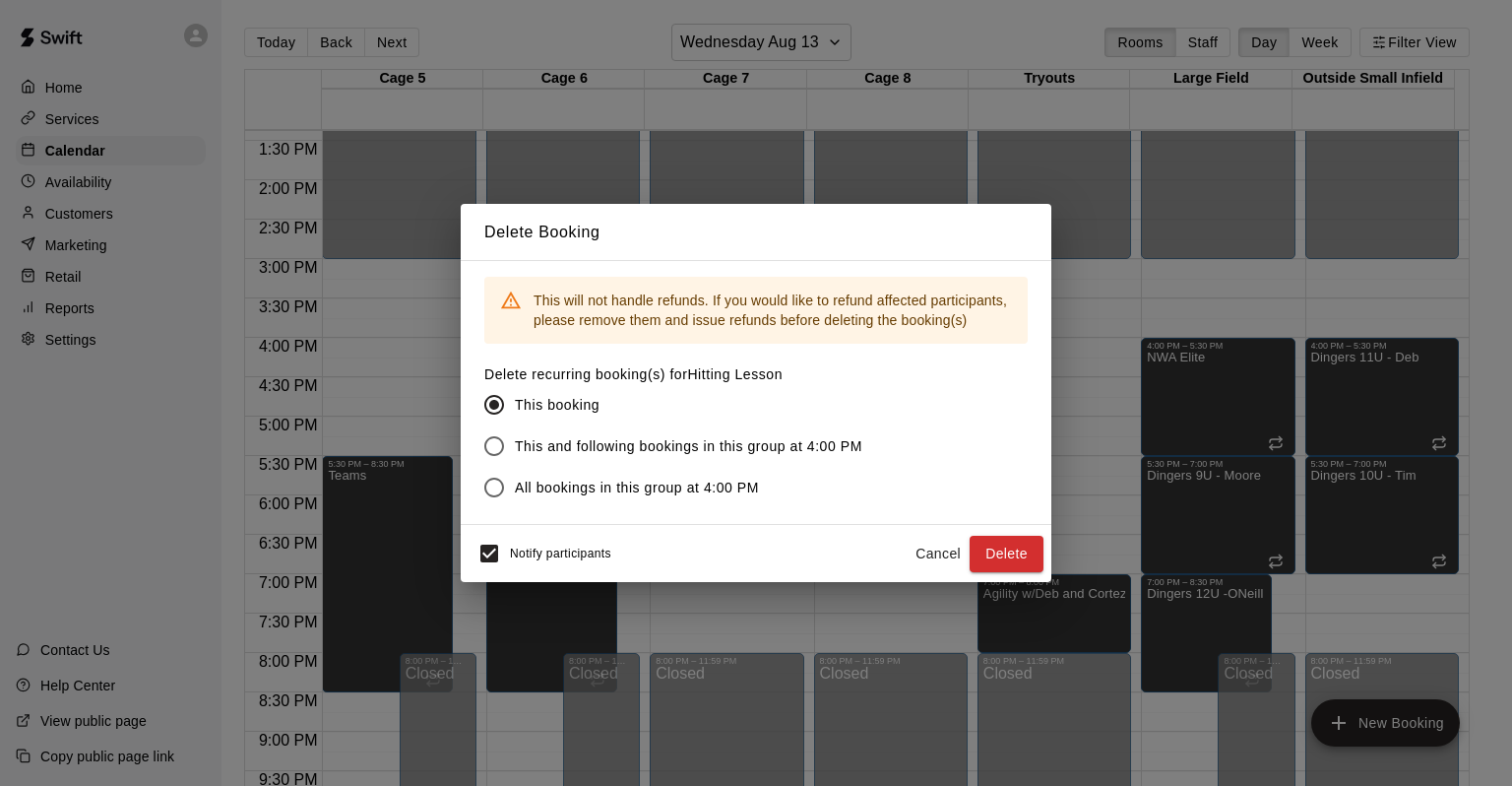 click on "This and following bookings in this group at 4:00 PM" at bounding box center (688, 446) 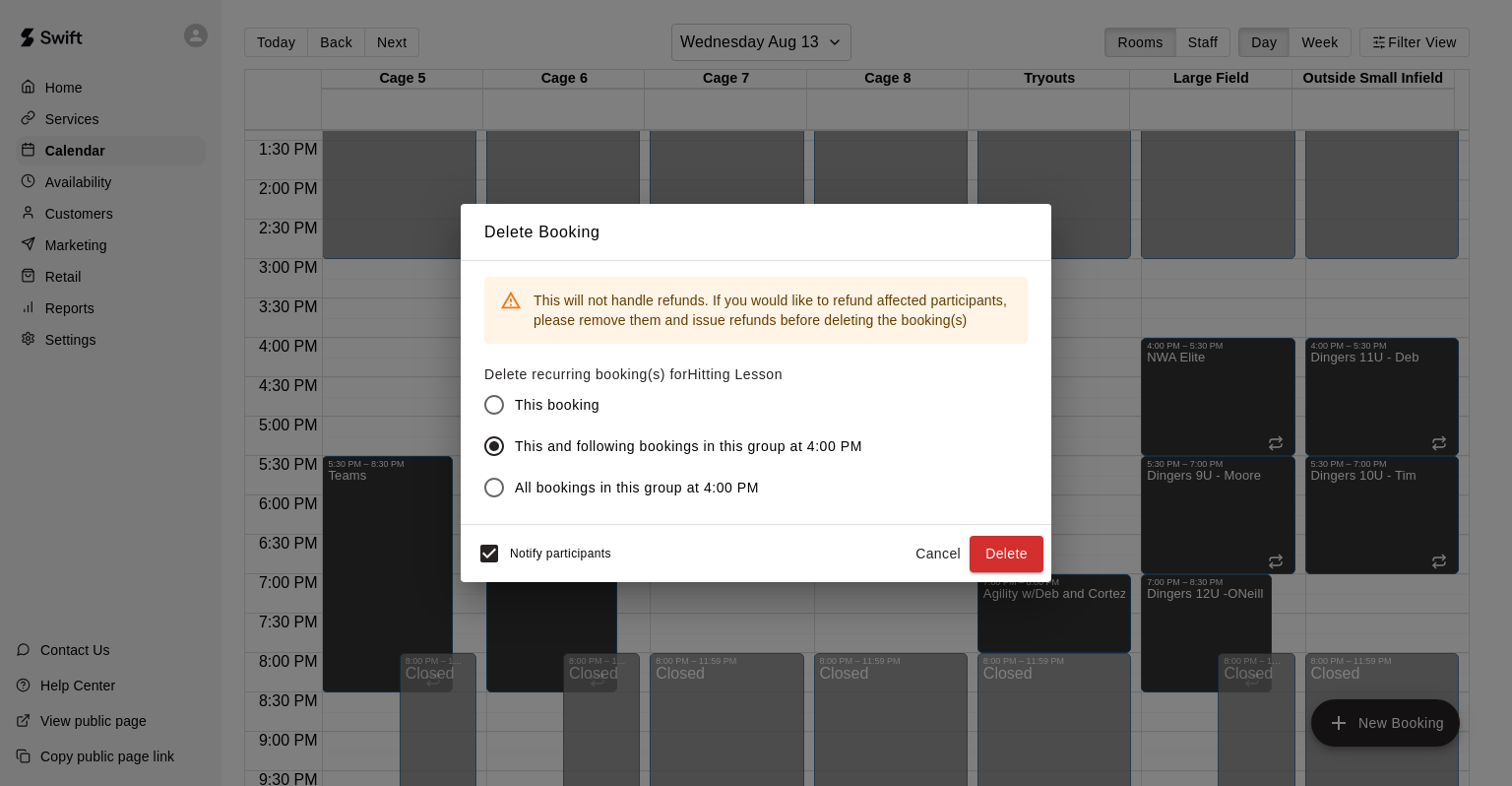 click on "Notify participants Cancel Delete" at bounding box center (756, 554) 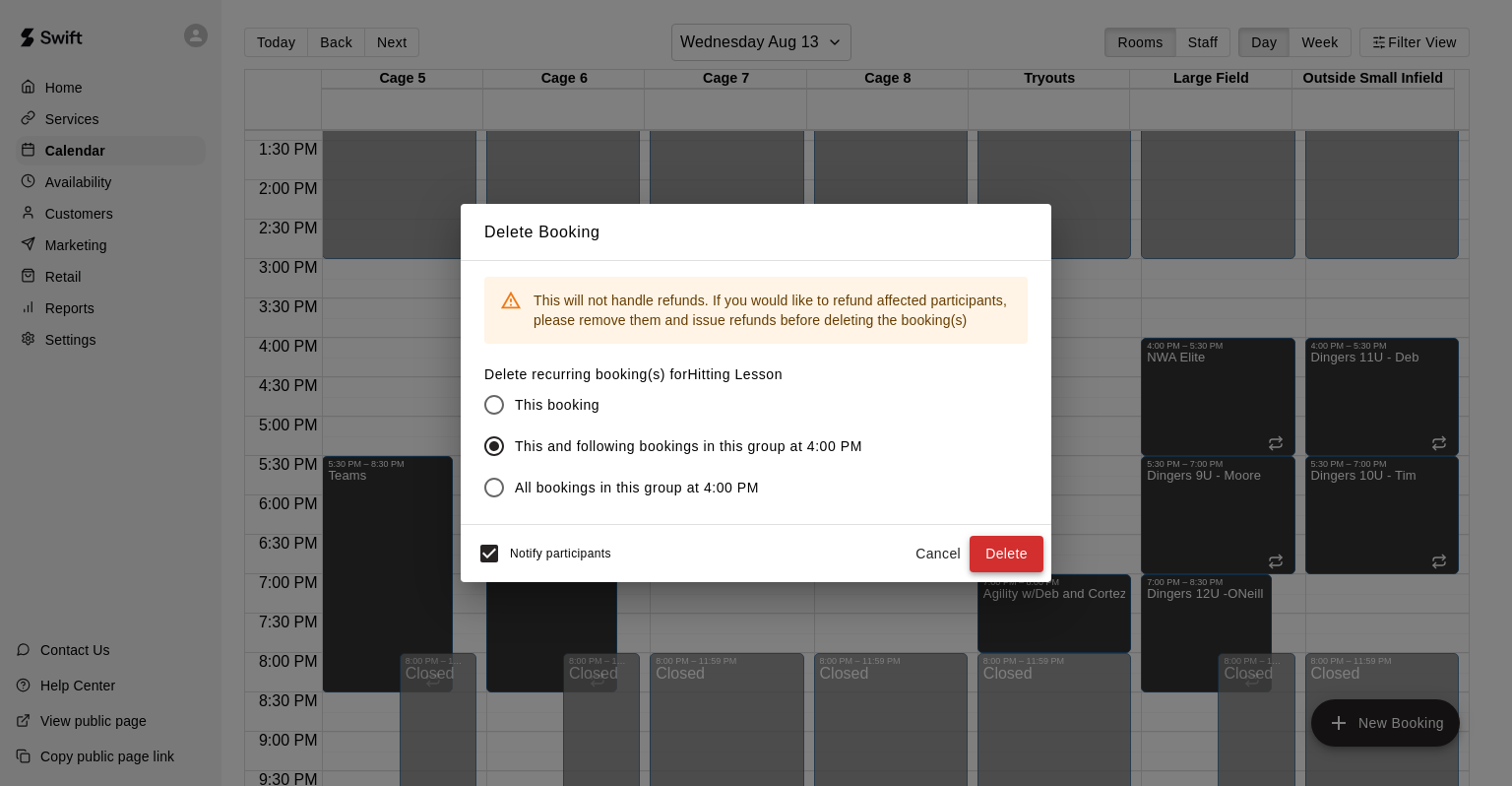 click on "Delete" at bounding box center [1006, 554] 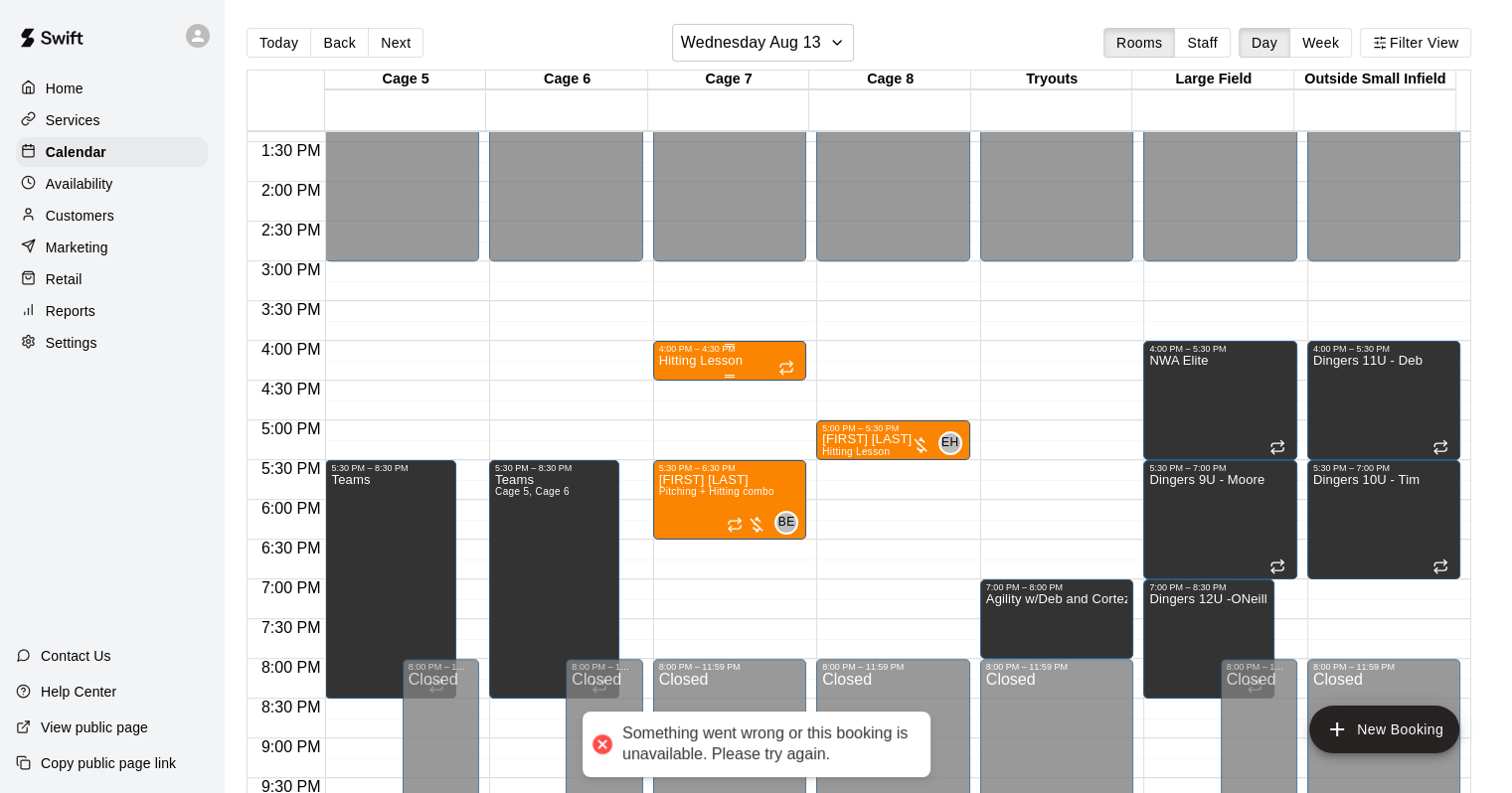 click on "Hitting Lesson" at bounding box center (701, 361) 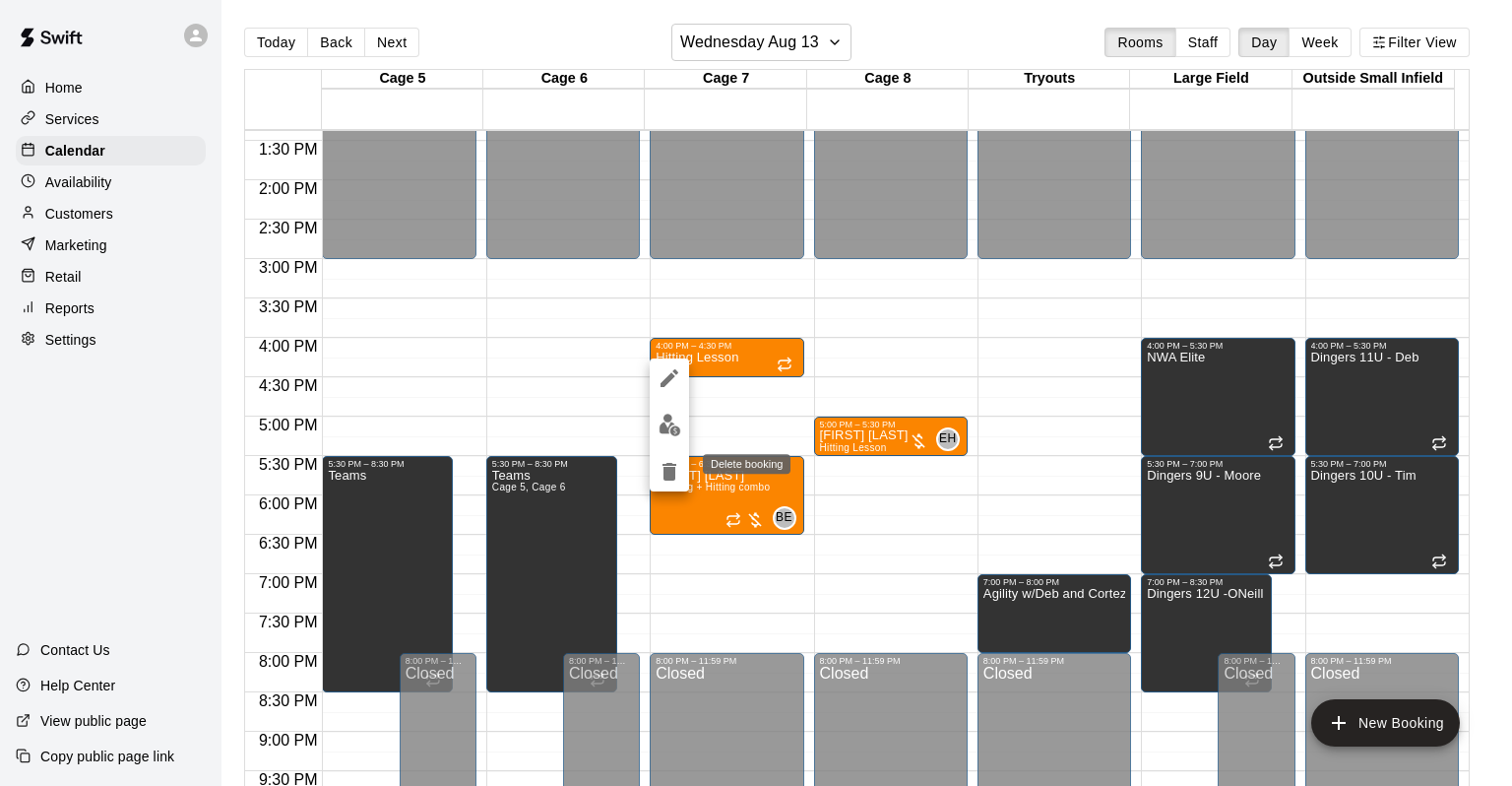 click 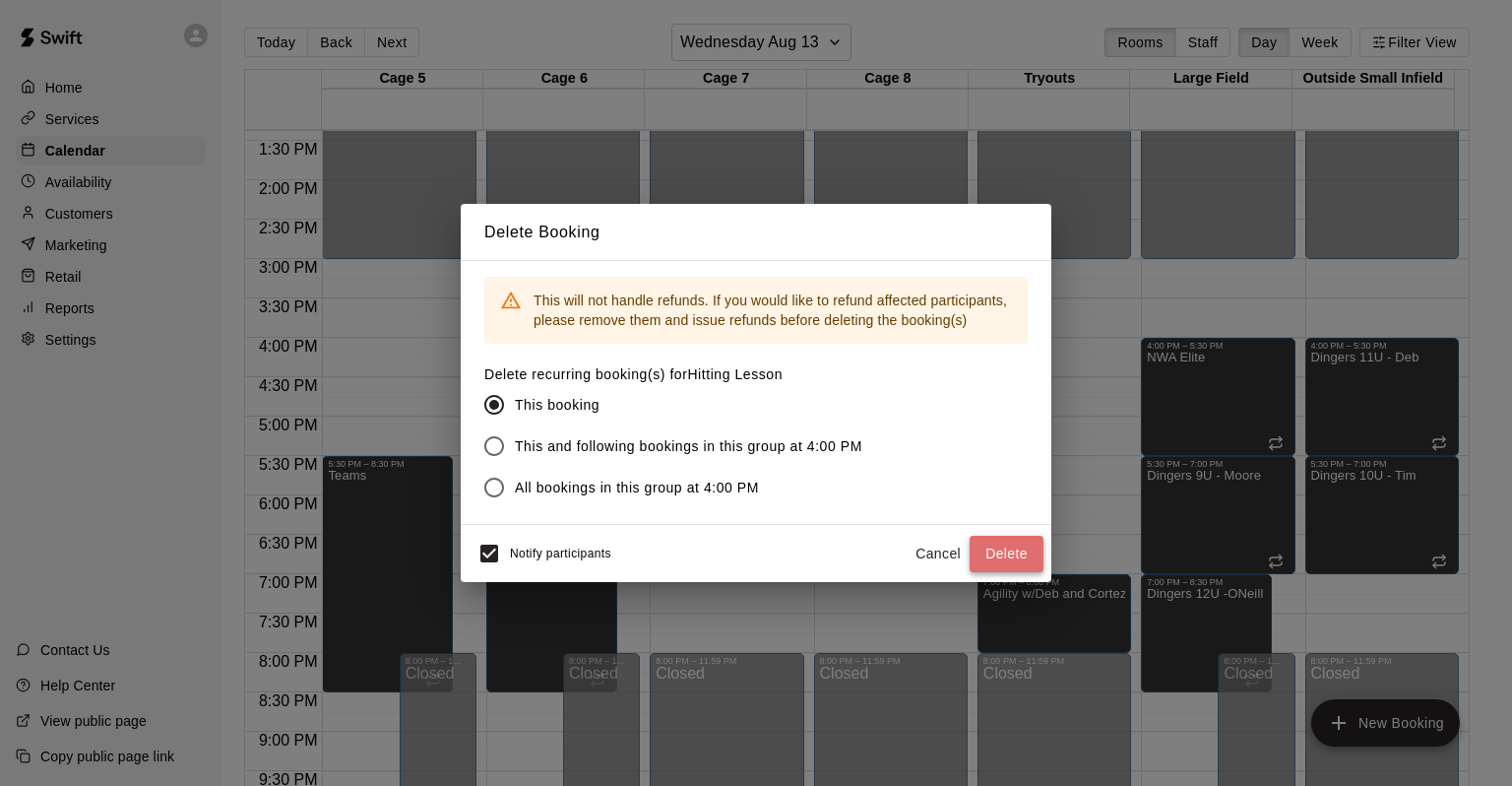 click on "Delete" at bounding box center [1006, 554] 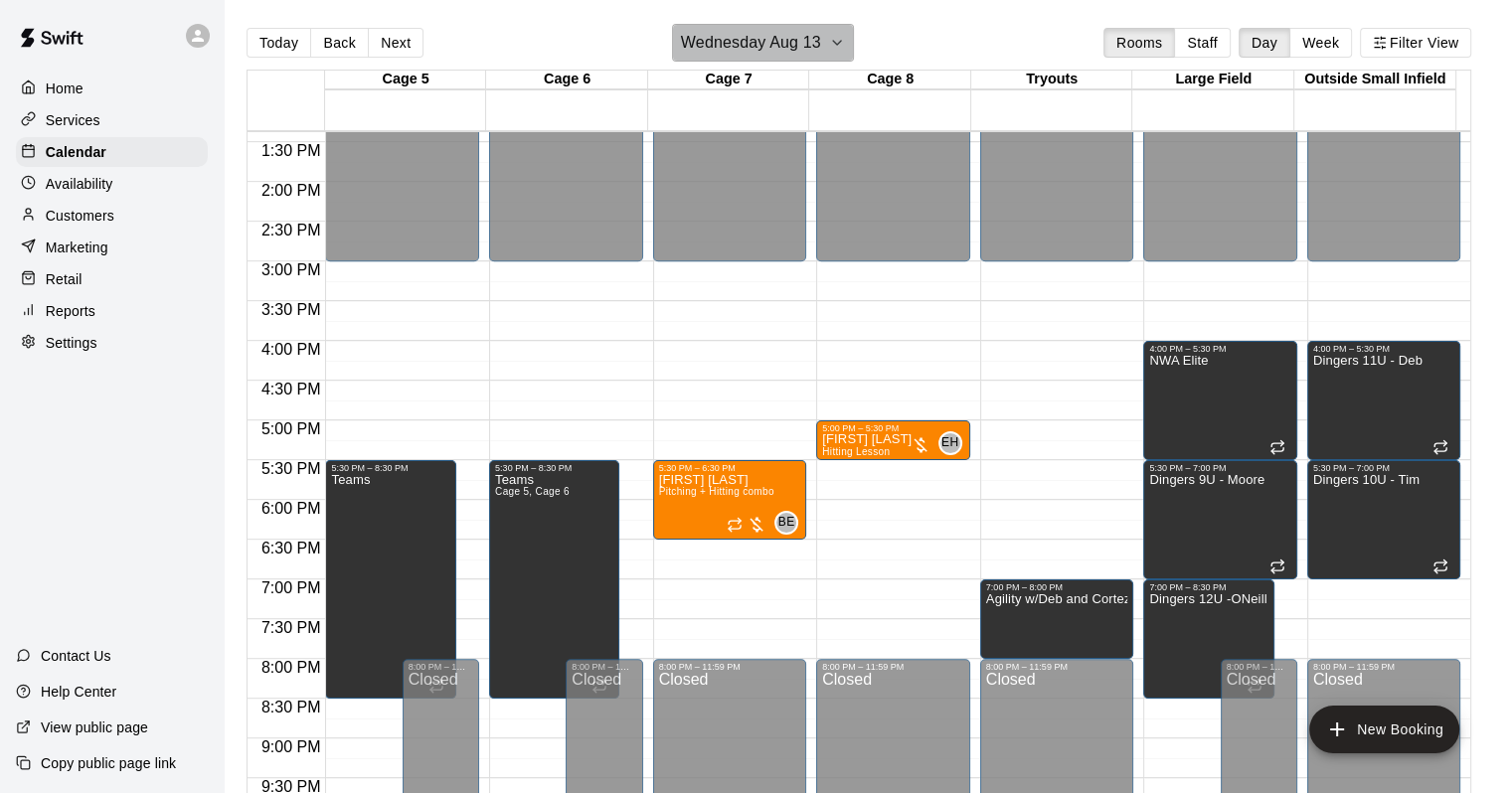 click on "Wednesday Aug 13" at bounding box center (751, 43) 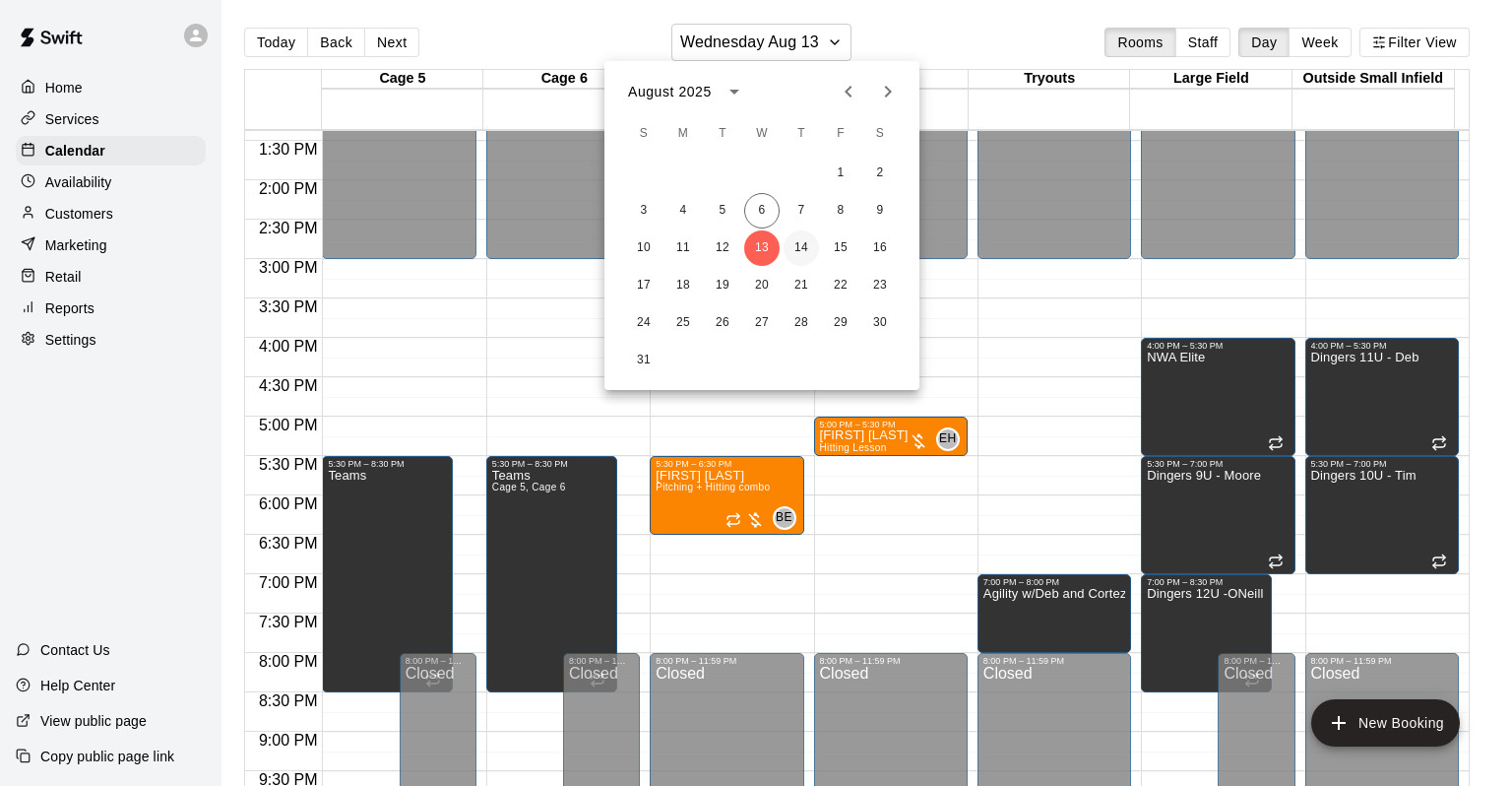 click on "14" at bounding box center (801, 248) 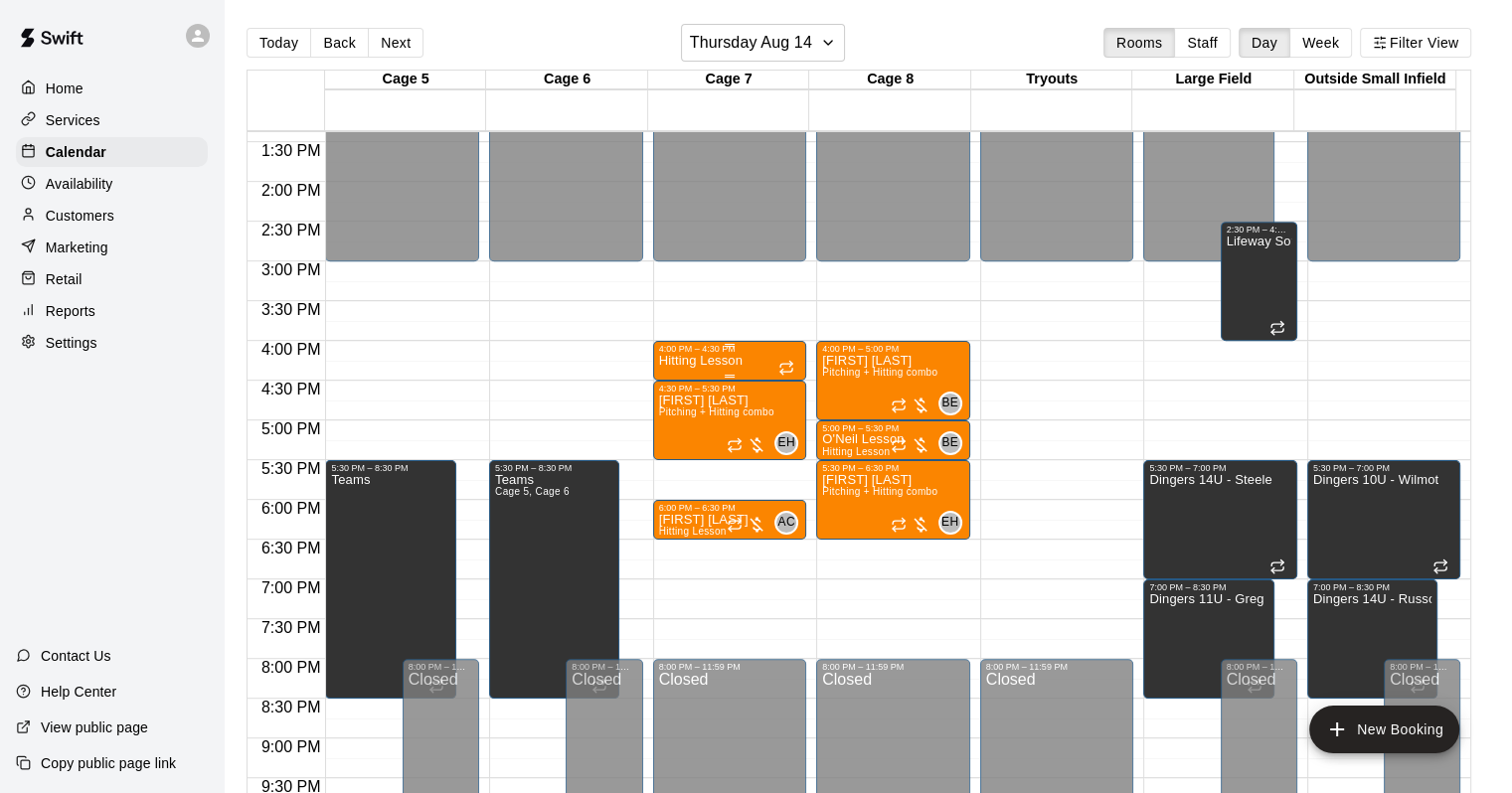 click on "Hitting Lesson" at bounding box center (730, 750) 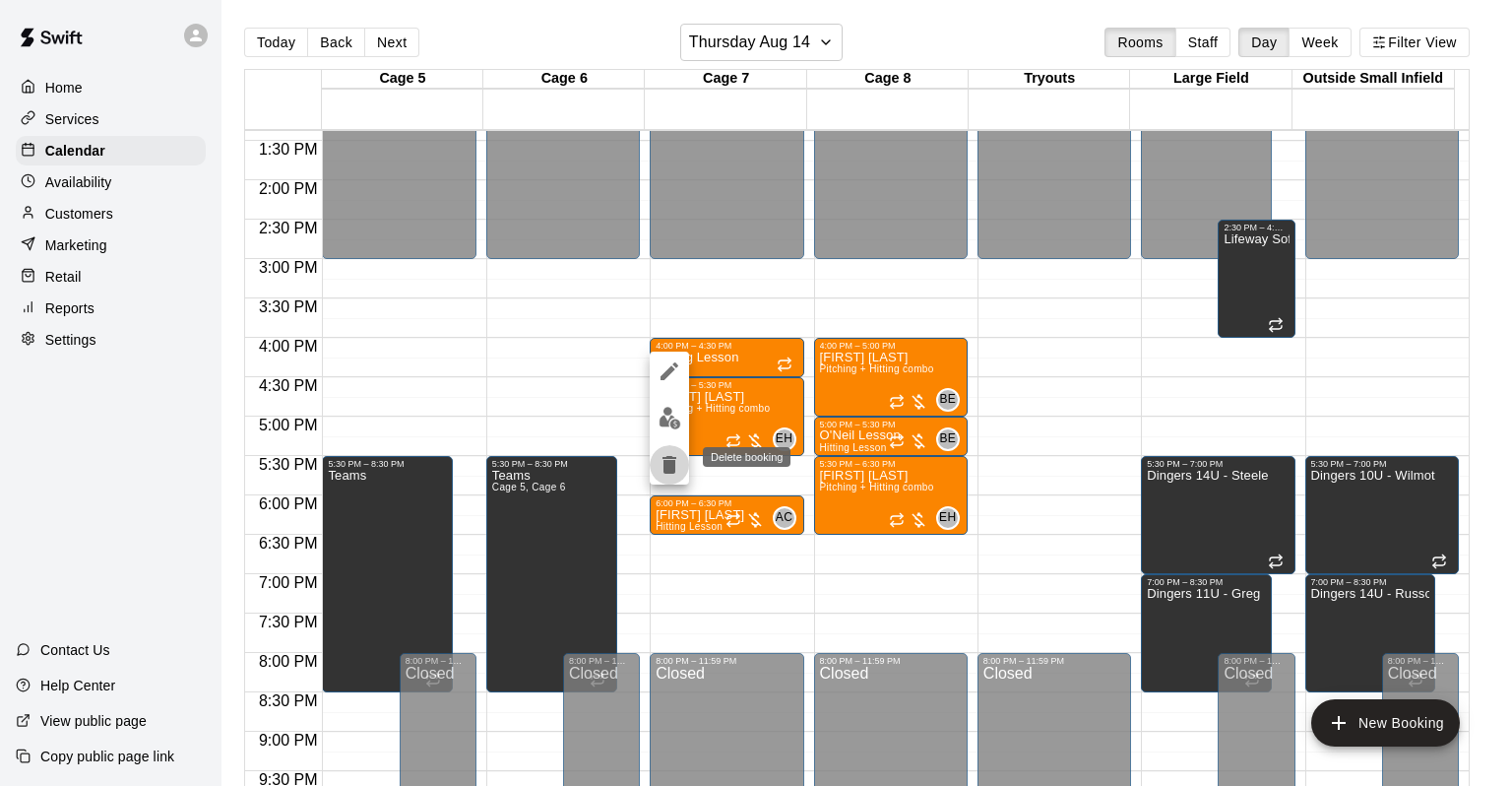 click 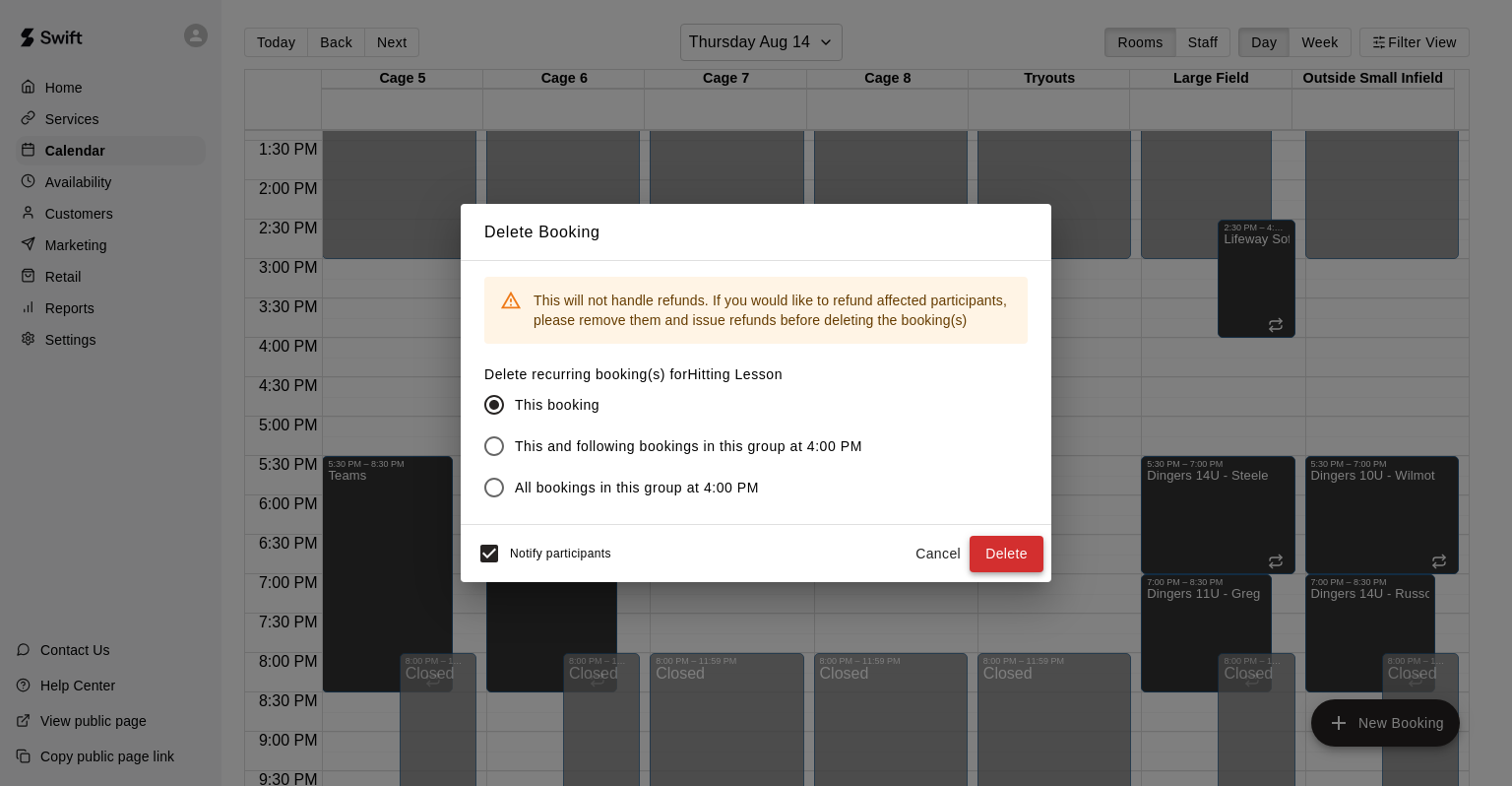click on "Delete" at bounding box center [1006, 554] 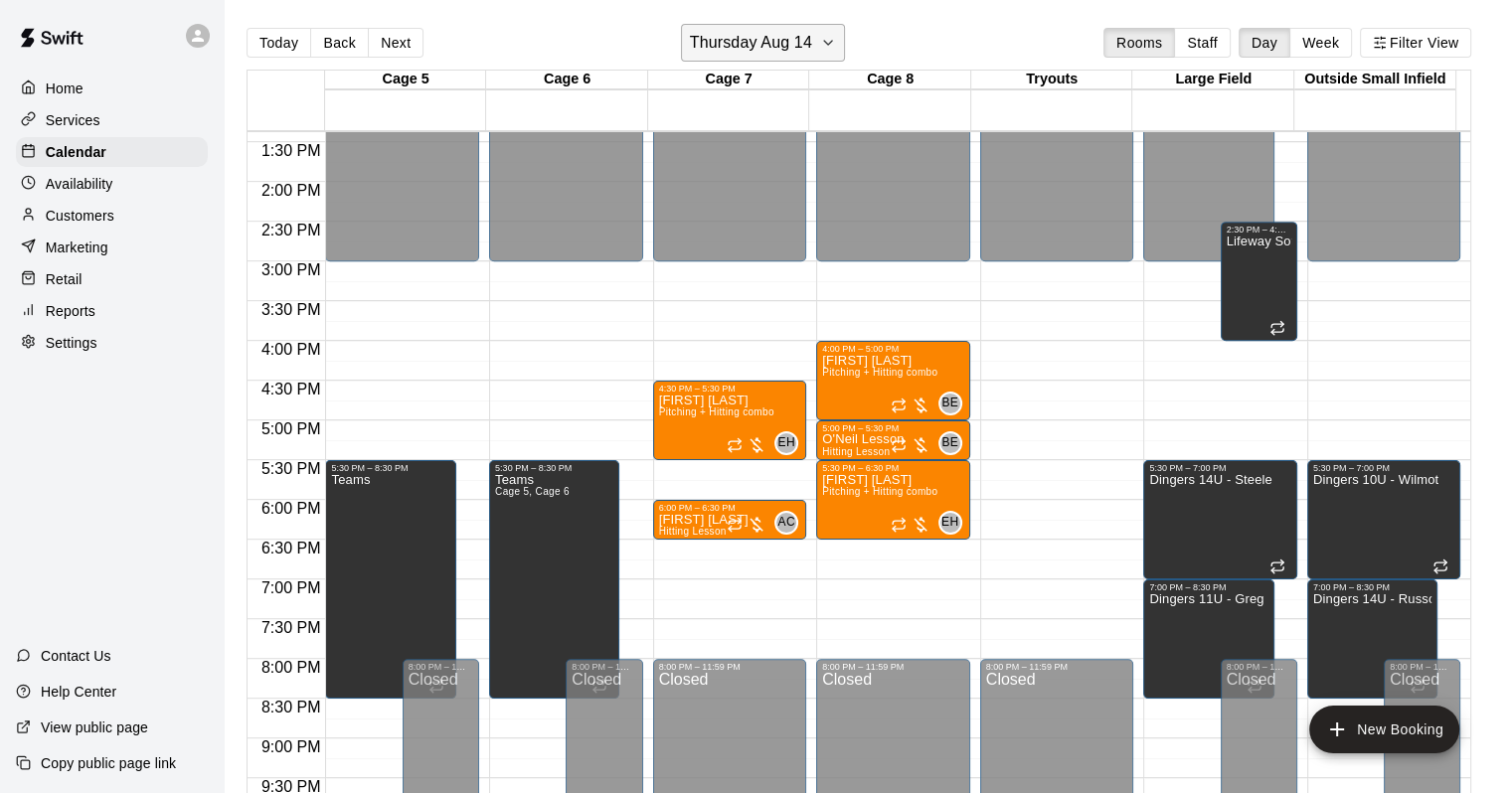 click on "Thursday Aug 14" at bounding box center [751, 43] 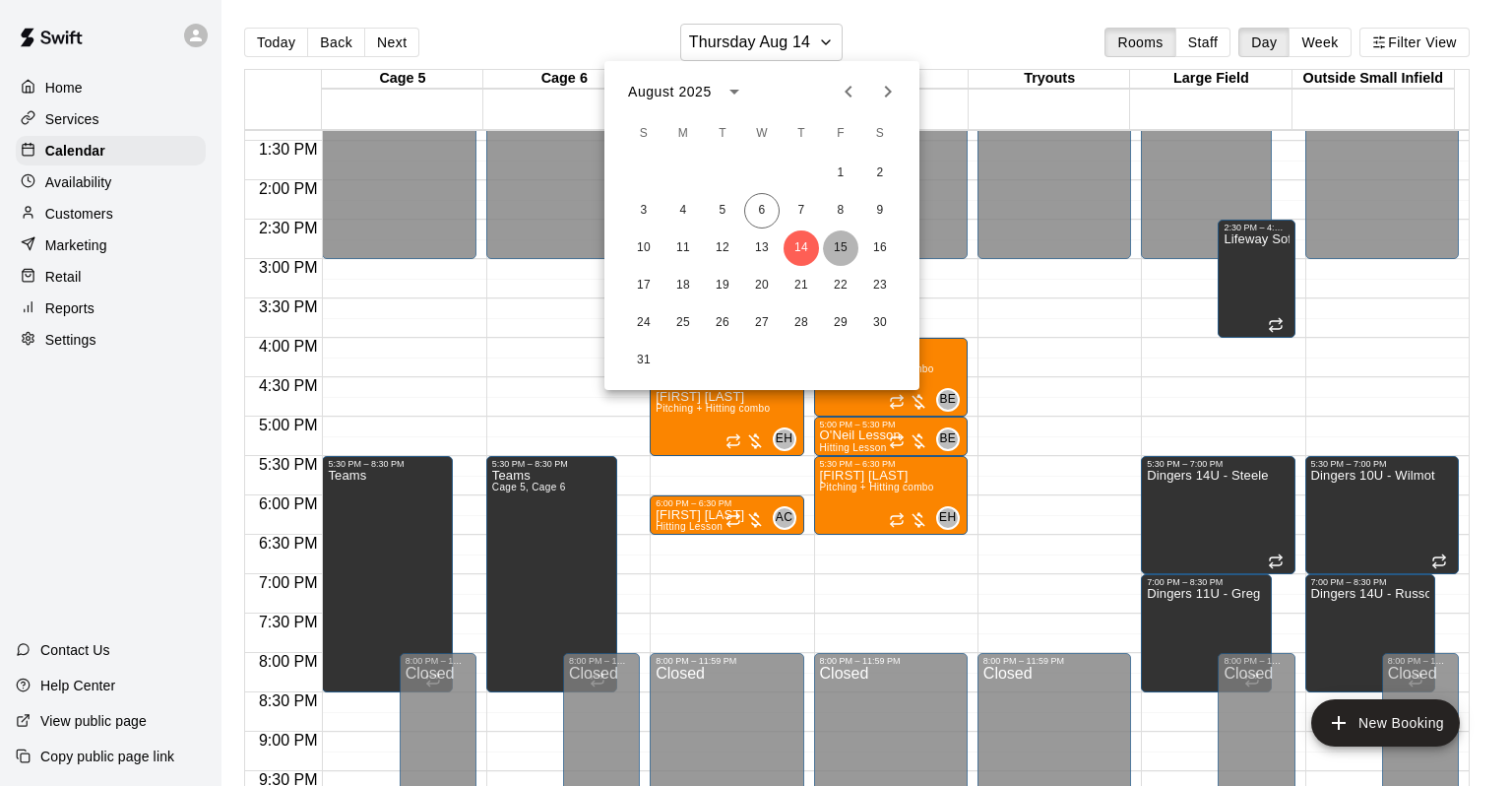 click on "15" at bounding box center (841, 248) 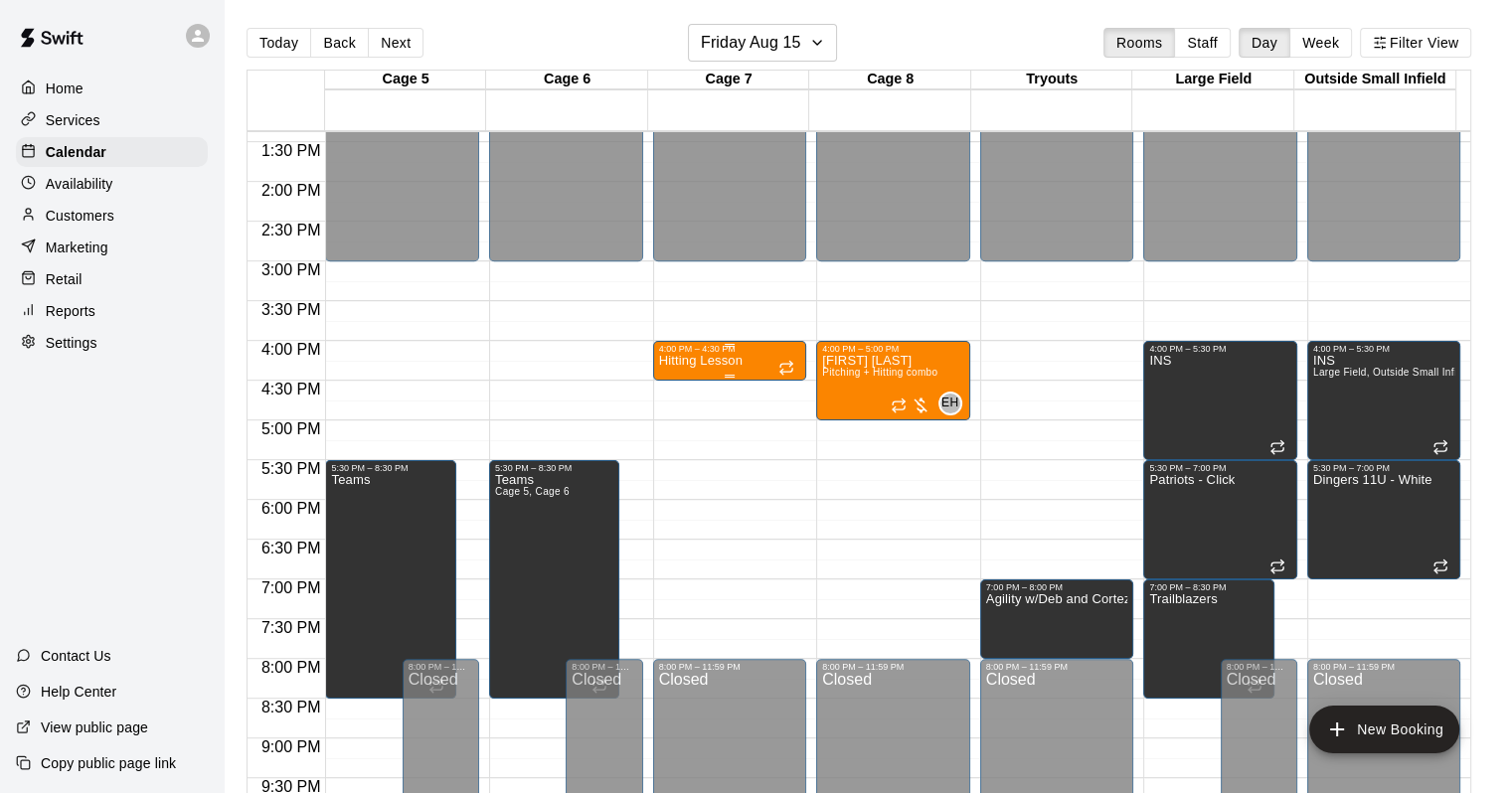 click on "Hitting Lesson" at bounding box center (730, 750) 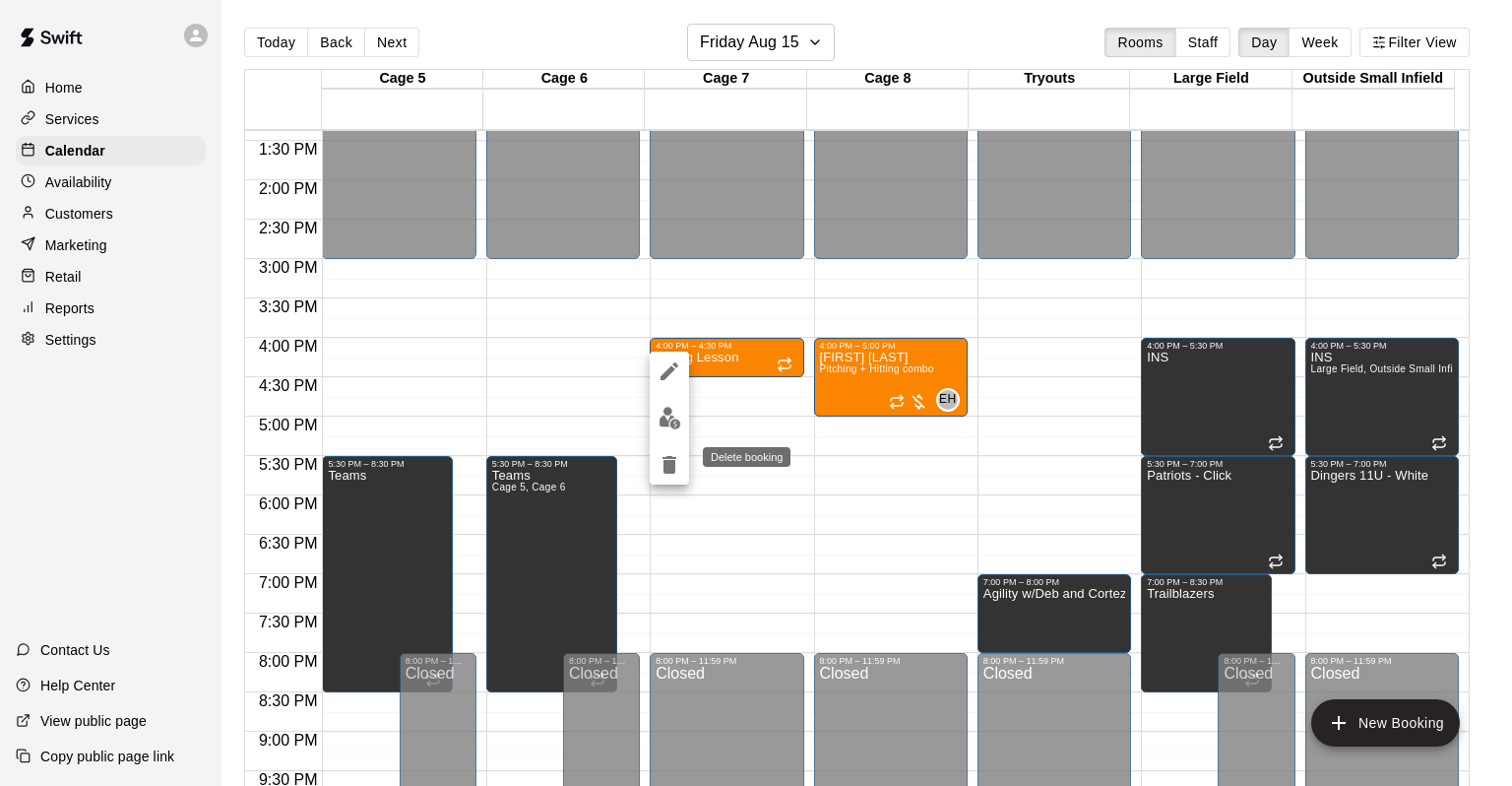 click at bounding box center (669, 465) 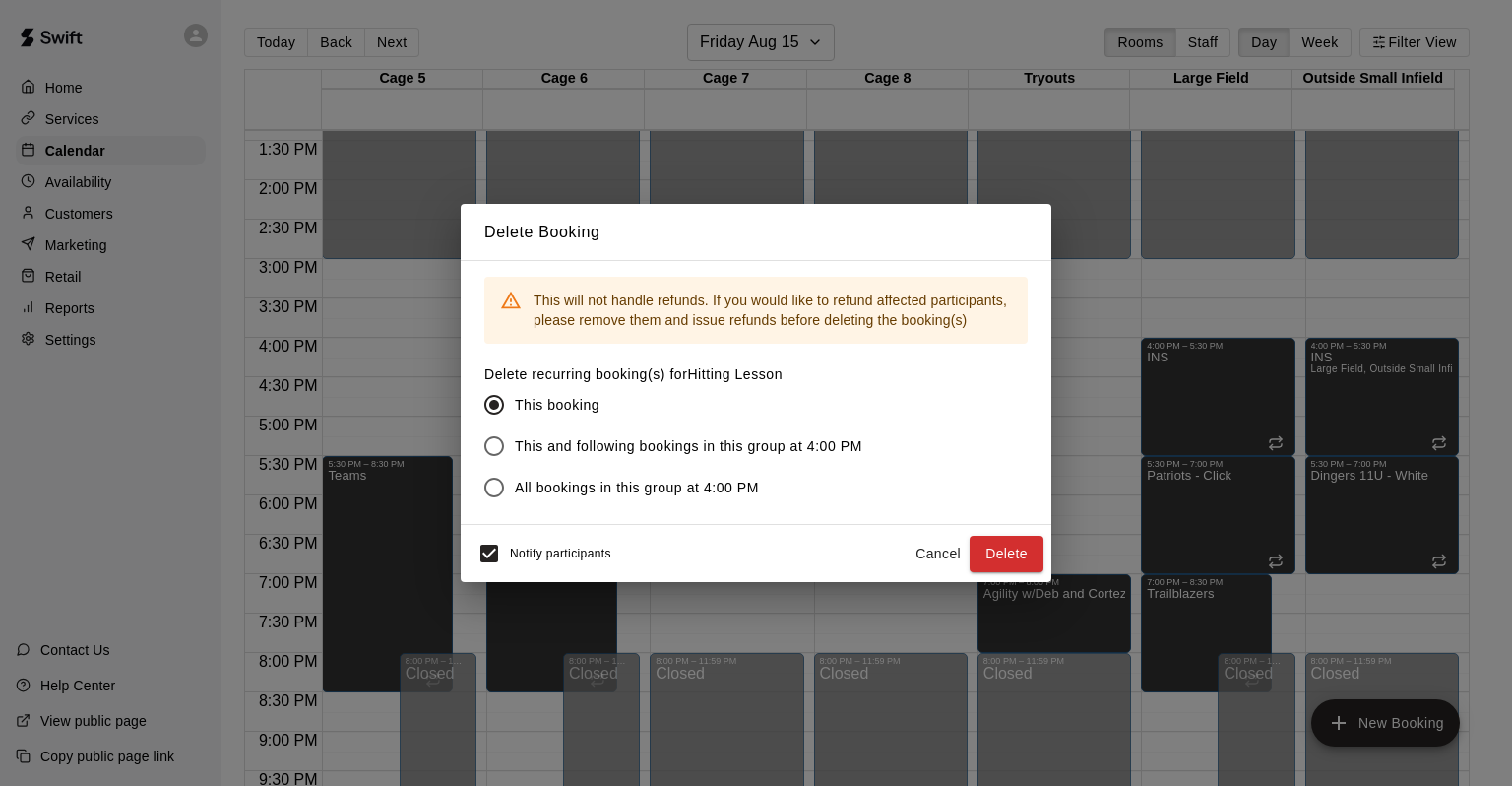 click on "Delete" at bounding box center [1006, 554] 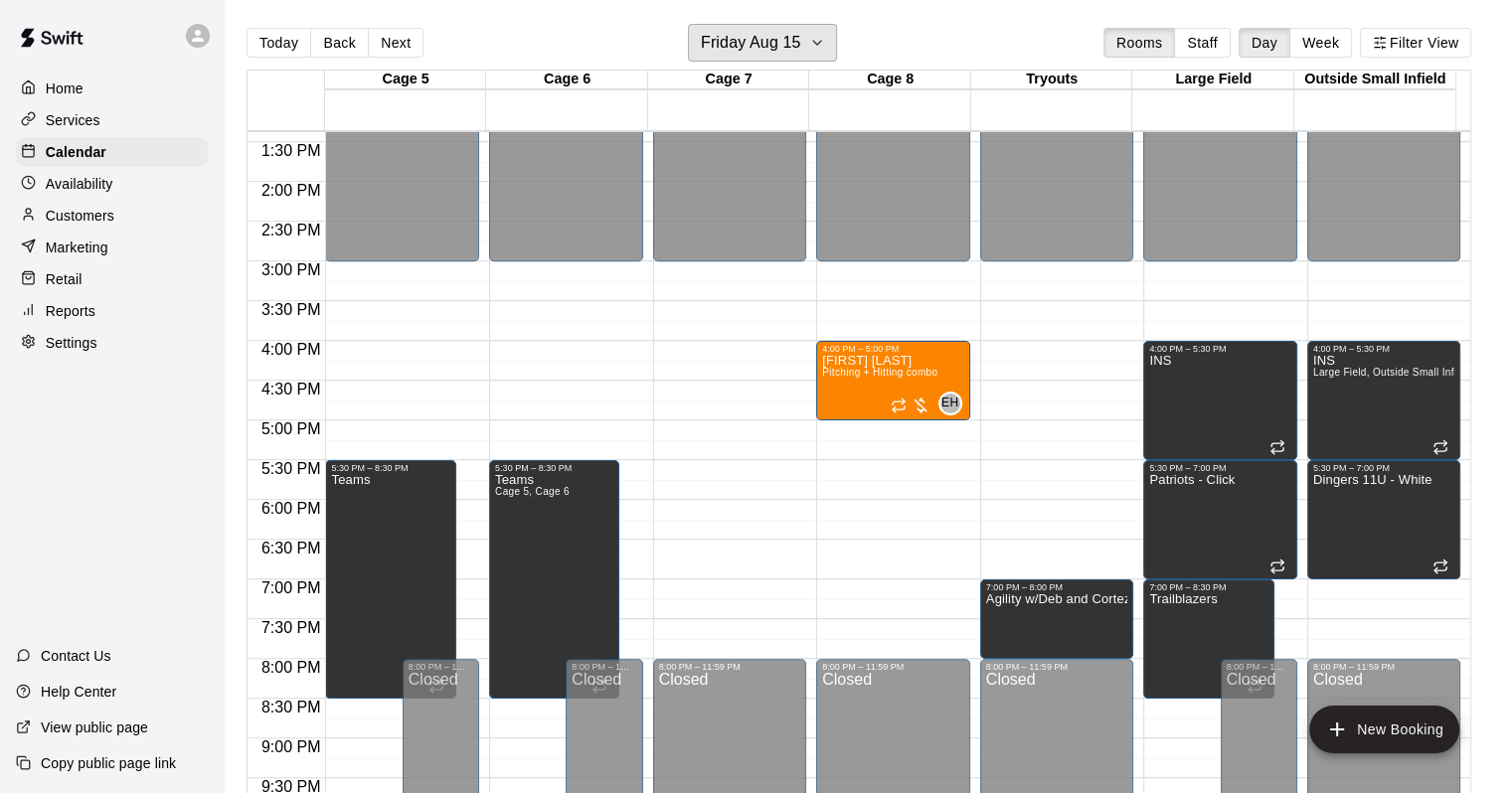 click 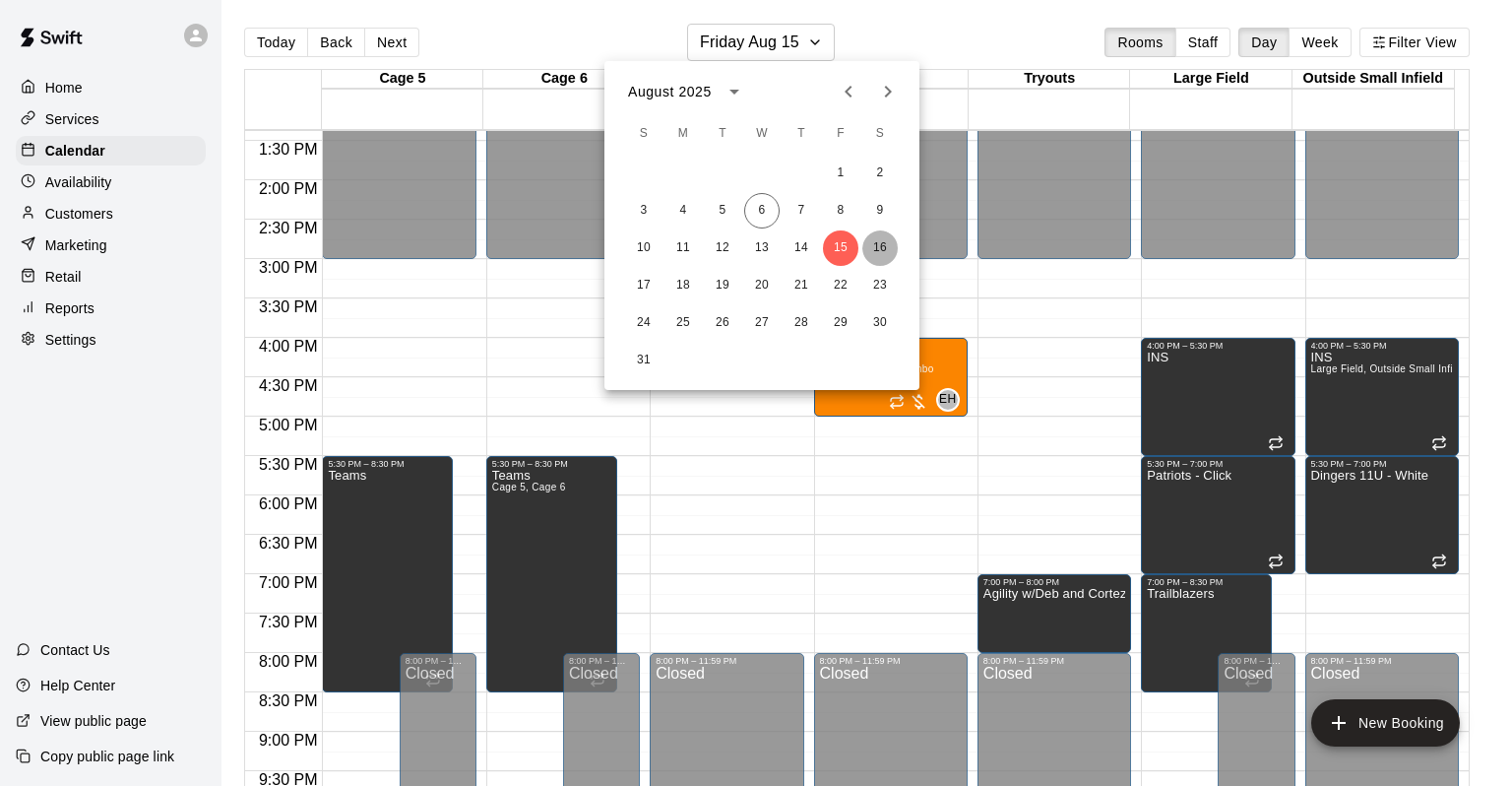 click on "16" at bounding box center (880, 248) 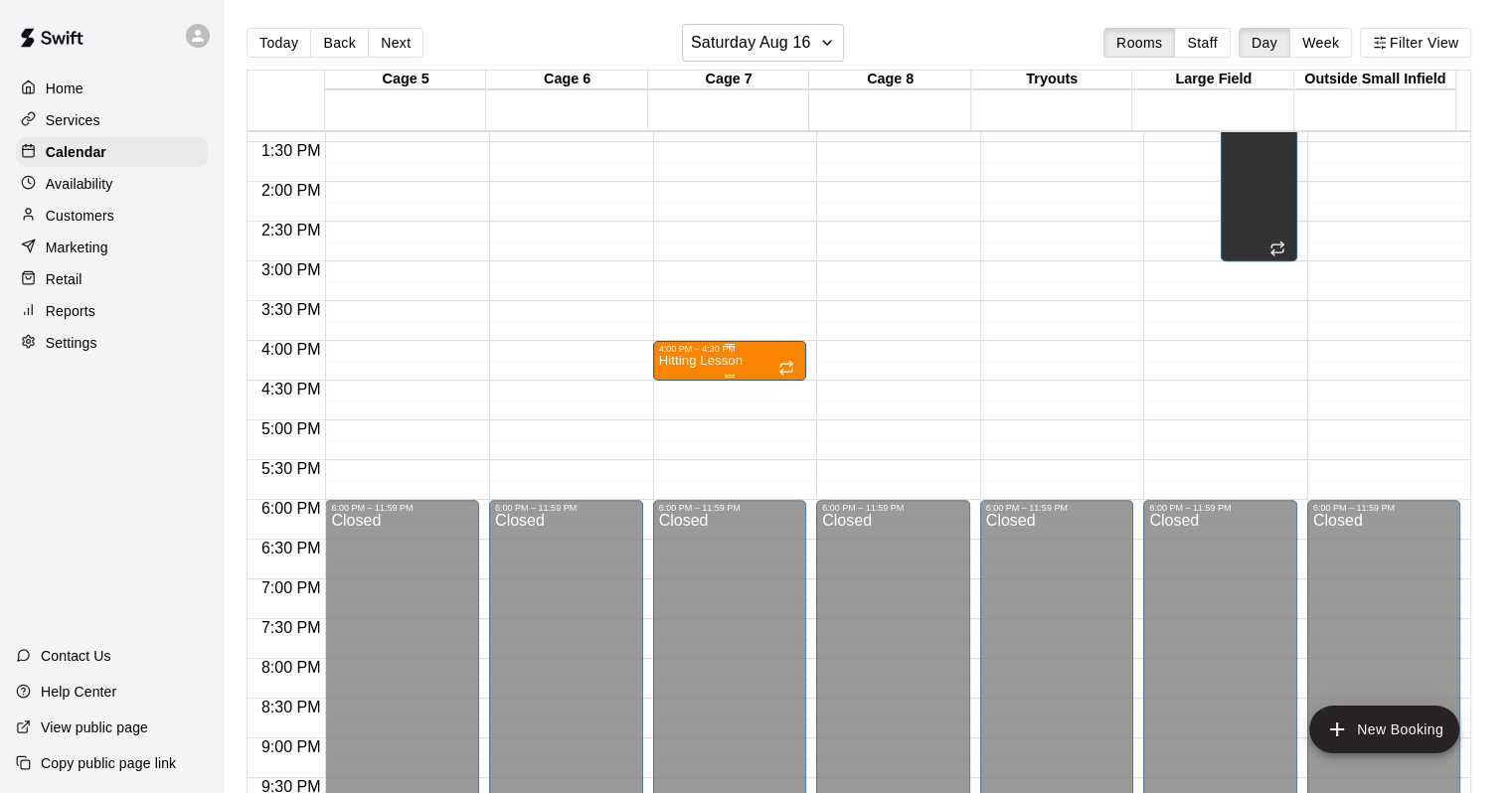 click on "Hitting Lesson" at bounding box center (730, 750) 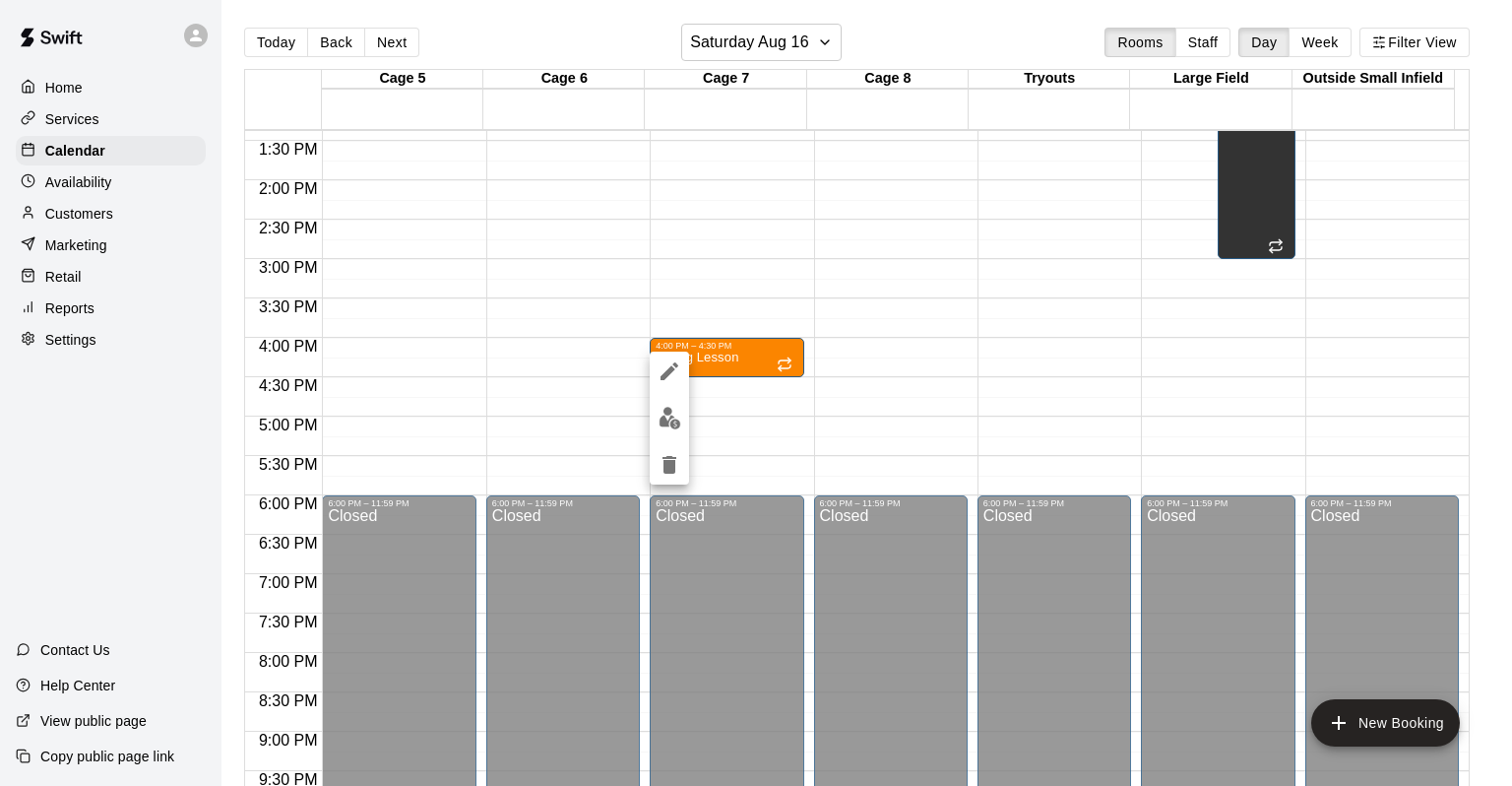 click 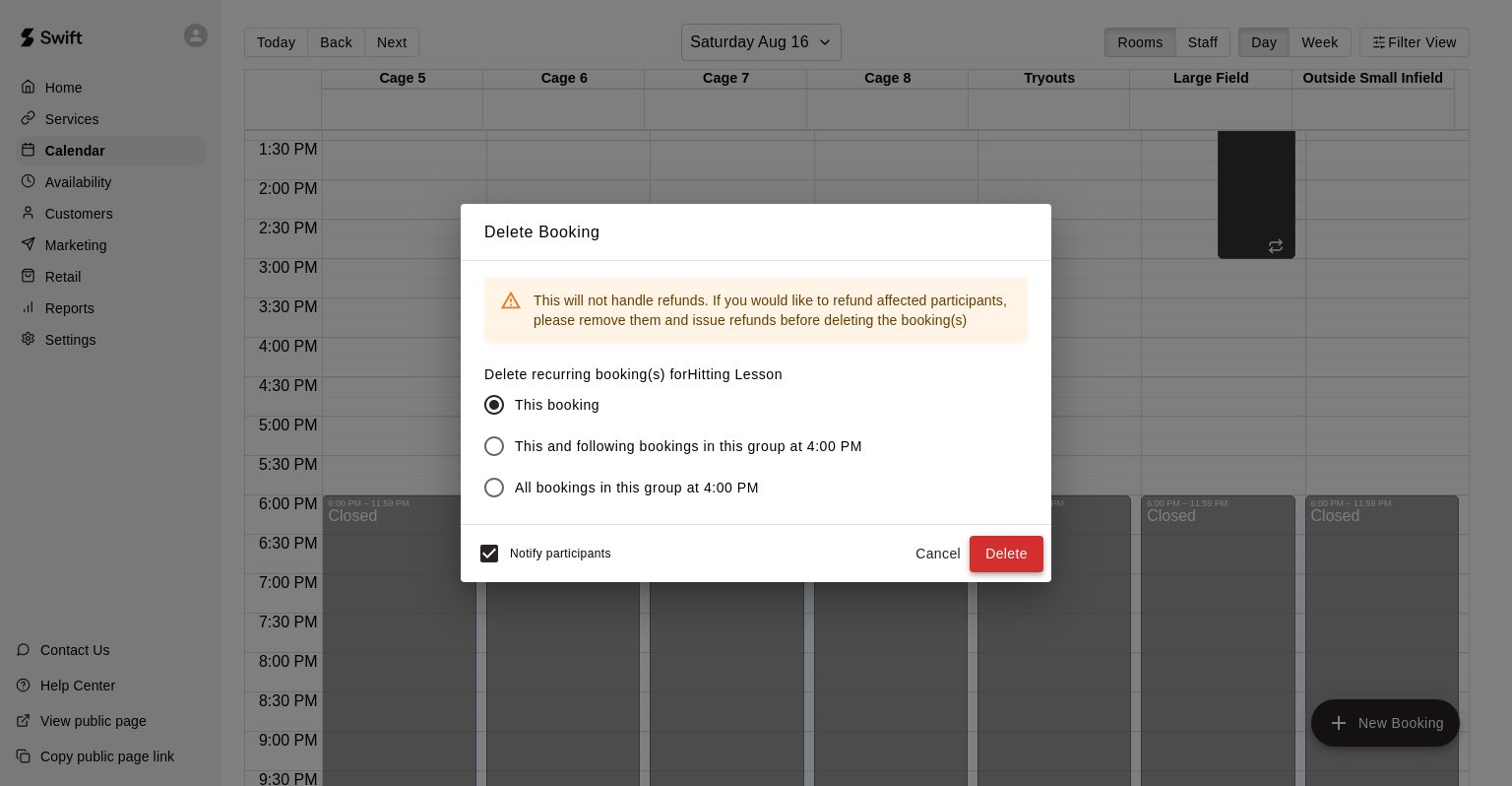 click on "Delete" at bounding box center (1006, 554) 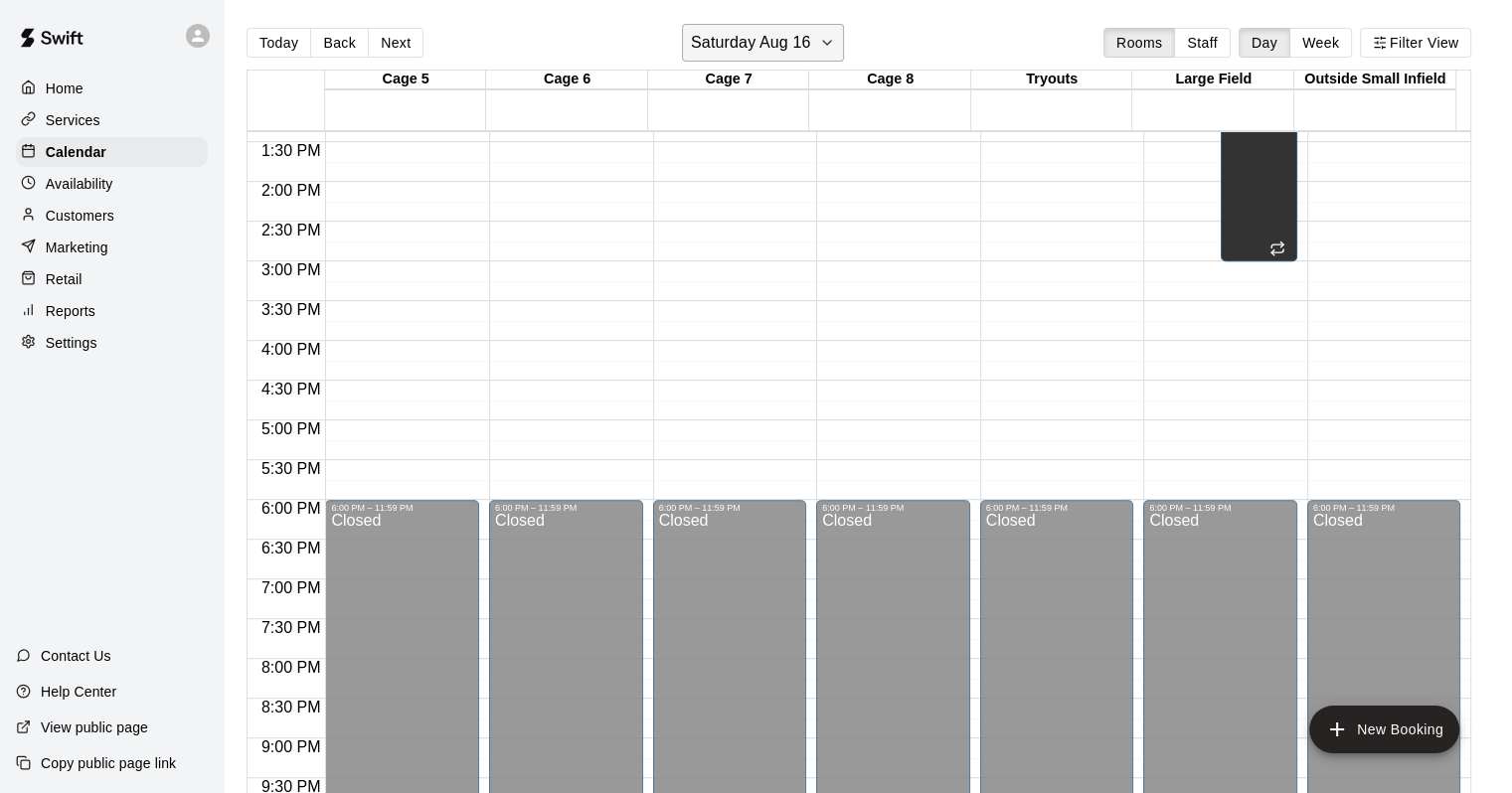 click on "Saturday Aug 16" at bounding box center [751, 43] 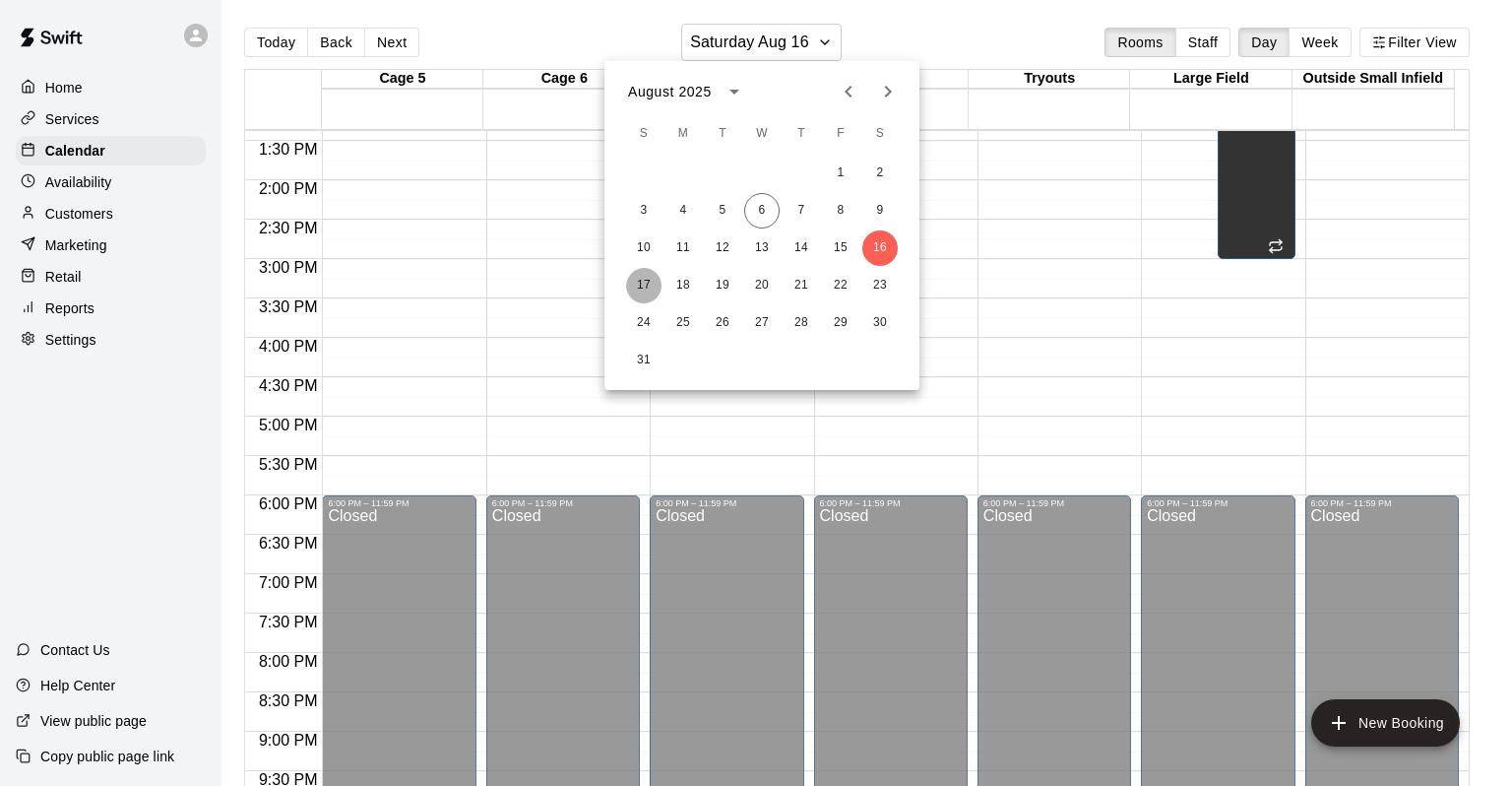 click on "17" at bounding box center (644, 286) 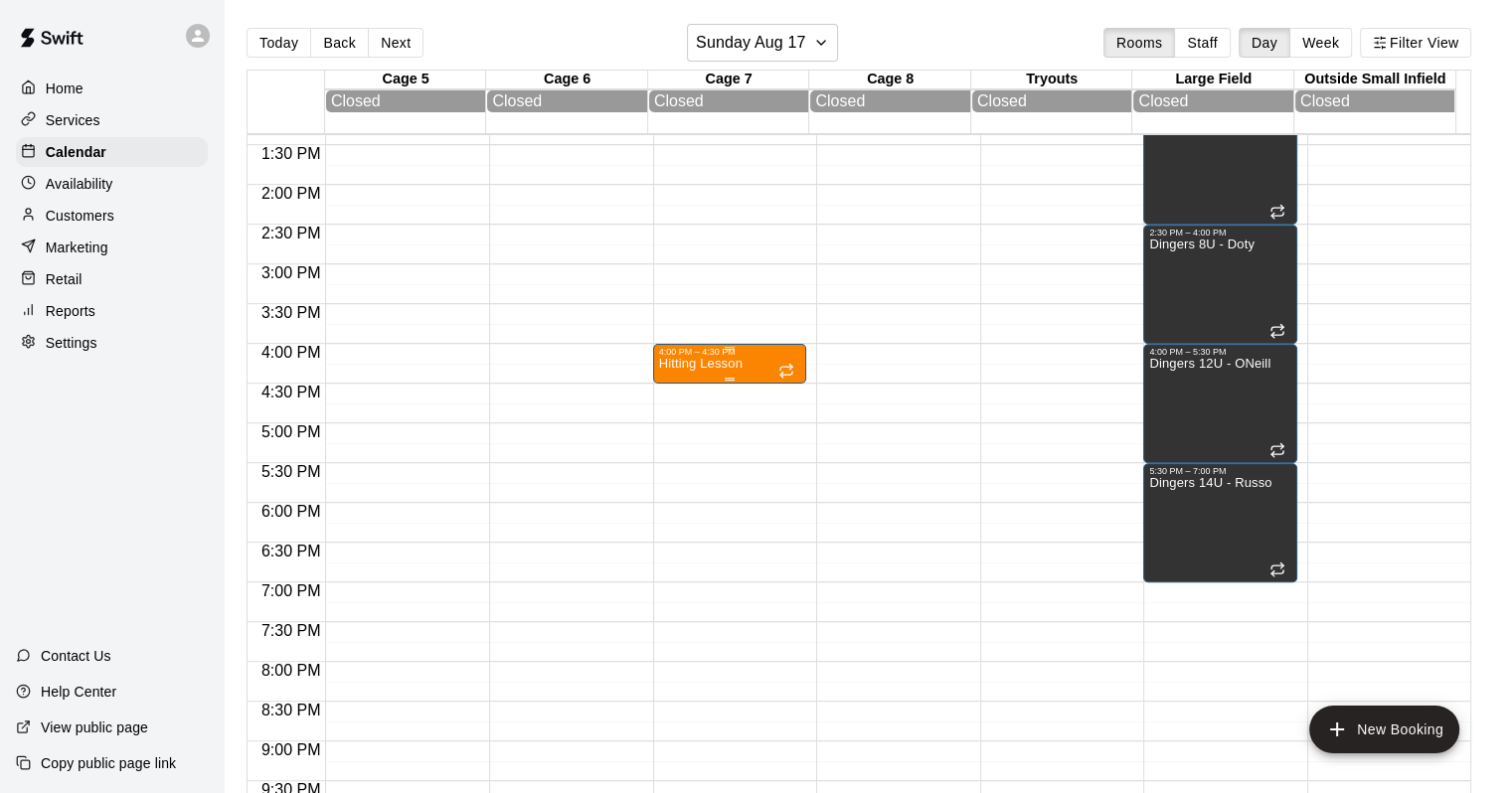 click on "Hitting Lesson" at bounding box center [701, 364] 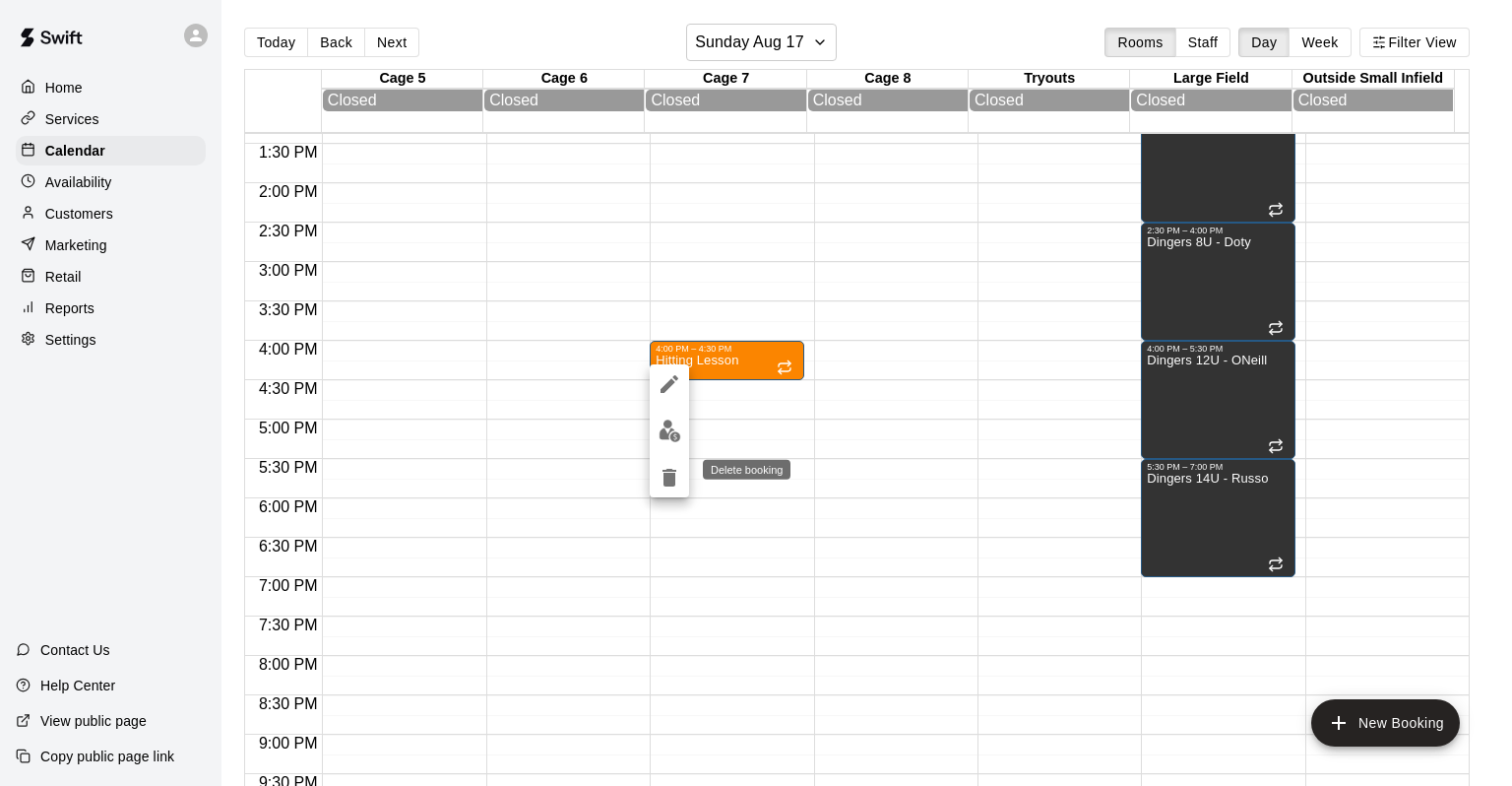 click 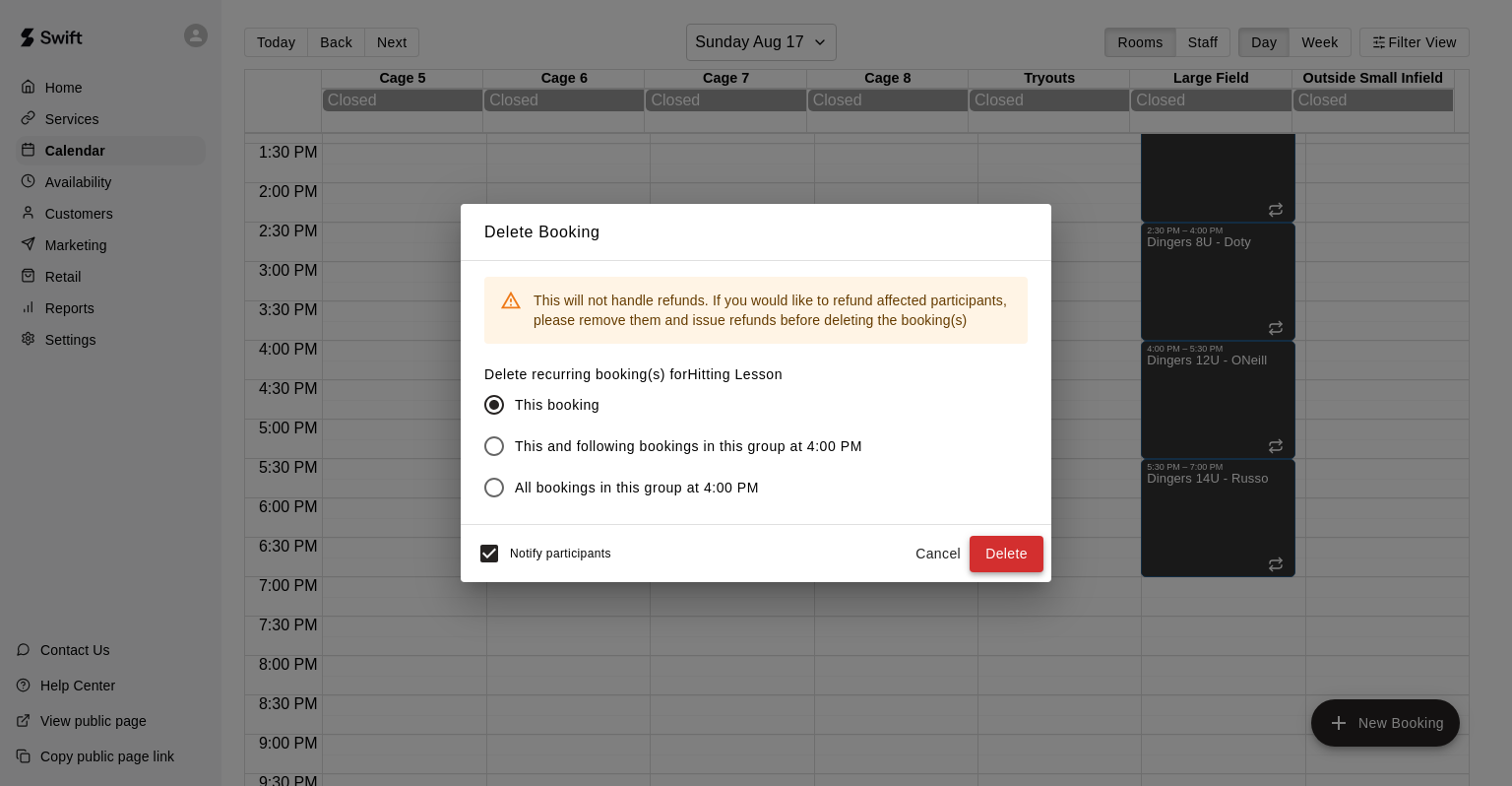 click on "Delete" at bounding box center [1006, 554] 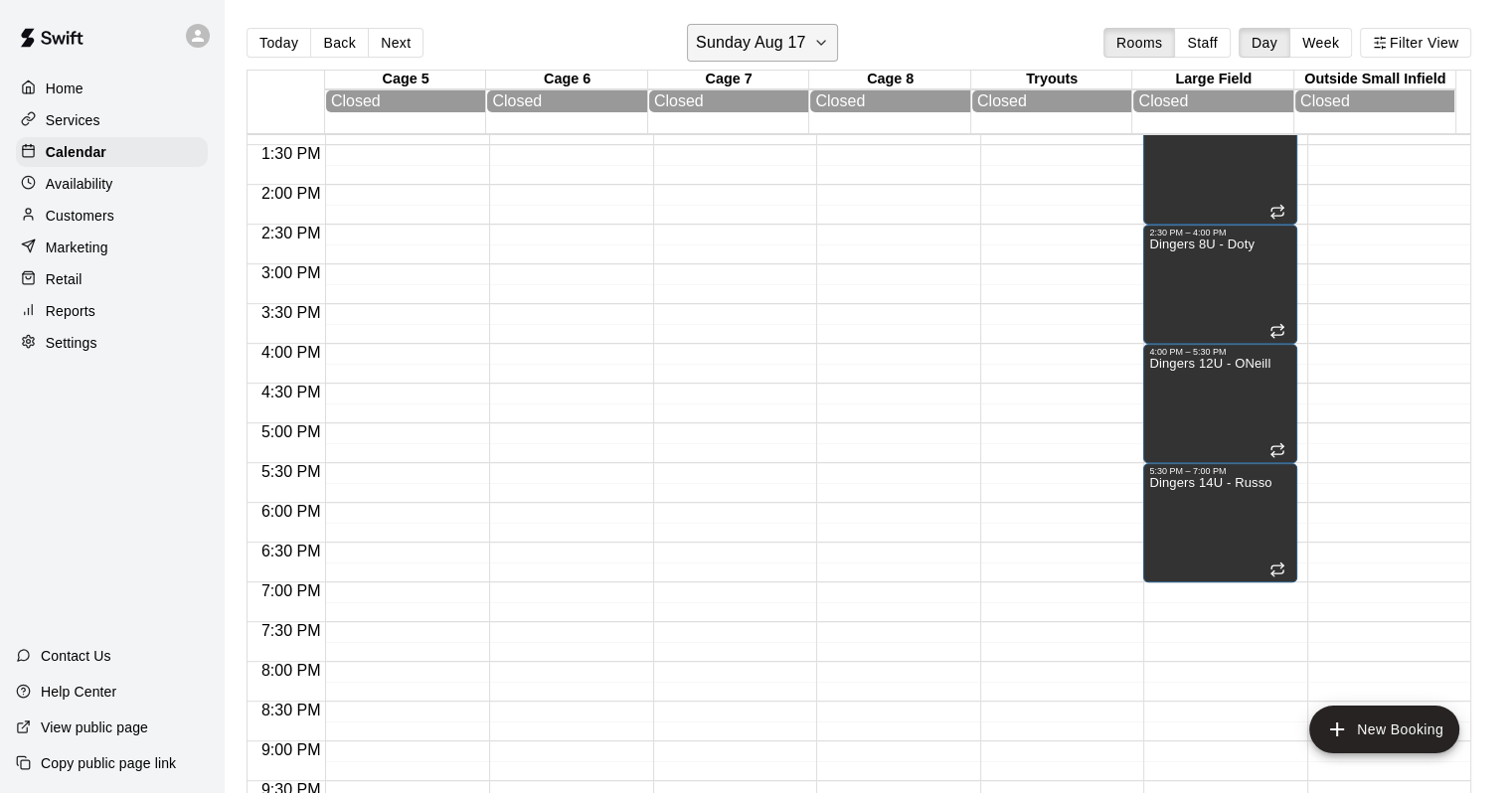 click on "Sunday Aug 17" at bounding box center [751, 43] 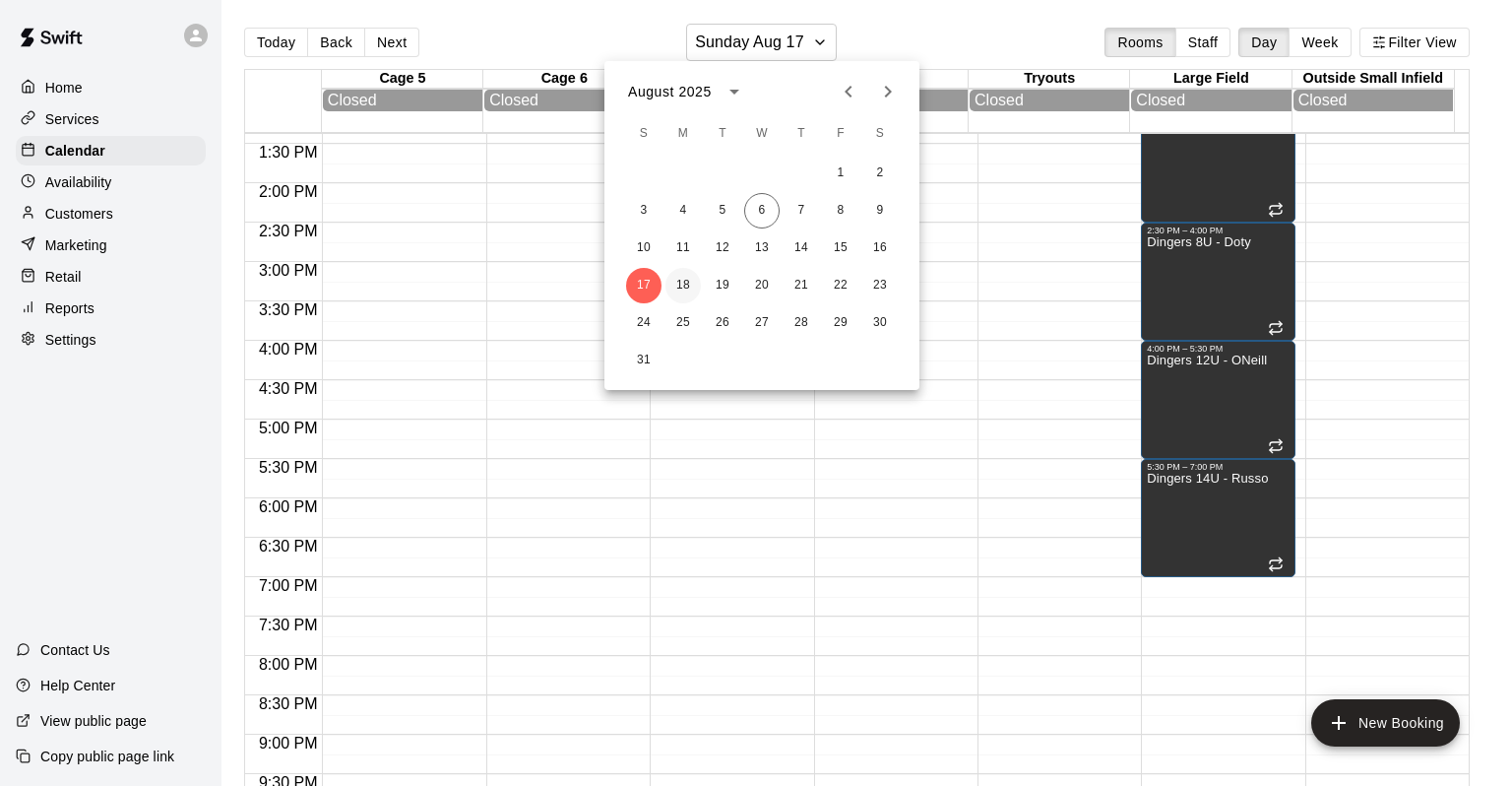 click on "18" at bounding box center (683, 286) 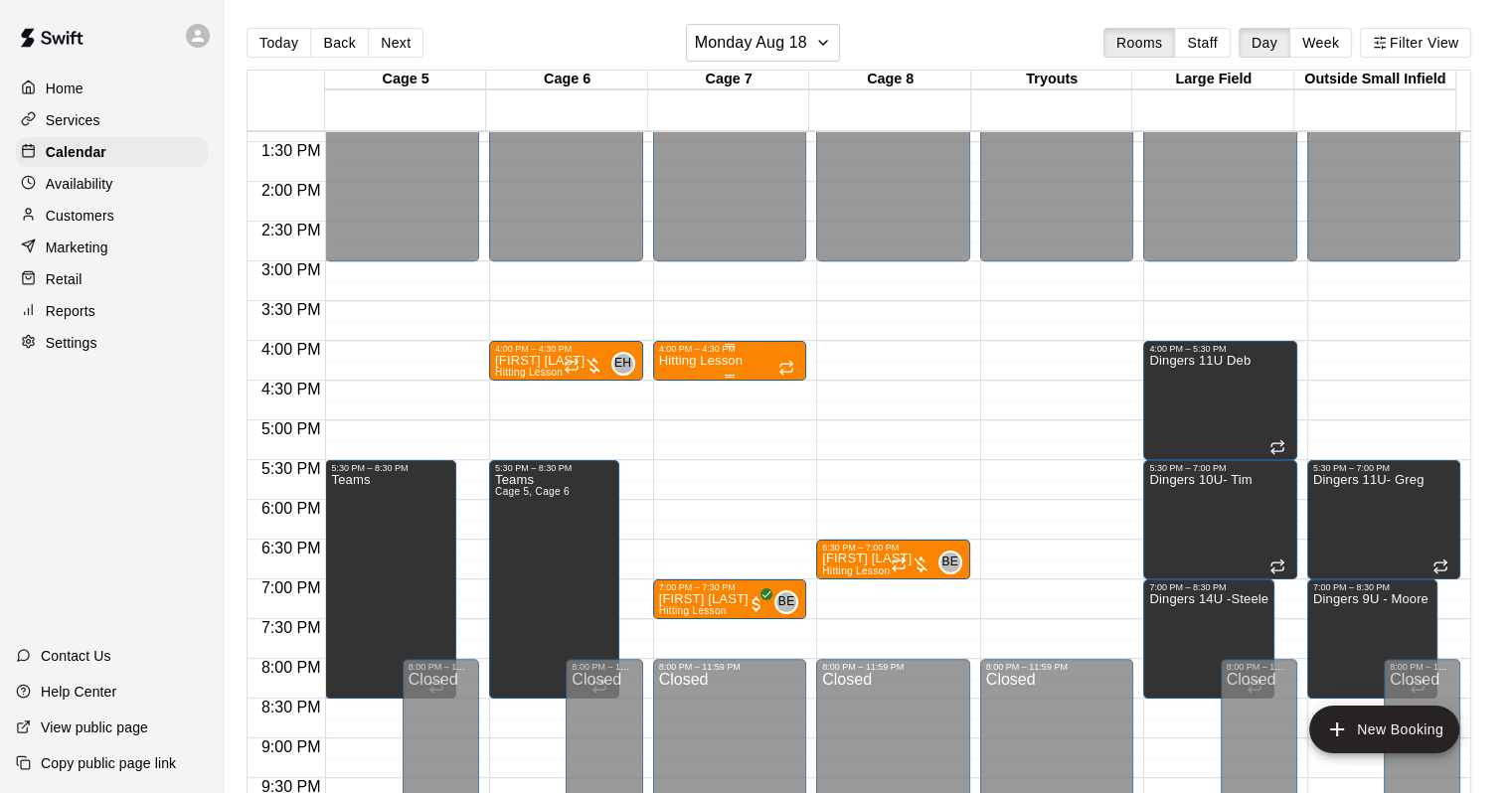 click on "Hitting Lesson" at bounding box center [701, 750] 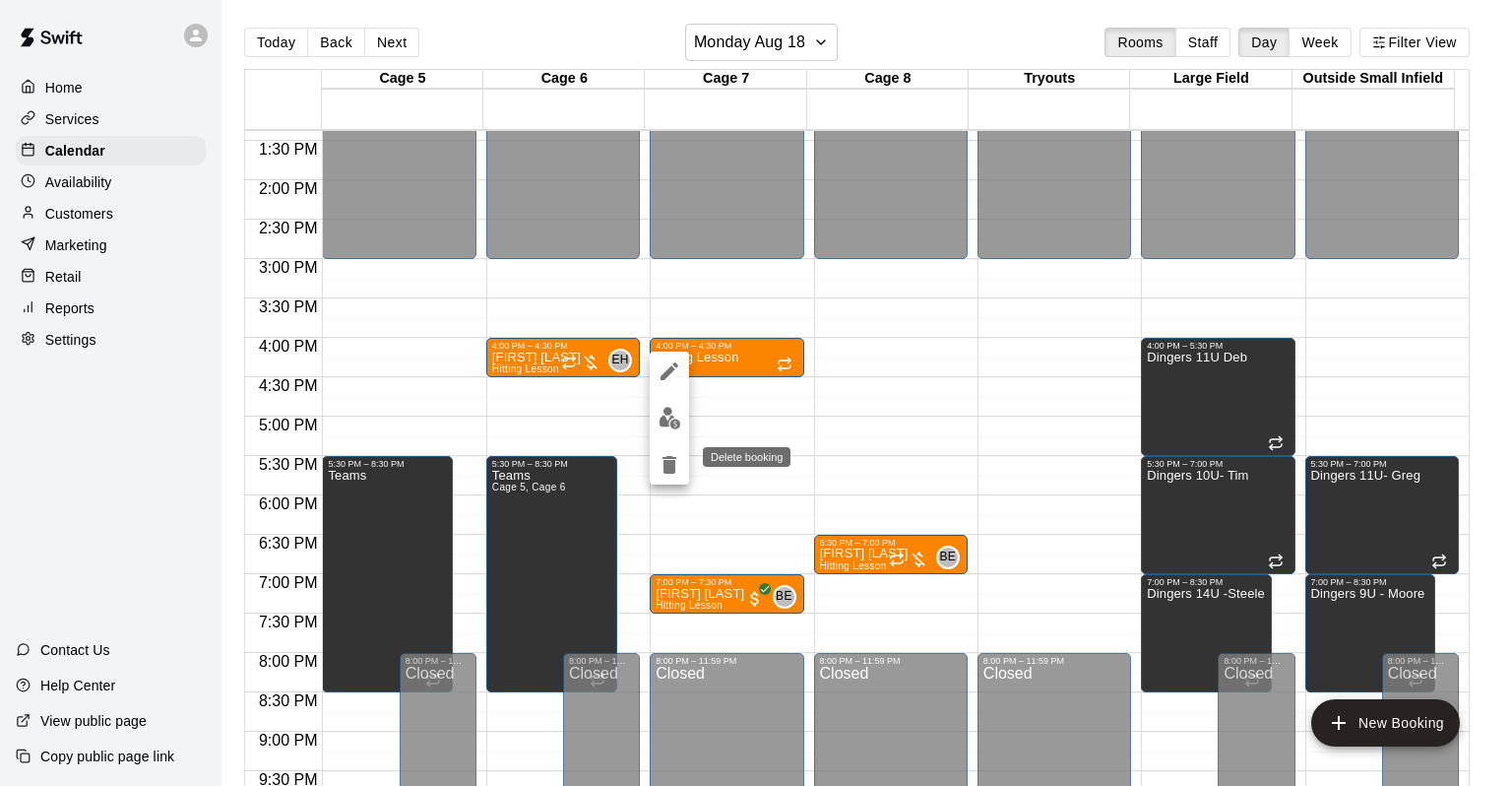 click at bounding box center [669, 465] 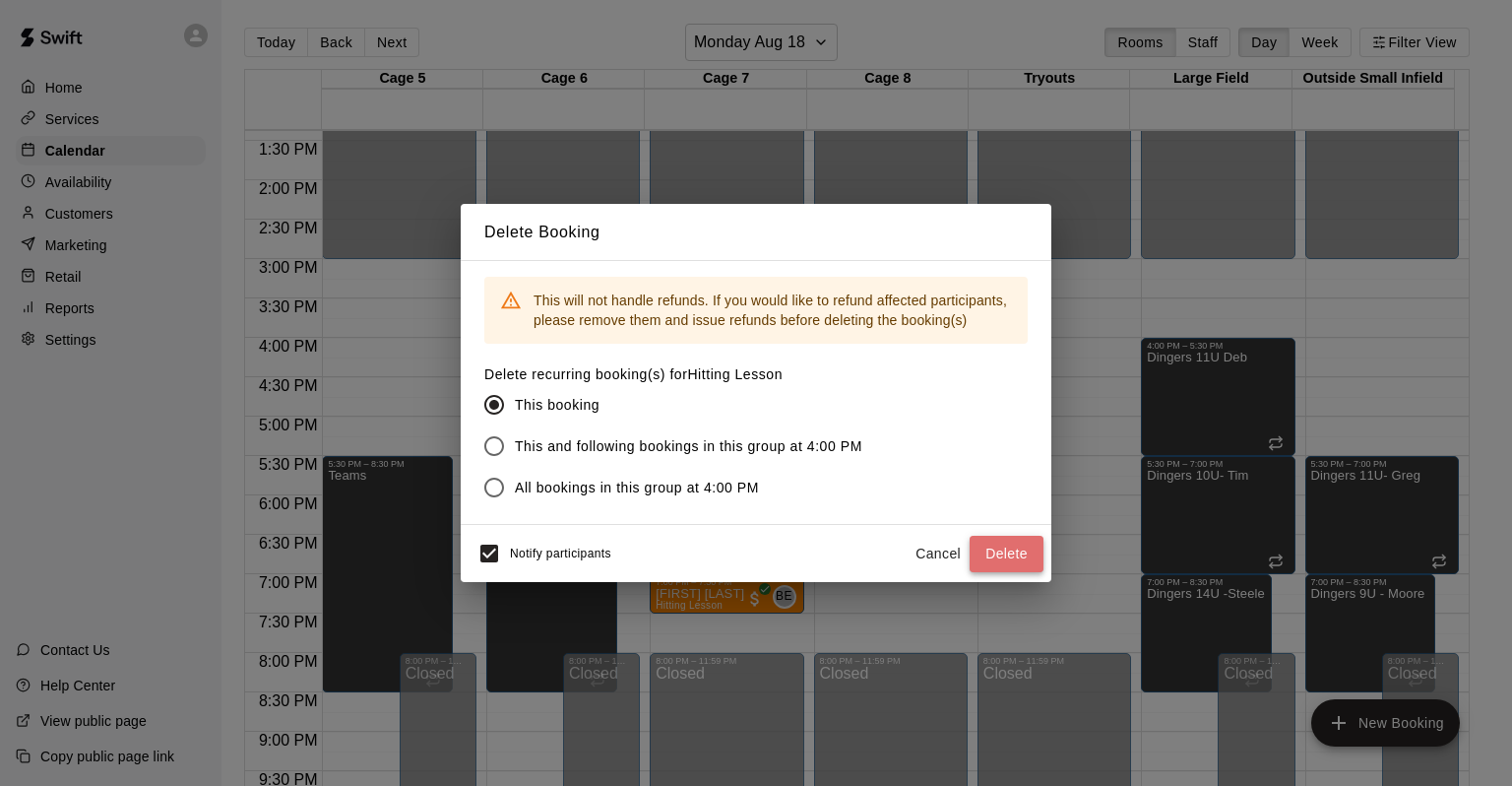 click on "Delete" at bounding box center (1006, 554) 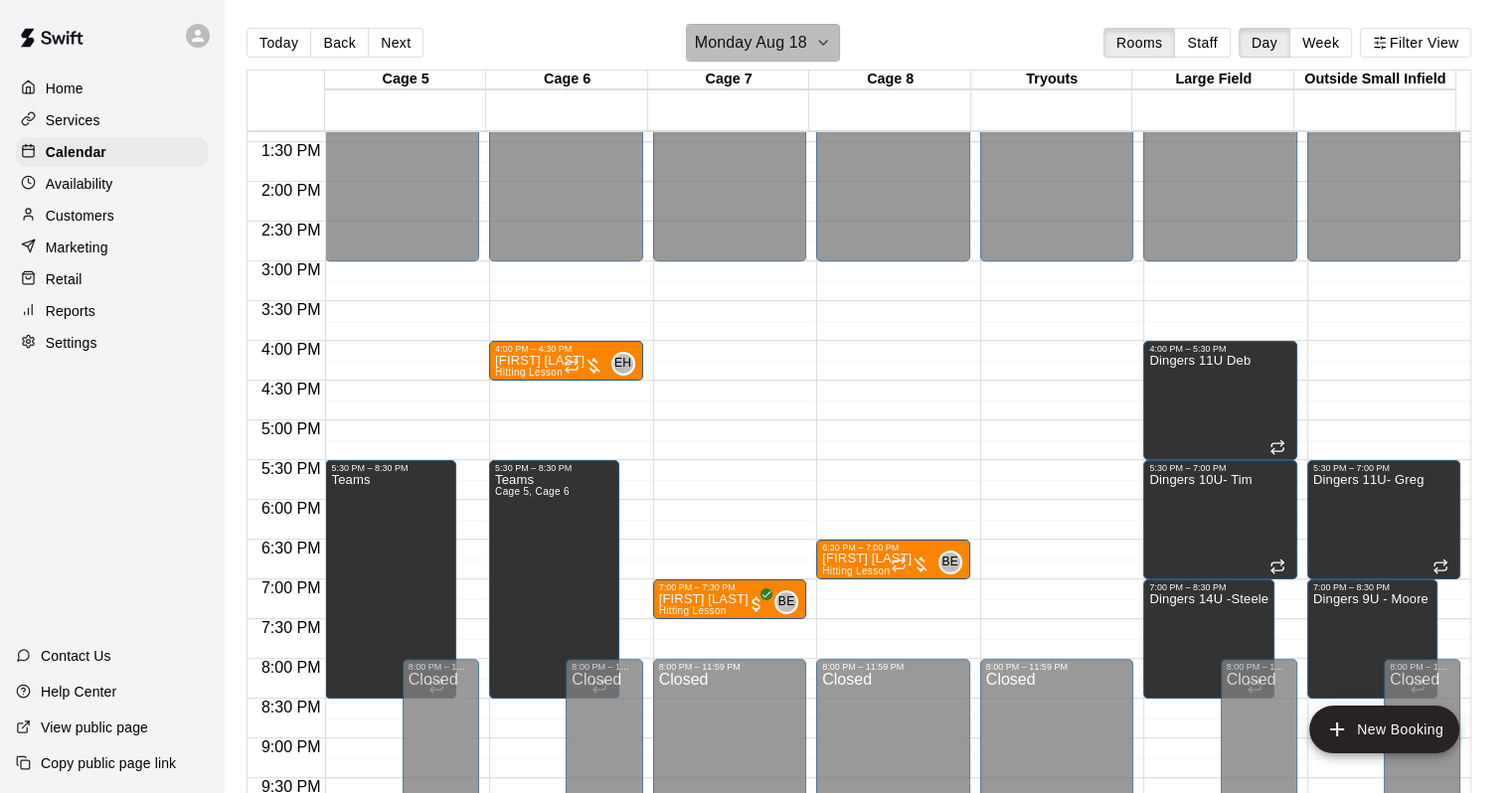 click on "Monday Aug 18" at bounding box center [751, 43] 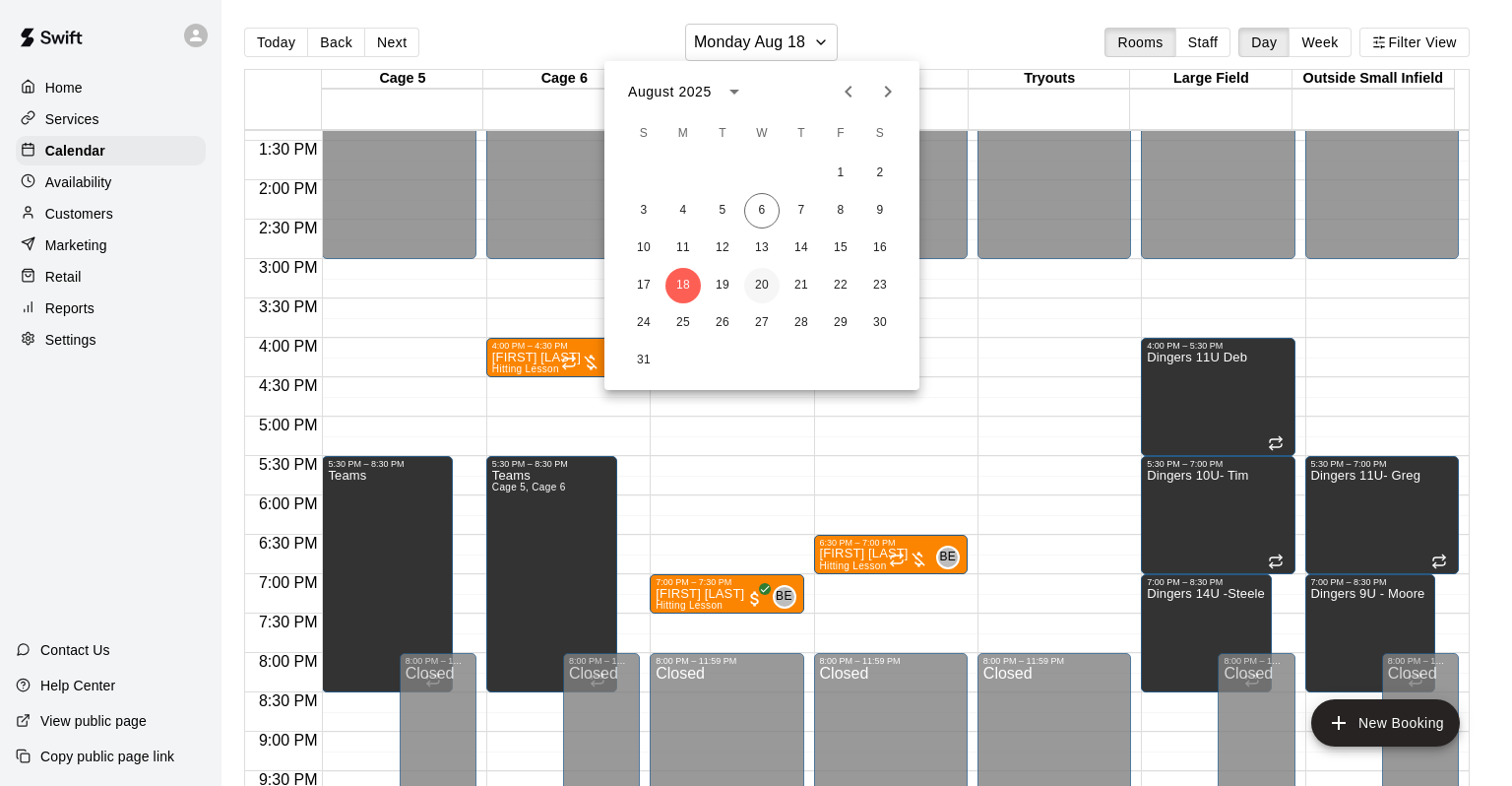 click on "20" at bounding box center [762, 286] 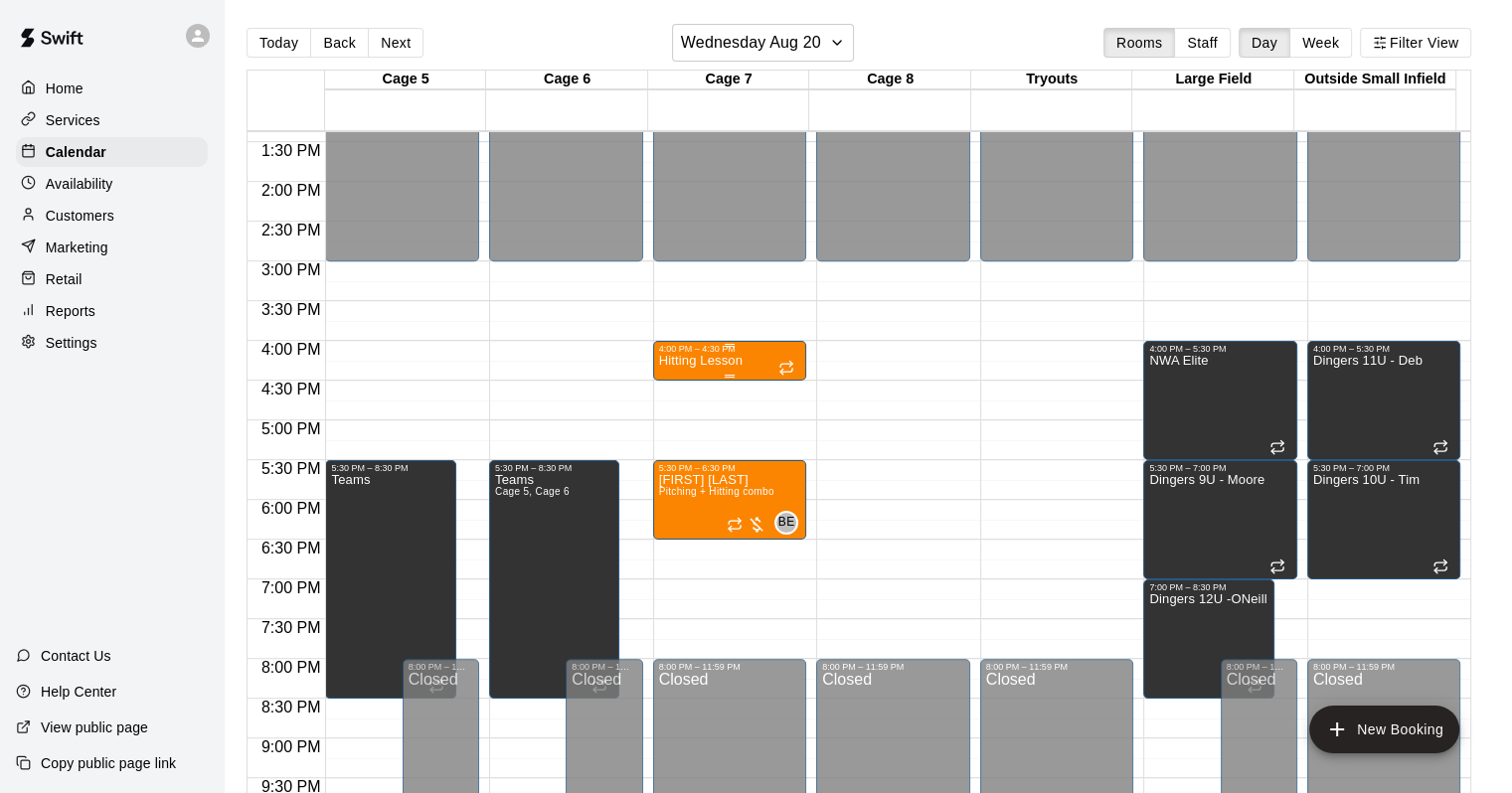 click on "Hitting Lesson" at bounding box center [701, 361] 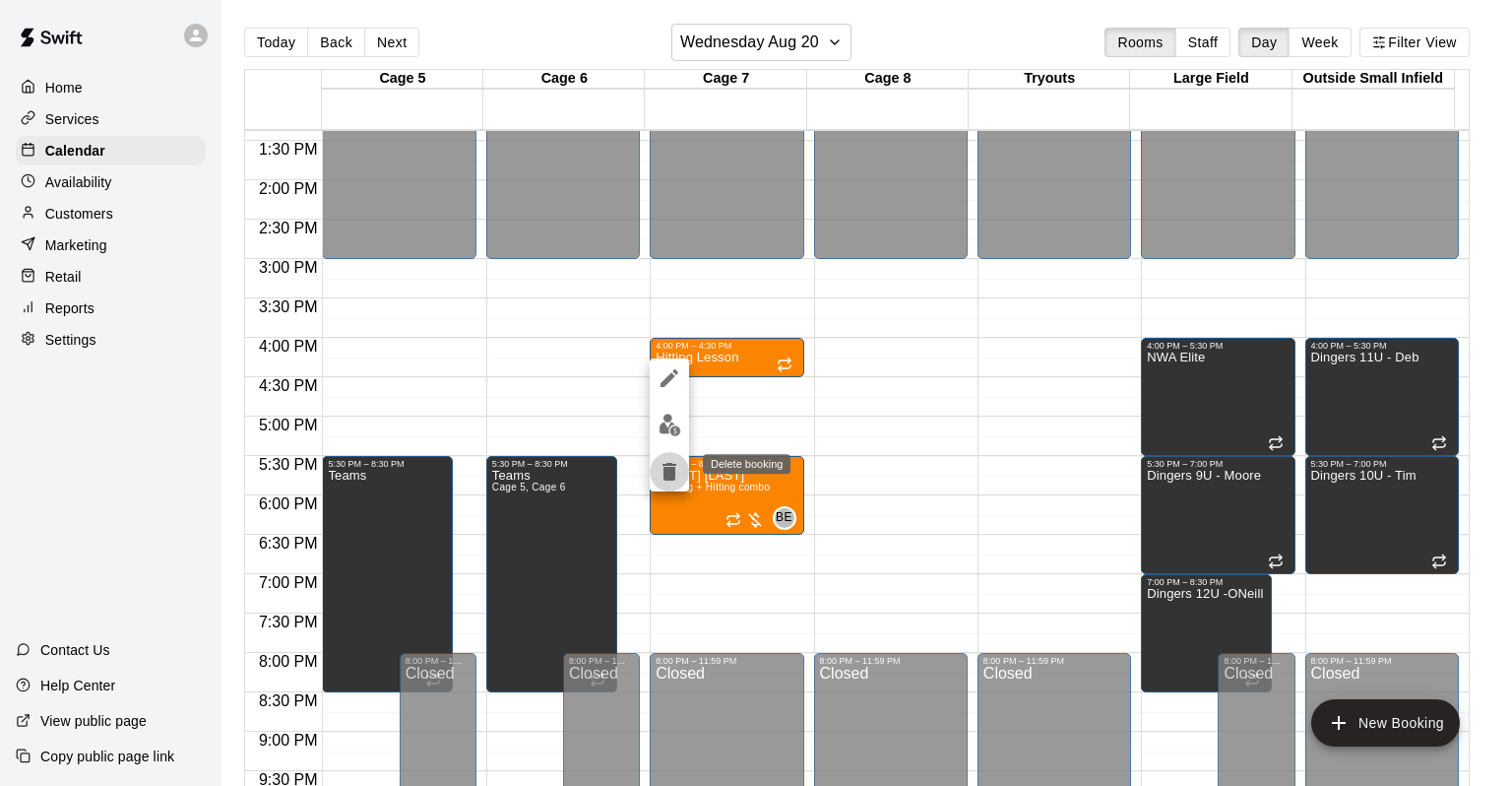 click 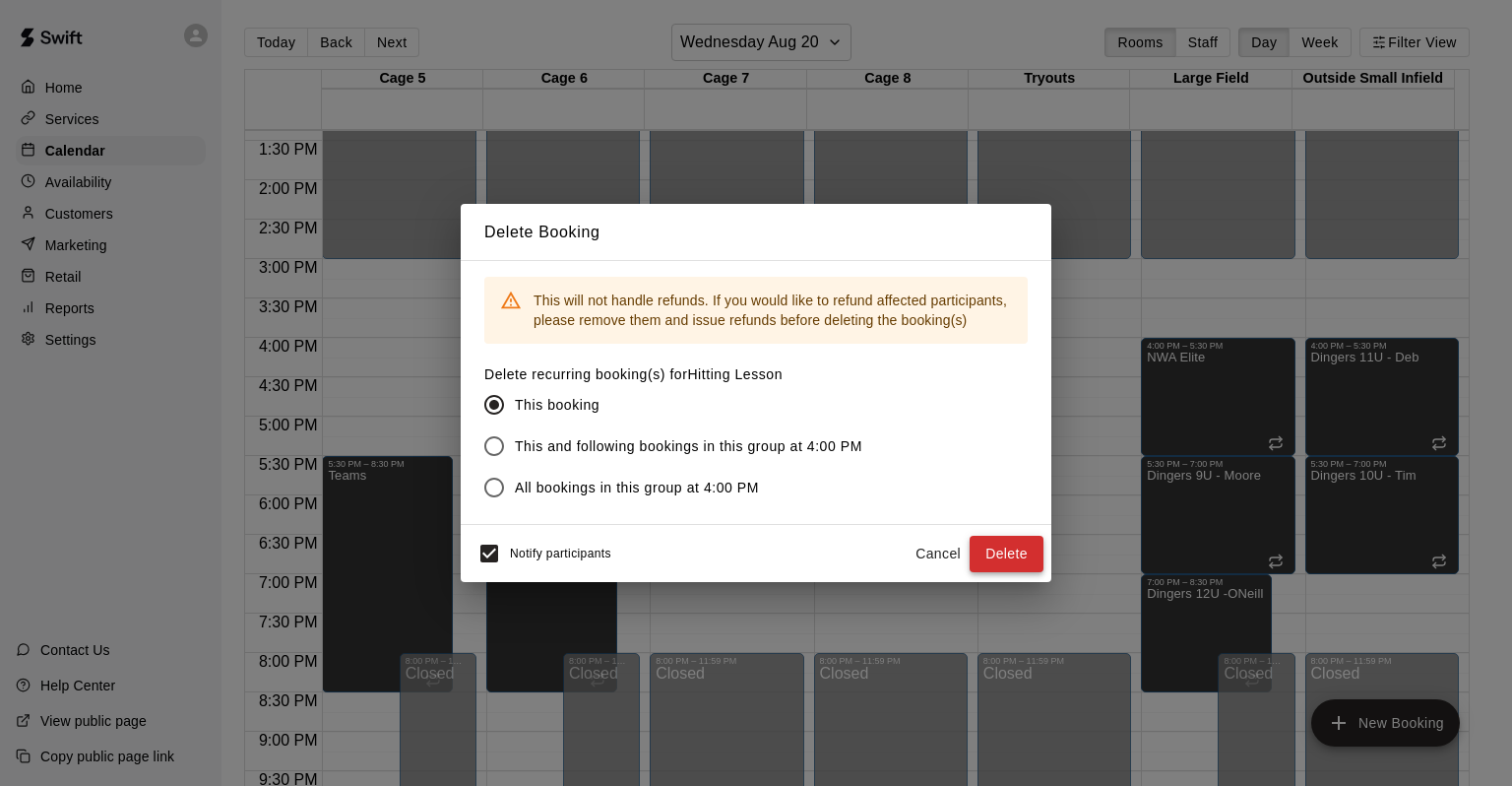 click on "Delete" at bounding box center (1006, 554) 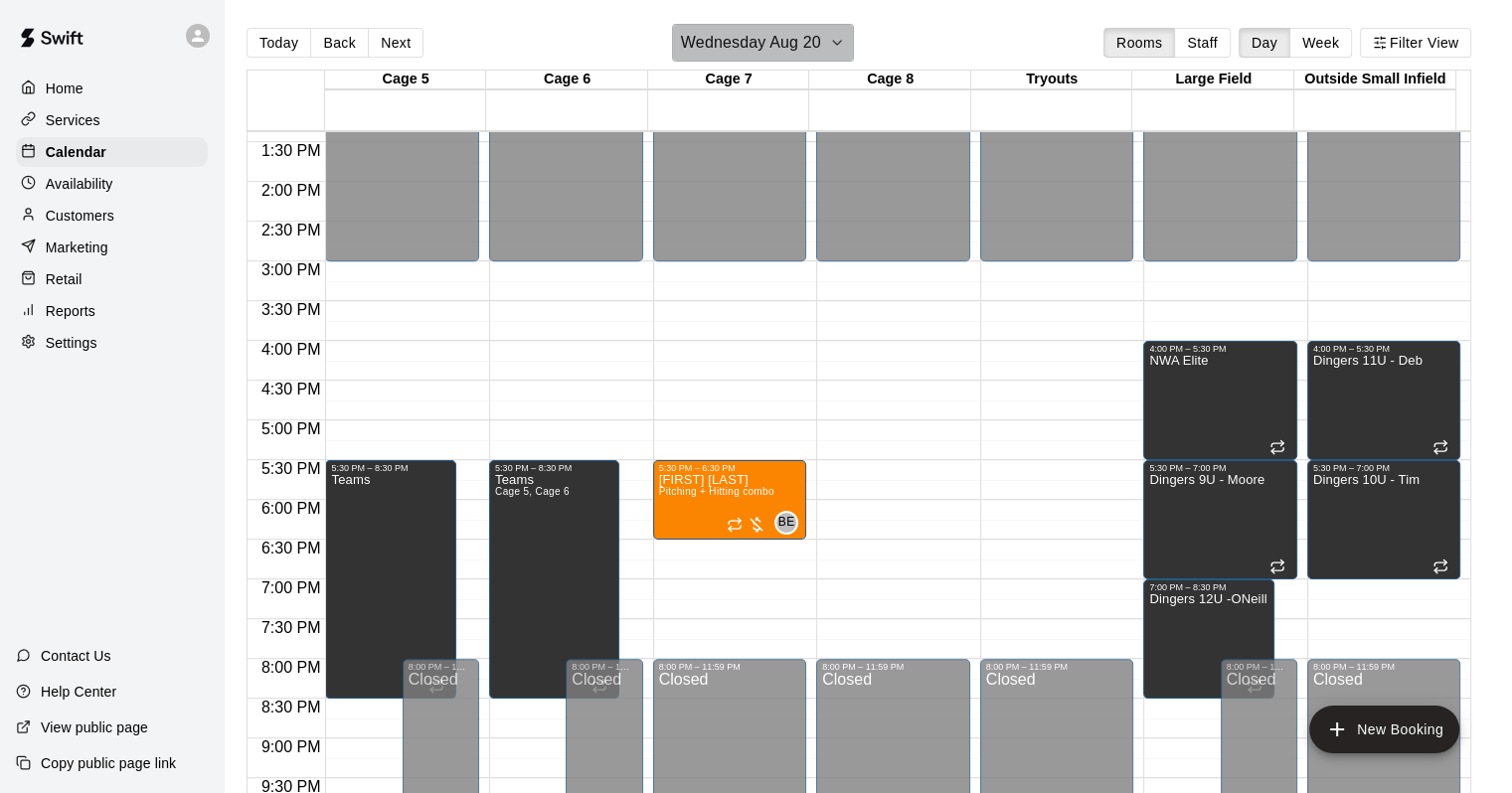 click on "Wednesday Aug 20" at bounding box center [751, 43] 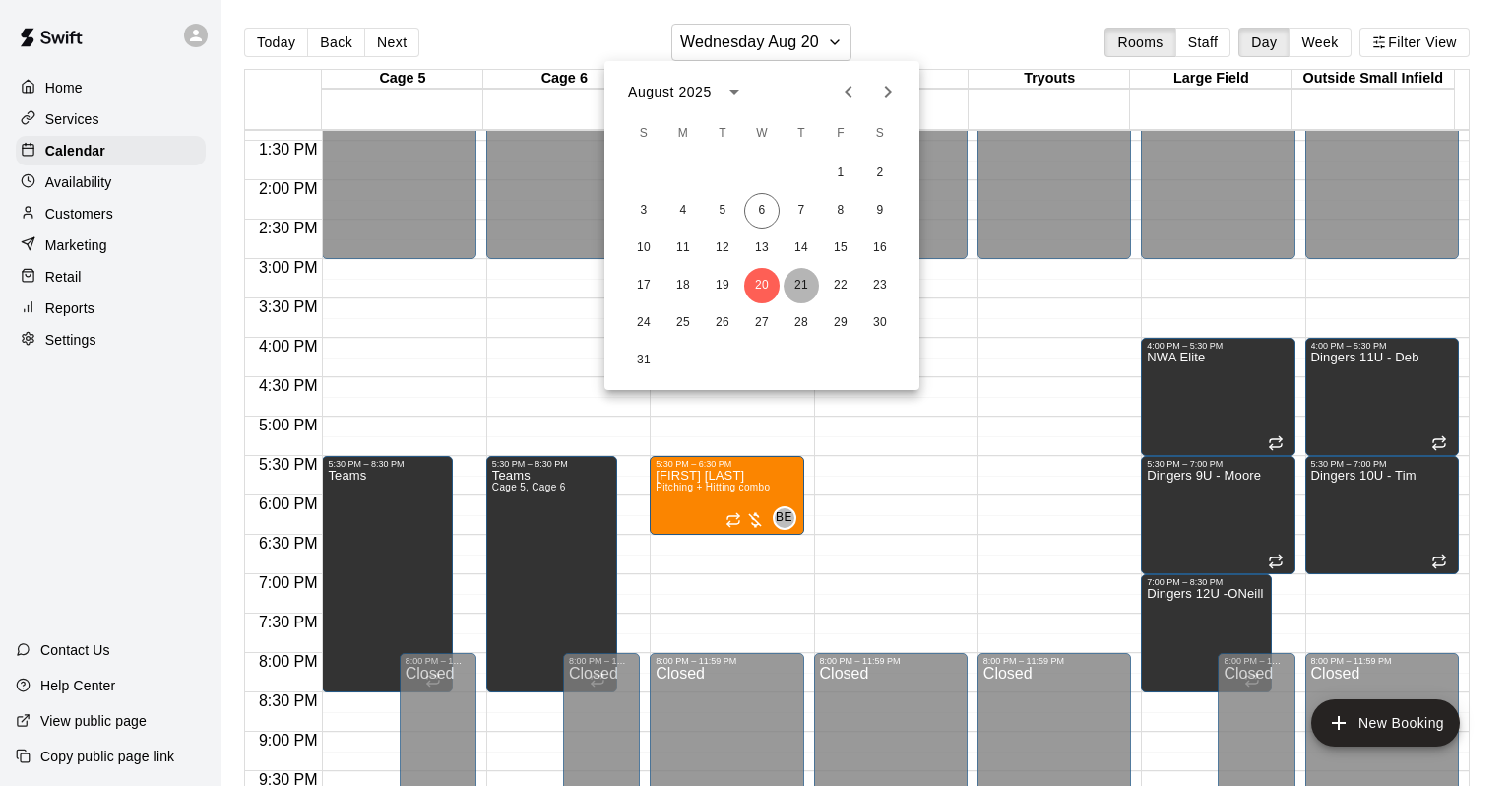 click on "21" at bounding box center [801, 286] 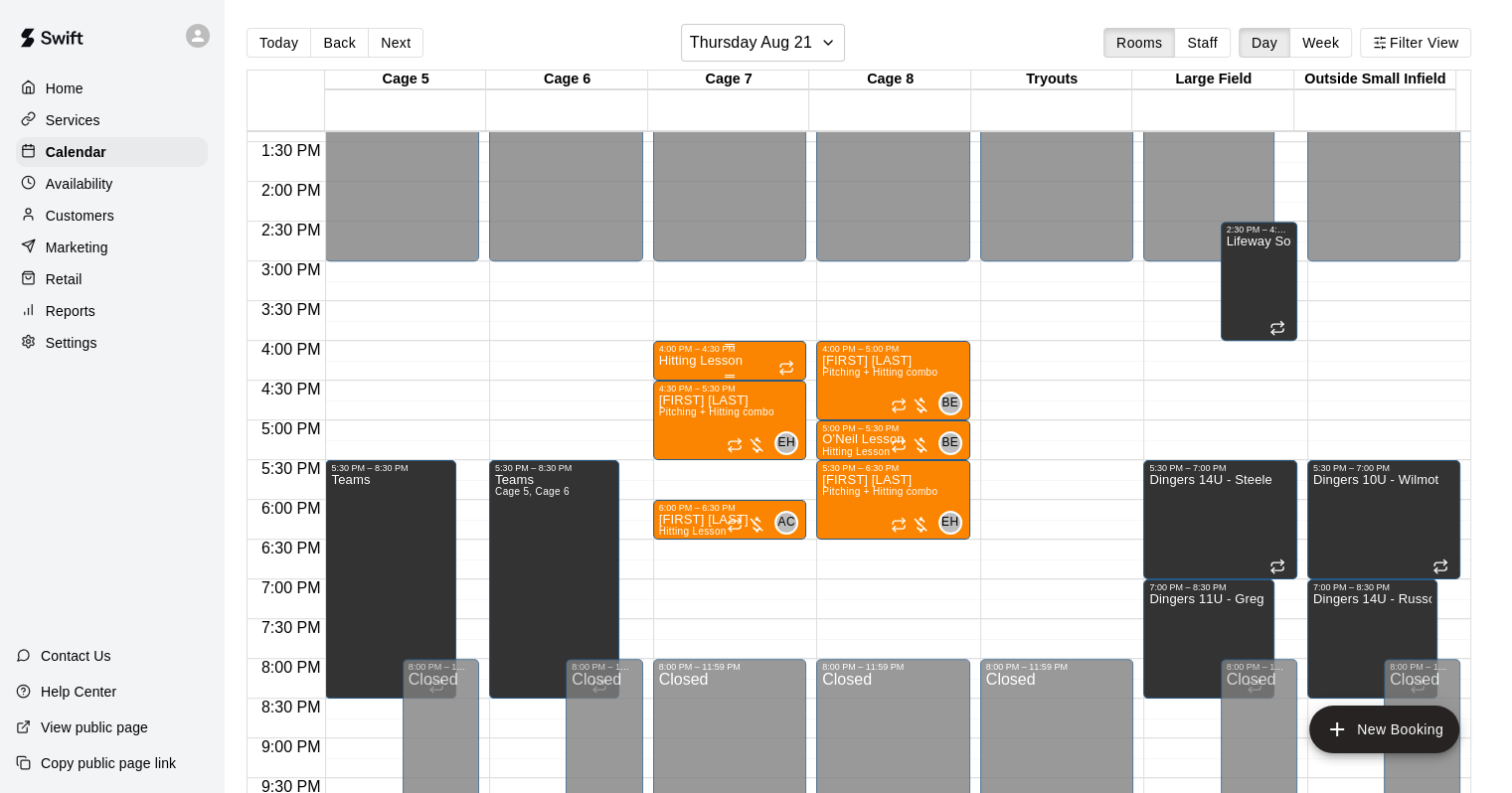 click on "4:00 PM – 4:30 PM" at bounding box center [730, 349] 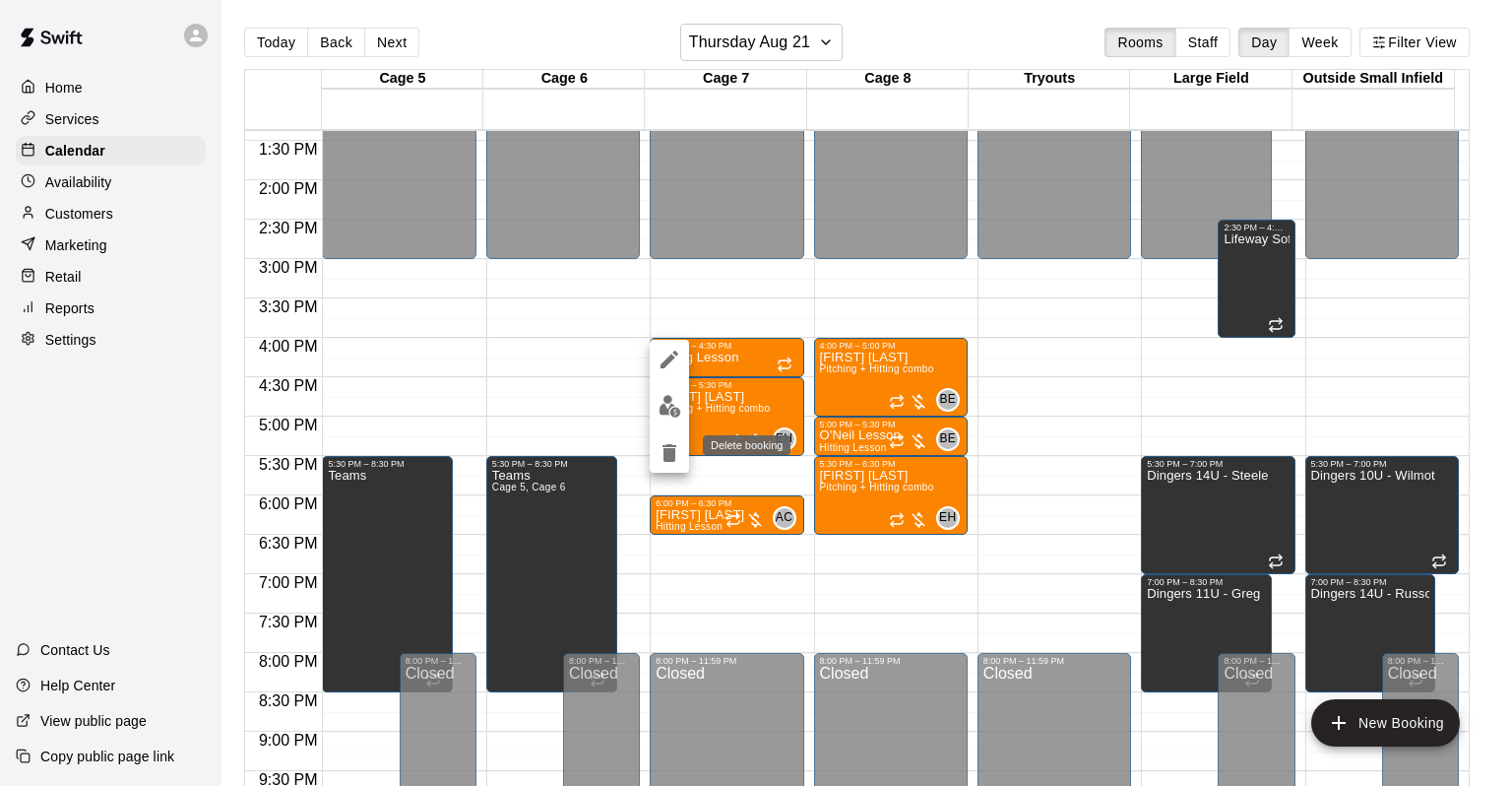 click at bounding box center (669, 453) 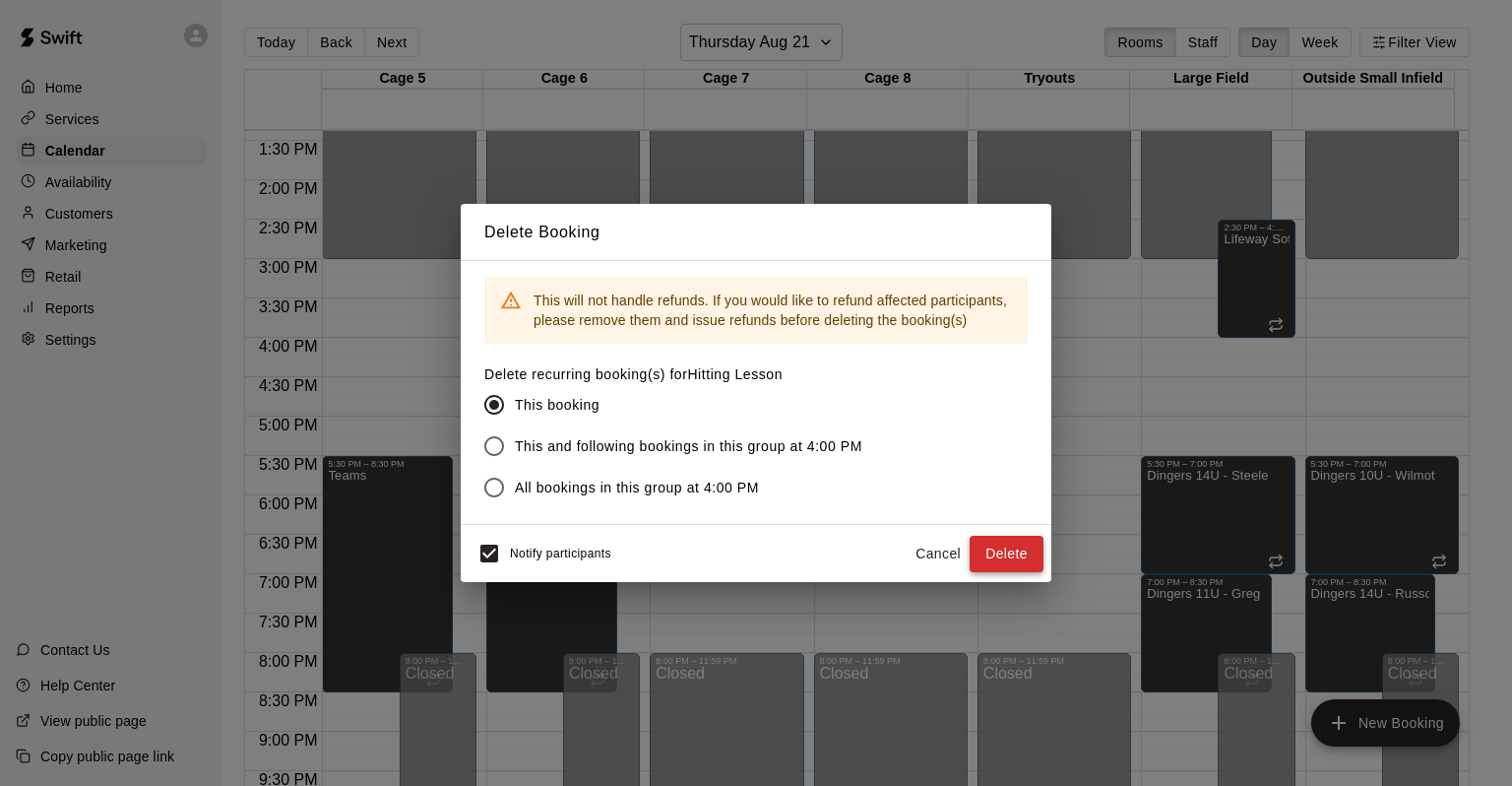click on "Delete" at bounding box center [1006, 554] 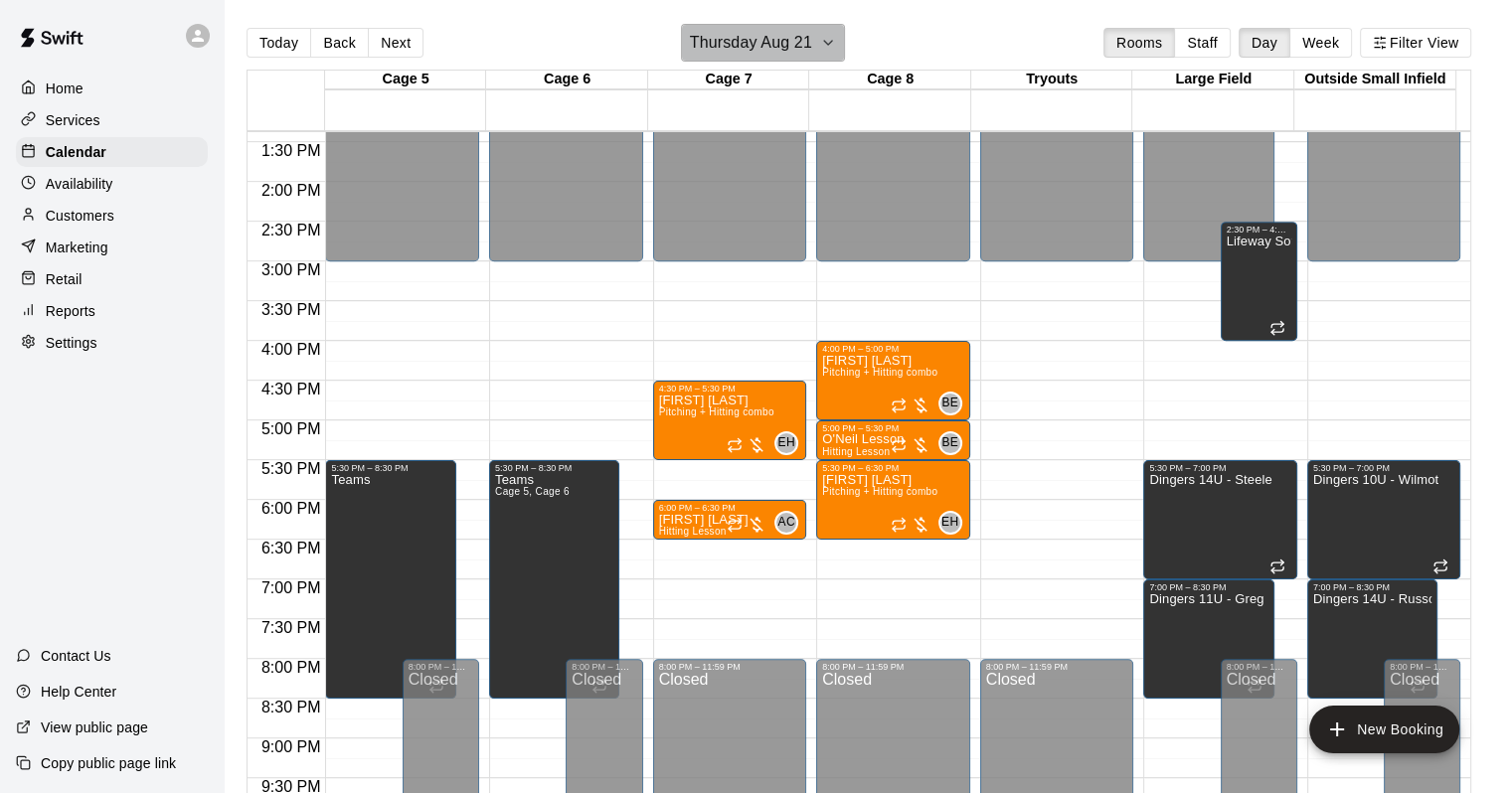 click on "Thursday Aug 21" at bounding box center [751, 43] 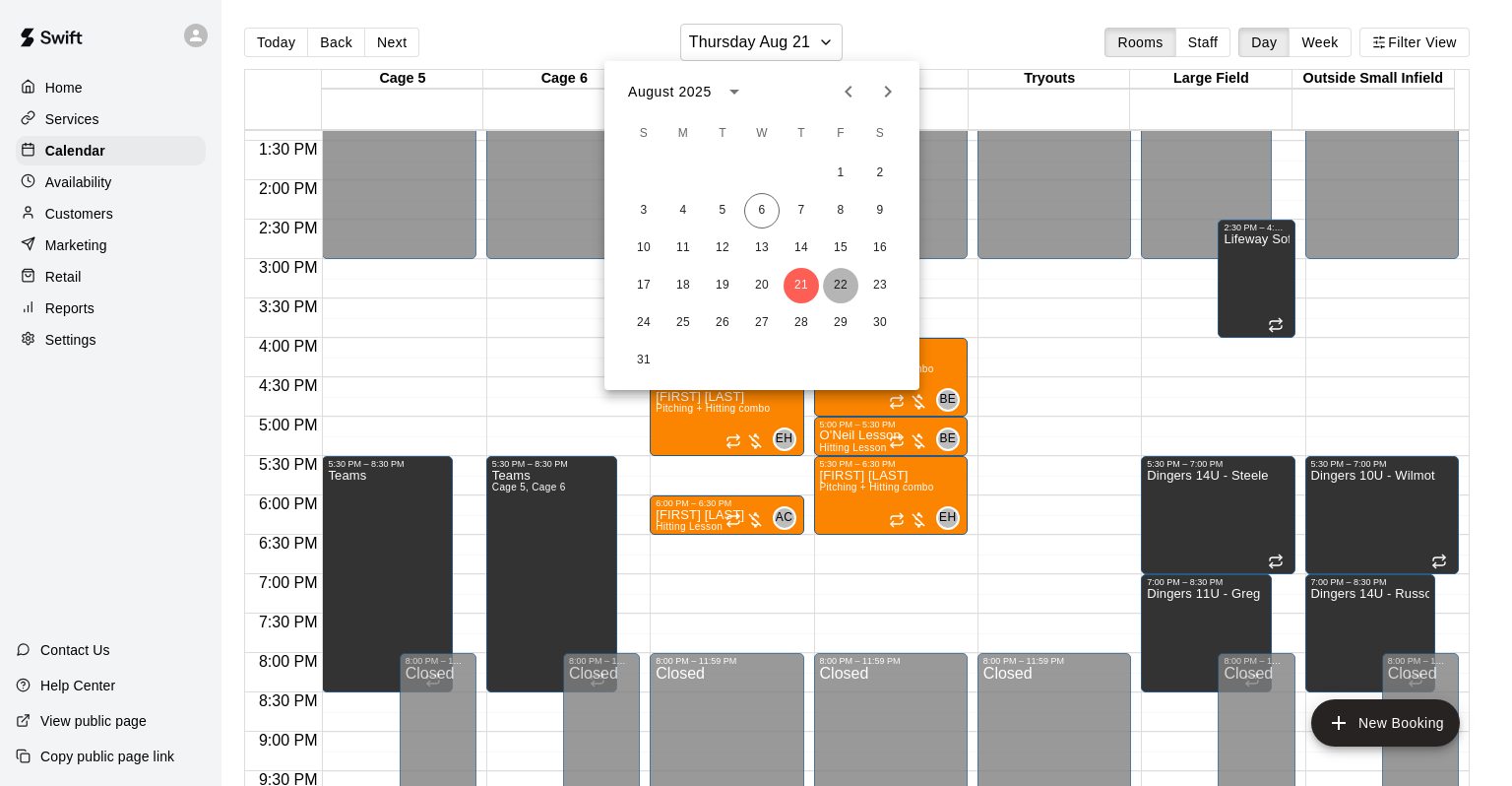 click on "22" at bounding box center (841, 286) 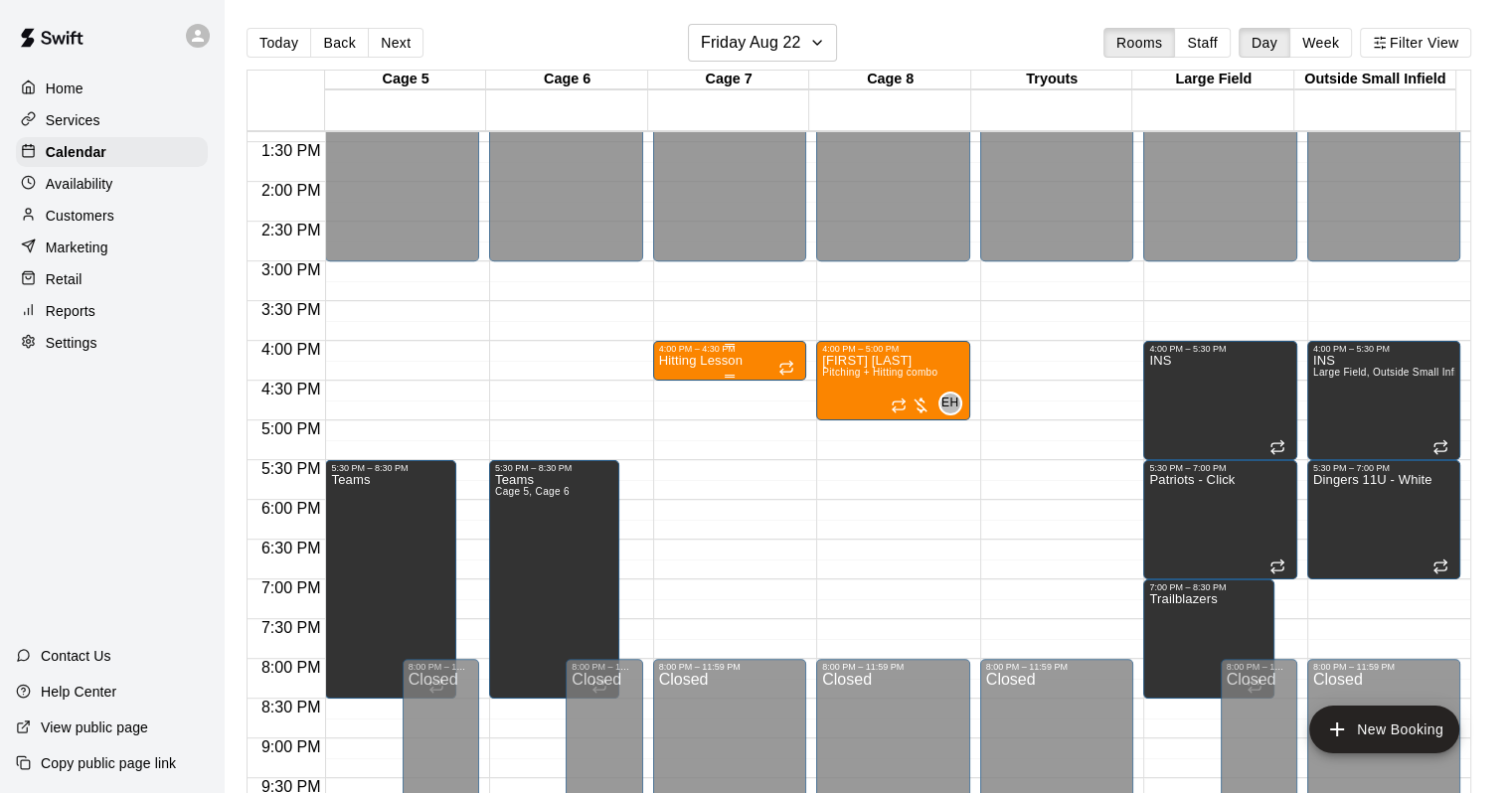 click on "Hitting Lesson" at bounding box center [701, 361] 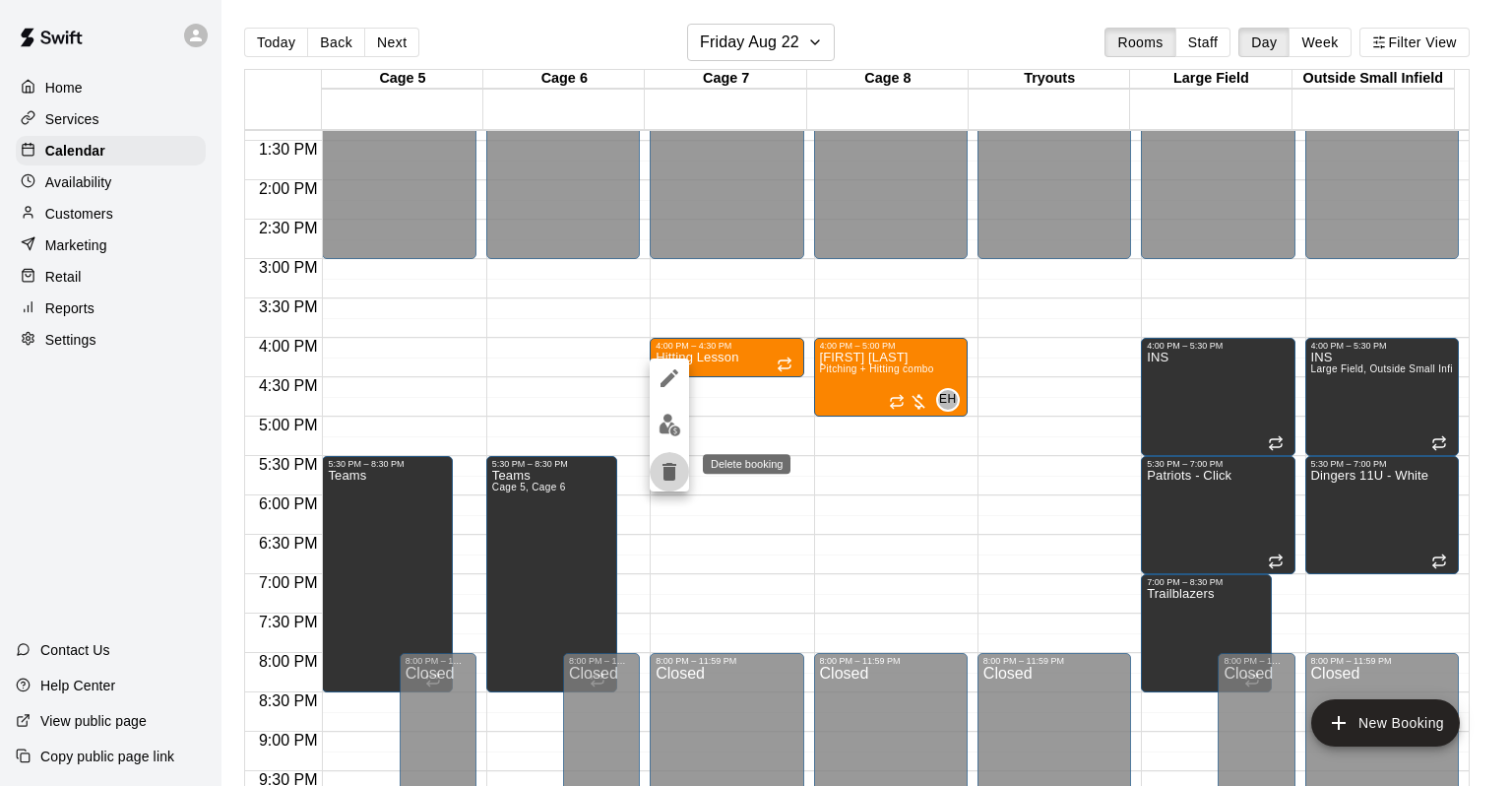 click 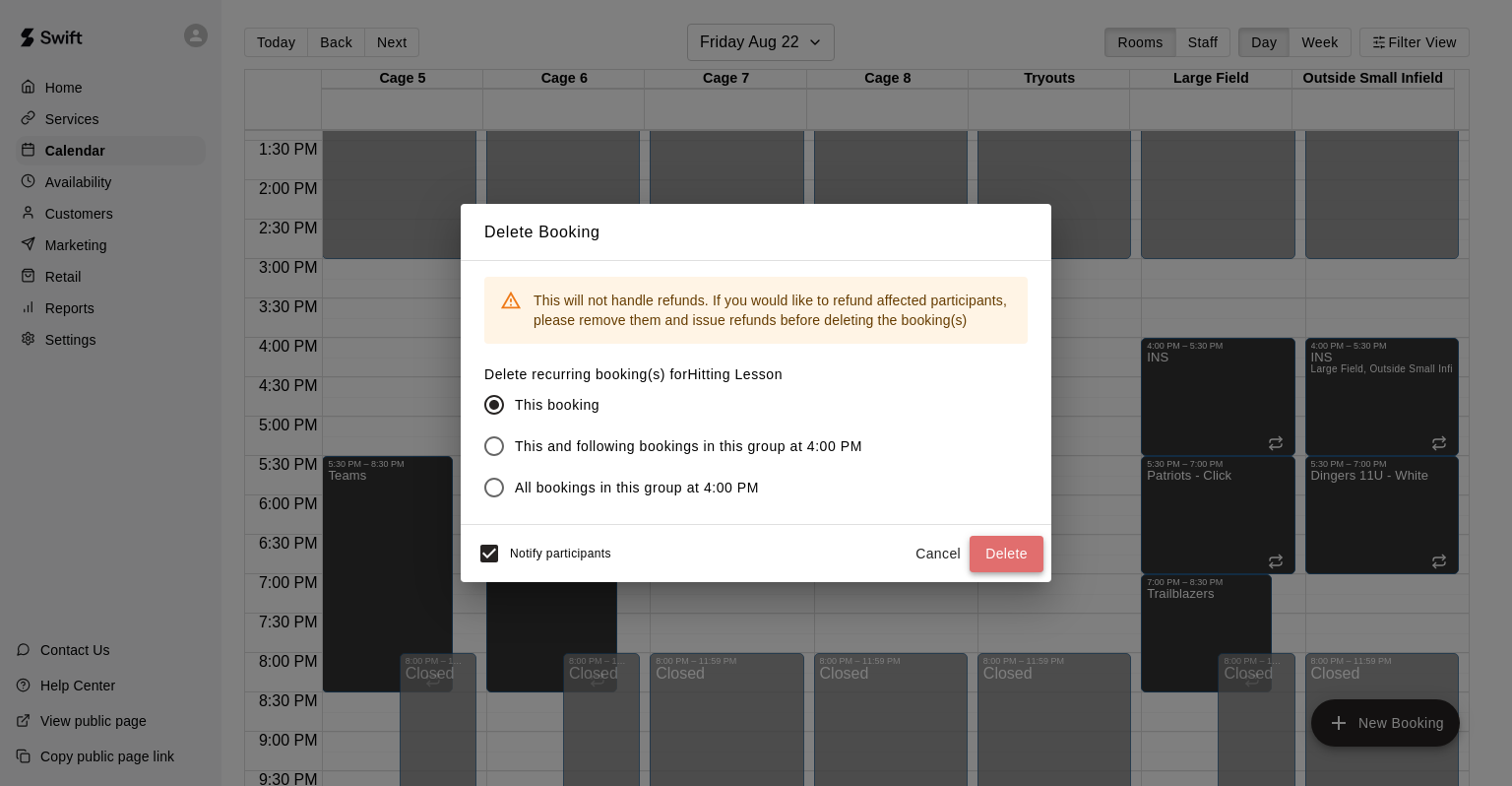 click on "Delete" at bounding box center (1006, 554) 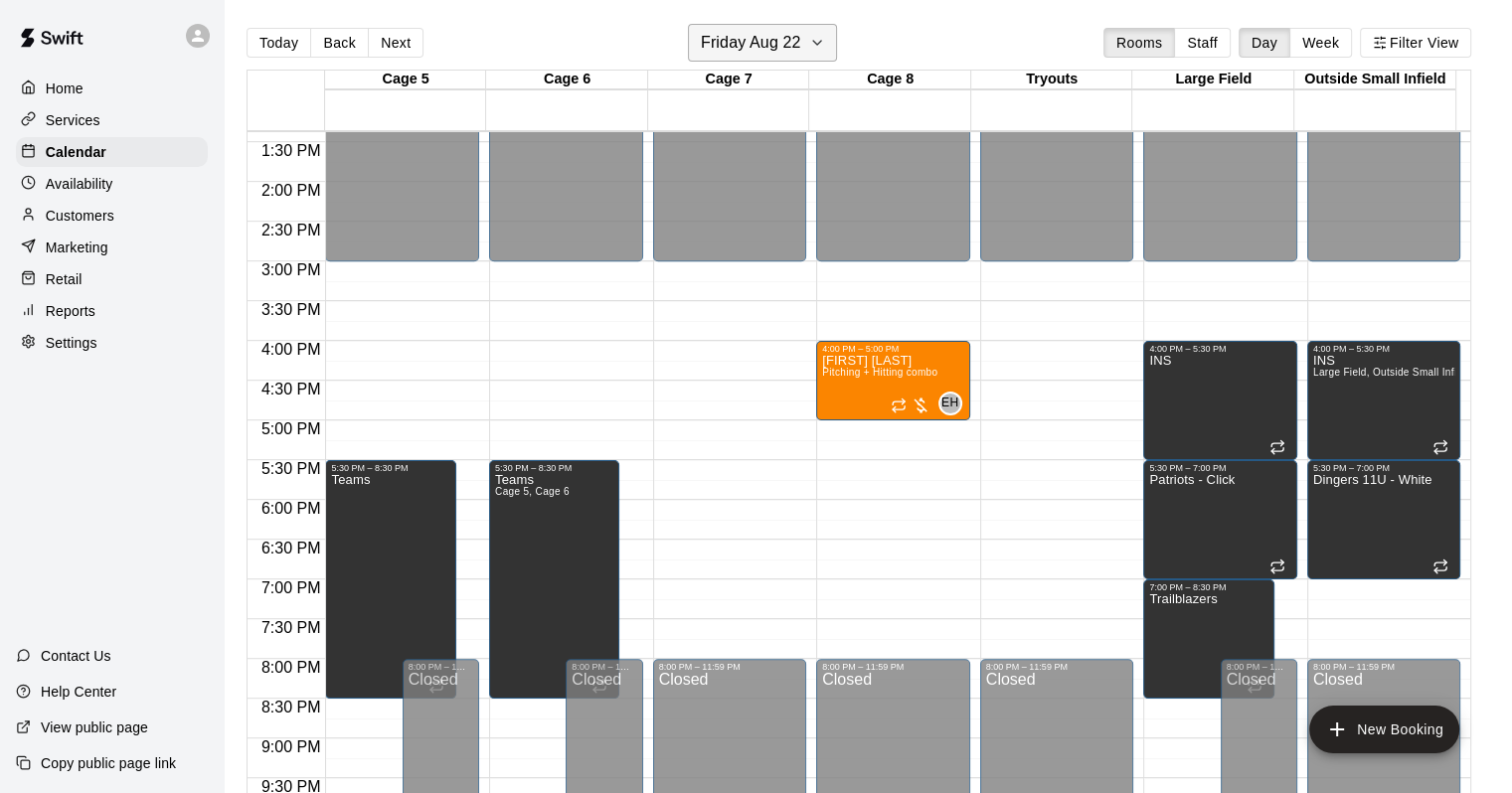 click on "Friday Aug 22" at bounding box center (751, 43) 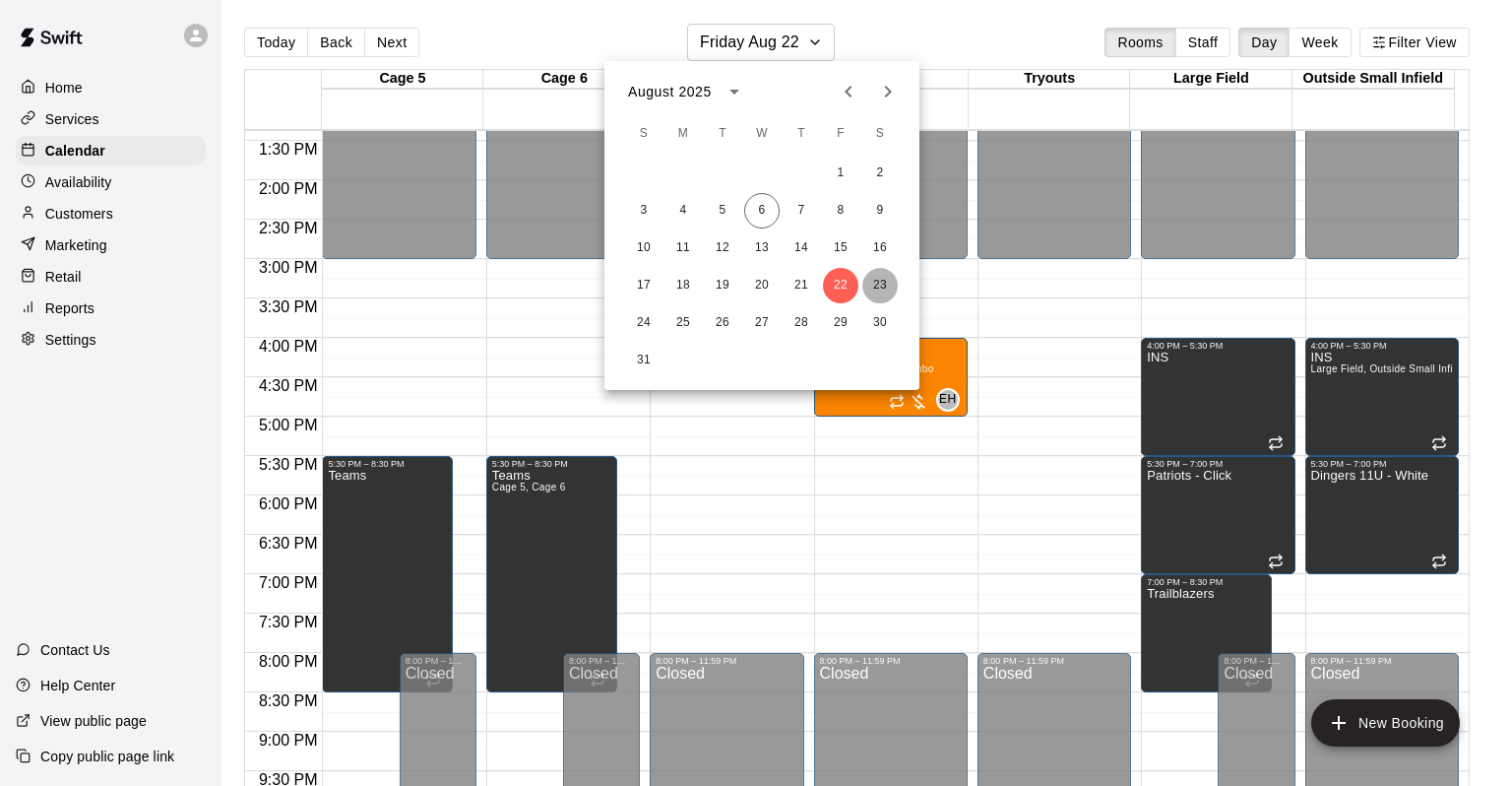 click on "23" at bounding box center (880, 286) 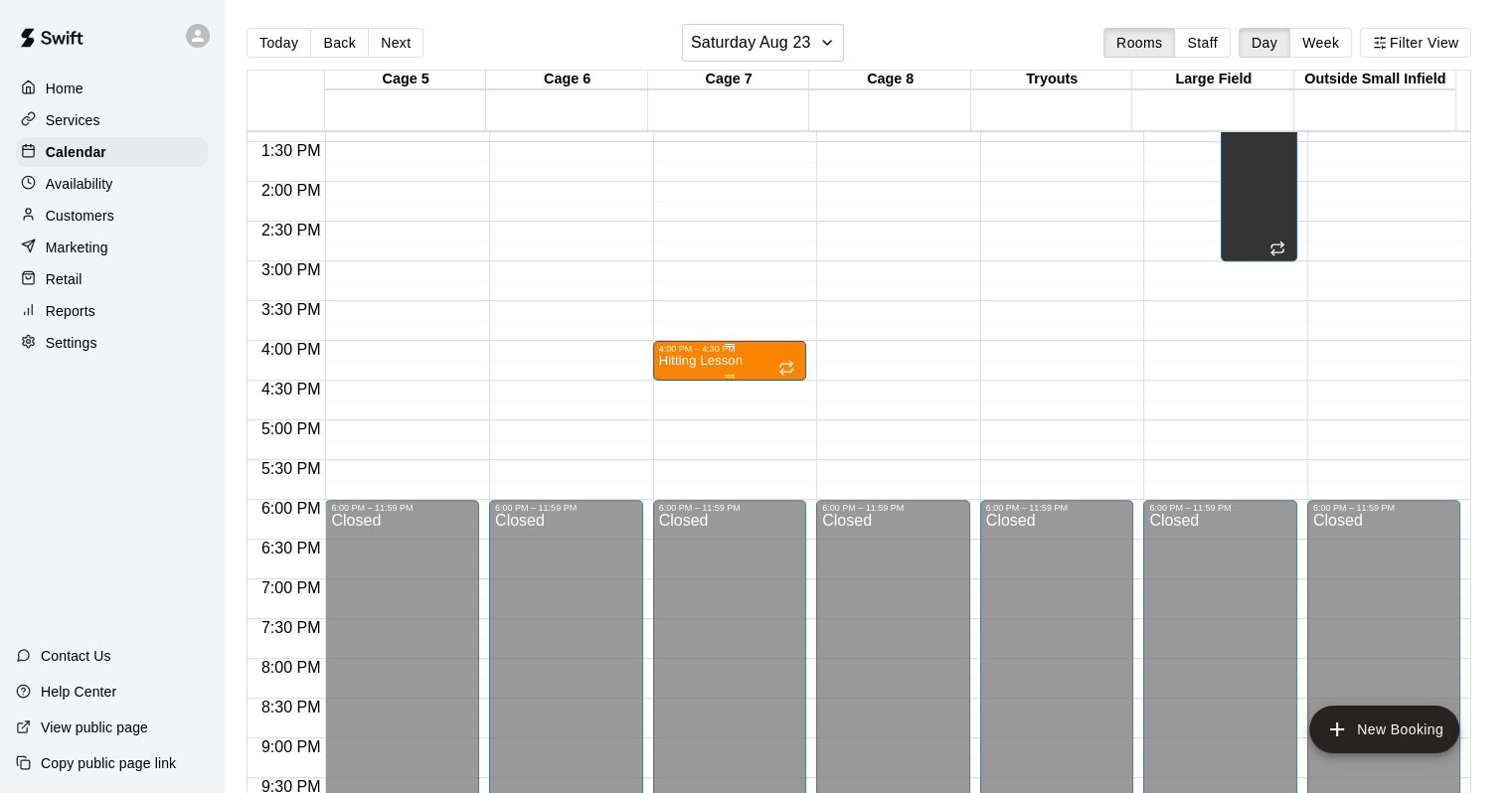 click on "Hitting Lesson" at bounding box center (701, 361) 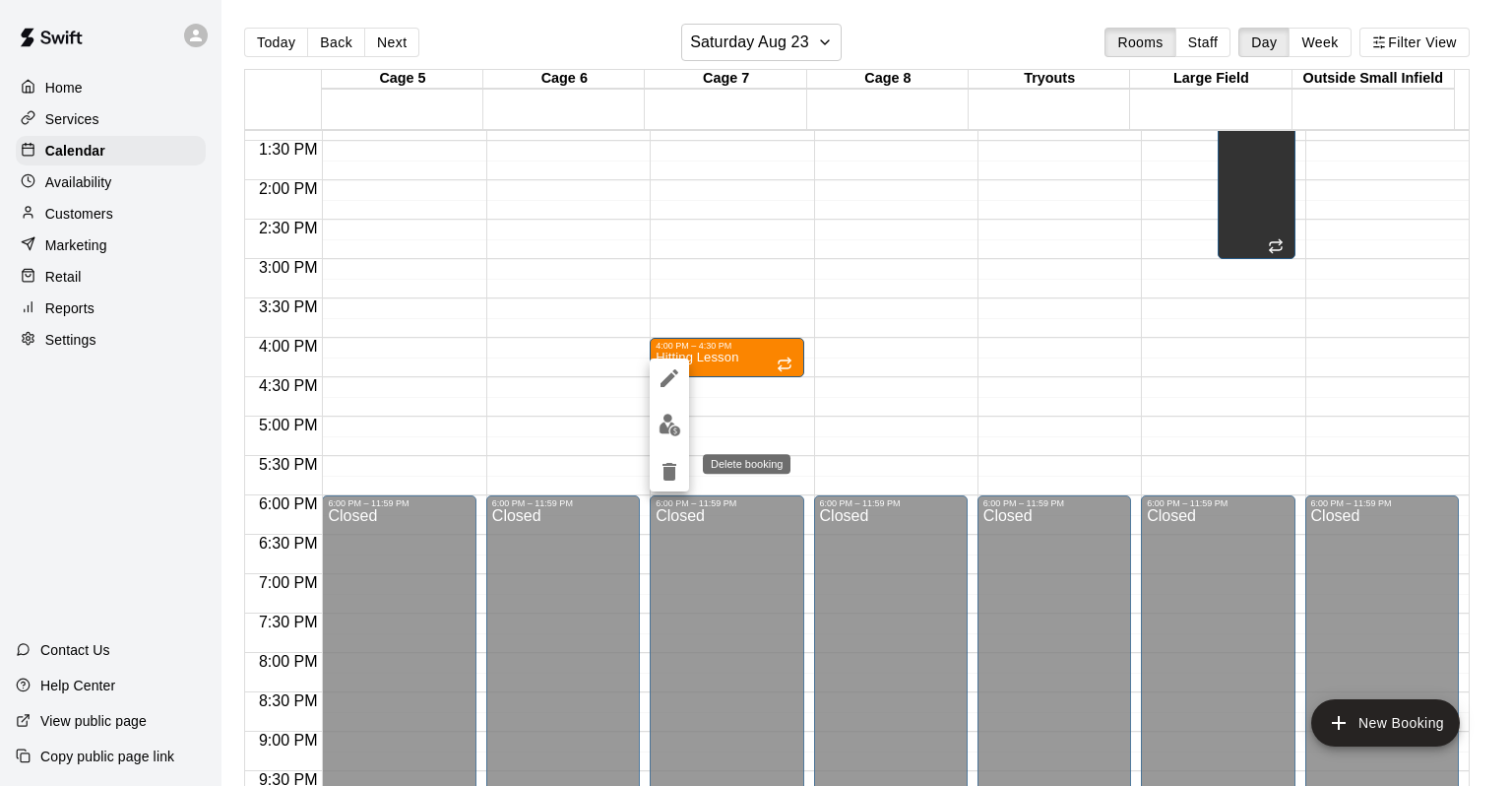 click 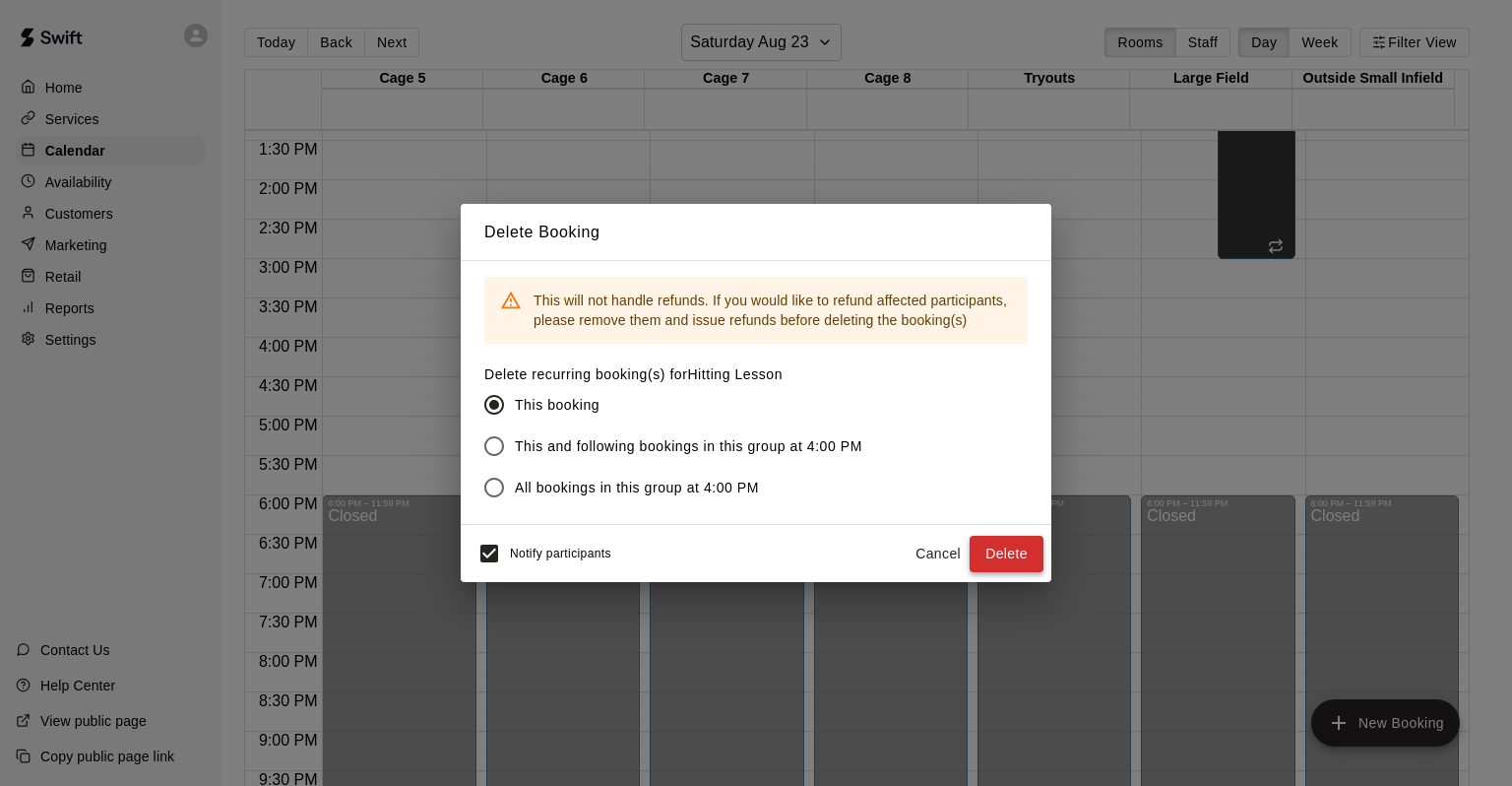 click on "Delete" at bounding box center (1006, 554) 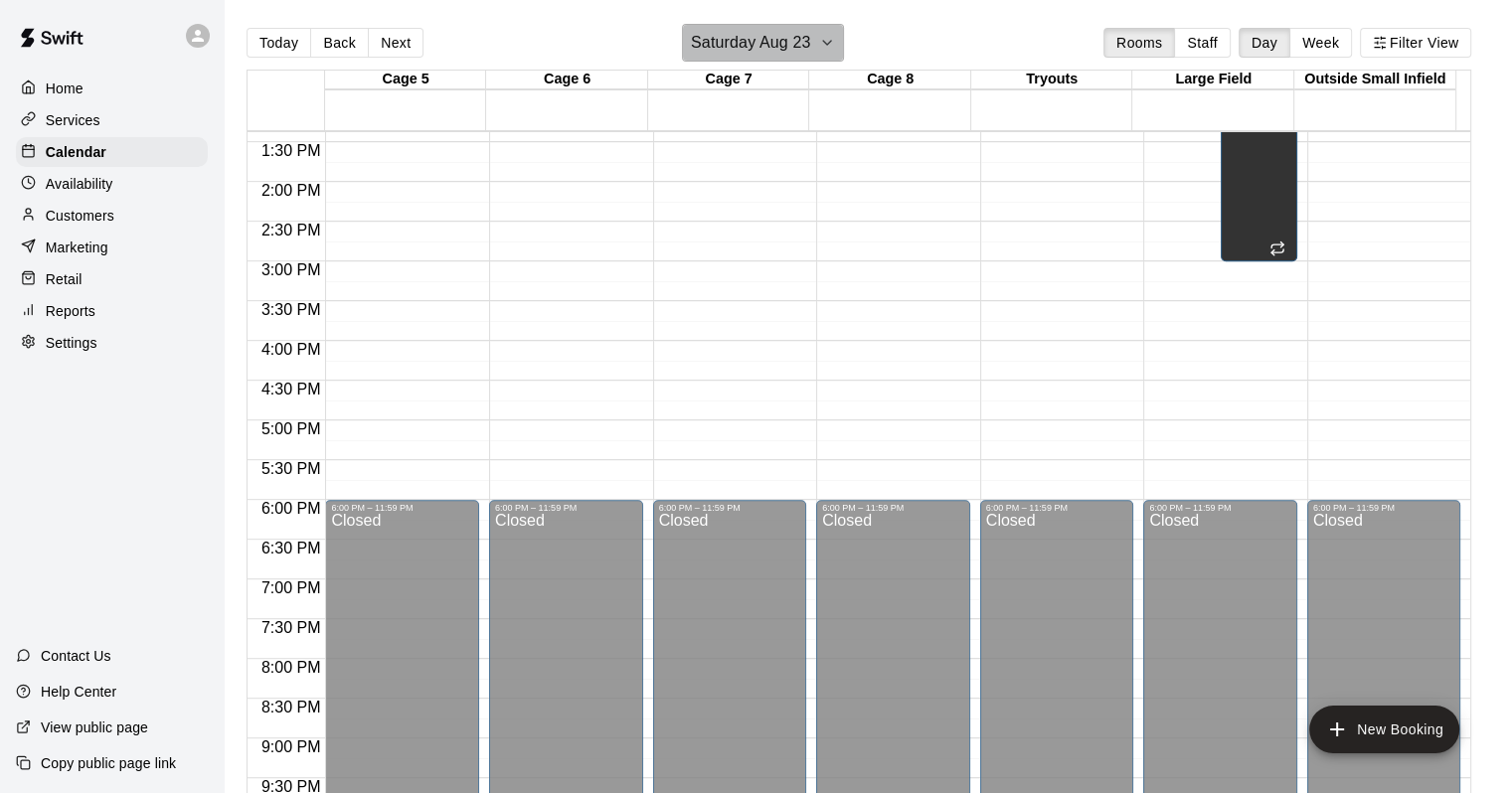 click on "Saturday Aug 23" at bounding box center (762, 43) 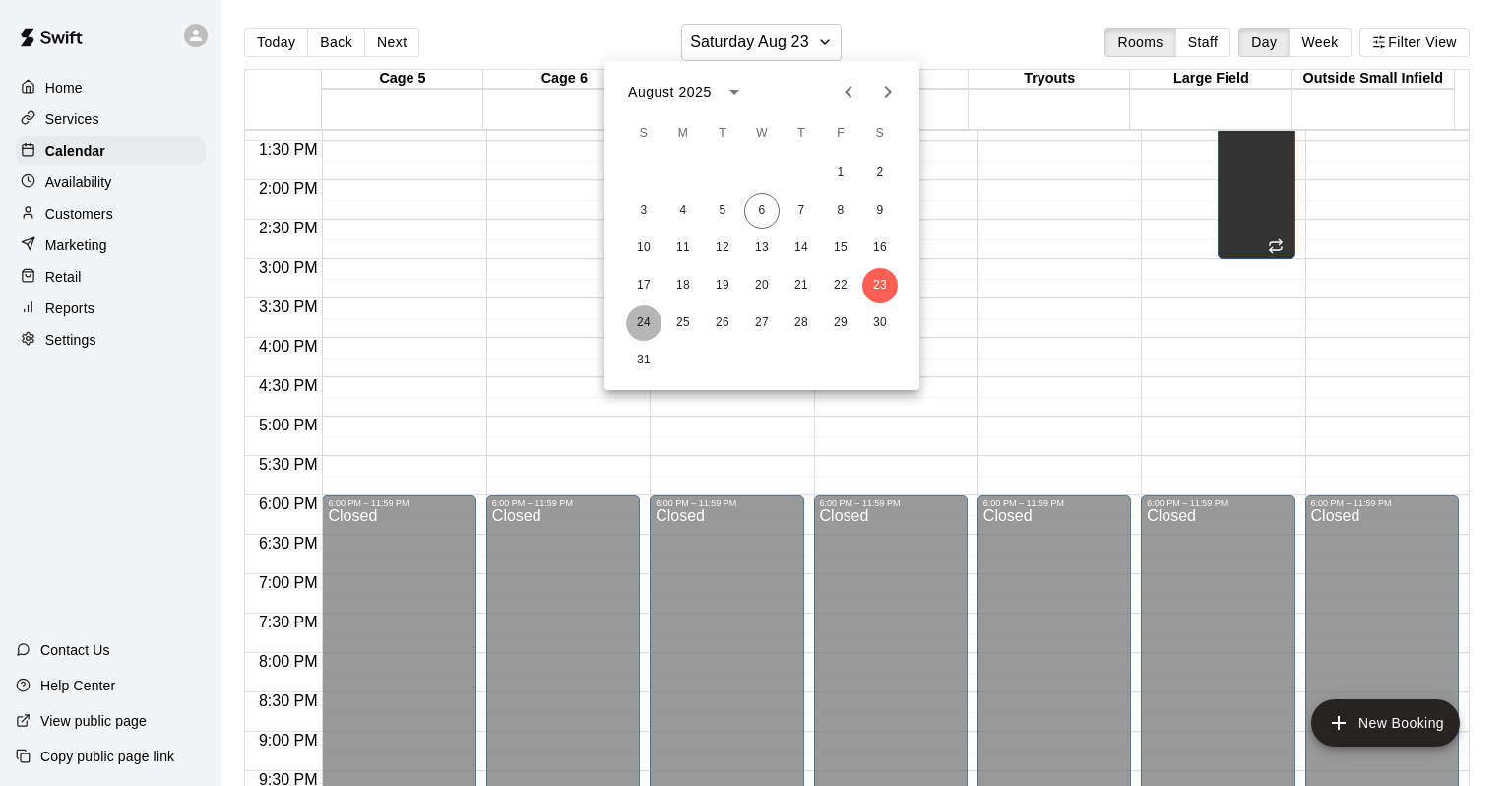 click on "24" at bounding box center [644, 323] 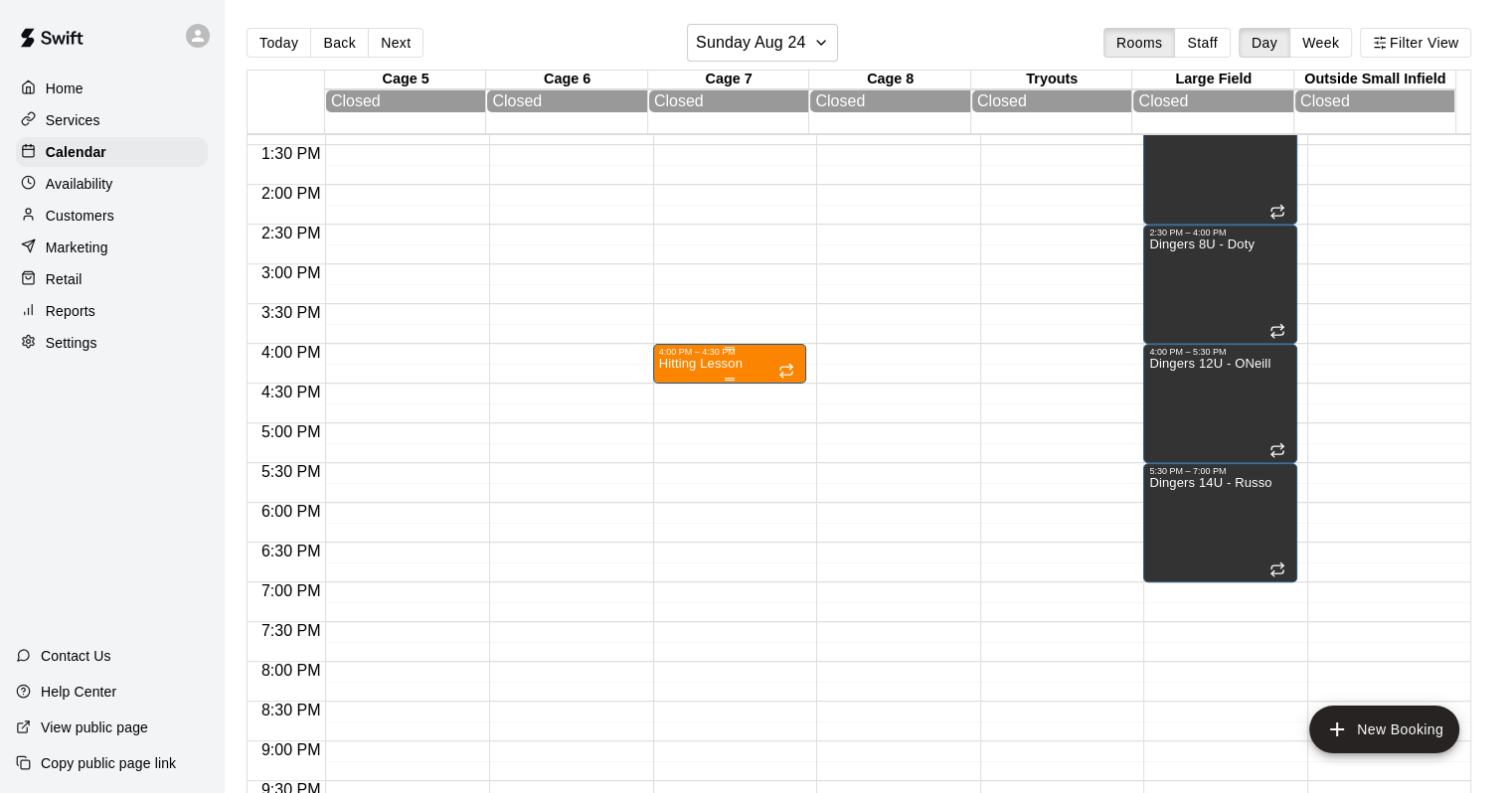 click at bounding box center (730, 348) 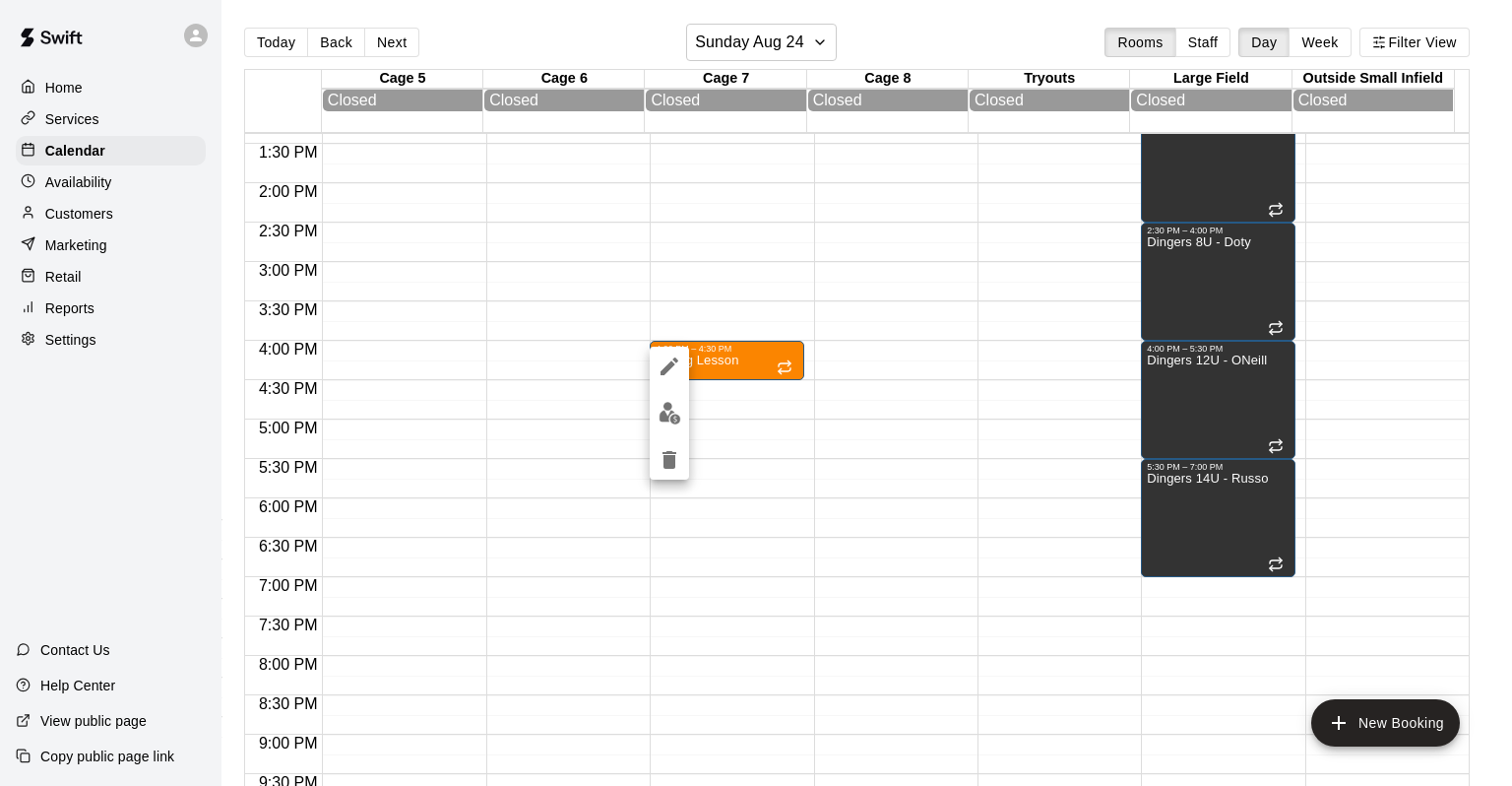 click at bounding box center (669, 413) 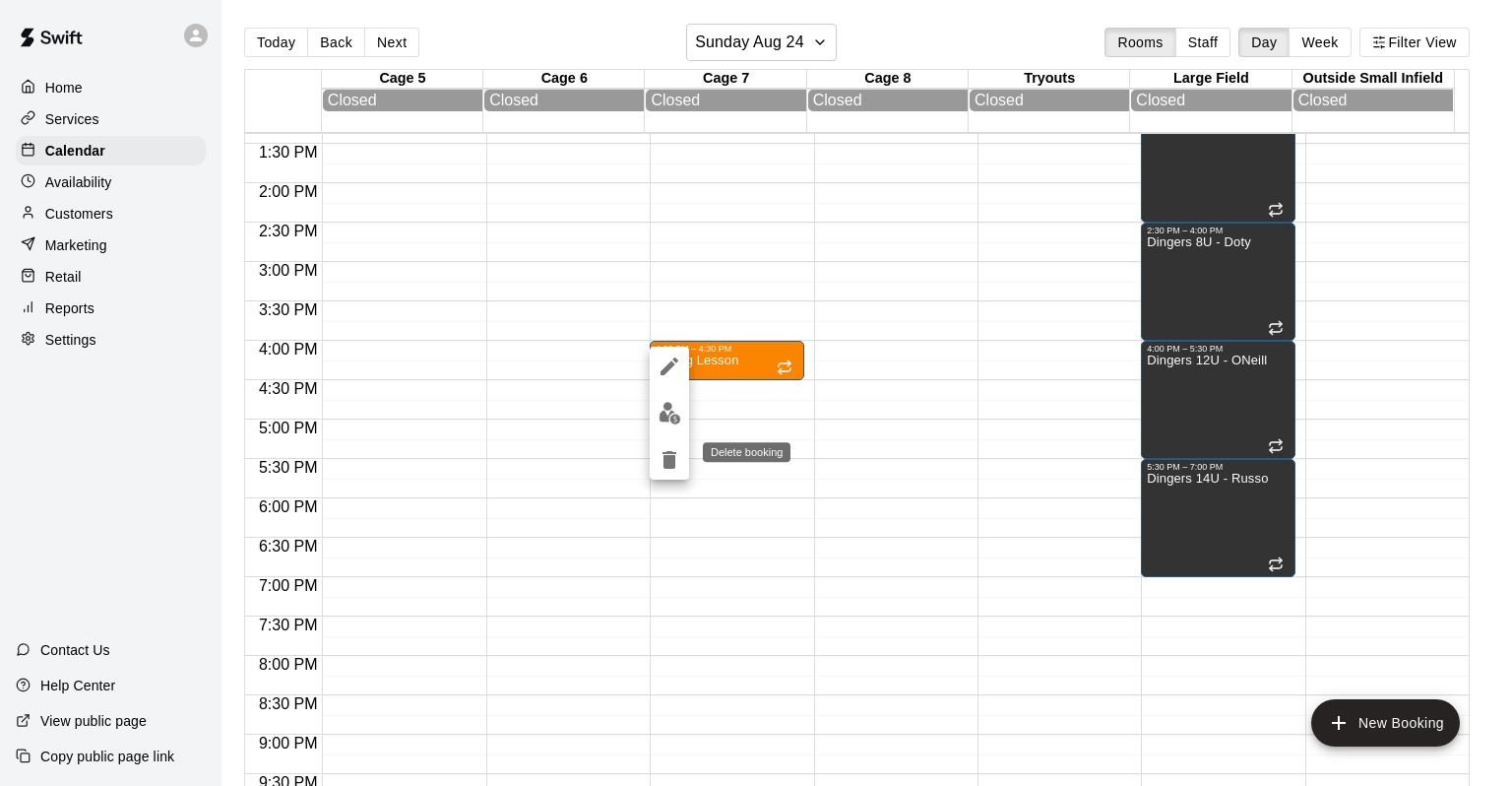 click 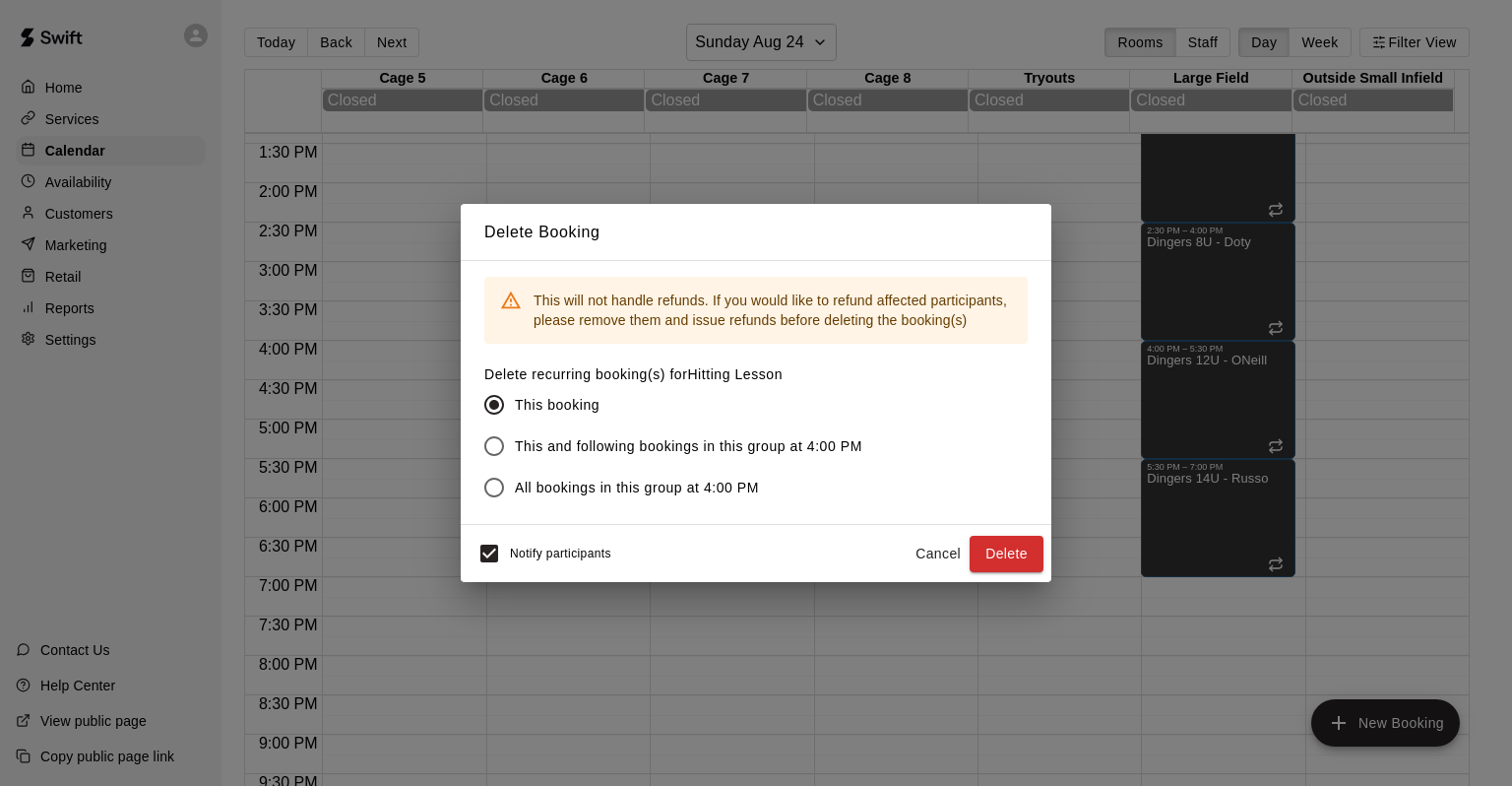 click on "This and following bookings in this group at 4:00 PM" at bounding box center [667, 446] 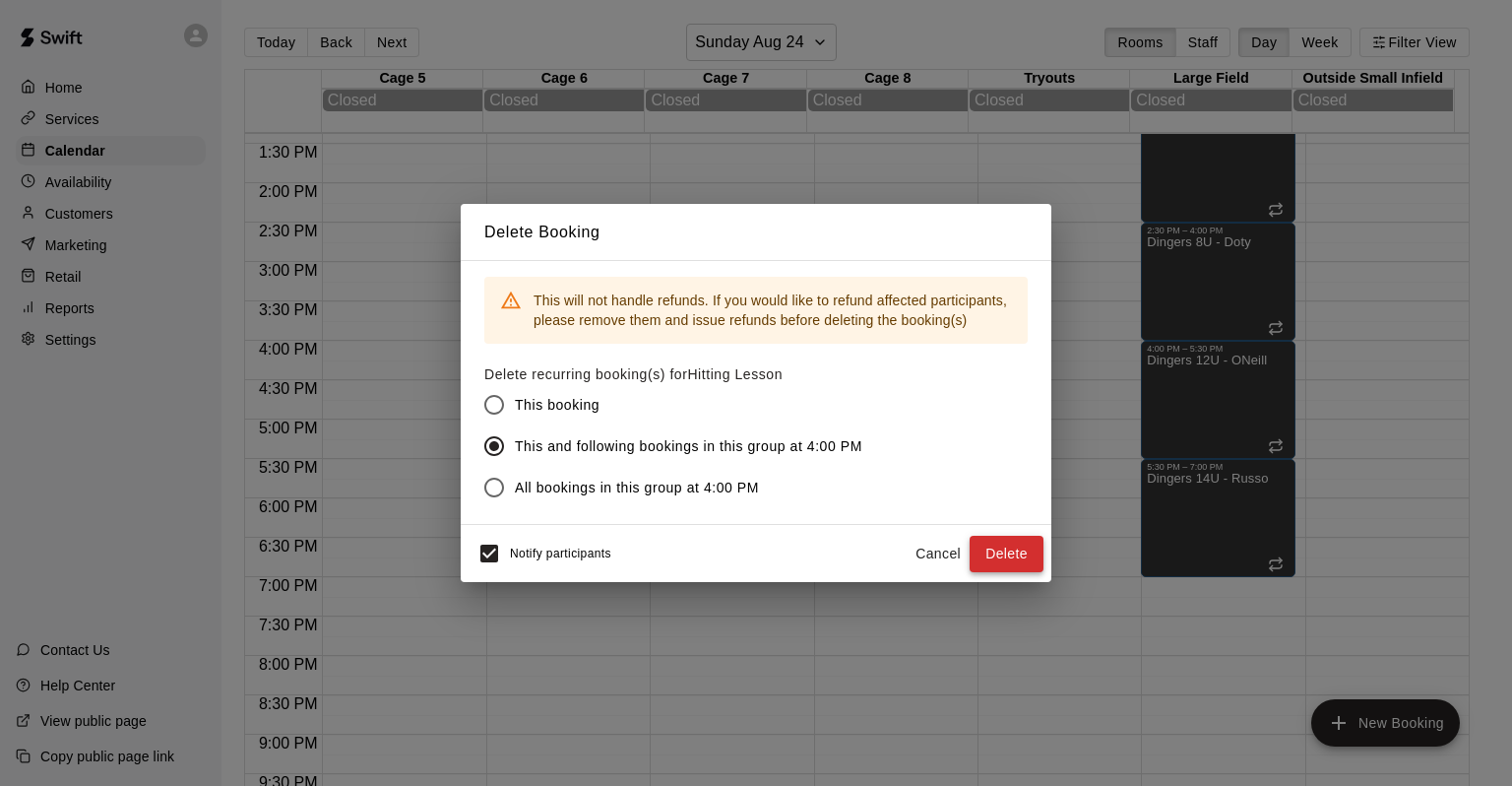 click on "Delete" at bounding box center (1006, 554) 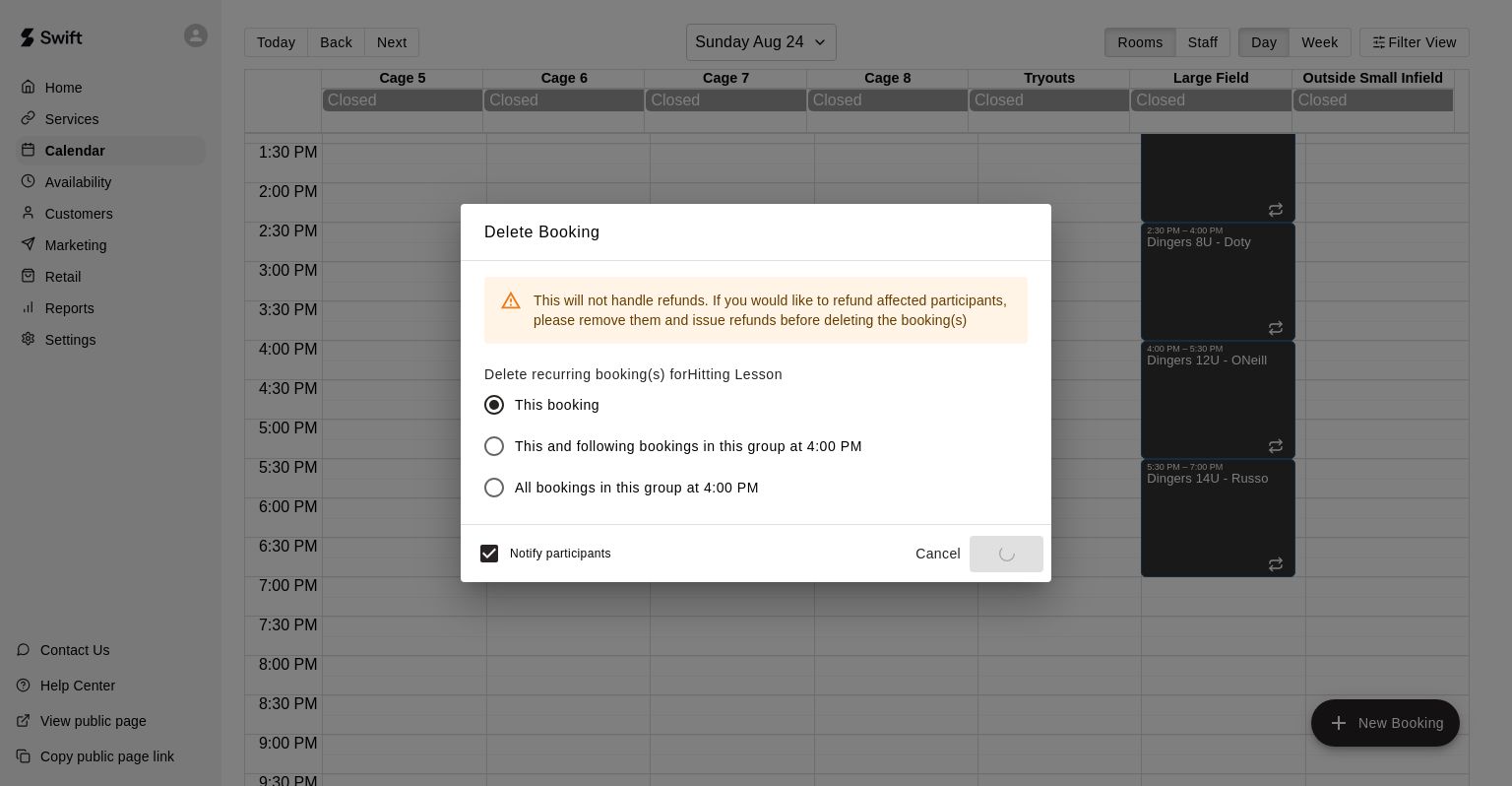 click on "Cancel" at bounding box center (938, 554) 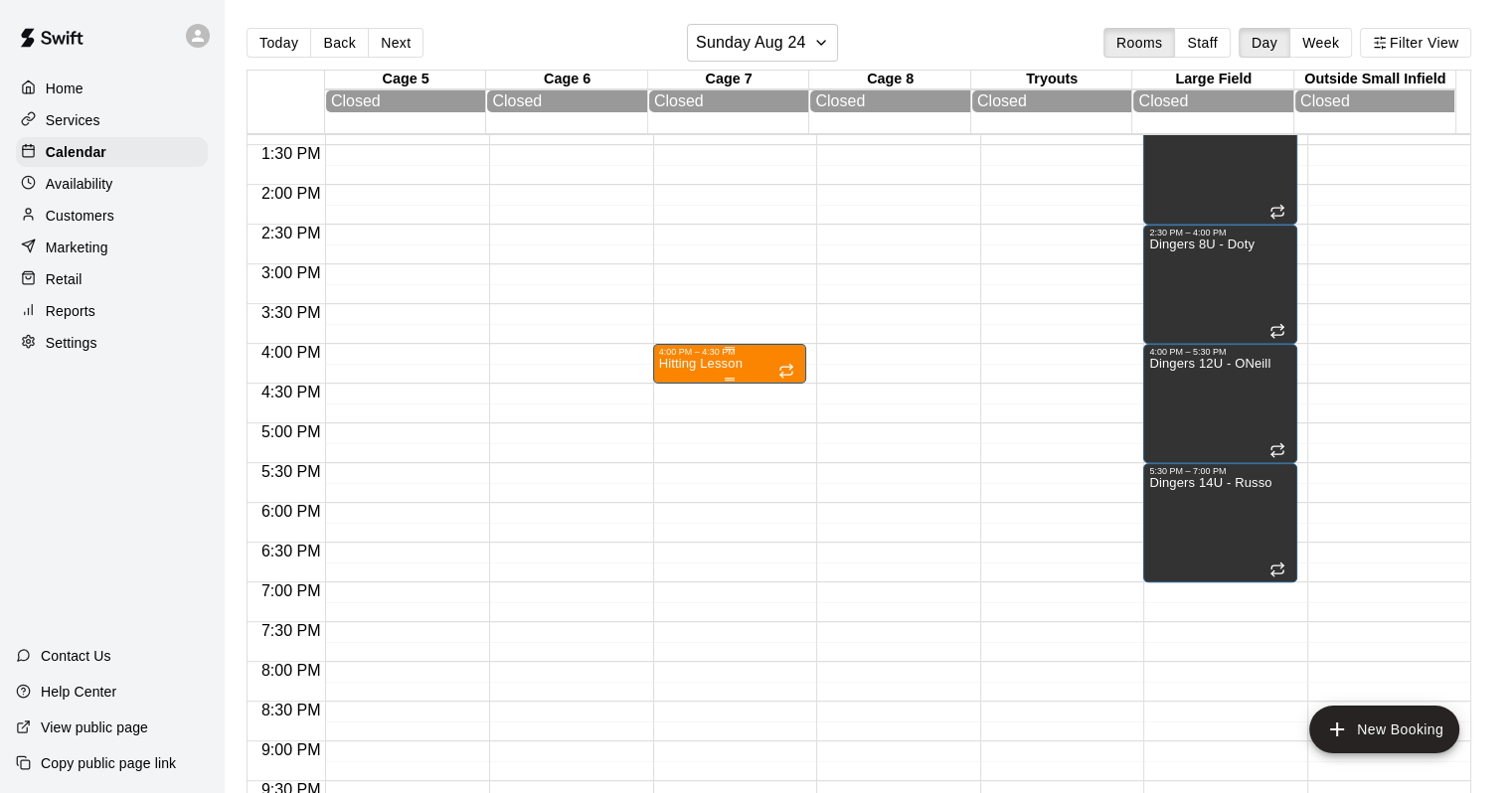 click on "Hitting Lesson" at bounding box center (701, 753) 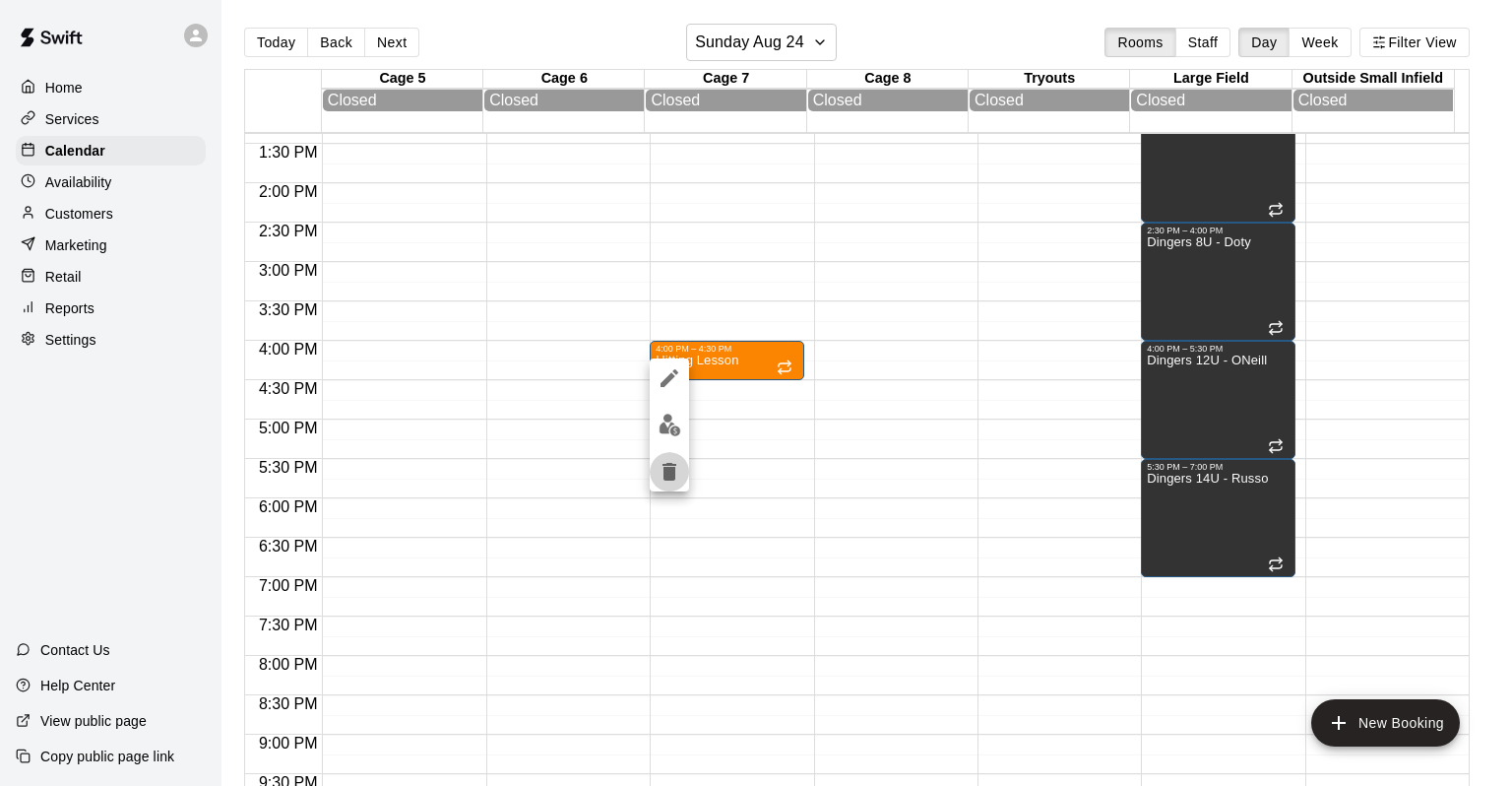 click 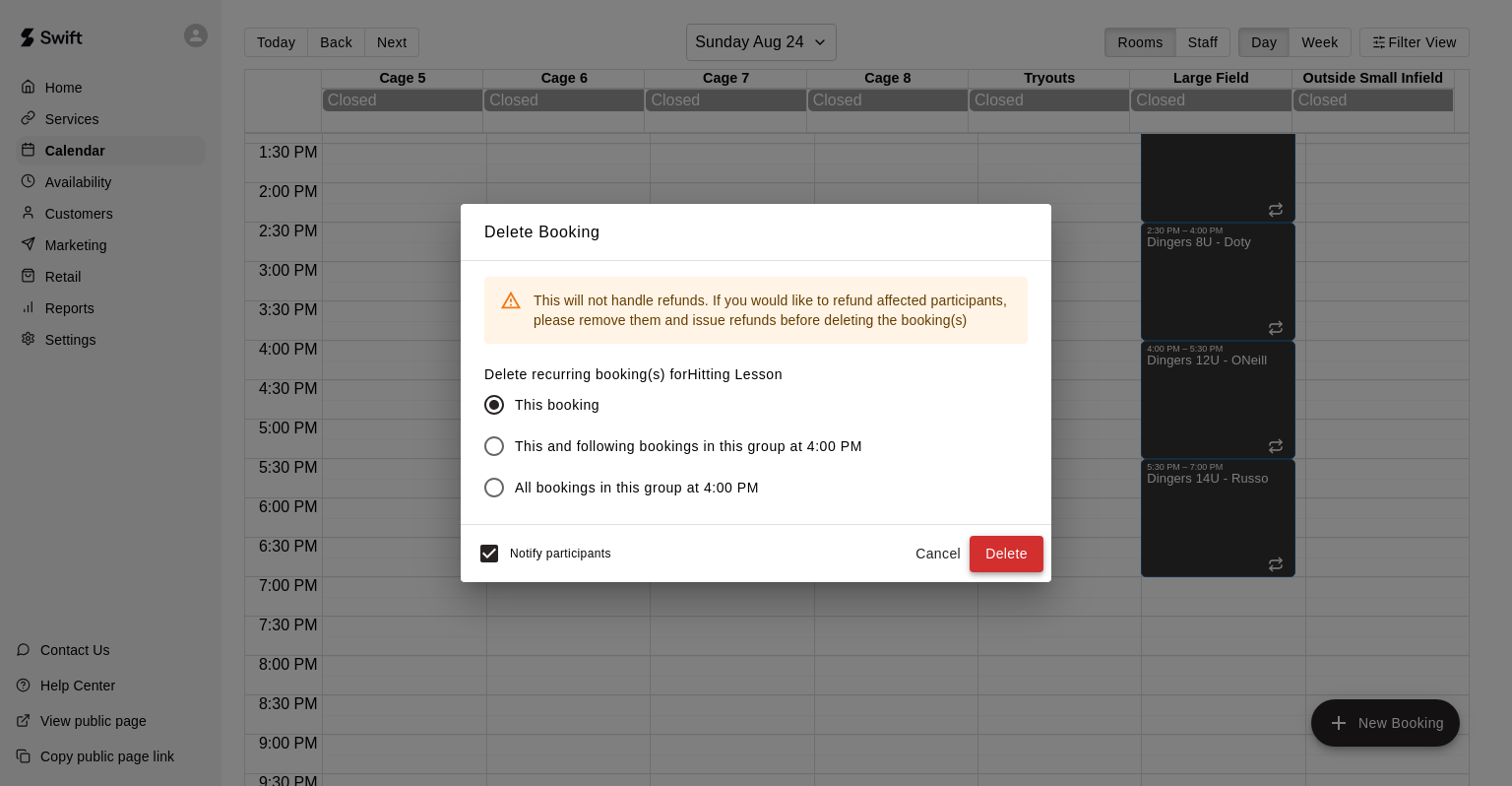 click on "Delete" at bounding box center (1006, 554) 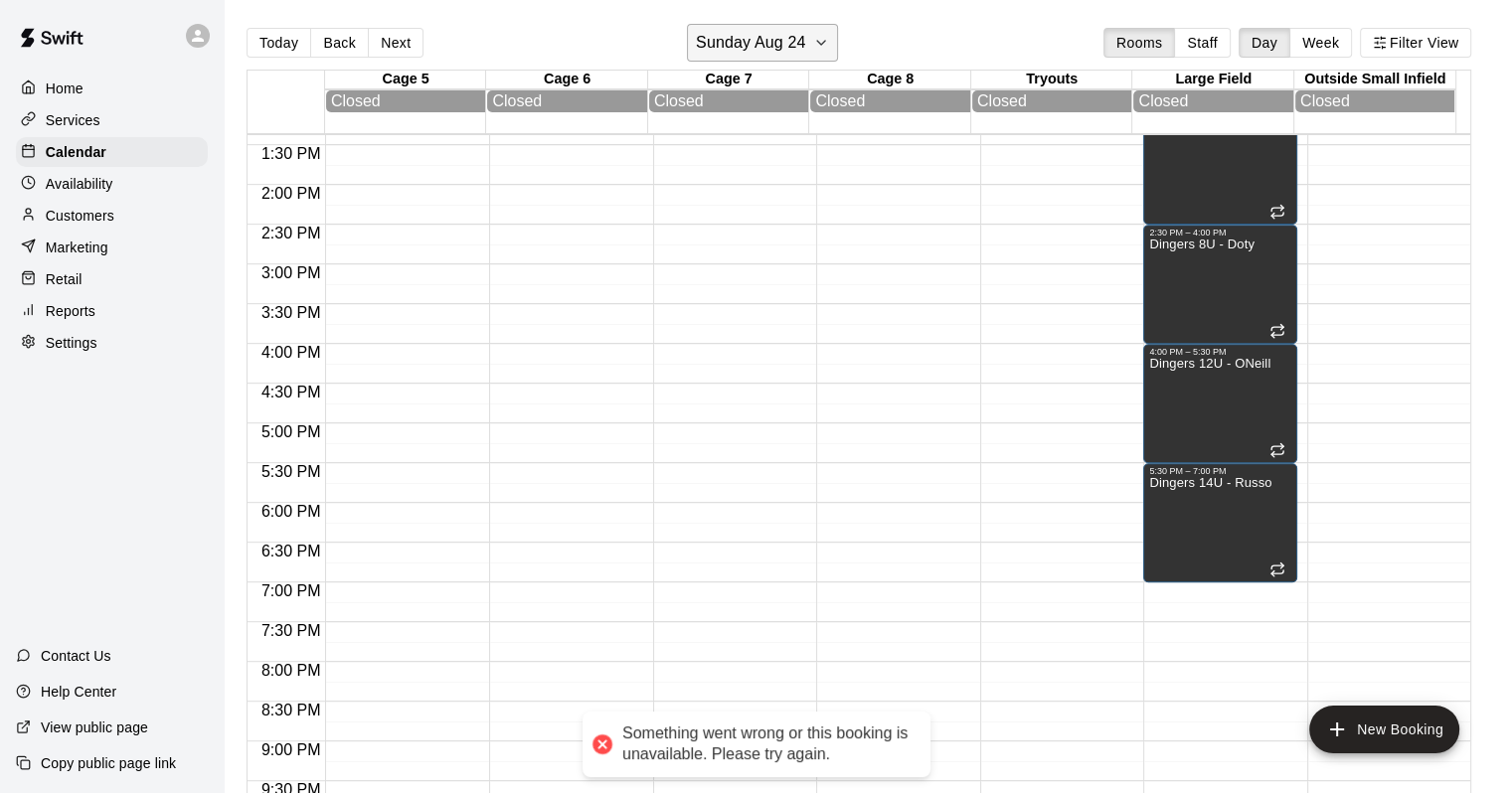 click on "Sunday Aug 24" at bounding box center (751, 43) 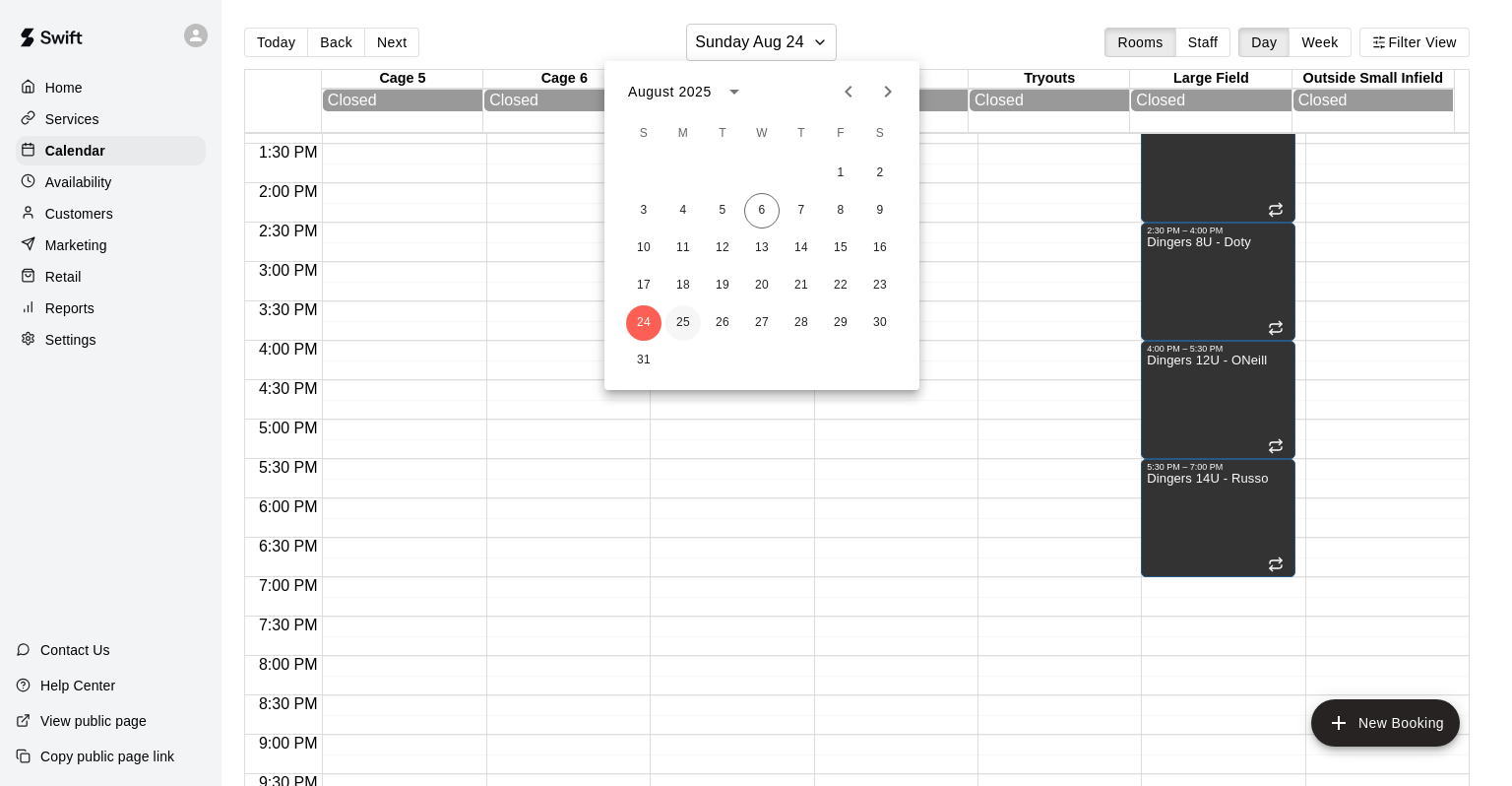 click on "25" at bounding box center [683, 323] 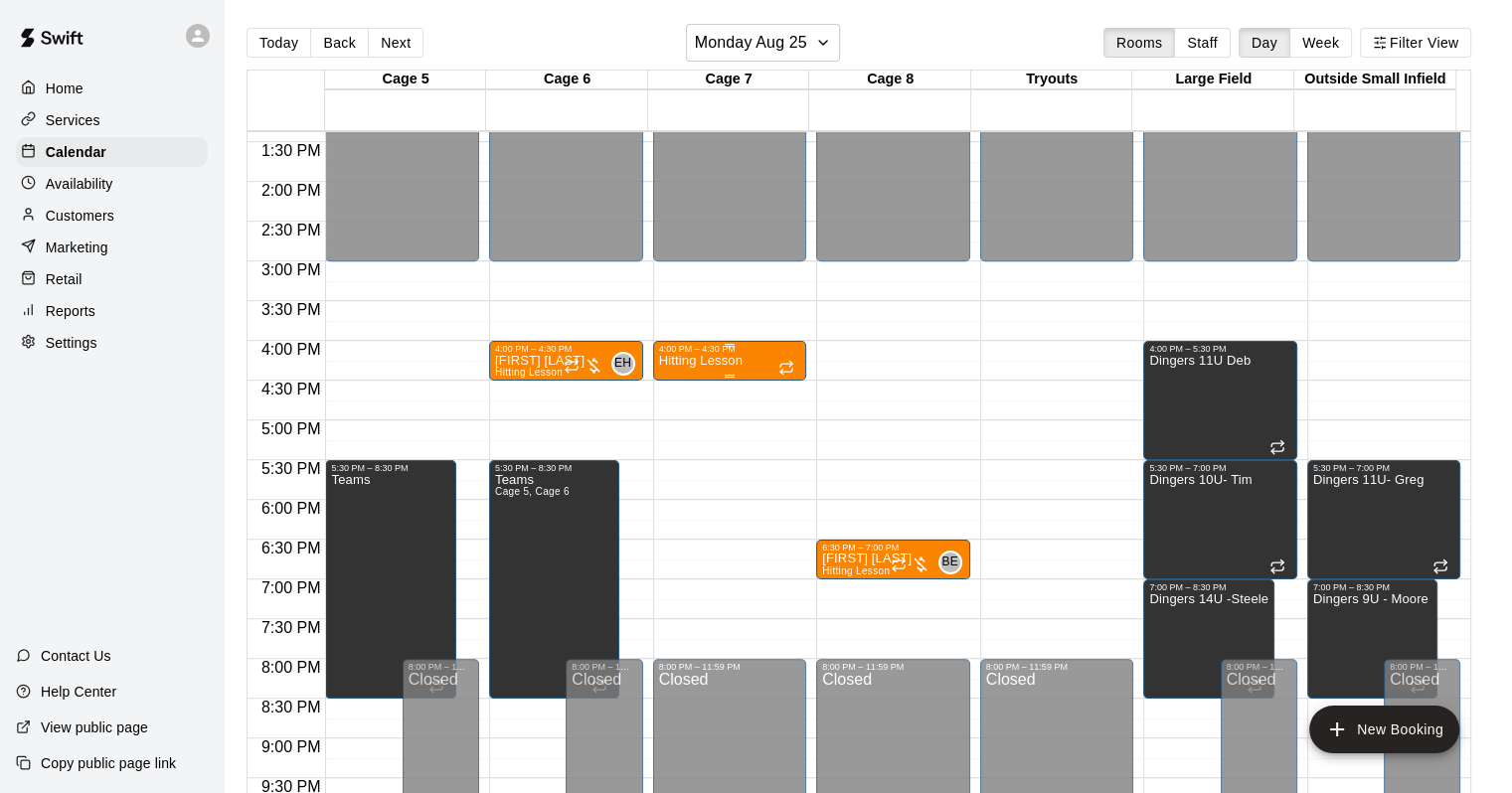 click on "Hitting Lesson" at bounding box center (701, 361) 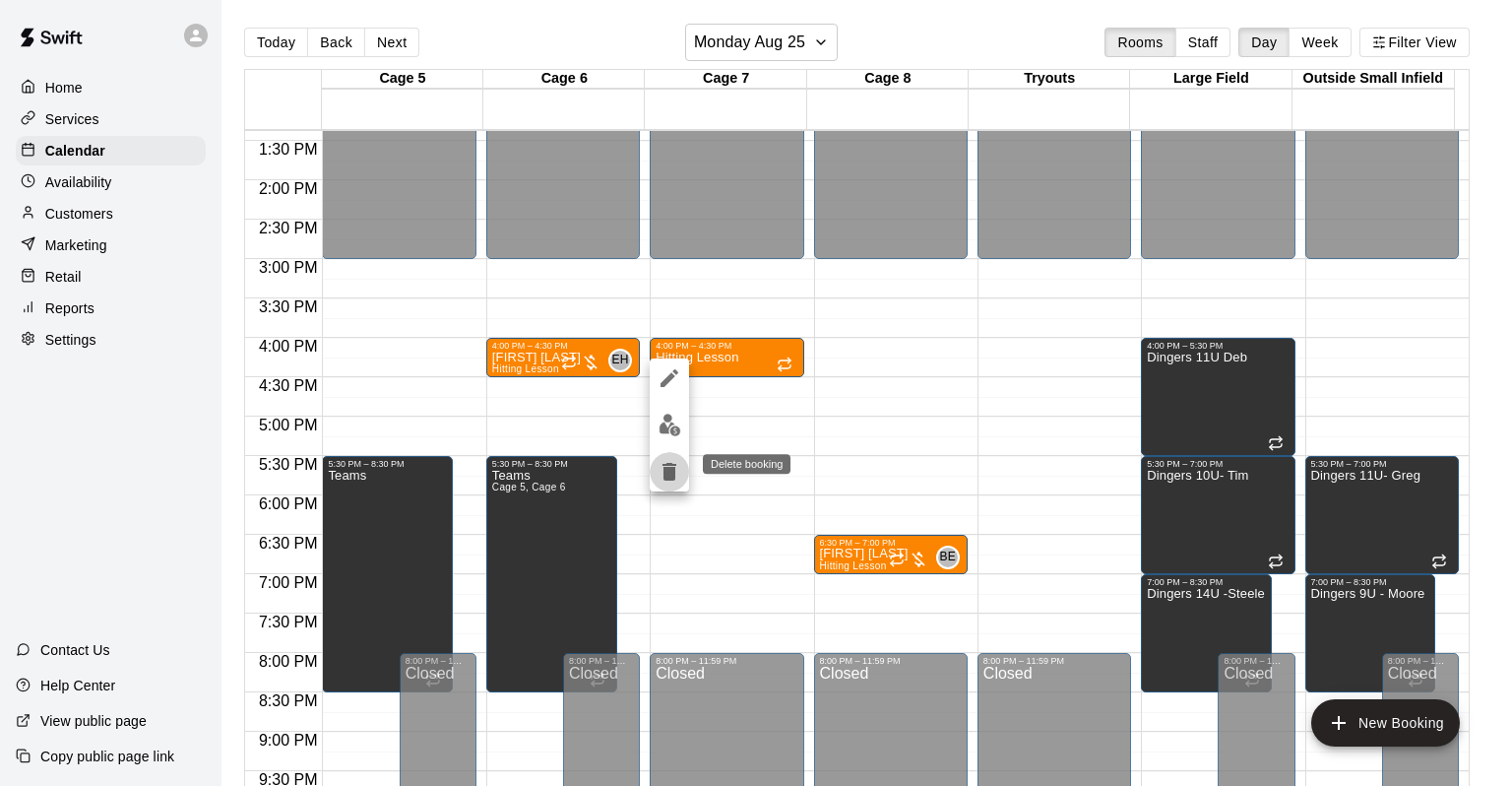 click 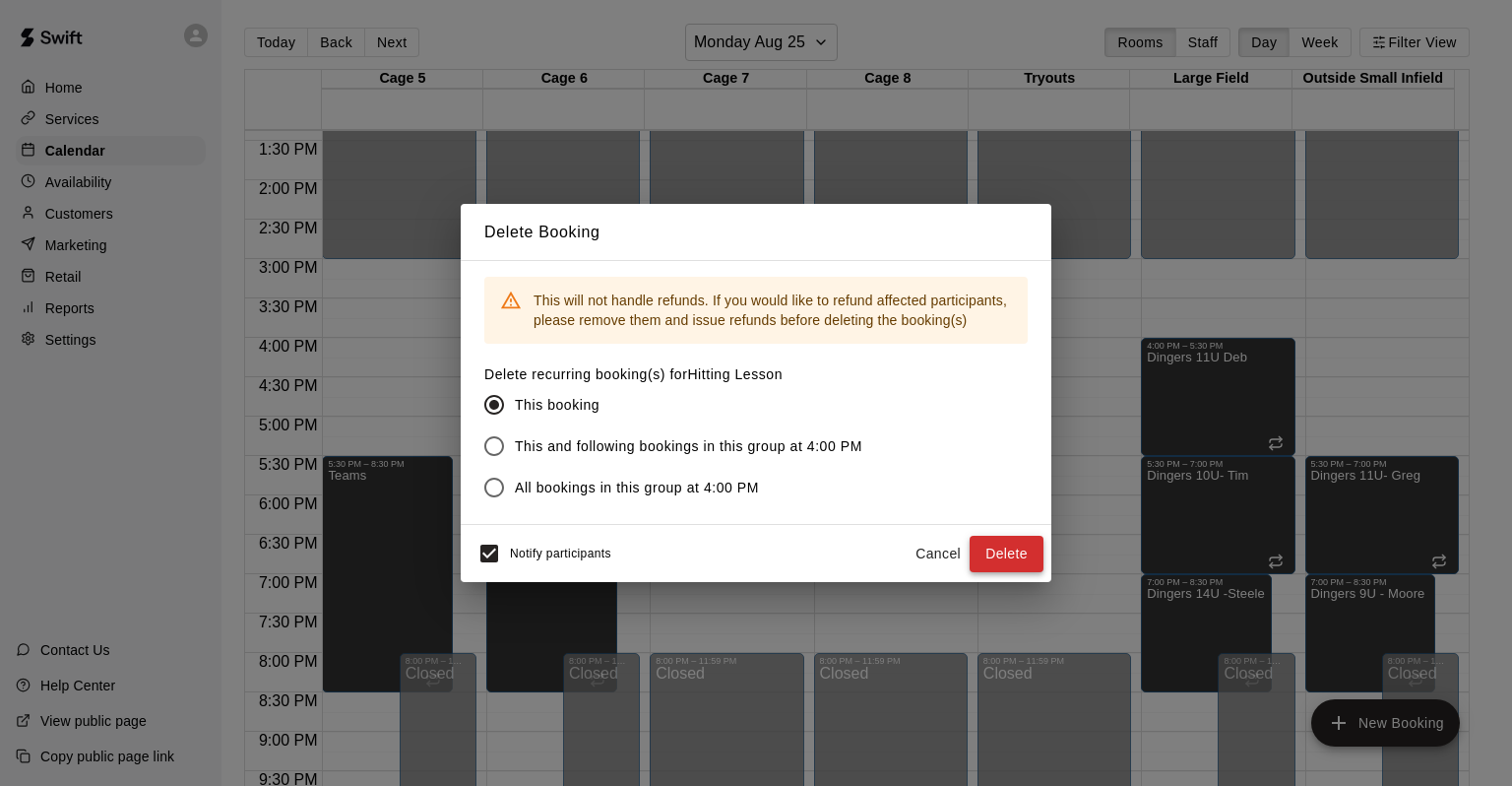 click on "Delete" at bounding box center (1006, 554) 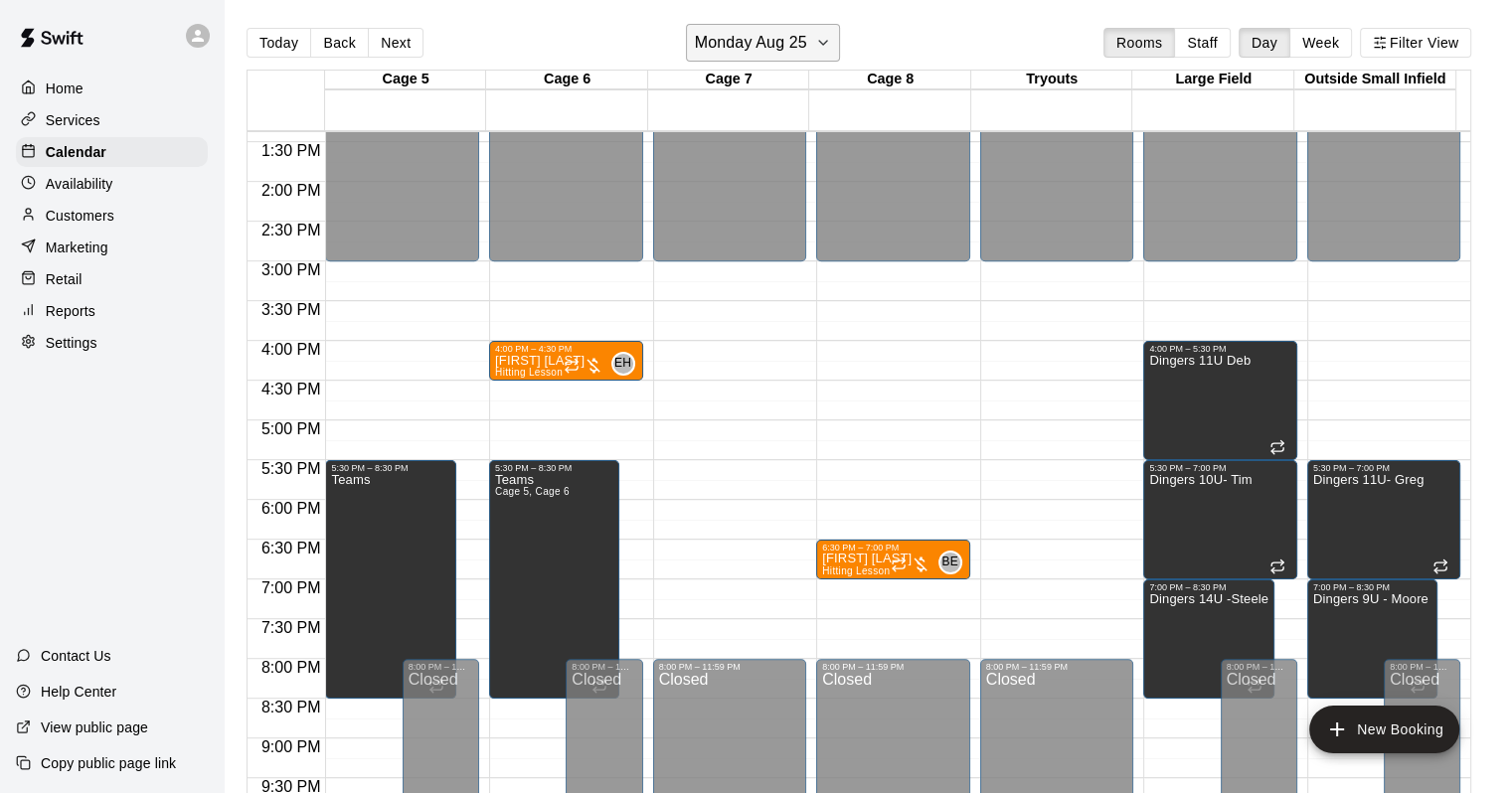 click on "Monday Aug 25" at bounding box center [751, 43] 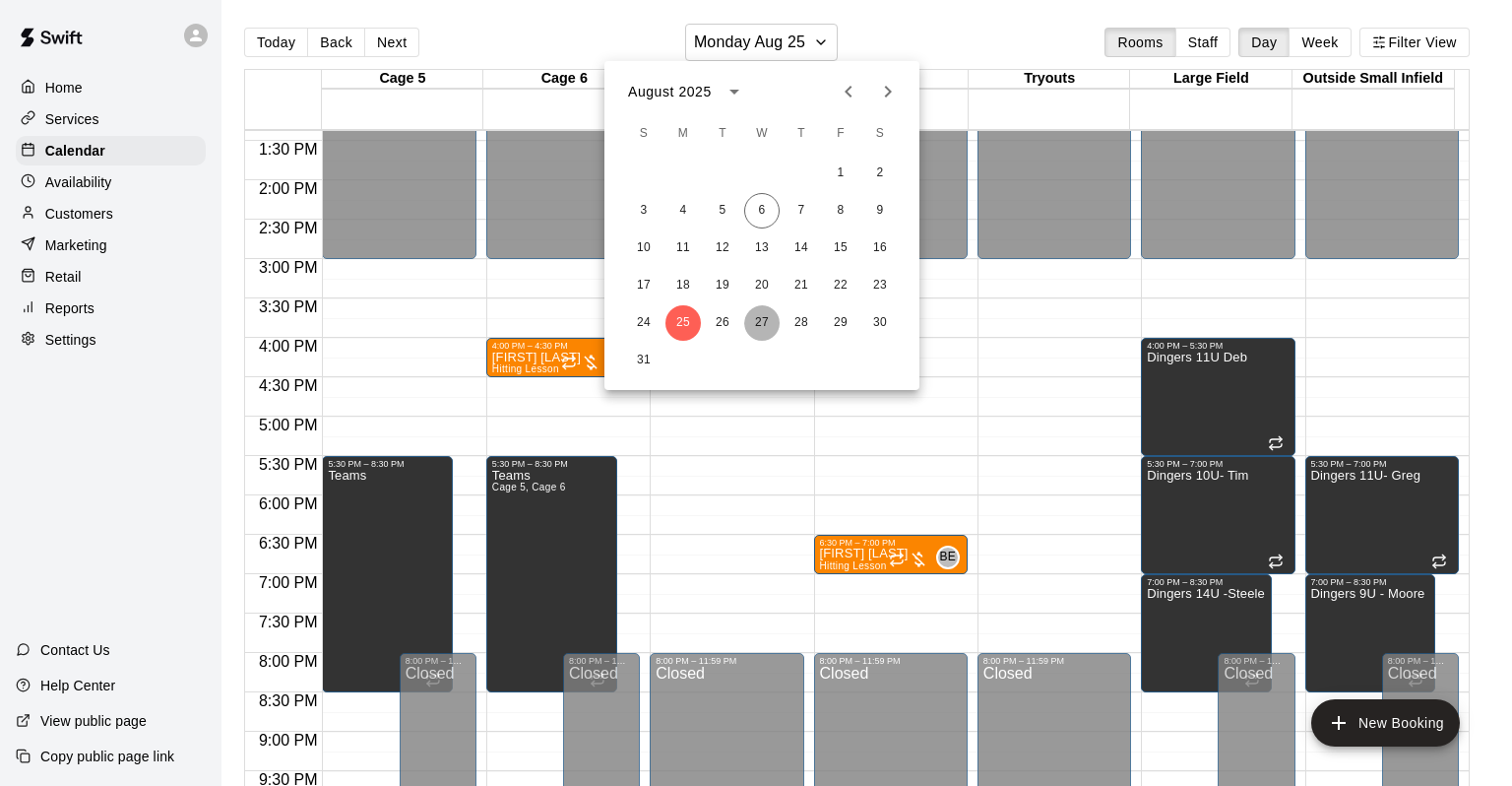 click on "27" at bounding box center [762, 323] 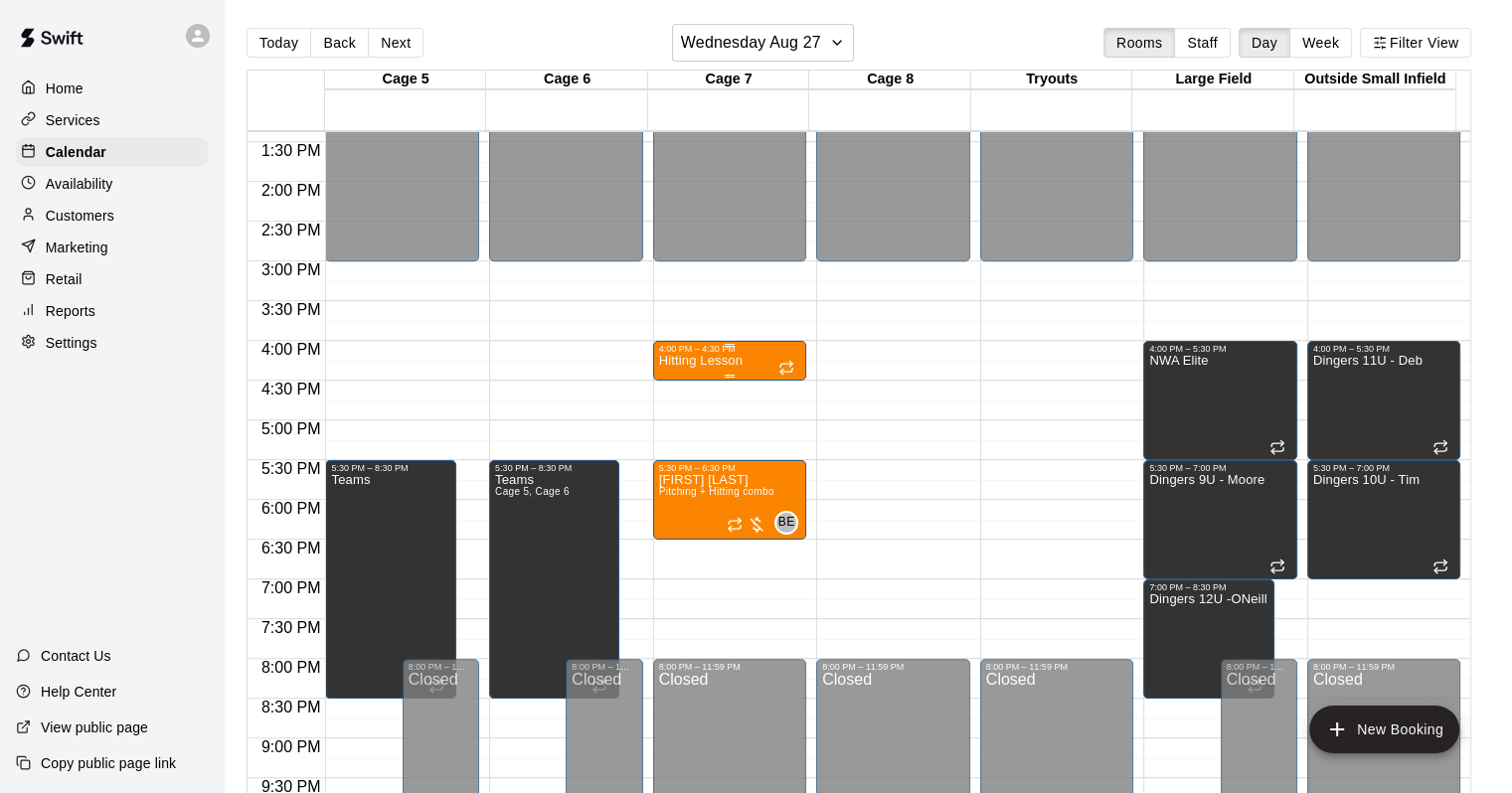click on "Hitting Lesson" at bounding box center (701, 361) 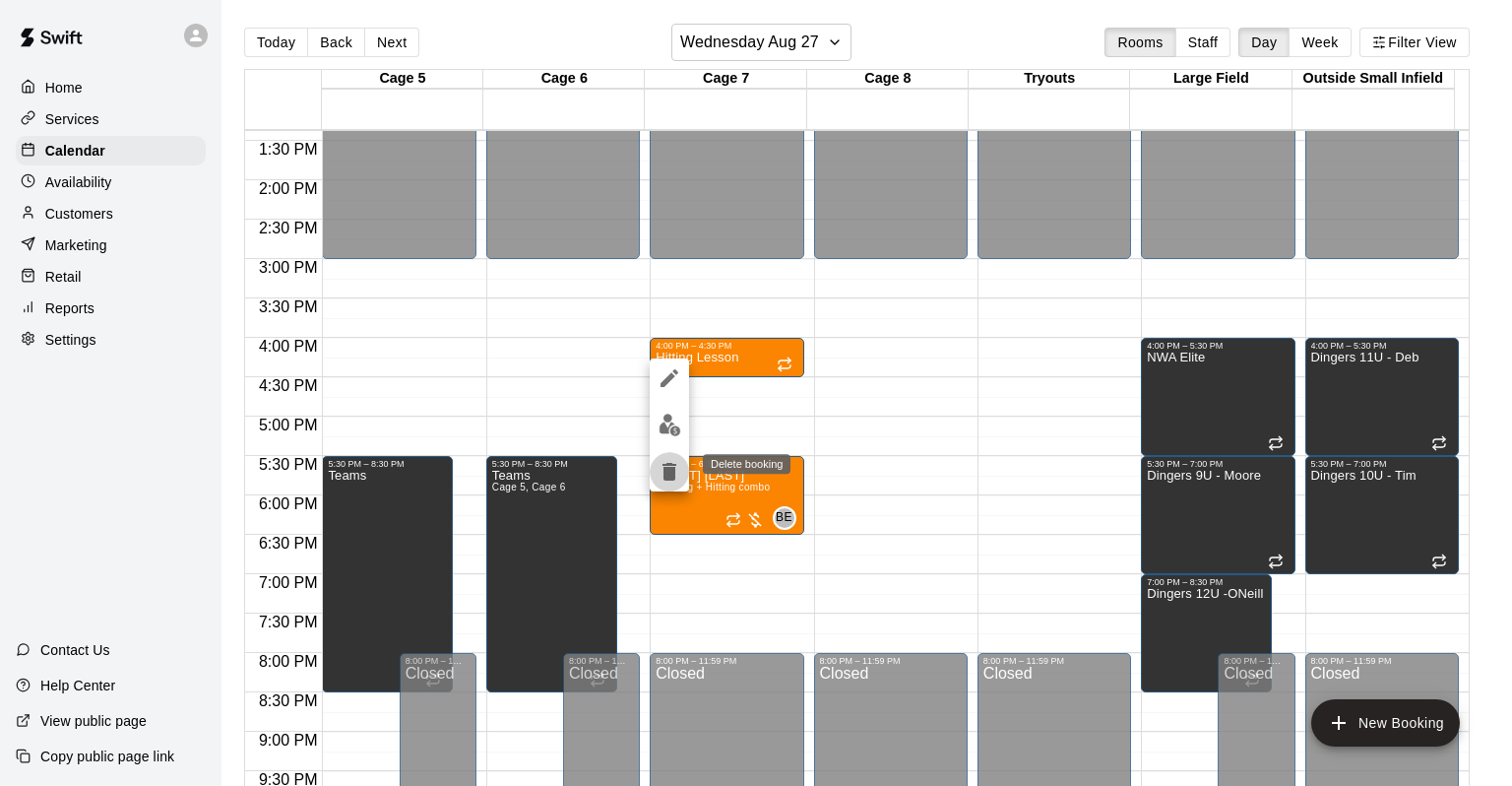 click 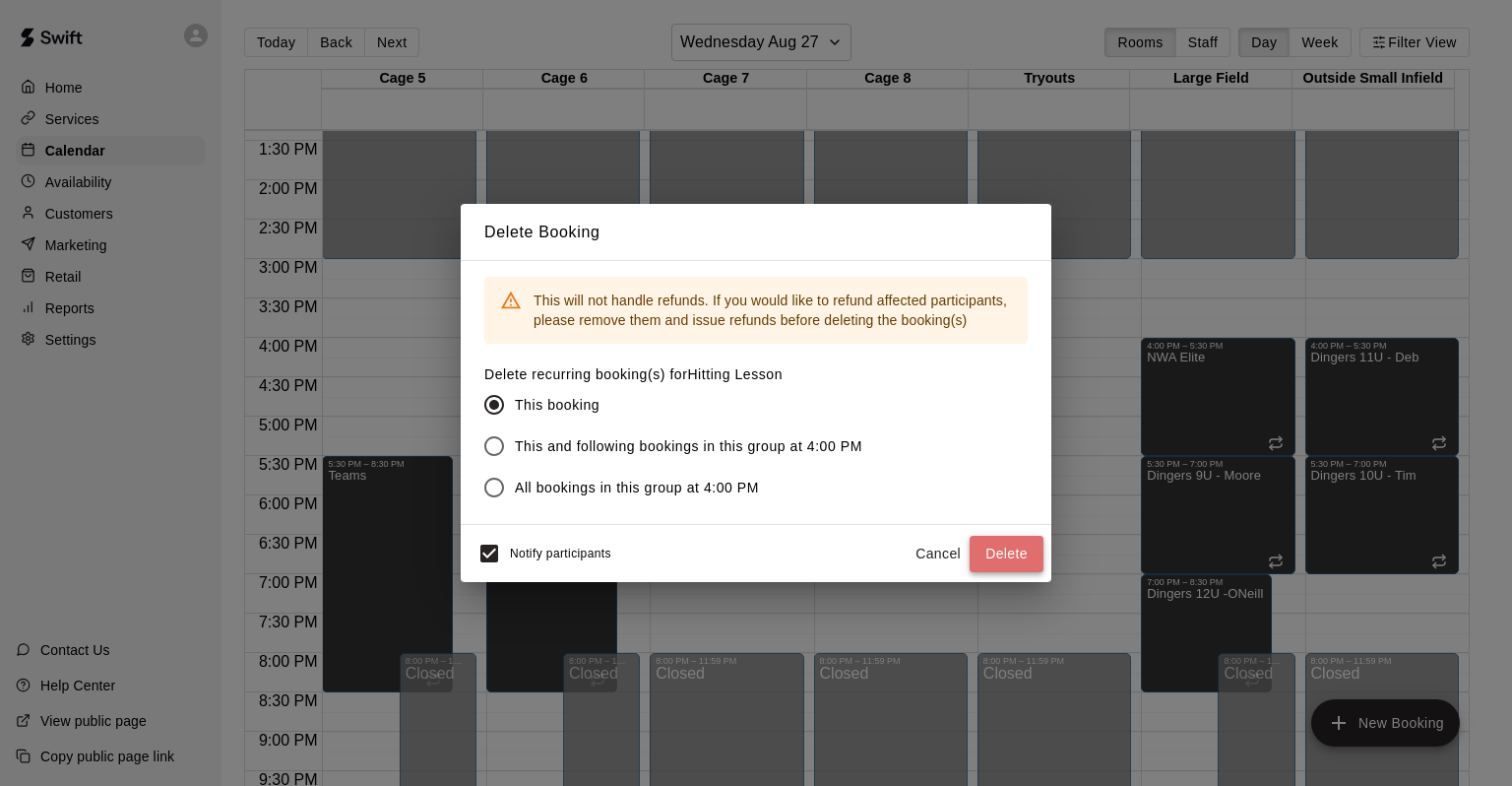 click on "Delete" at bounding box center (1006, 554) 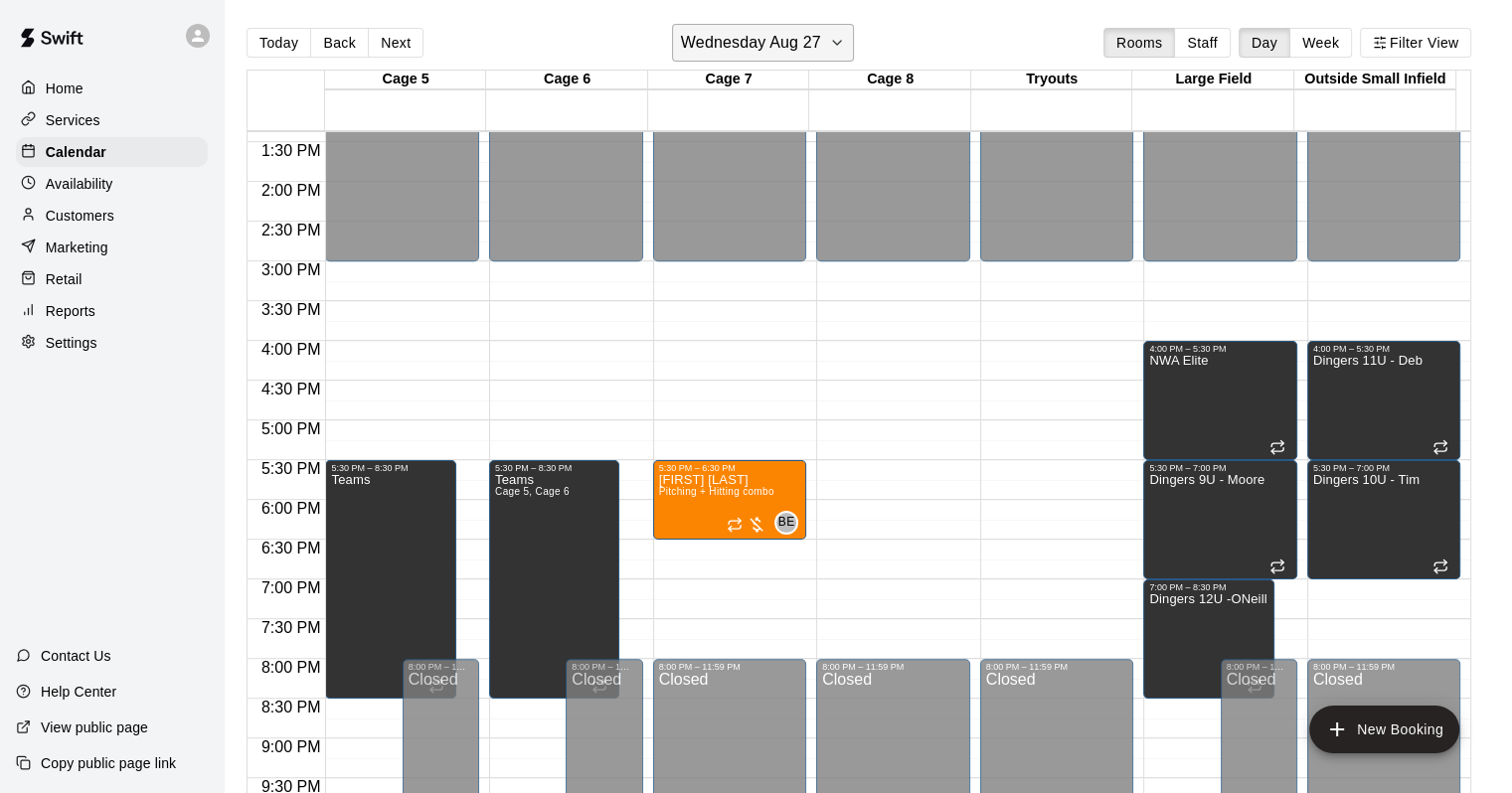 click 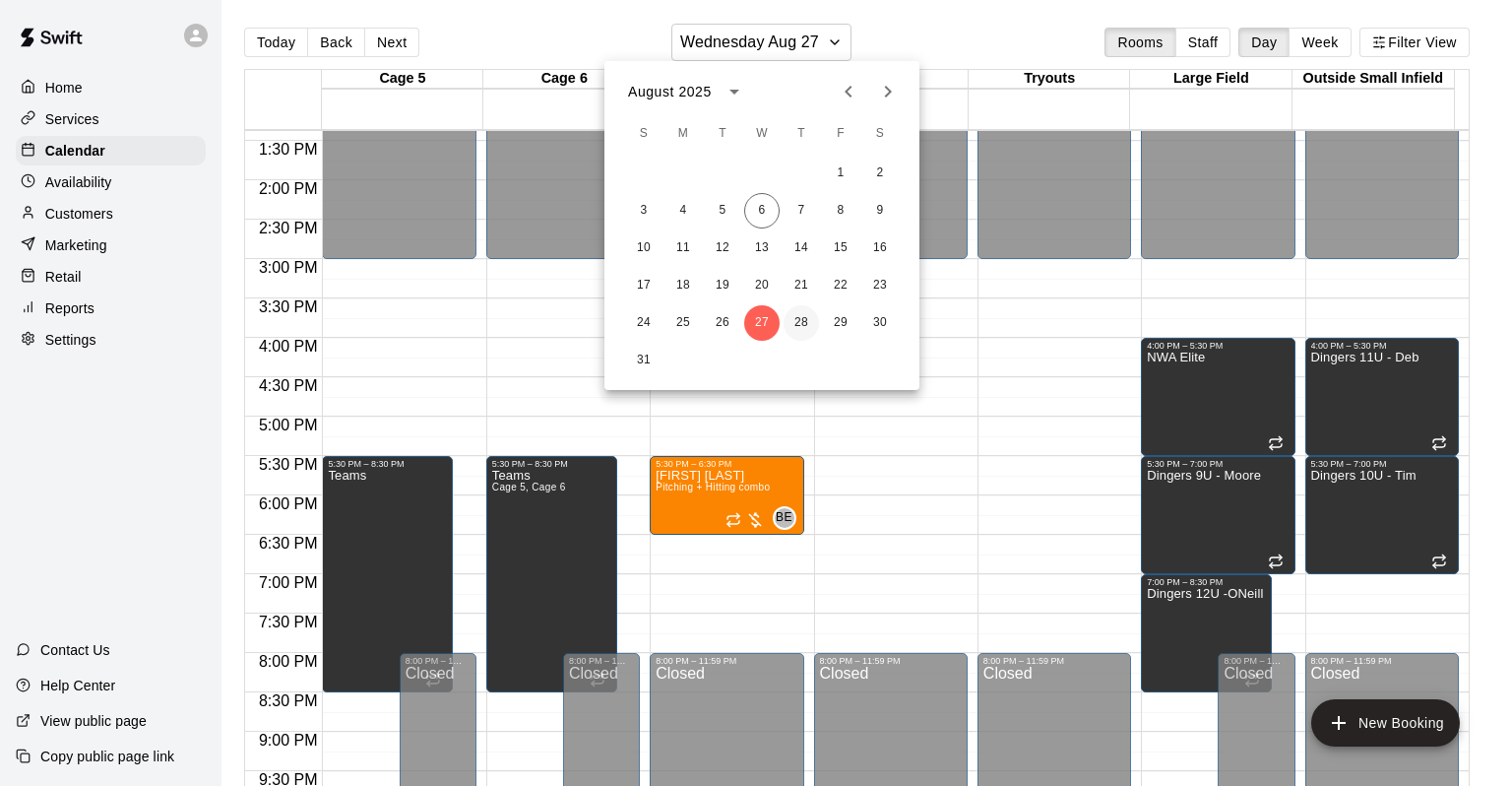 click on "28" at bounding box center (801, 323) 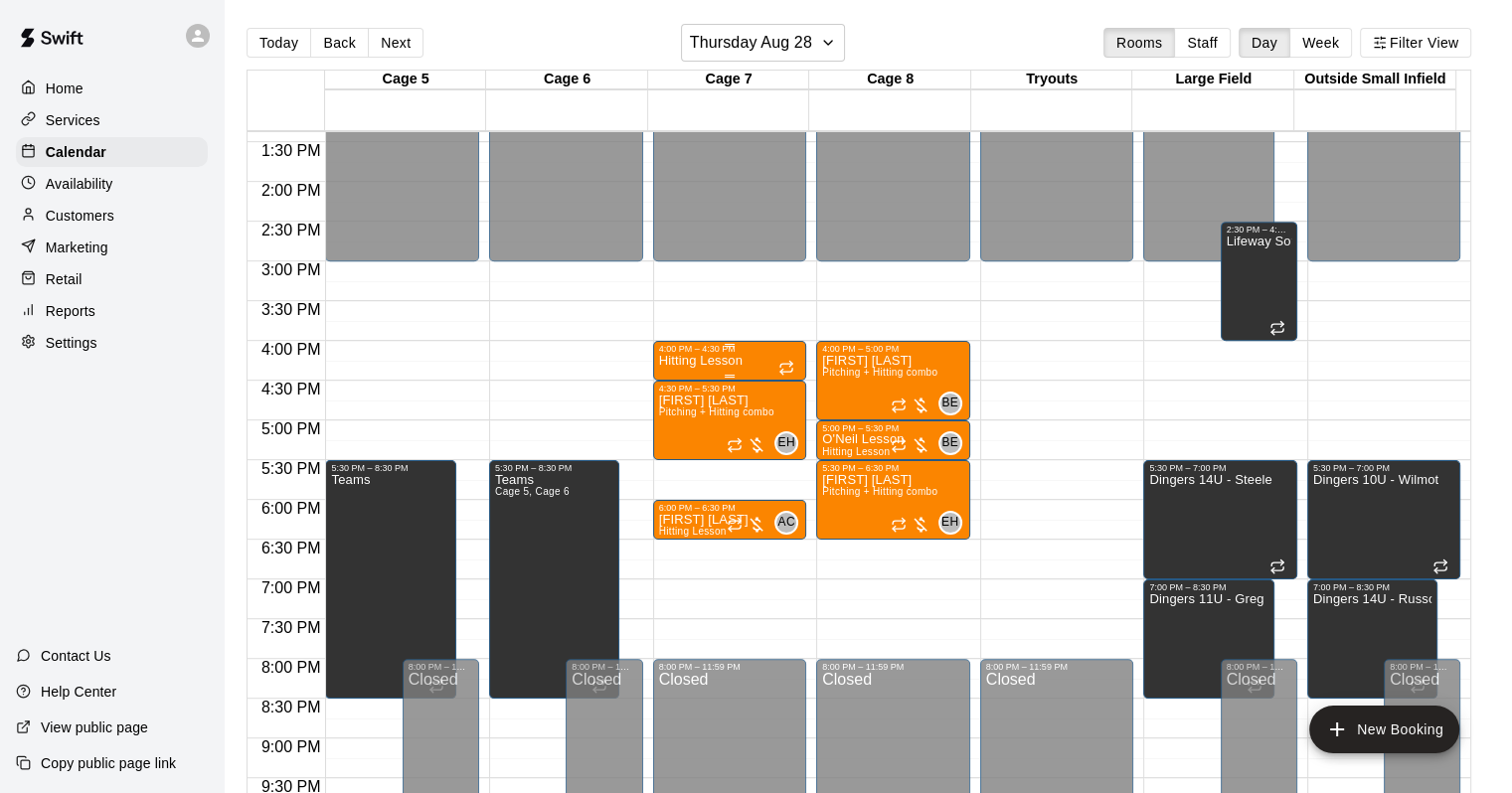 click on "4:00 PM – 4:30 PM" at bounding box center (730, 349) 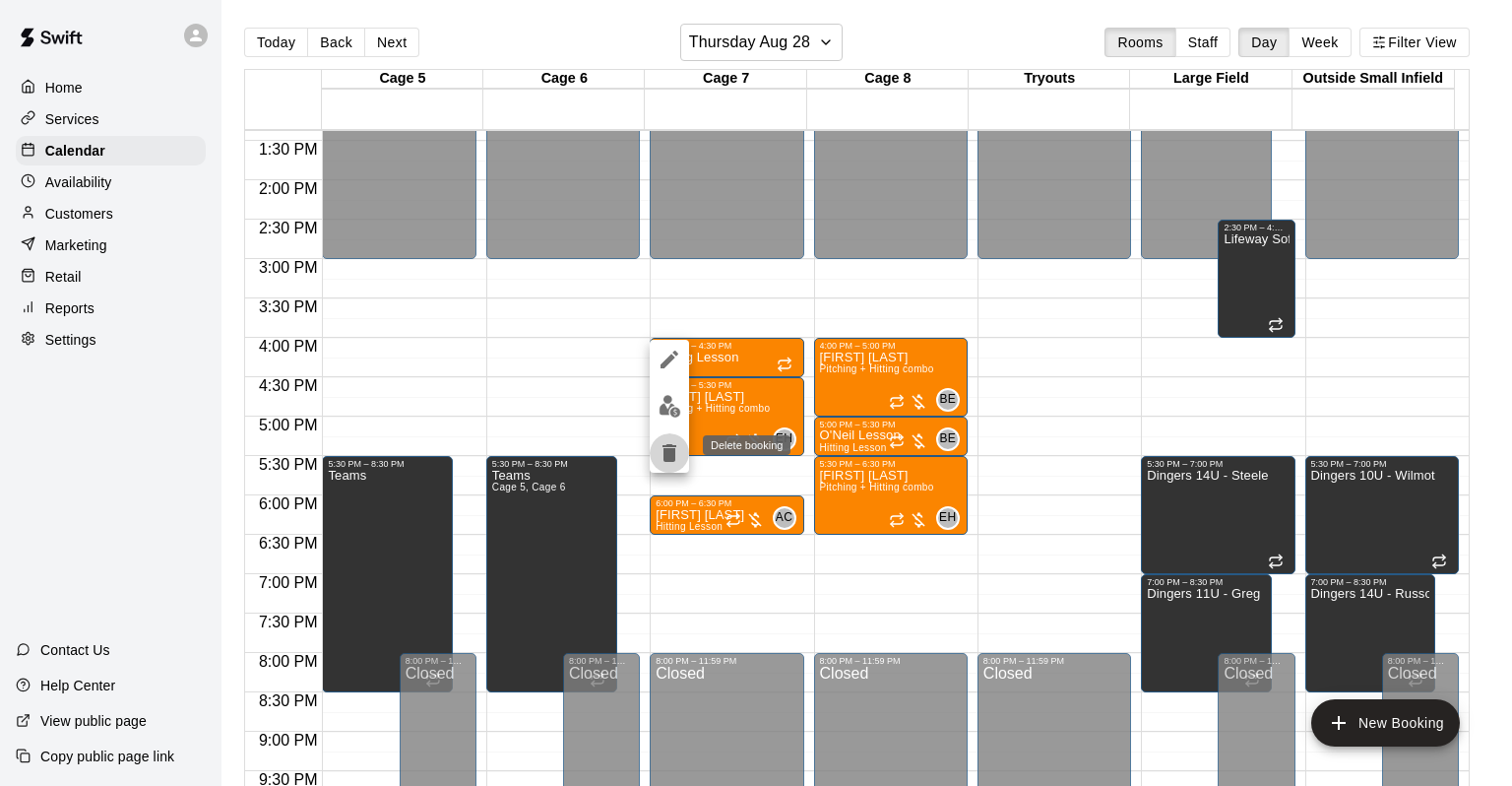 click 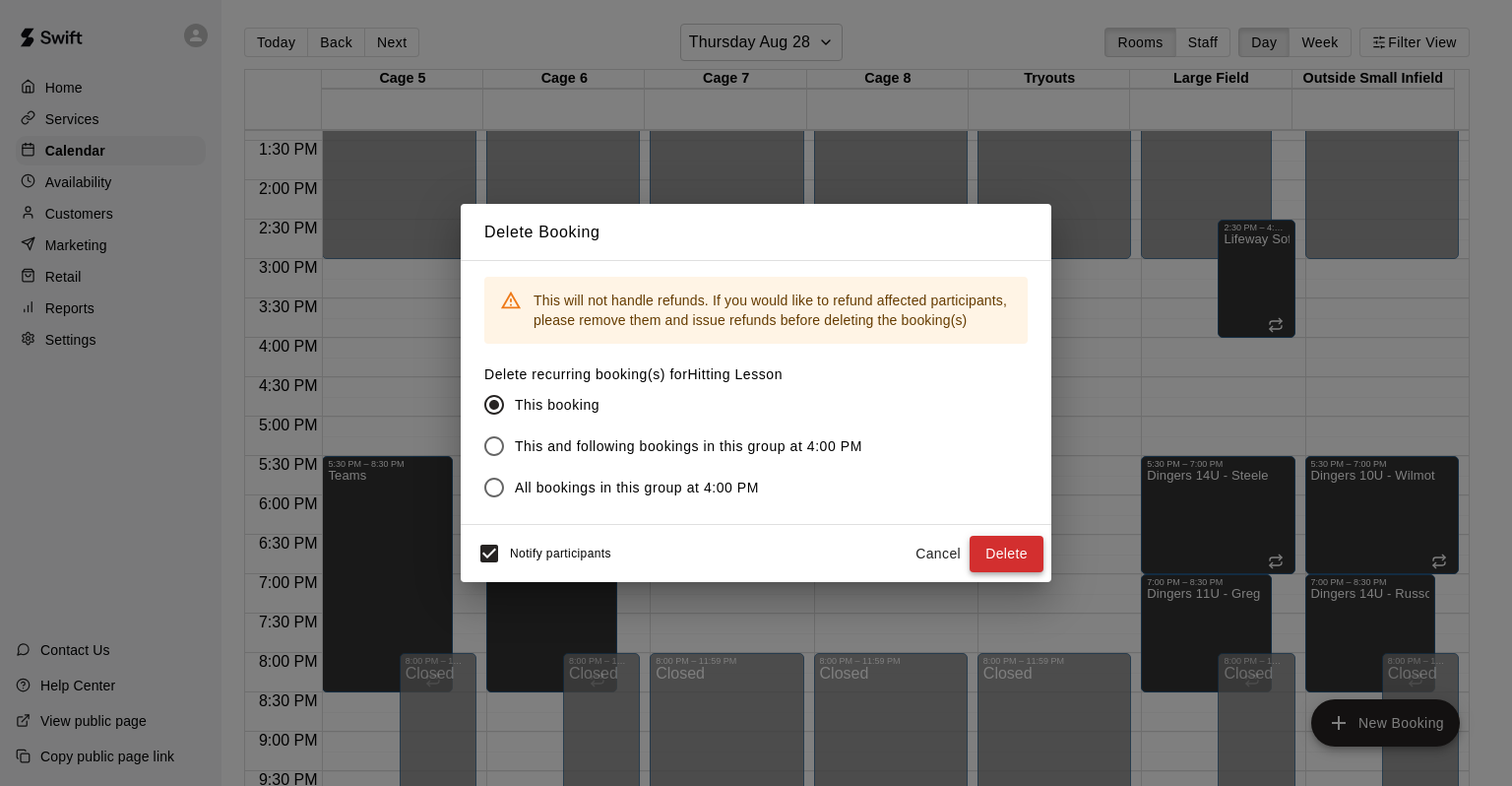 click on "Delete" at bounding box center (1006, 554) 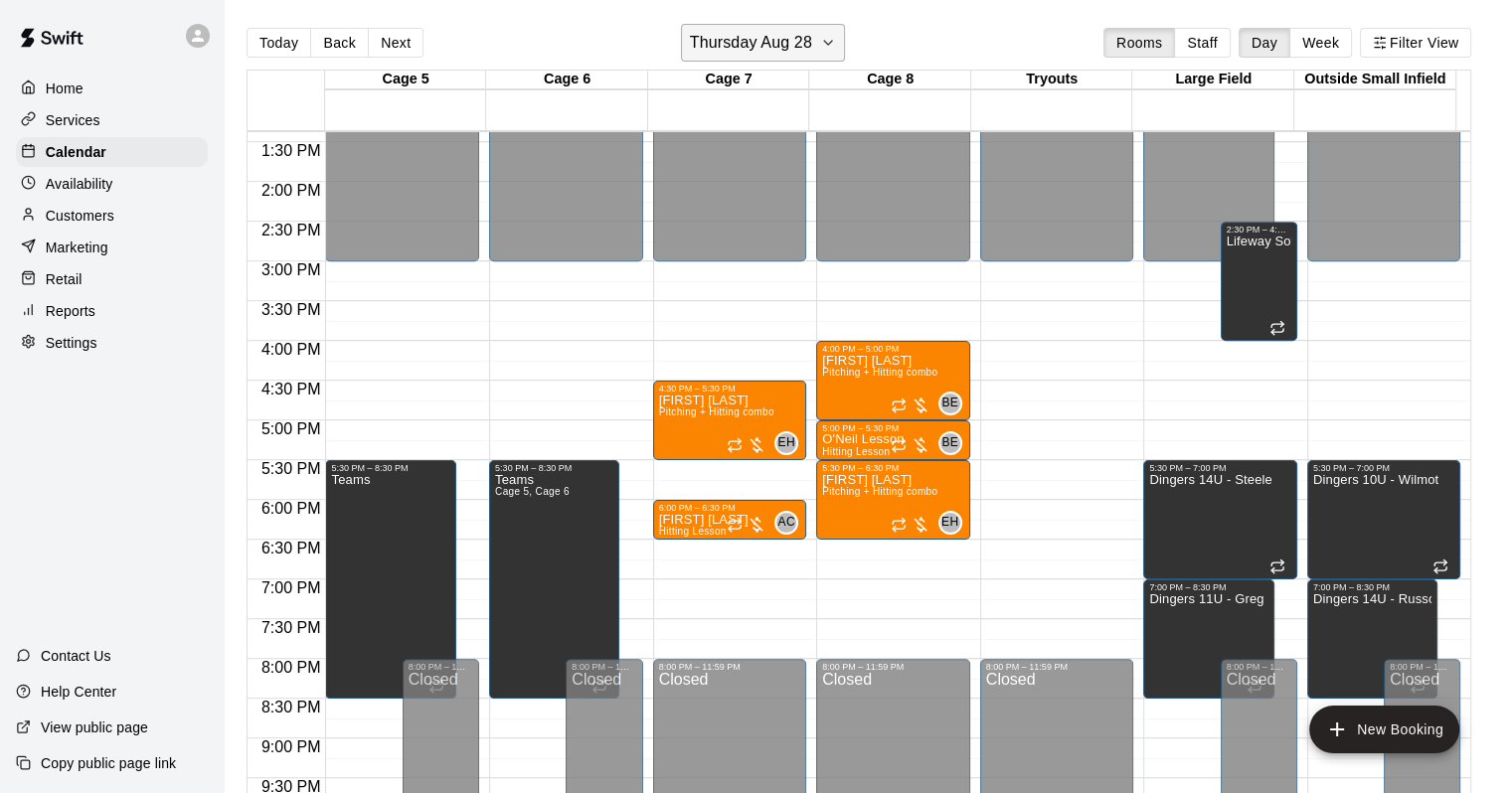 click on "Thursday Aug 28" at bounding box center [751, 43] 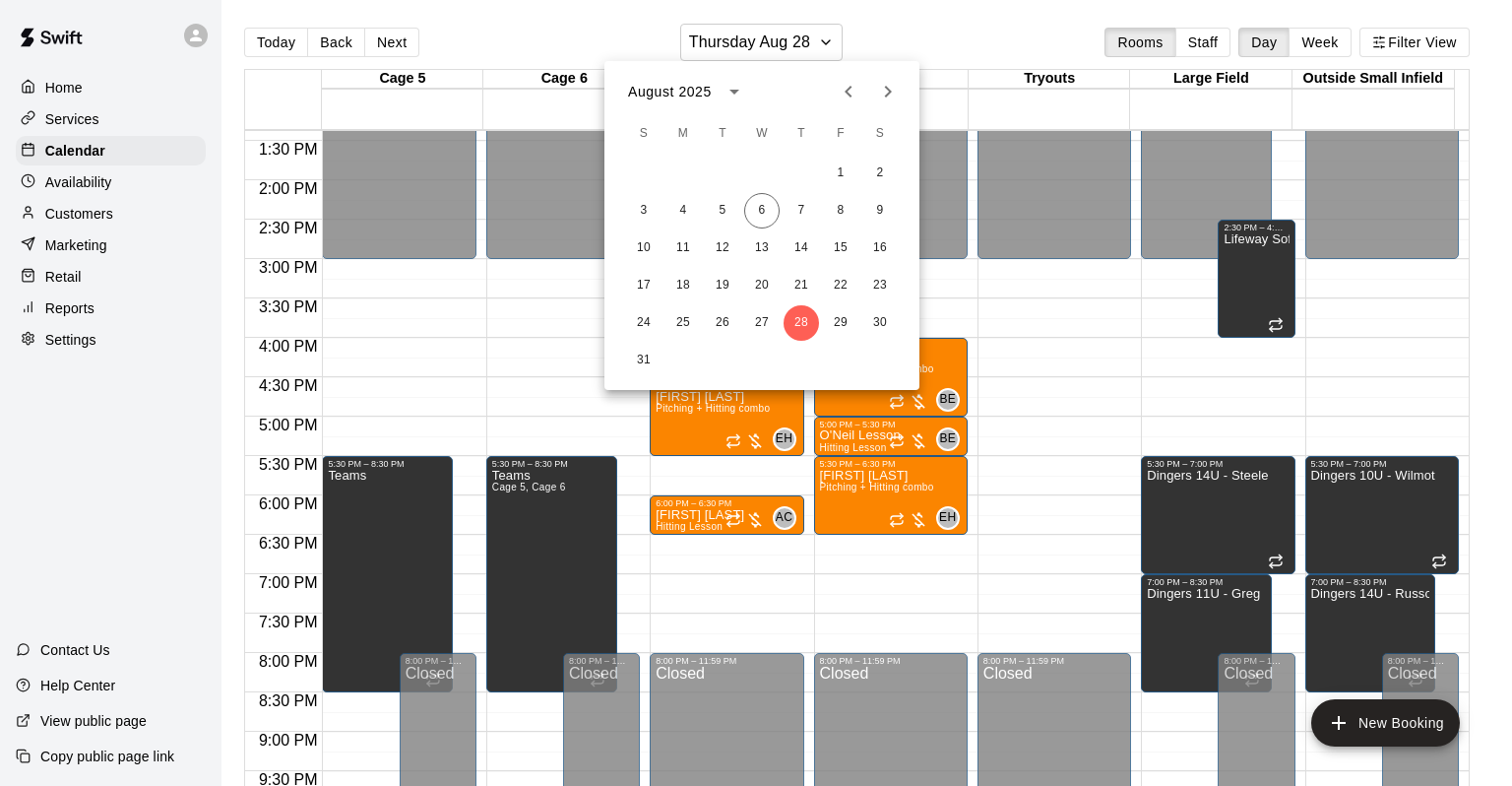 click on "31" at bounding box center (762, 360) 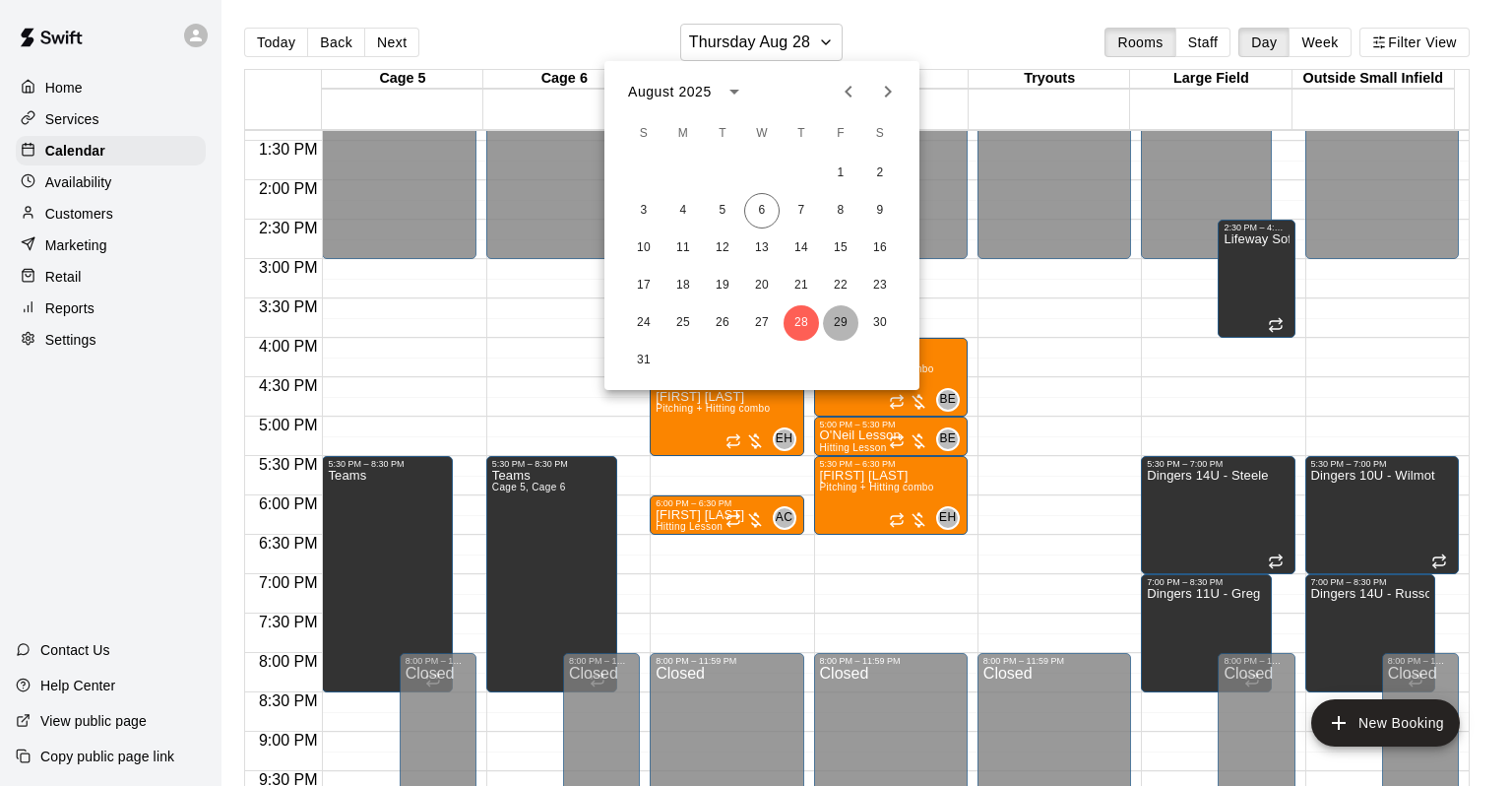 click on "29" at bounding box center (841, 323) 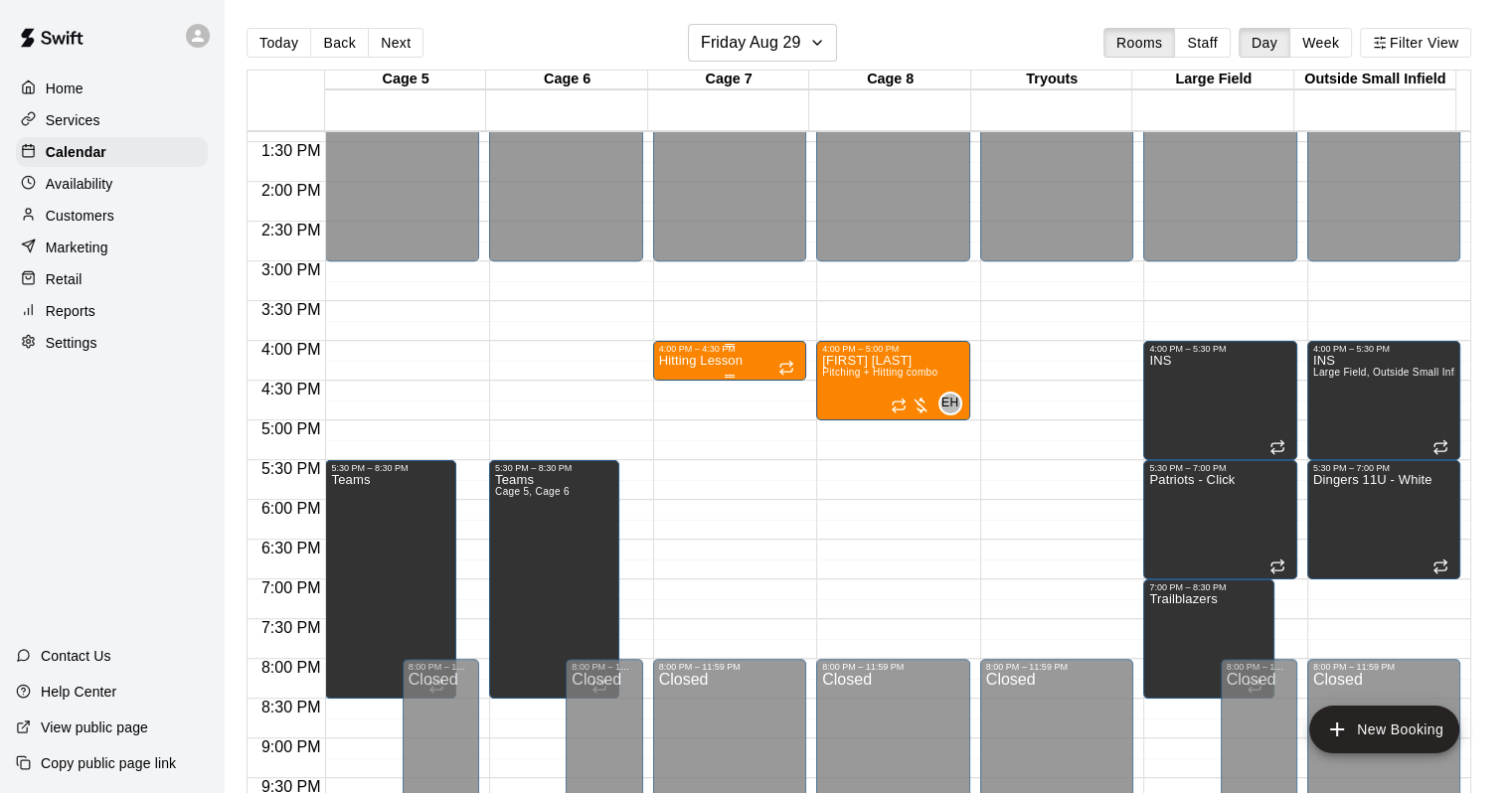 click on "Hitting Lesson" at bounding box center [730, 750] 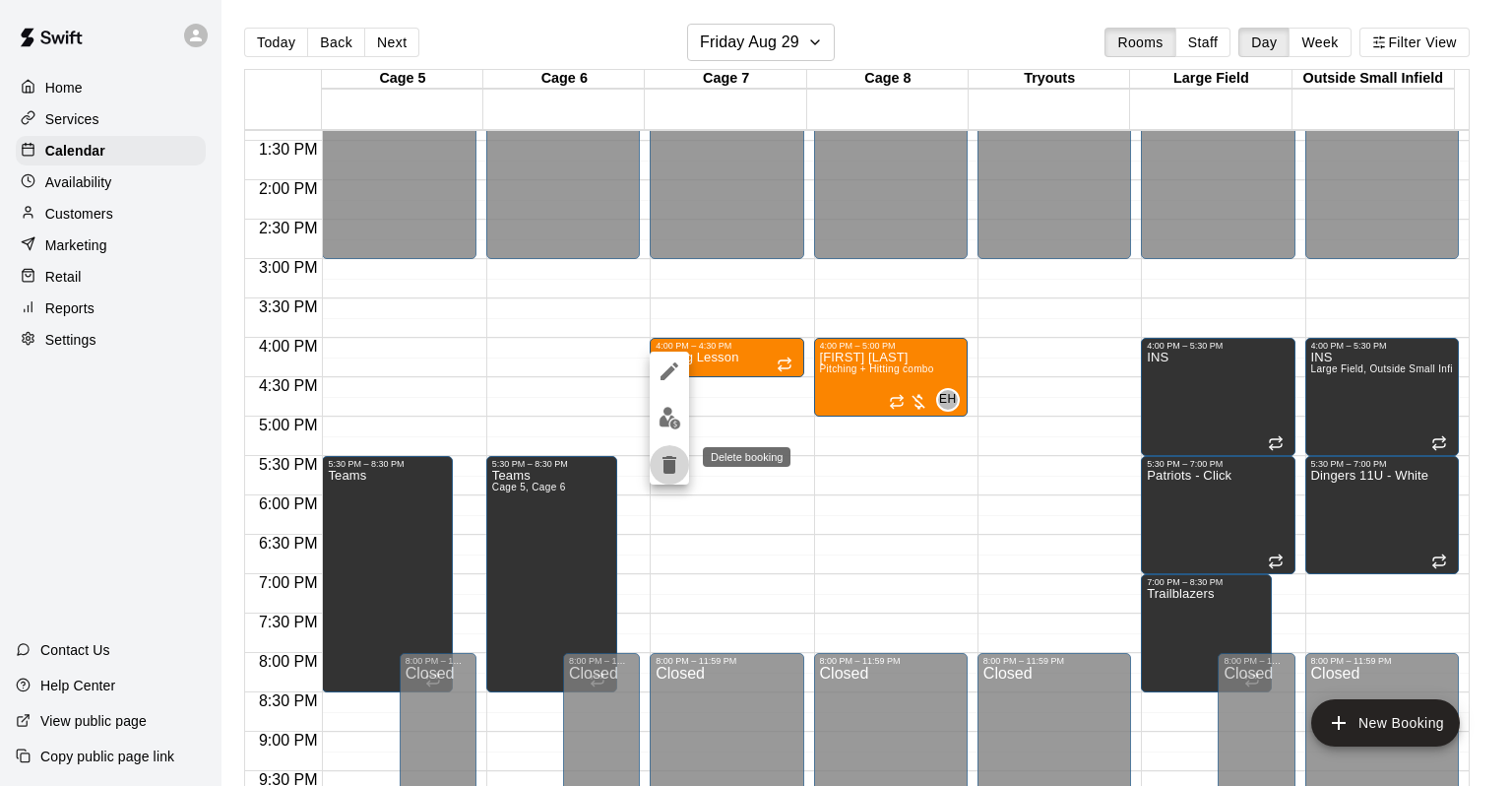 click 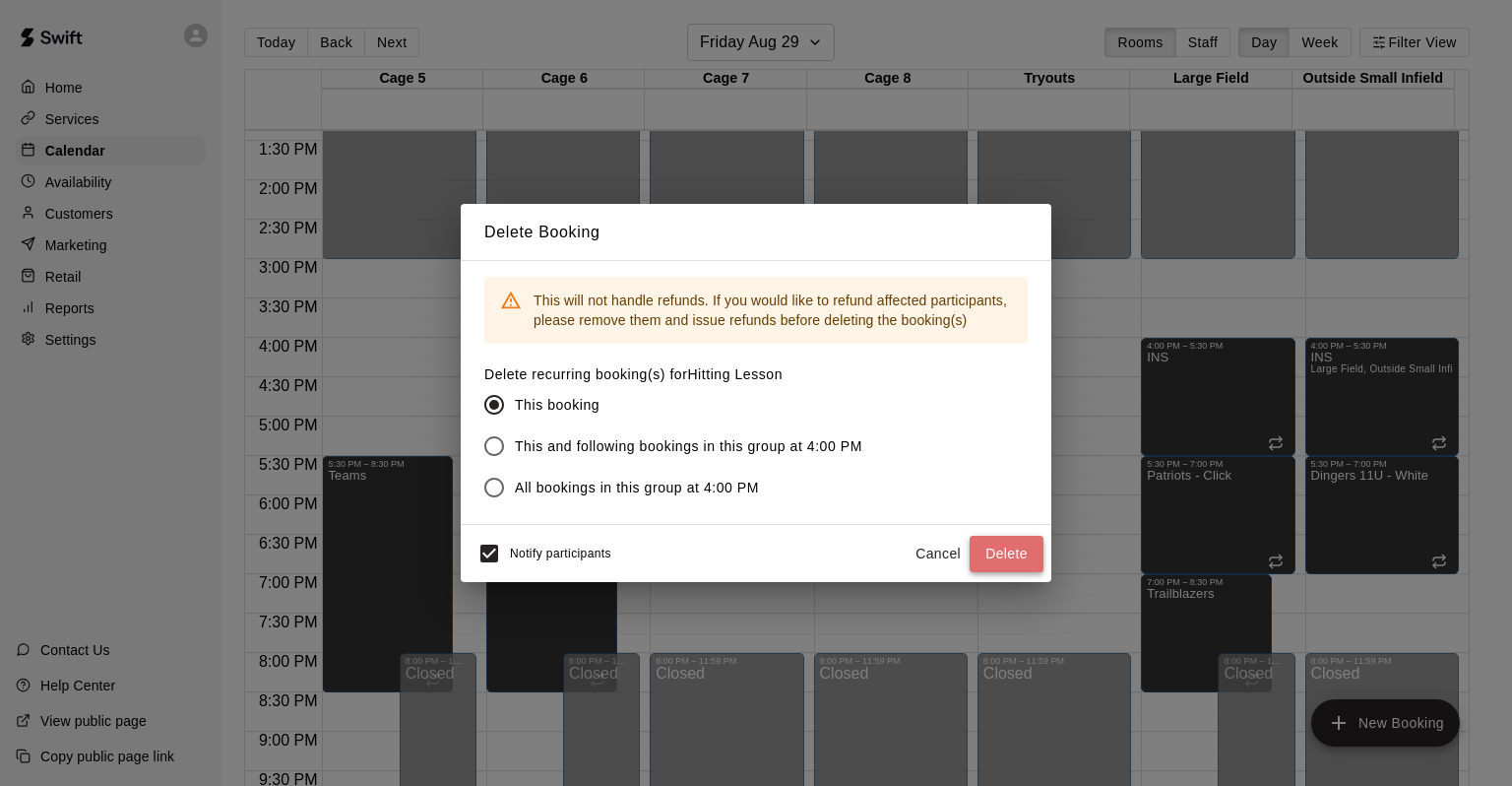 click on "Delete" at bounding box center (1006, 554) 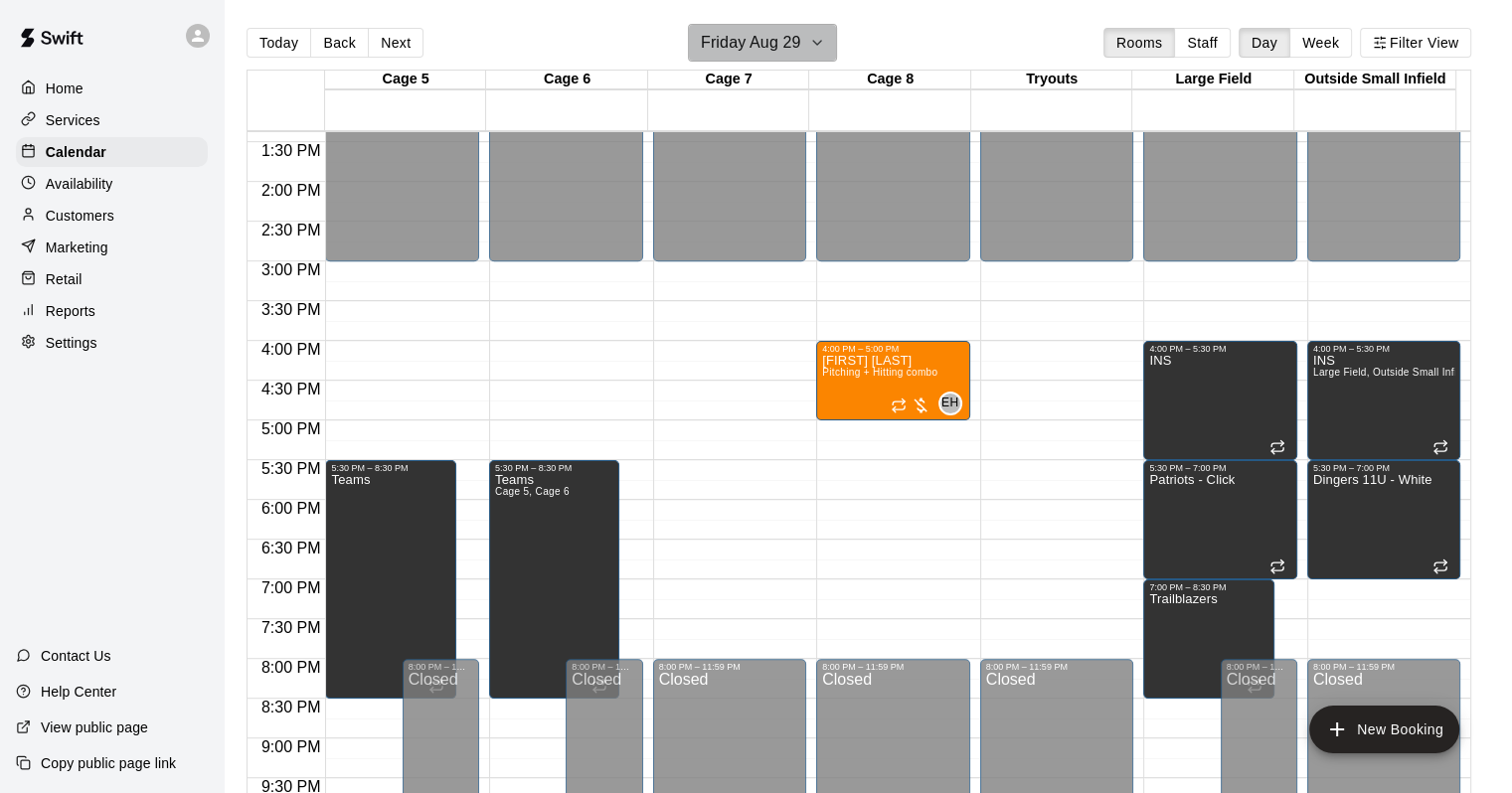 click on "Friday Aug 29" at bounding box center (762, 43) 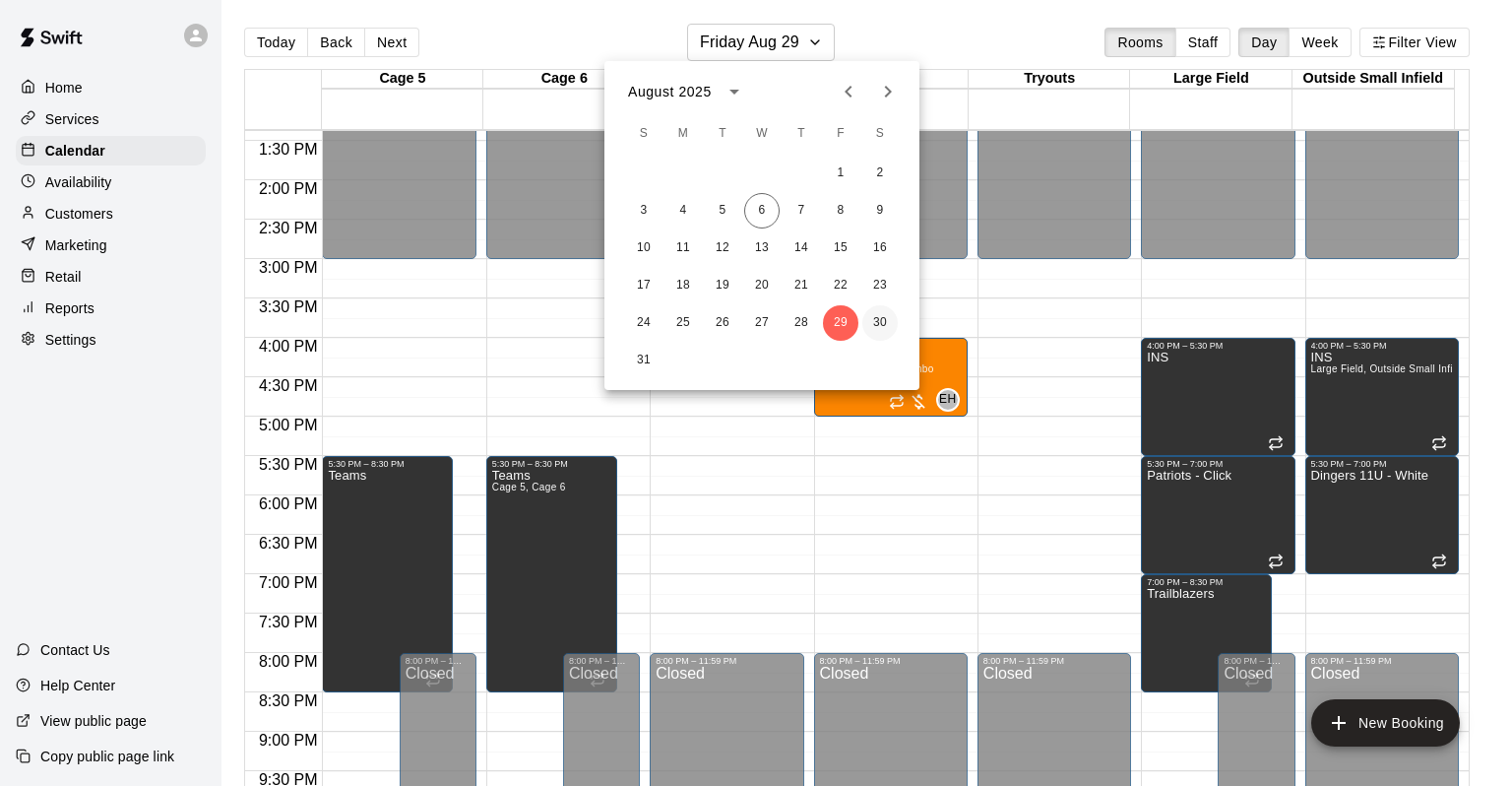 click on "30" at bounding box center [880, 323] 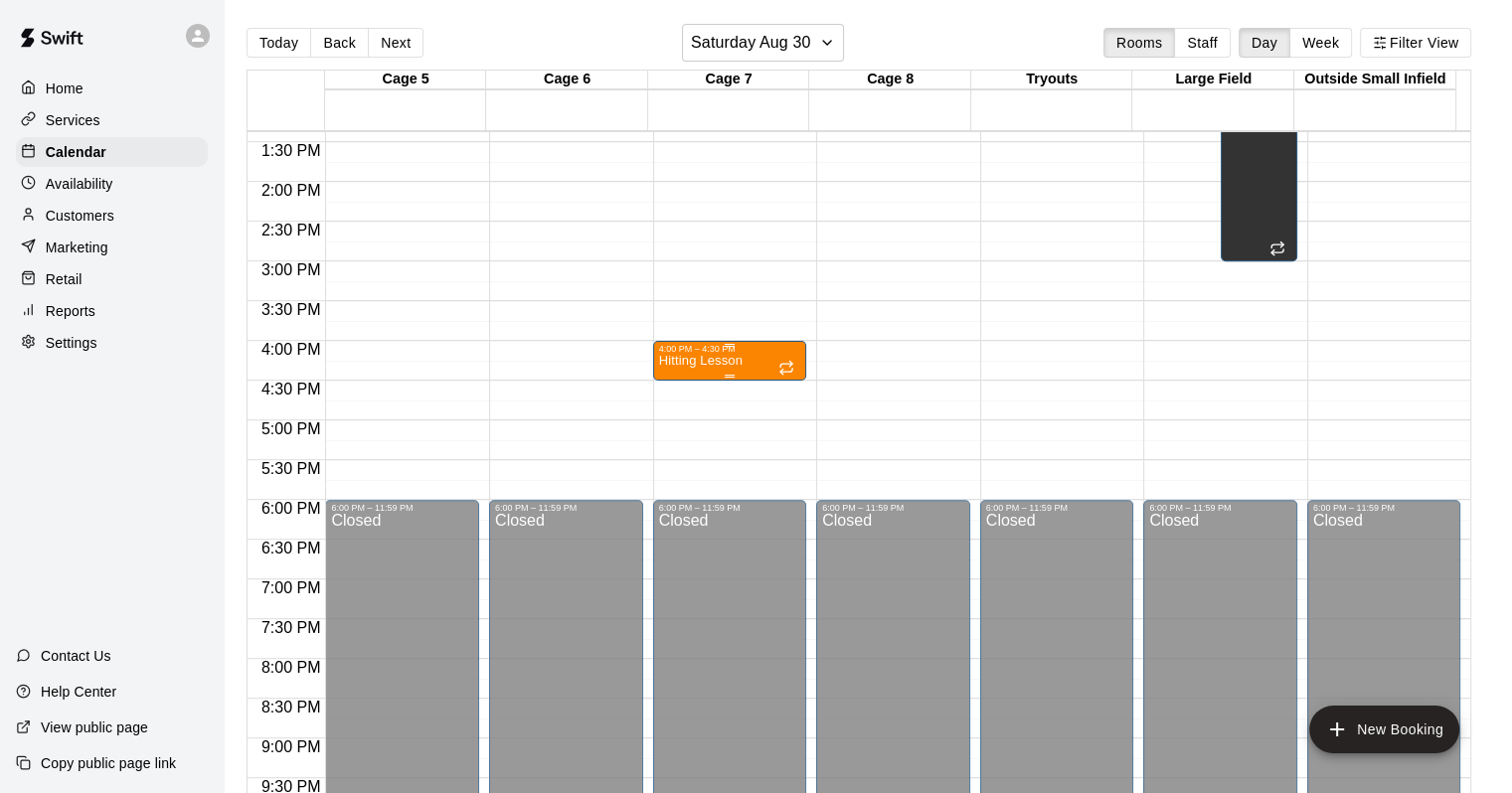 click on "4:00 PM – 4:30 PM" at bounding box center [730, 349] 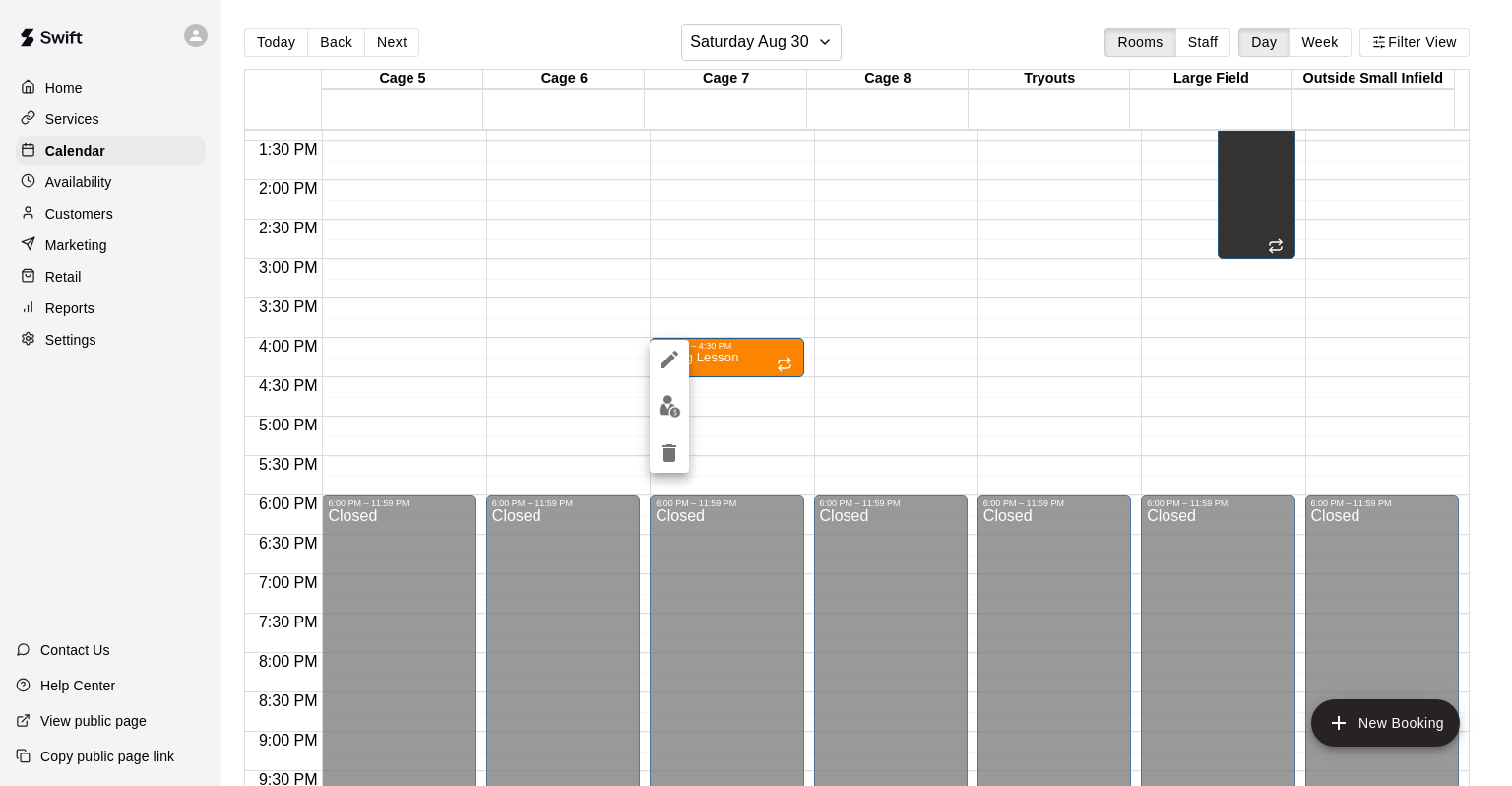 click 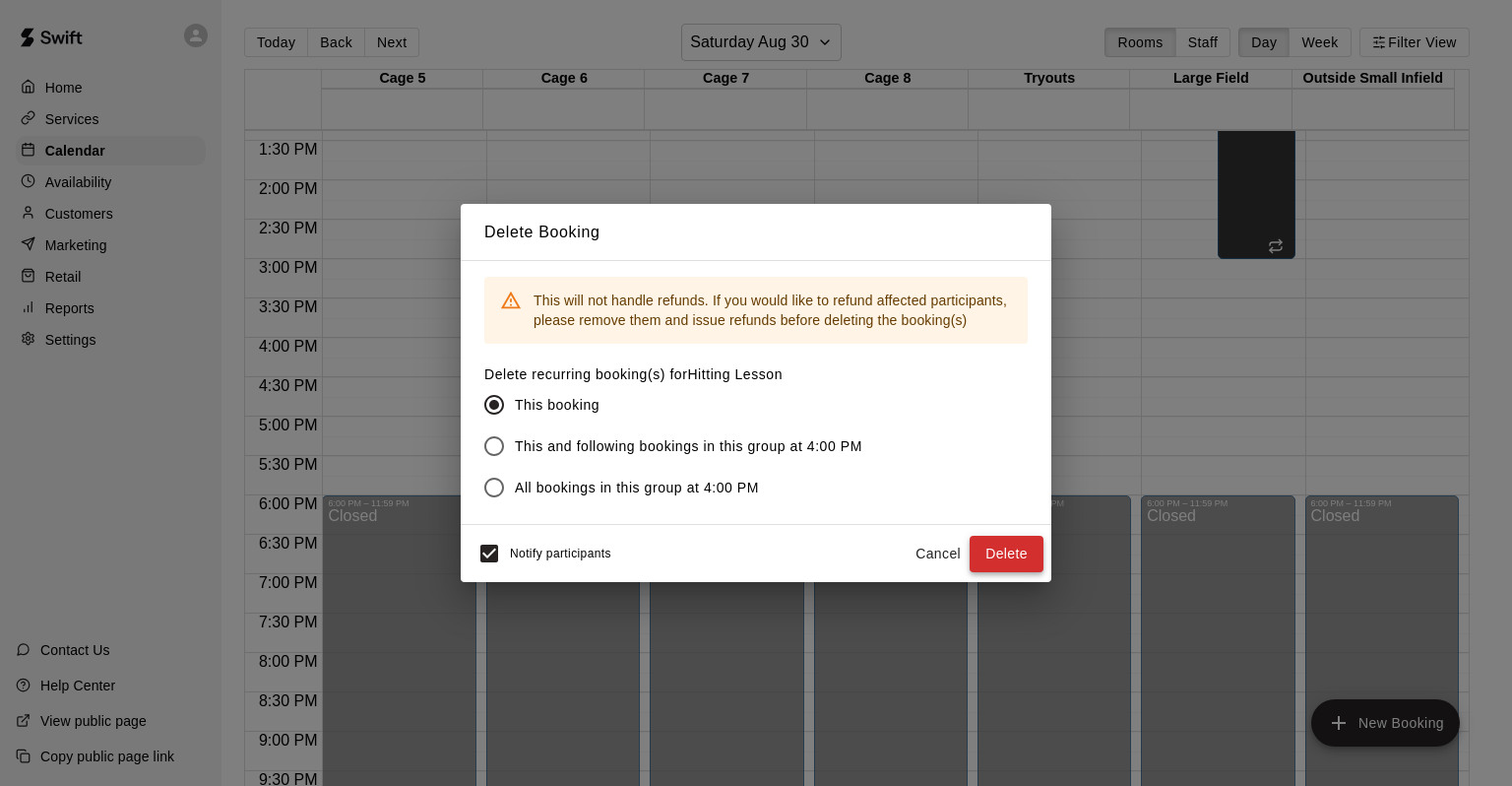 click on "Delete" at bounding box center (1006, 554) 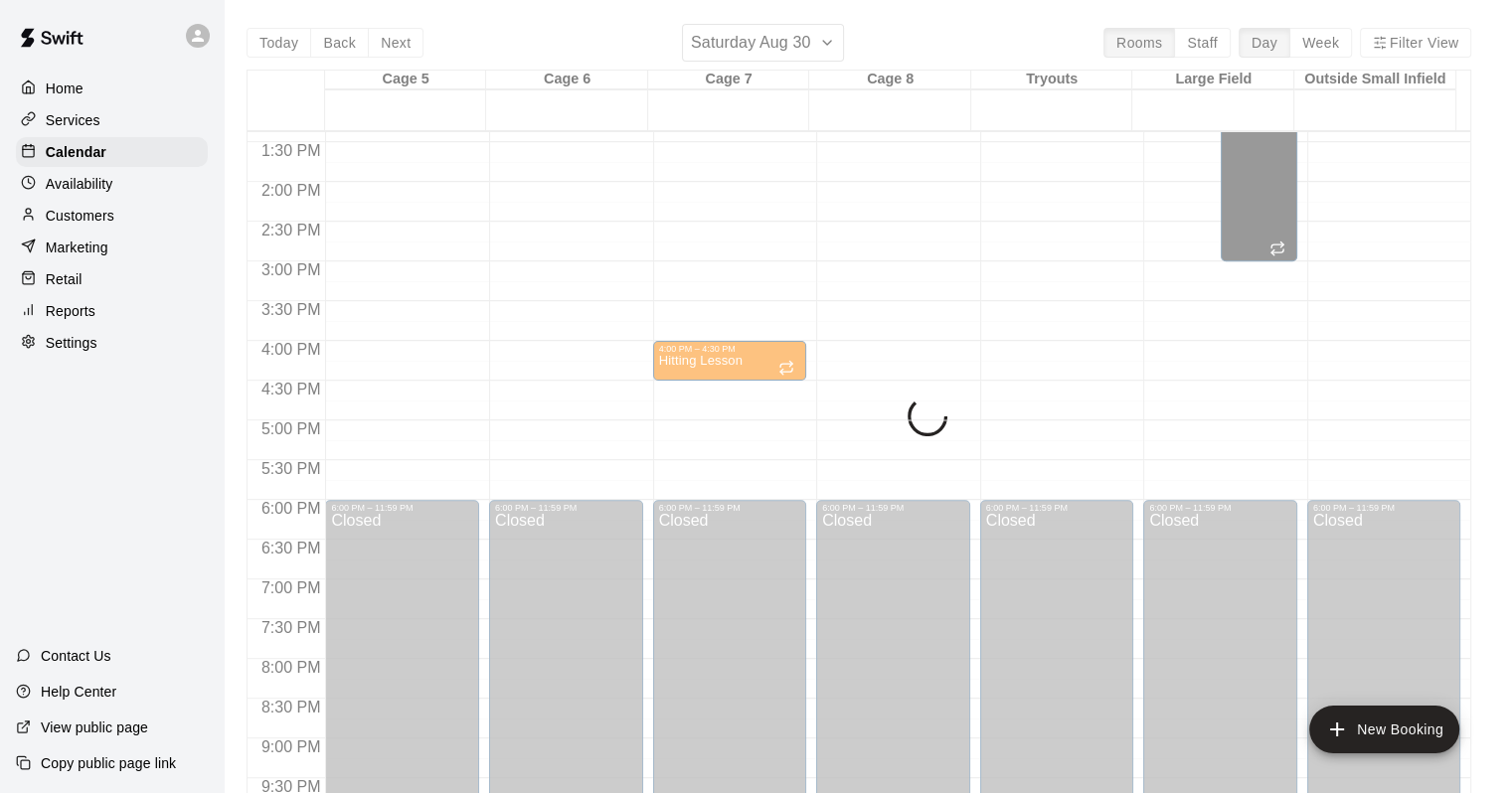 click on "Today Back Next Saturday Aug 30 Rooms Staff Day Week Filter View Cage 5 30 Sat Cage 6 30 Sat Cage 7 30 Sat Cage 8 30 Sat Tryouts 30 Sat Large Field 30 Sat Outside Small Infield 30 Sat 12:00 AM 12:30 AM 1:00 AM 1:30 AM 2:00 AM 2:30 AM 3:00 AM 3:30 AM 4:00 AM 4:30 AM 5:00 AM 5:30 AM 6:00 AM 6:30 AM 7:00 AM 7:30 AM 8:00 AM 8:30 AM 9:00 AM 9:30 AM 10:00 AM 10:30 AM 11:00 AM 11:30 AM 12:00 PM 12:30 PM 1:00 PM 1:30 PM 2:00 PM 2:30 PM 3:00 PM 3:30 PM 4:00 PM 4:30 PM 5:00 PM 5:30 PM 6:00 PM 6:30 PM 7:00 PM 7:30 PM 8:00 PM 8:30 PM 9:00 PM 9:30 PM 10:00 PM 10:30 PM 11:00 PM 11:30 PM 12:00 AM – 11:00 AM Closed 6:00 PM – 11:59 PM Closed 12:00 AM – 11:00 AM Closed 6:00 PM – 11:59 PM Closed 12:00 AM – 11:00 AM Closed 6:00 PM – 11:59 PM Closed 12:00 AM – 11:00 AM Closed 6:00 PM – 11:59 PM Closed 12:00 AM – 11:00 AM Closed 6:00 PM – 11:59 PM Closed 12:00 AM – 11:00 AM Closed 6:00 PM – 11:59 PM Closed 12:00 AM – 11:00 AM Closed 6:00 PM – 11:59 PM Closed 8:00 AM – 3:00 PM CLL Field 12:00 AM – 11:00 AM Closed Closed" at bounding box center [859, 420] 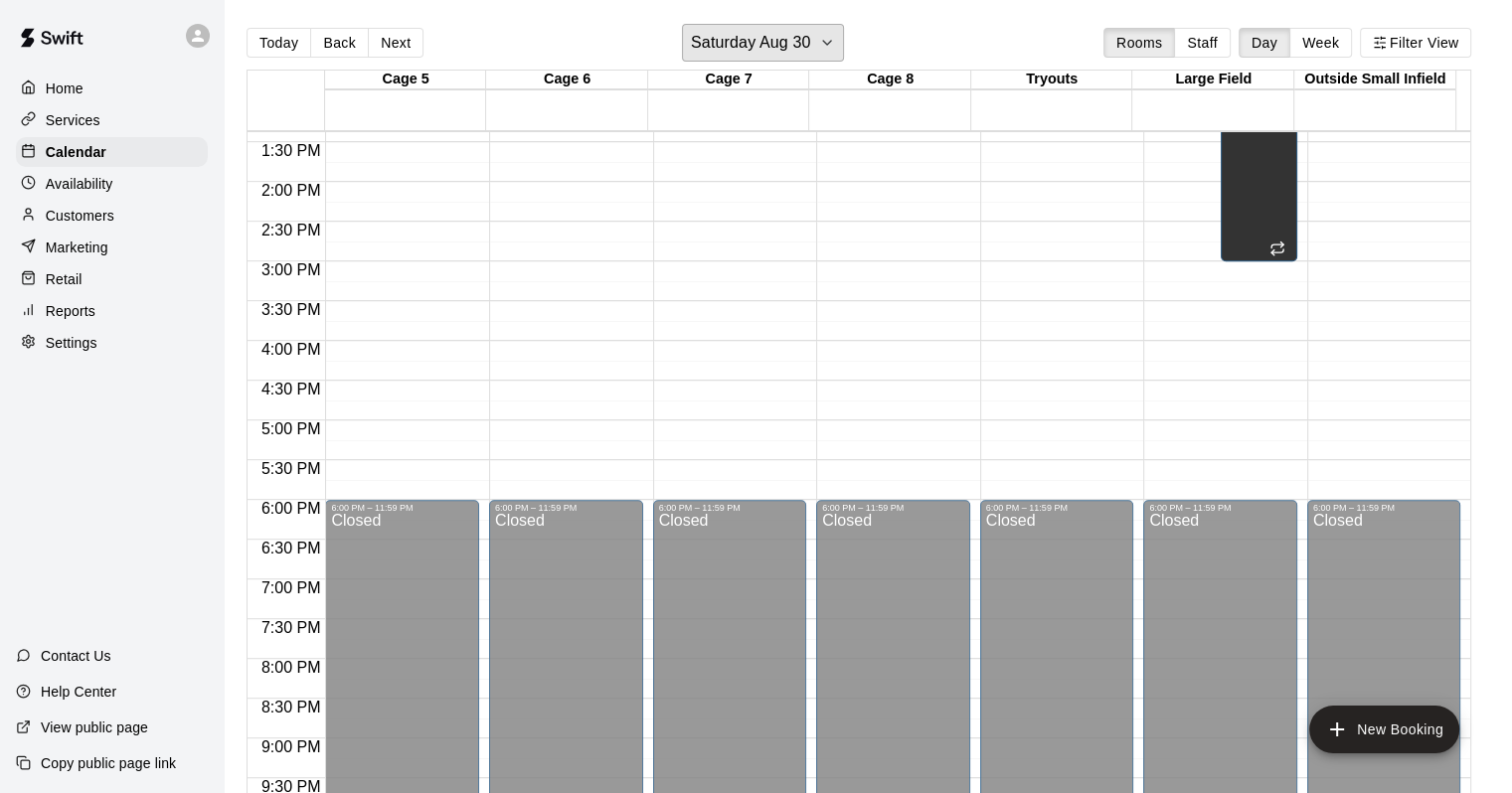 click on "Saturday Aug 30" at bounding box center (751, 43) 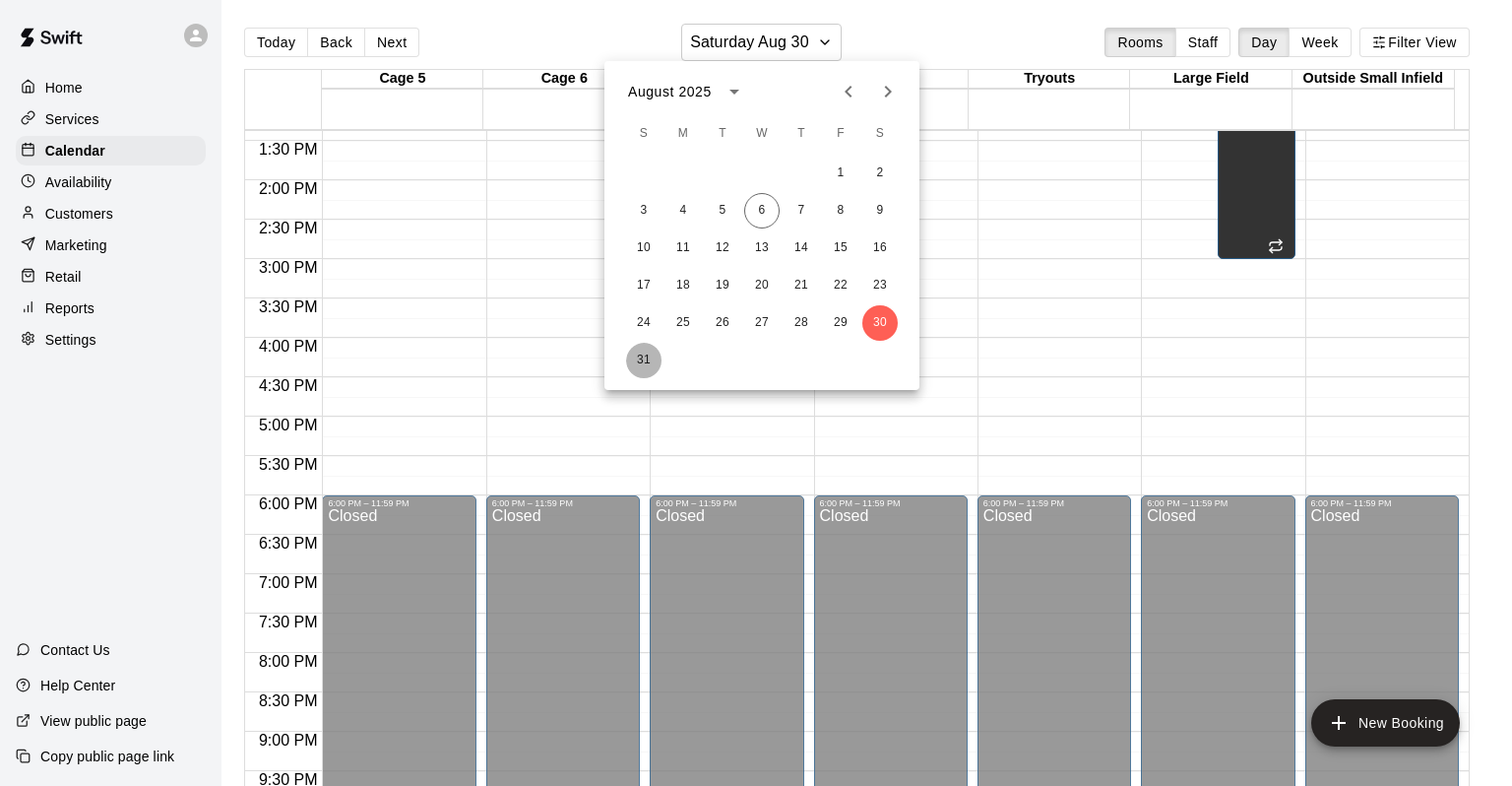 click on "31" at bounding box center (644, 360) 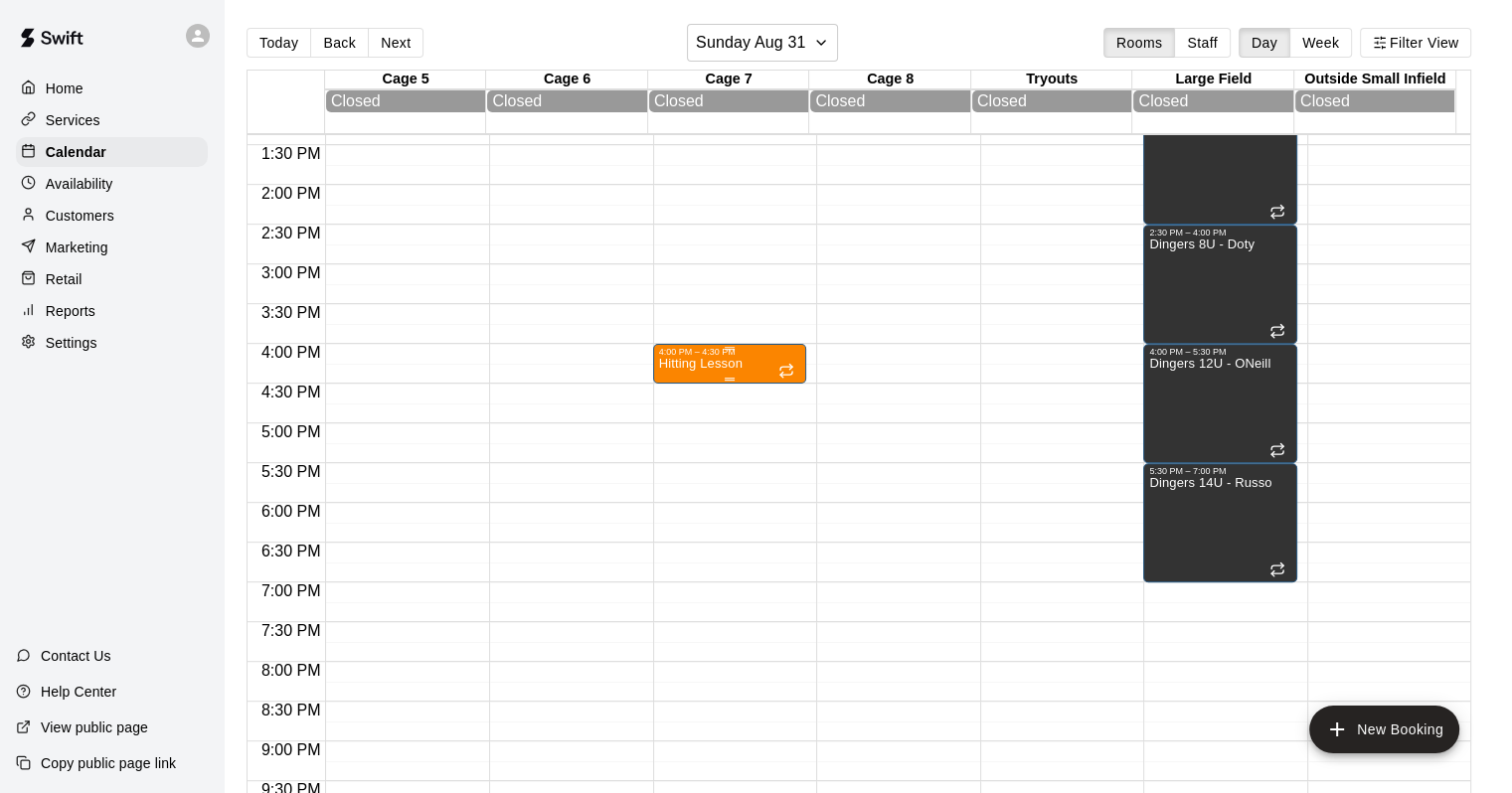 click on "4:00 PM – 4:30 PM" at bounding box center (730, 352) 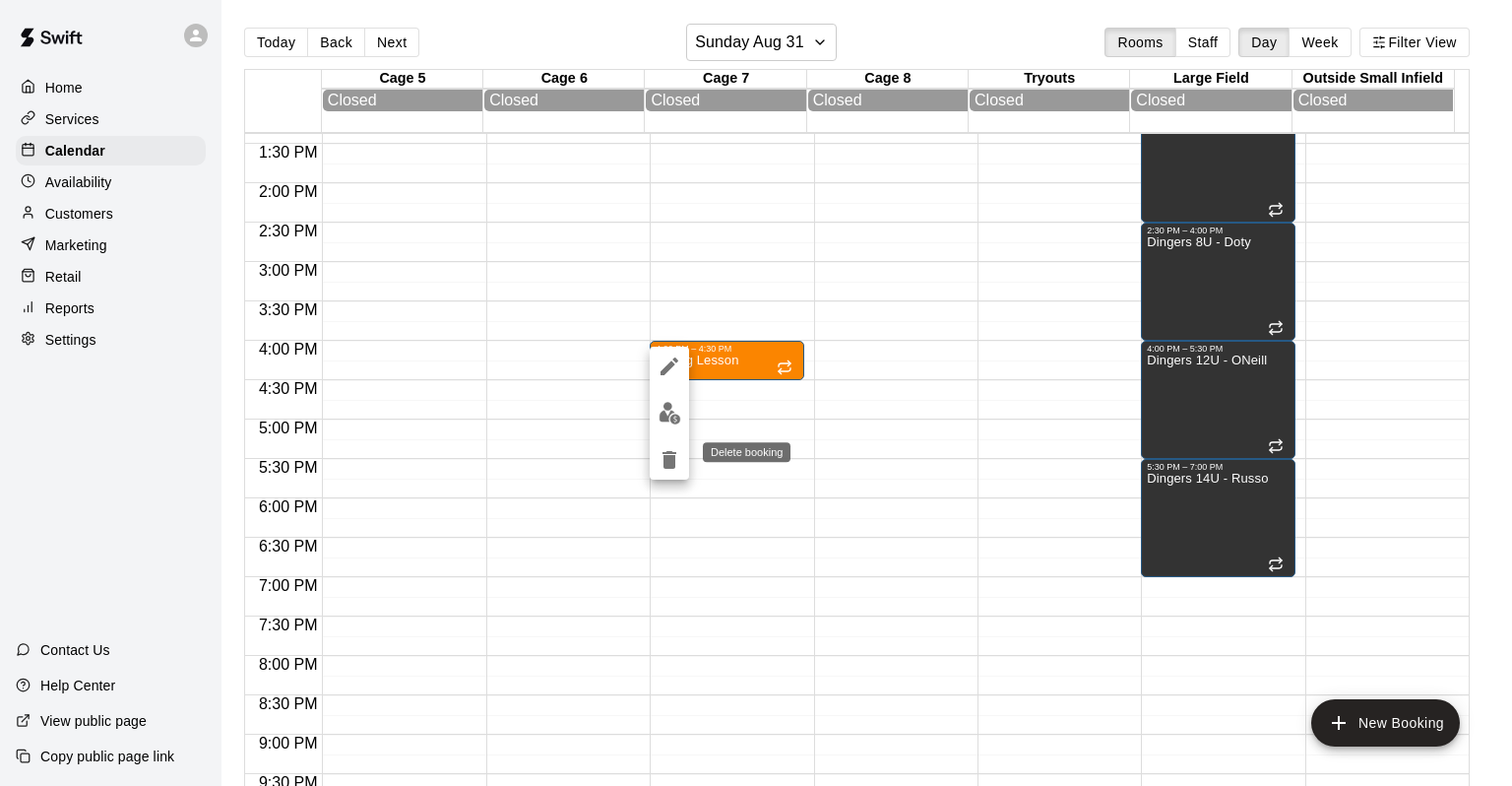 click 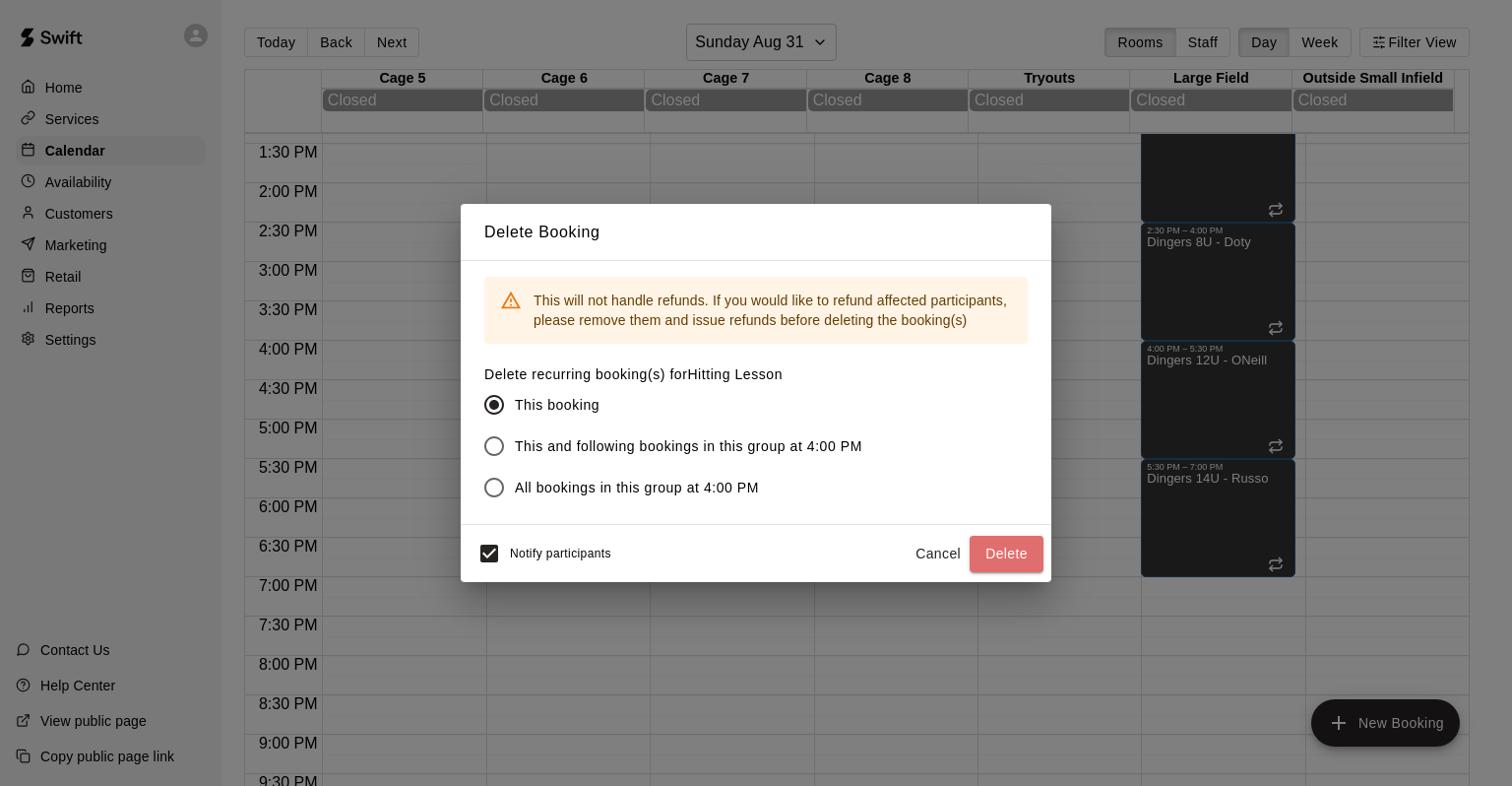 click on "Delete" at bounding box center [1006, 554] 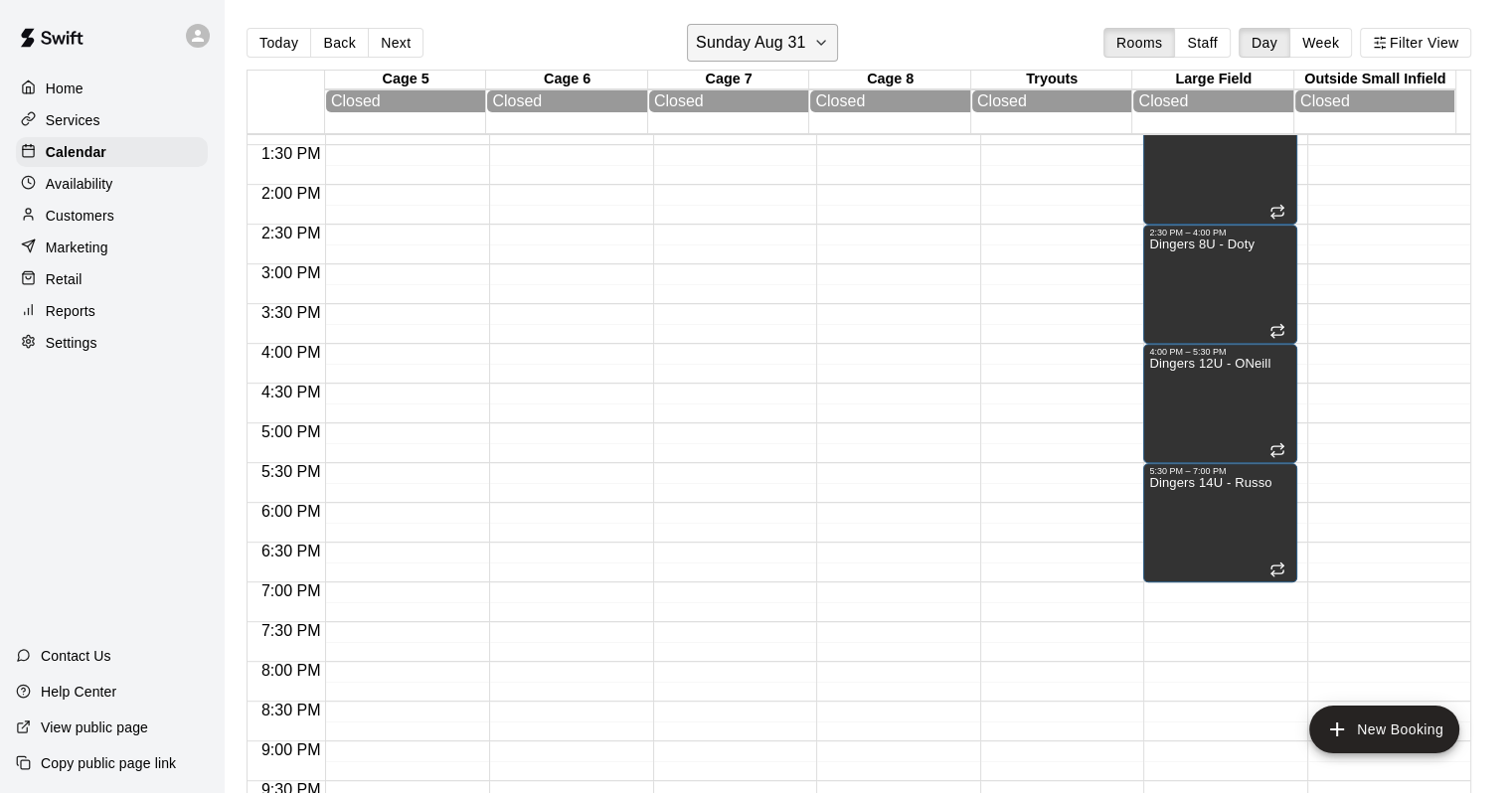 click on "Sunday Aug 31" at bounding box center [751, 43] 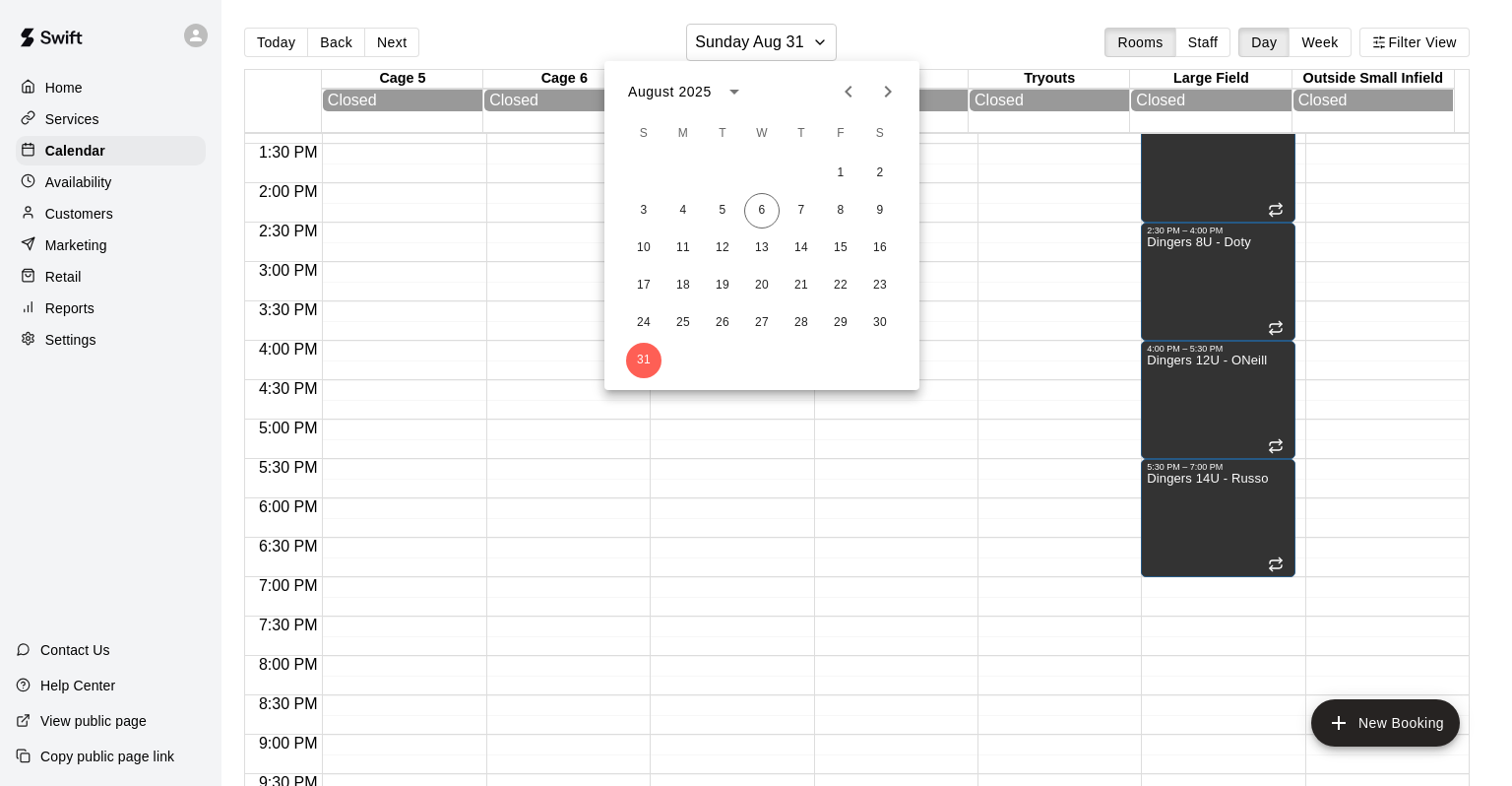 click 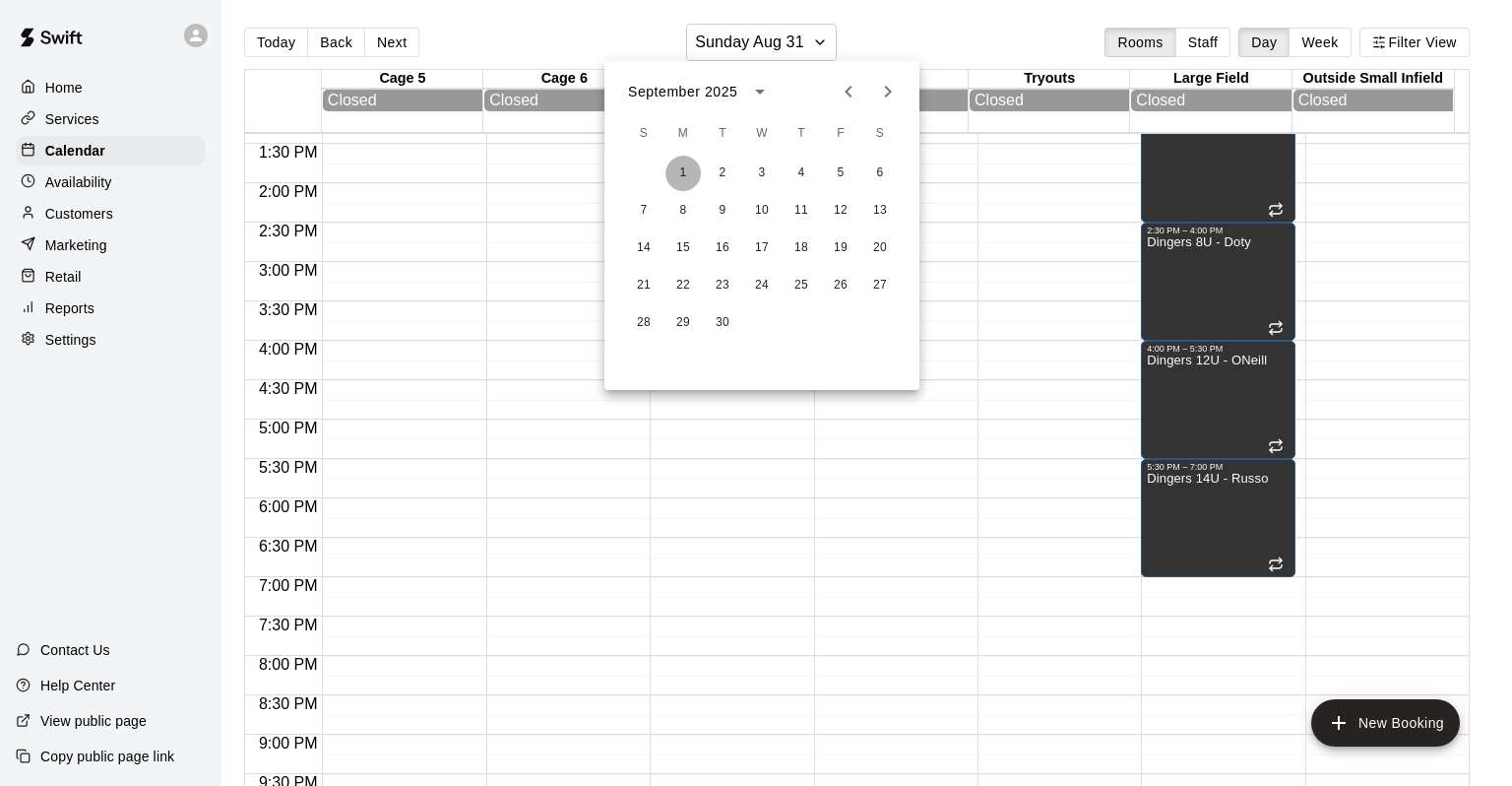 click on "1" at bounding box center [683, 173] 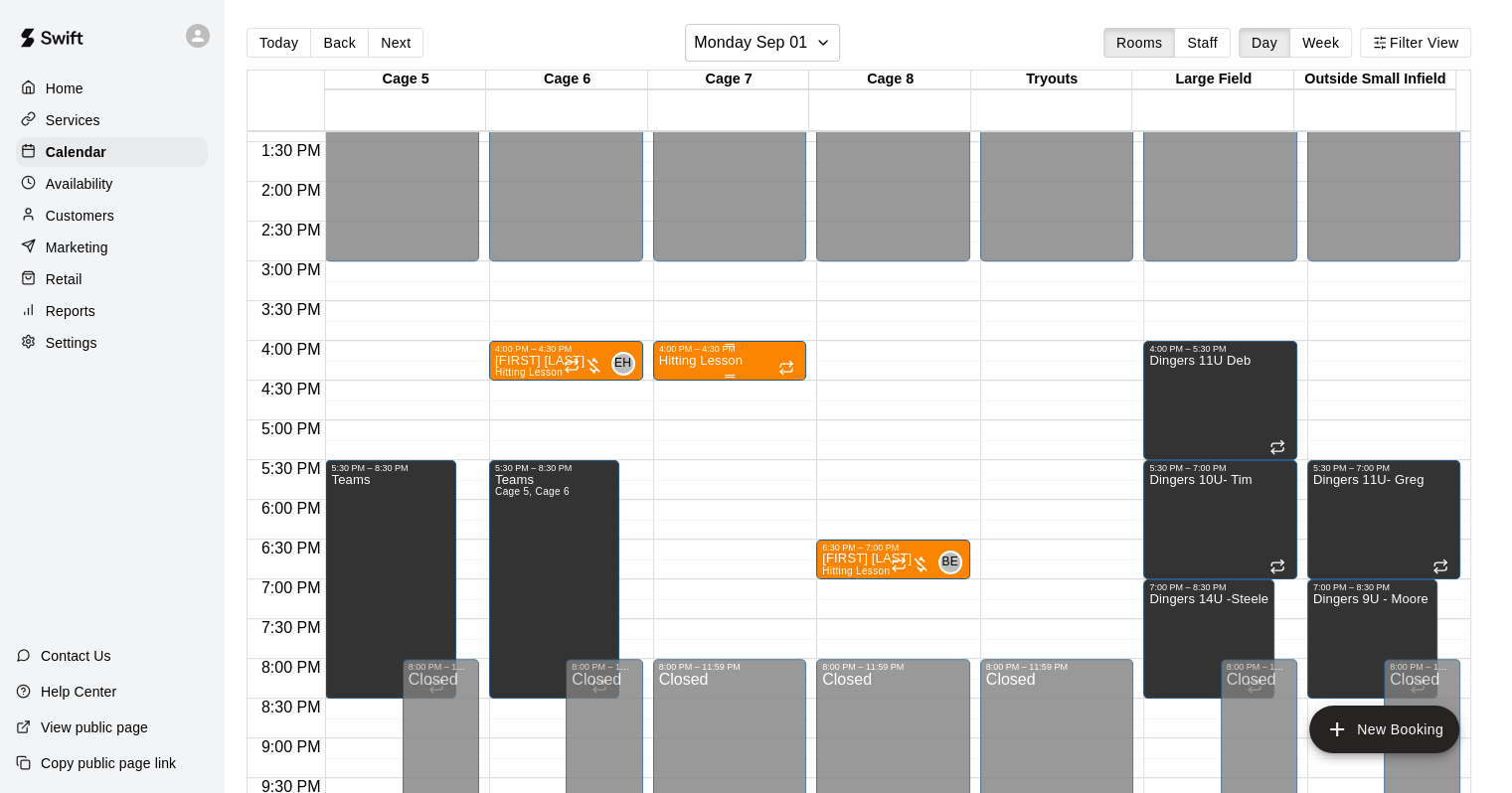 click on "4:00 PM – 4:30 PM" at bounding box center [730, 349] 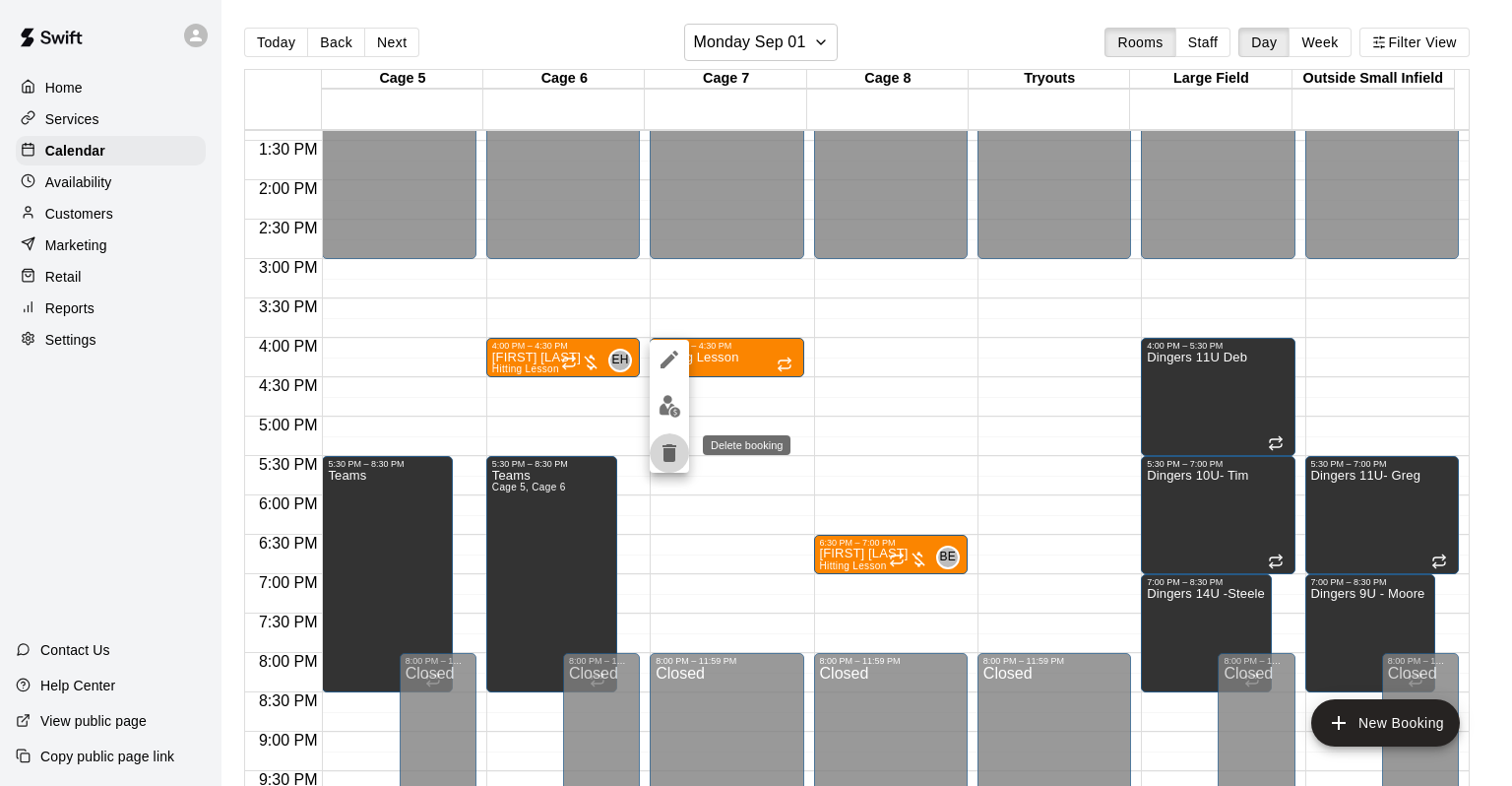 click 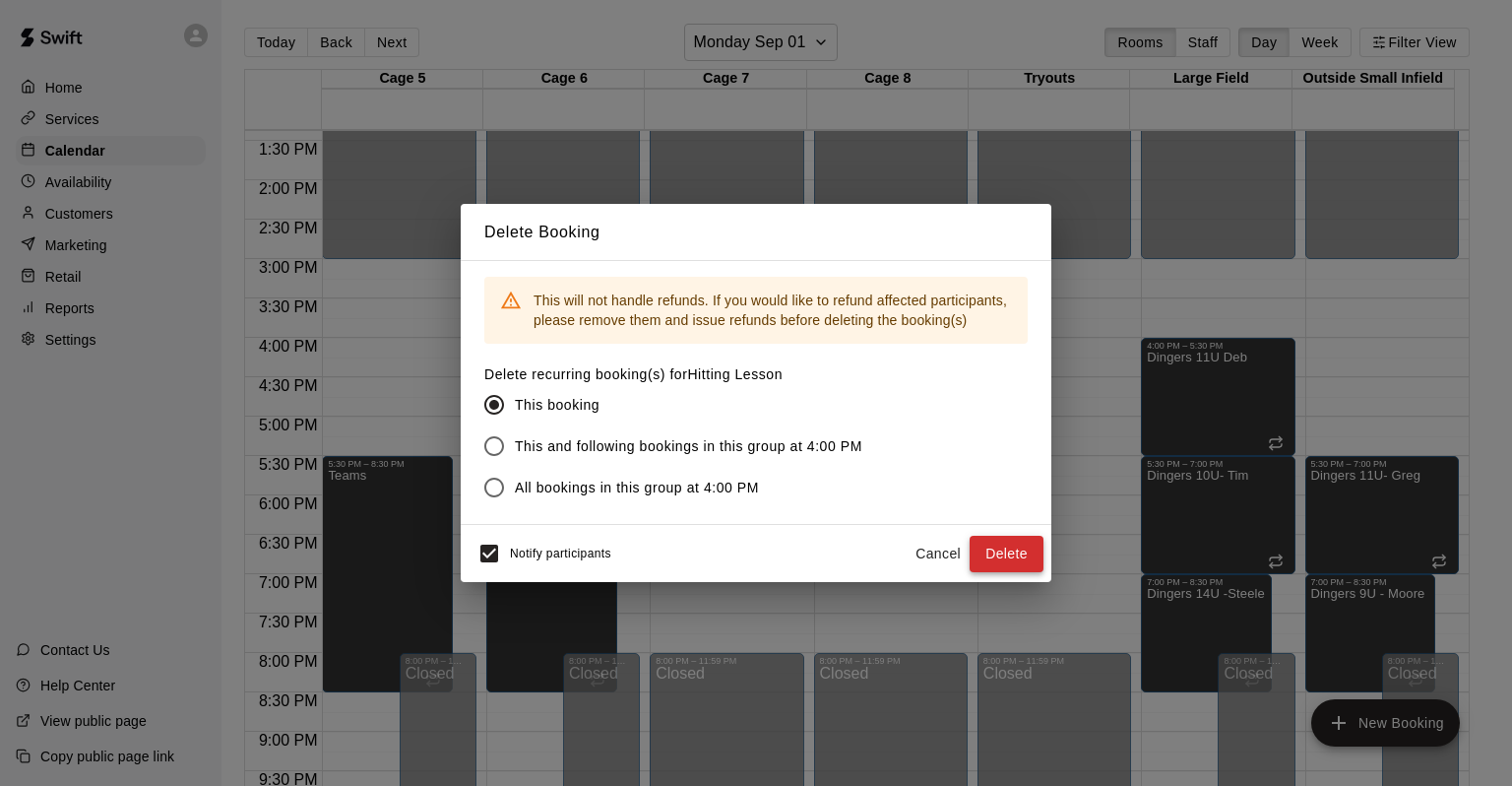 click on "Delete" at bounding box center [1006, 554] 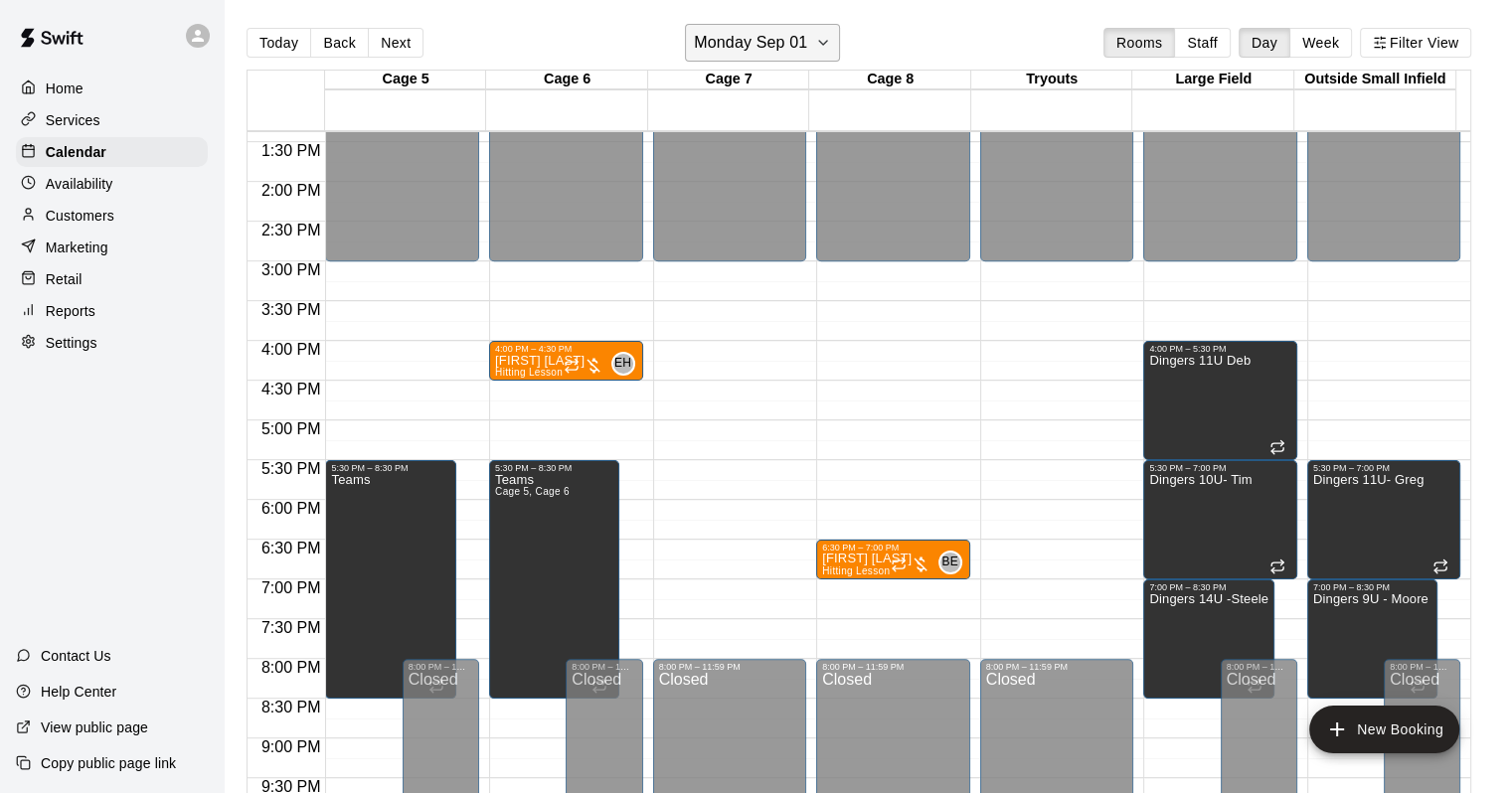 click on "Monday Sep 01" at bounding box center [751, 43] 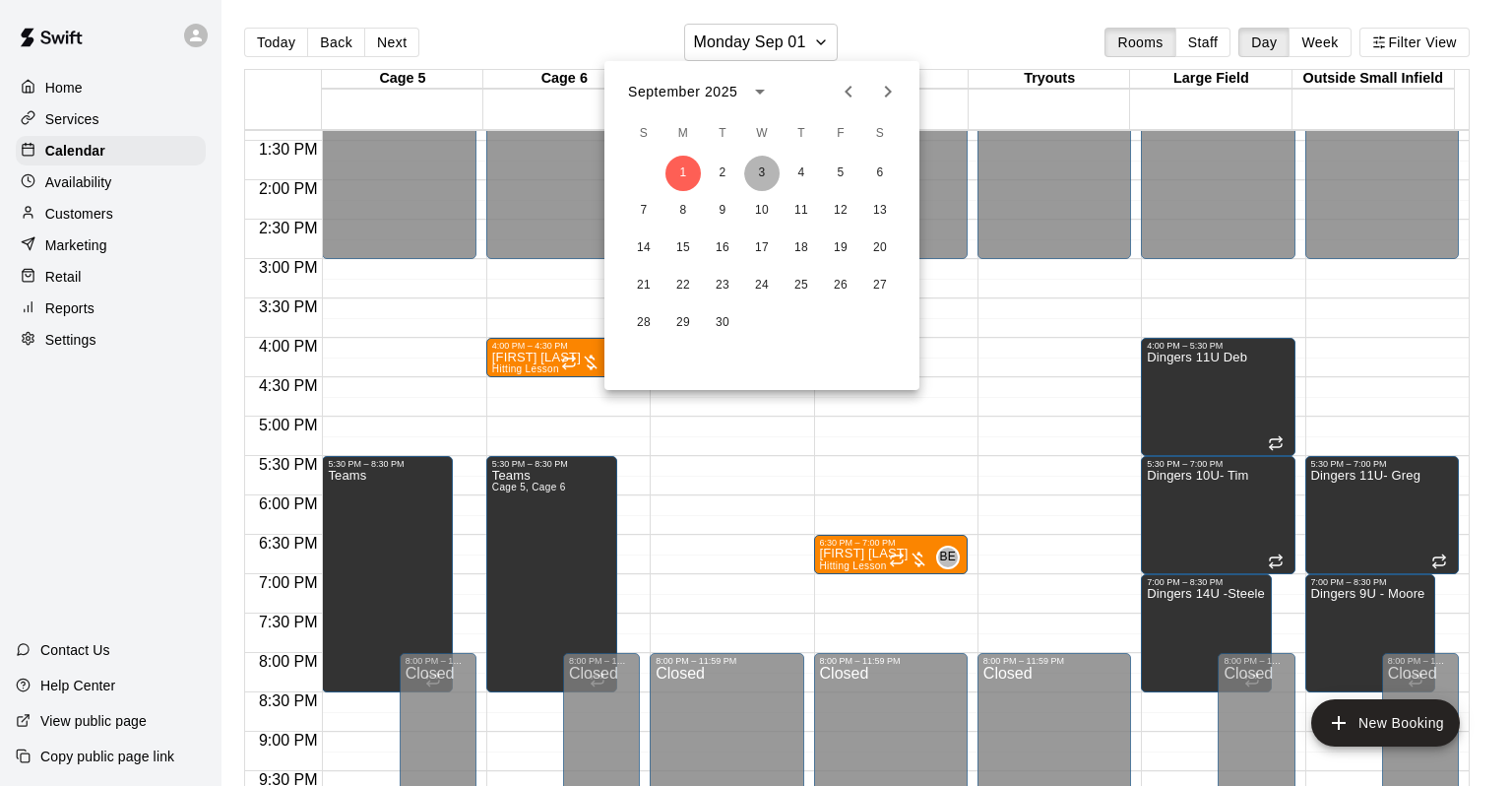 click on "3" at bounding box center (762, 173) 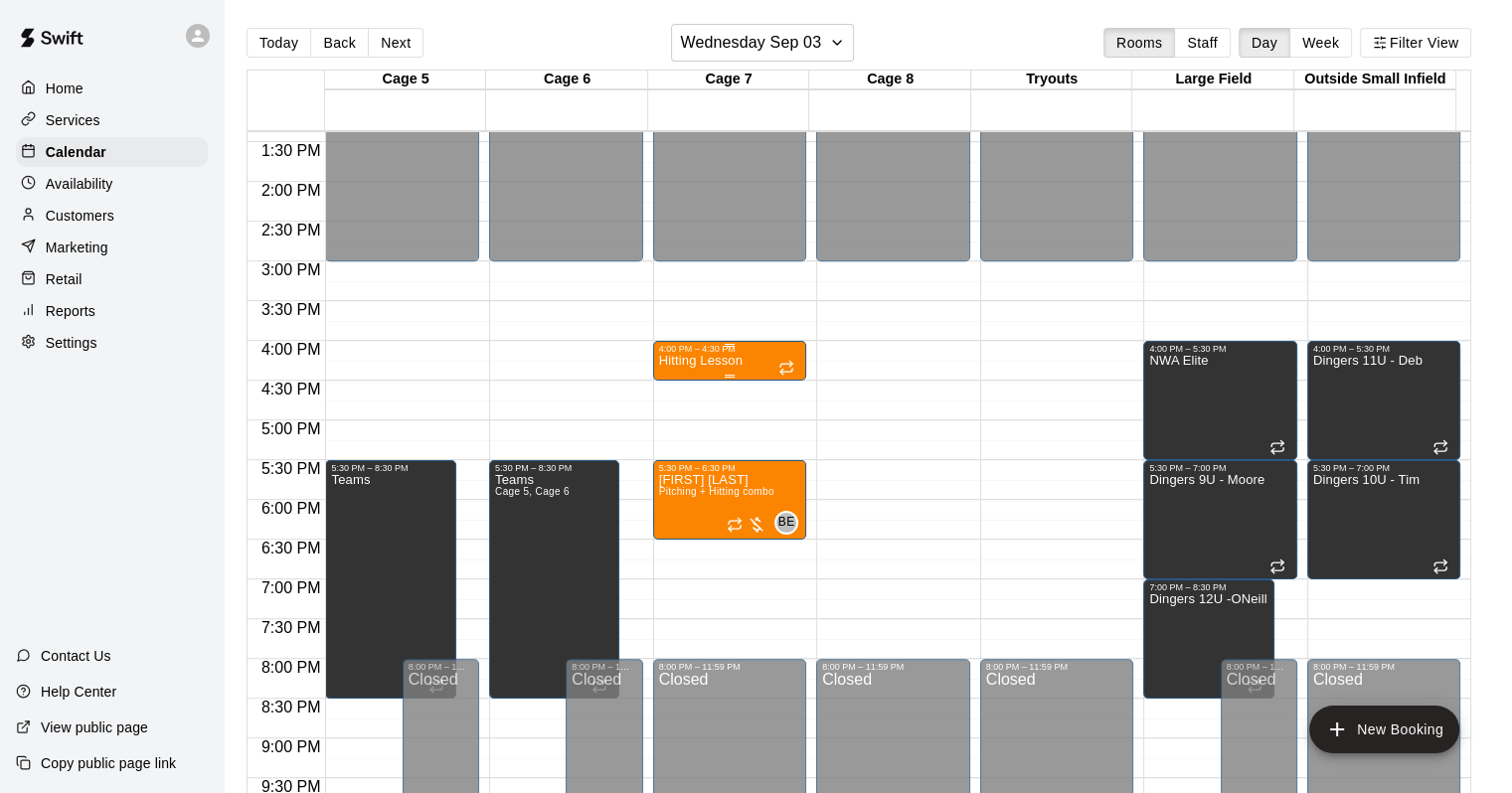 click on "Hitting Lesson" at bounding box center (701, 361) 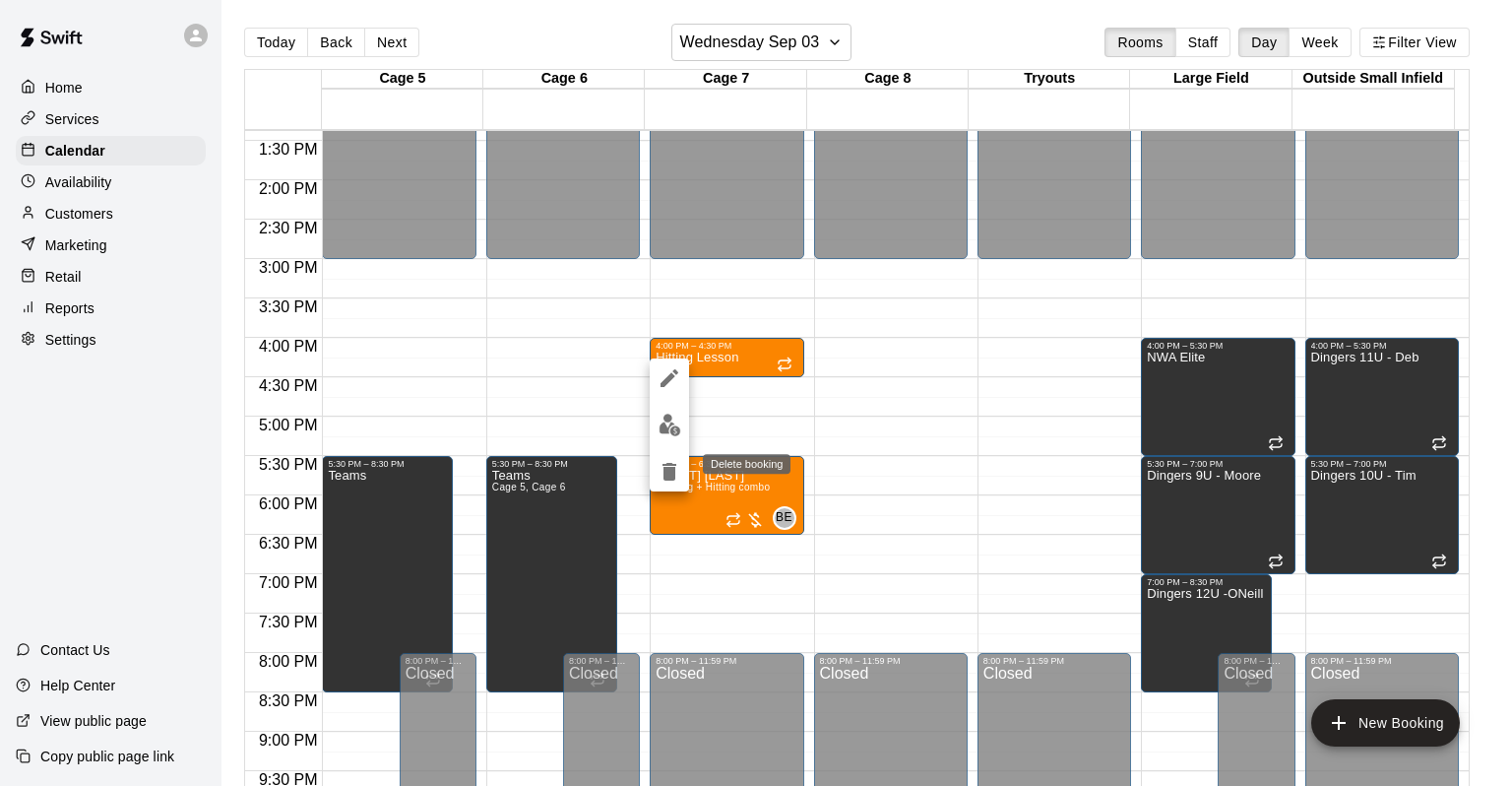 click at bounding box center [669, 472] 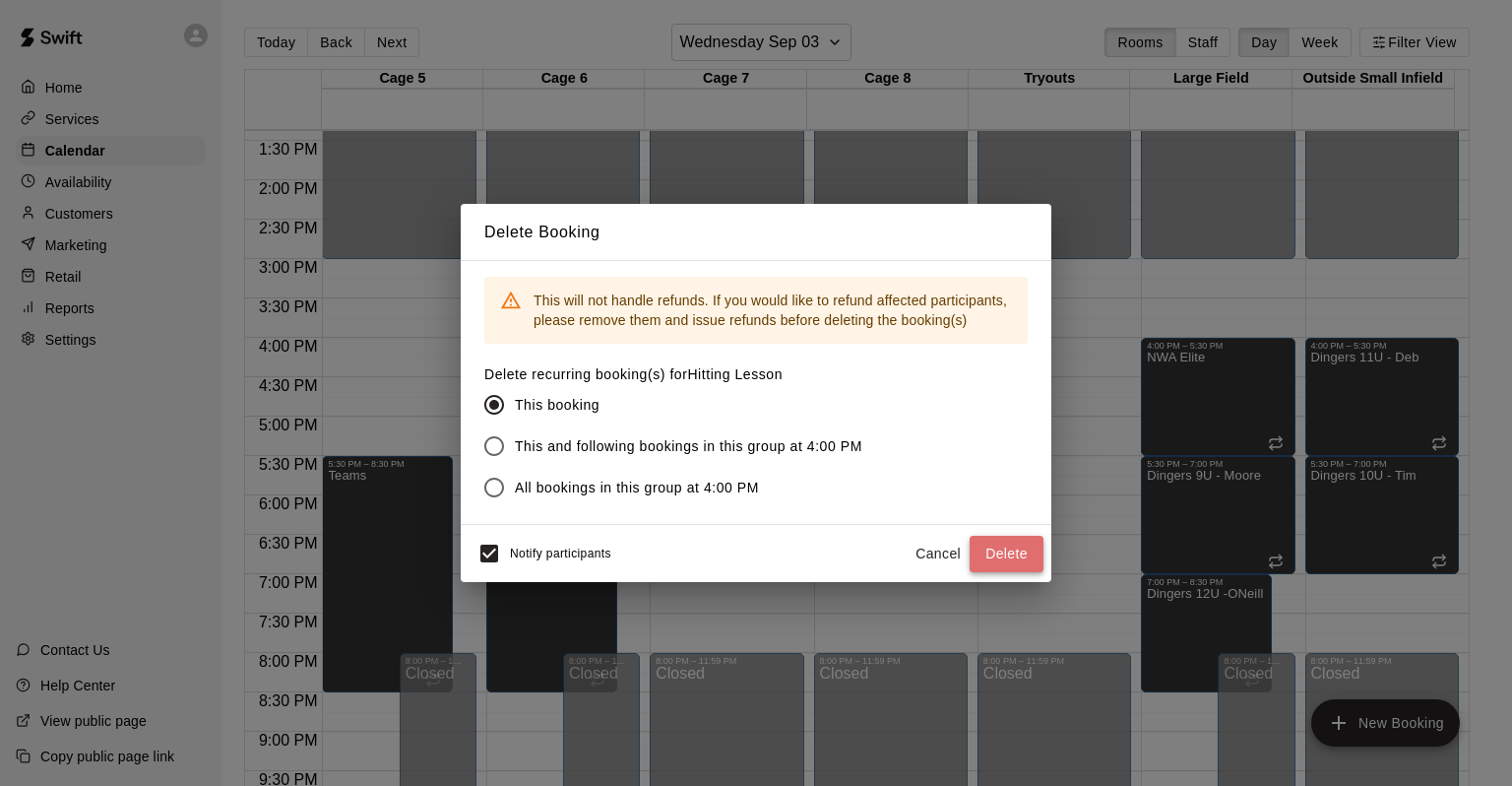 click on "Delete" at bounding box center [1006, 554] 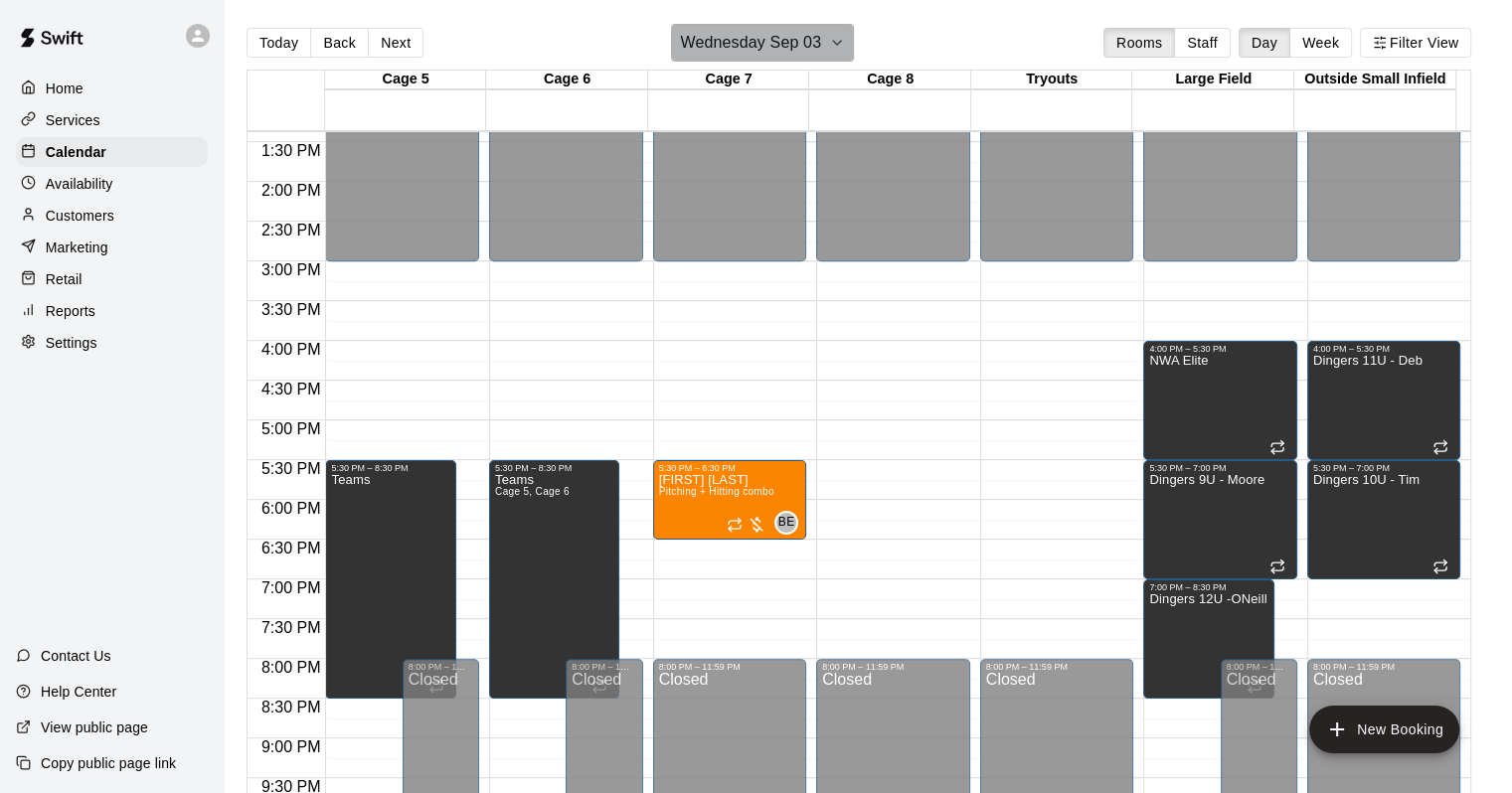 click on "Wednesday Sep 03" at bounding box center (751, 43) 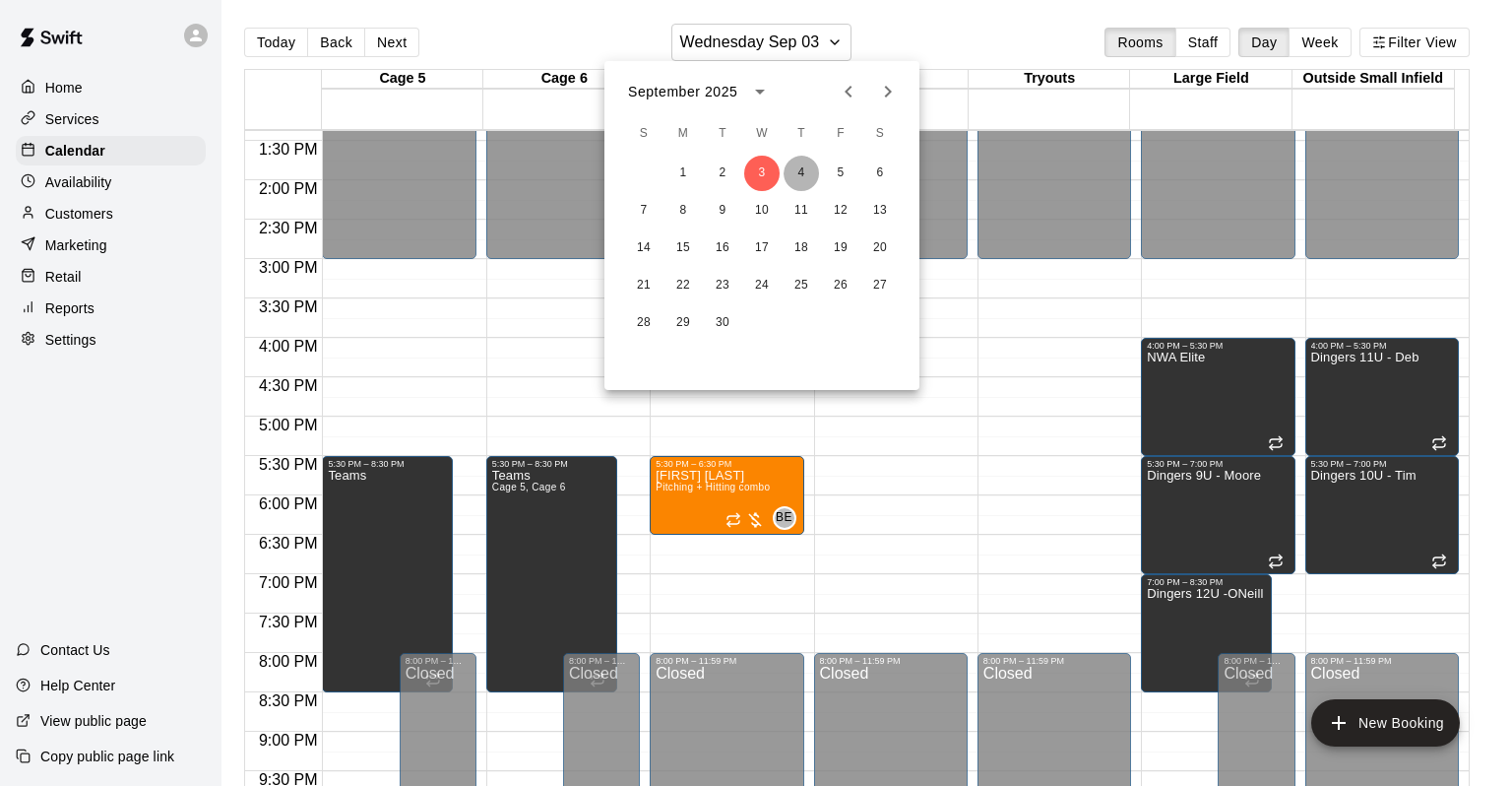 click on "4" at bounding box center (801, 173) 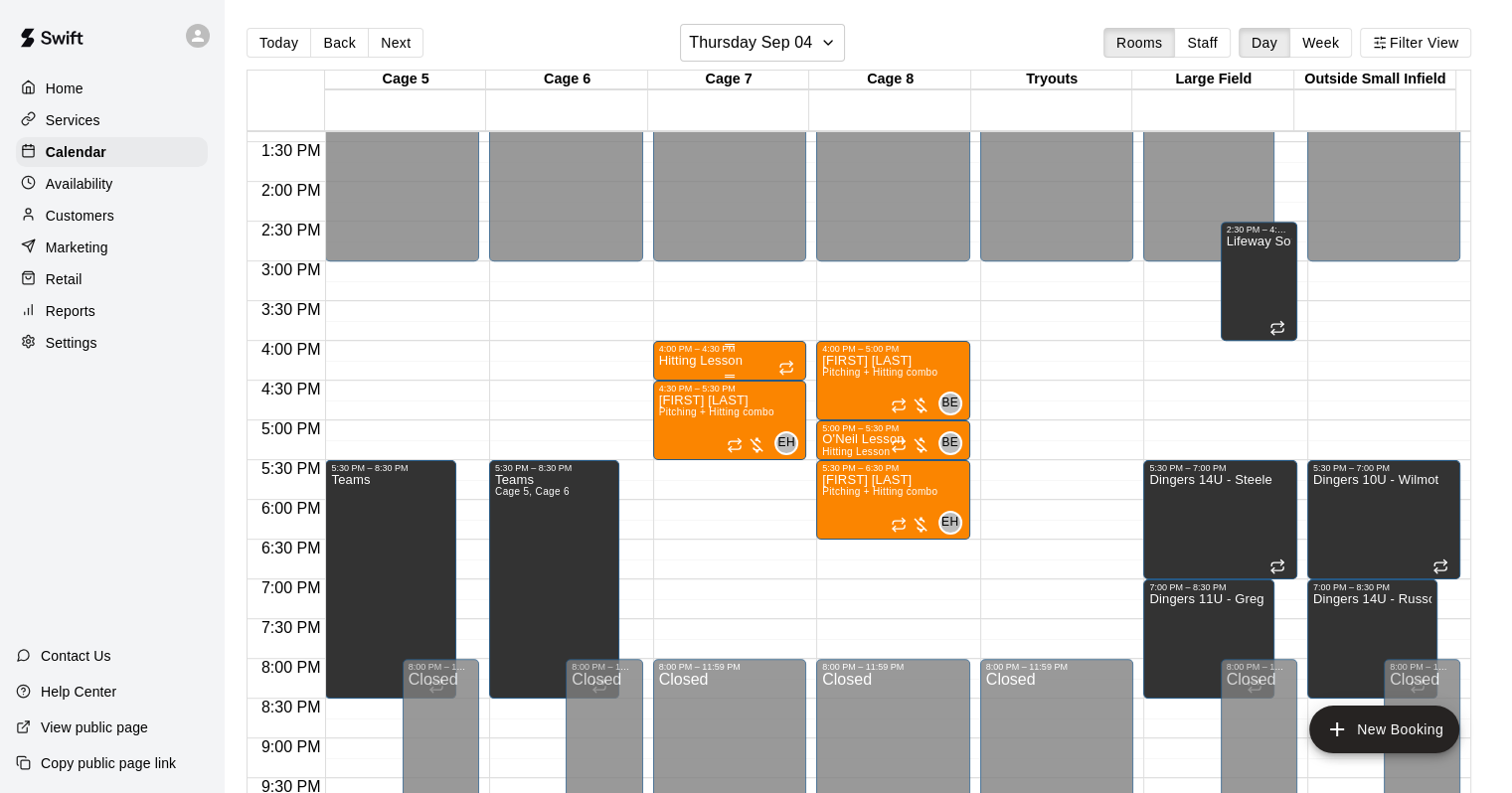 click at bounding box center (730, 345) 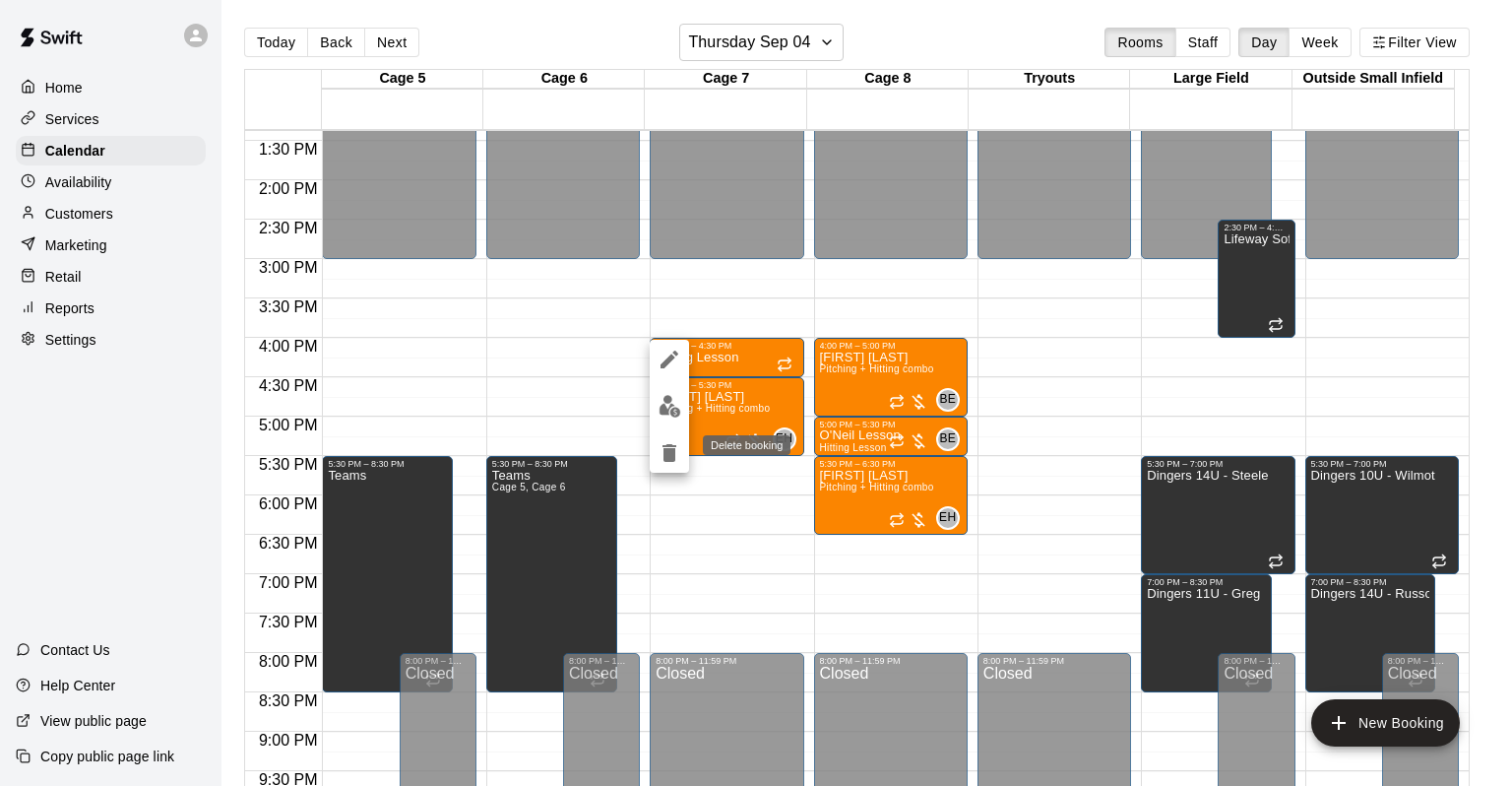 click 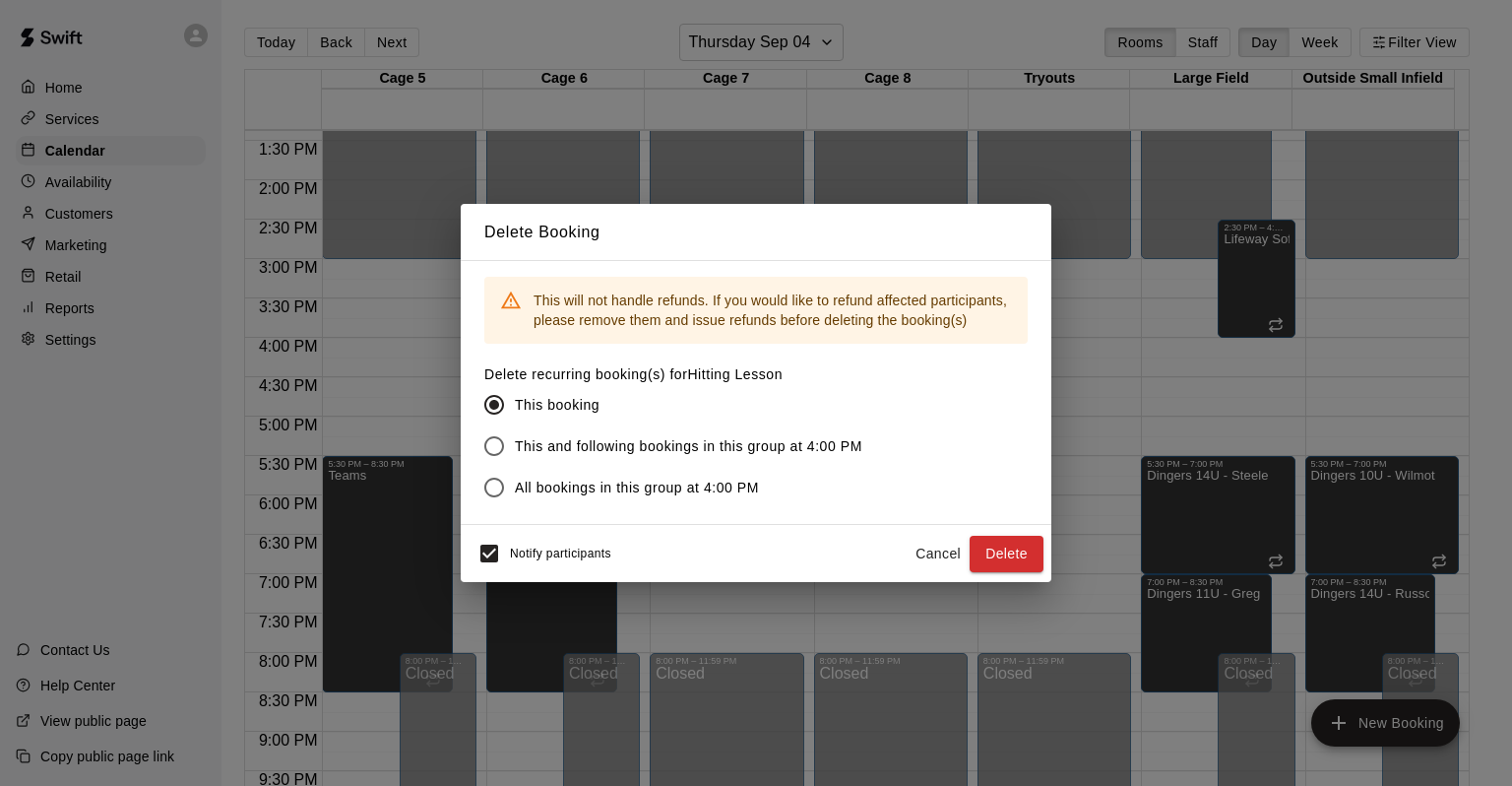 click on "Delete" at bounding box center (1006, 554) 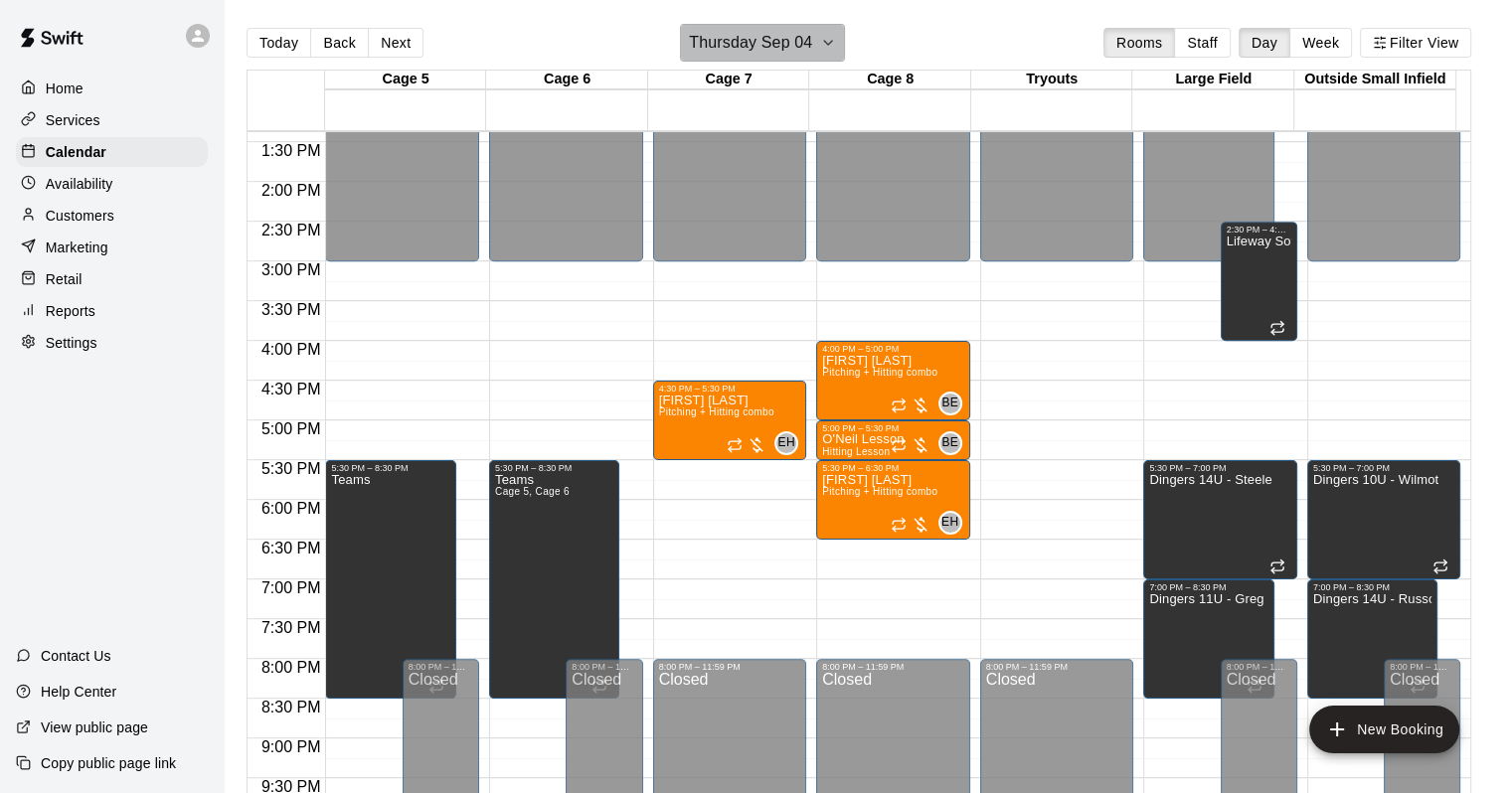 click 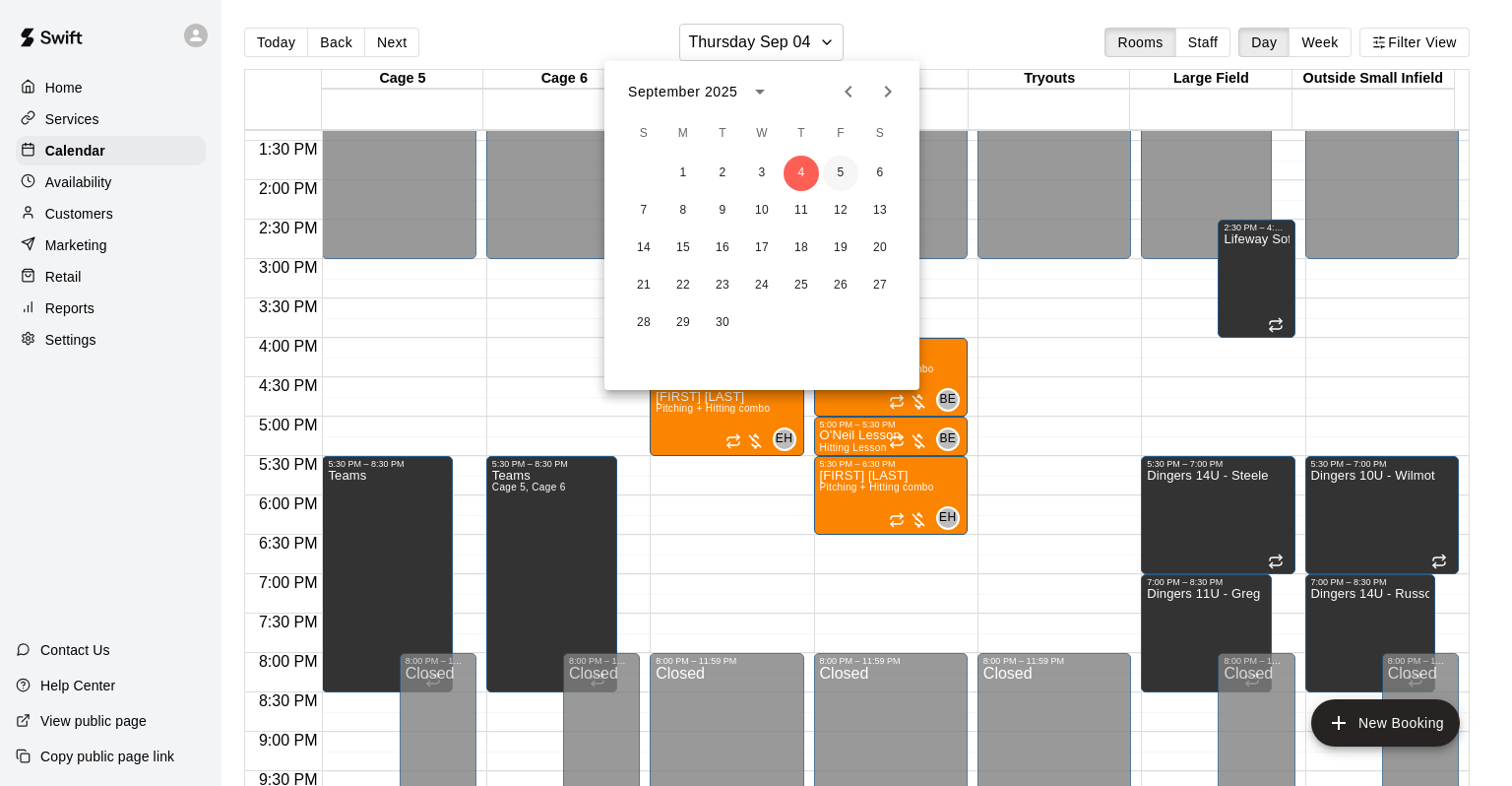 click on "5" at bounding box center (841, 173) 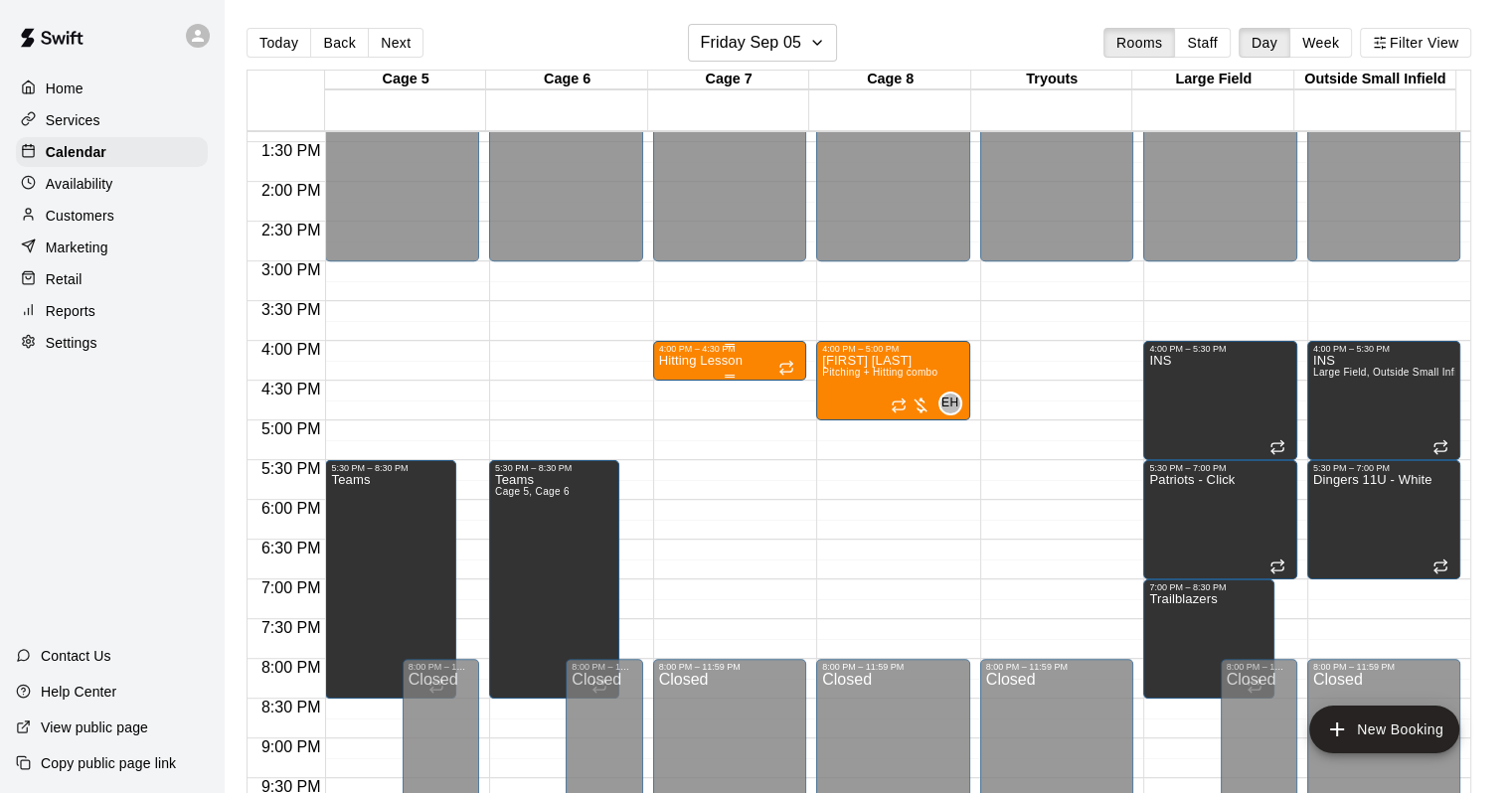 click on "4:00 PM – 4:30 PM" at bounding box center [730, 349] 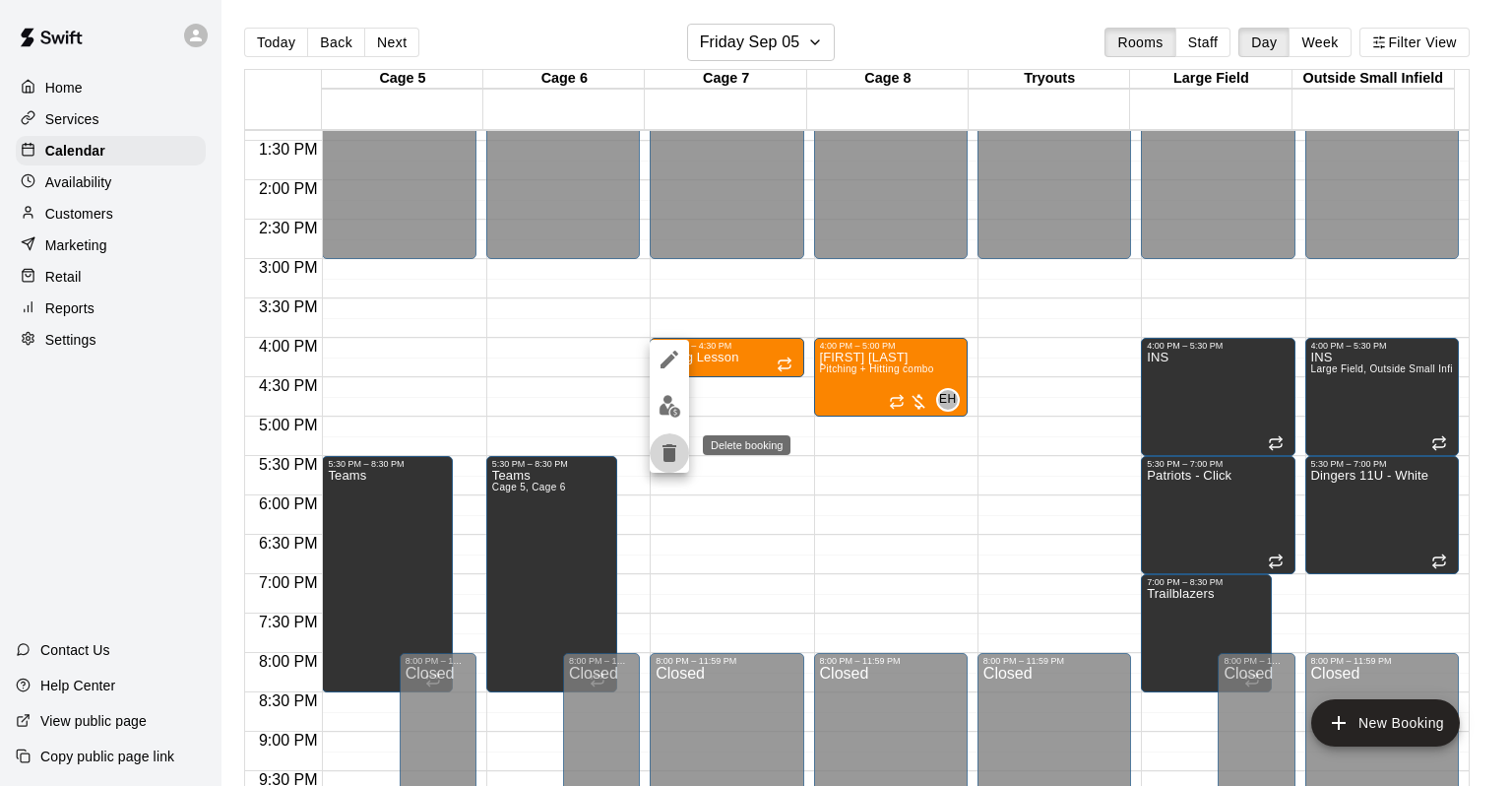 click 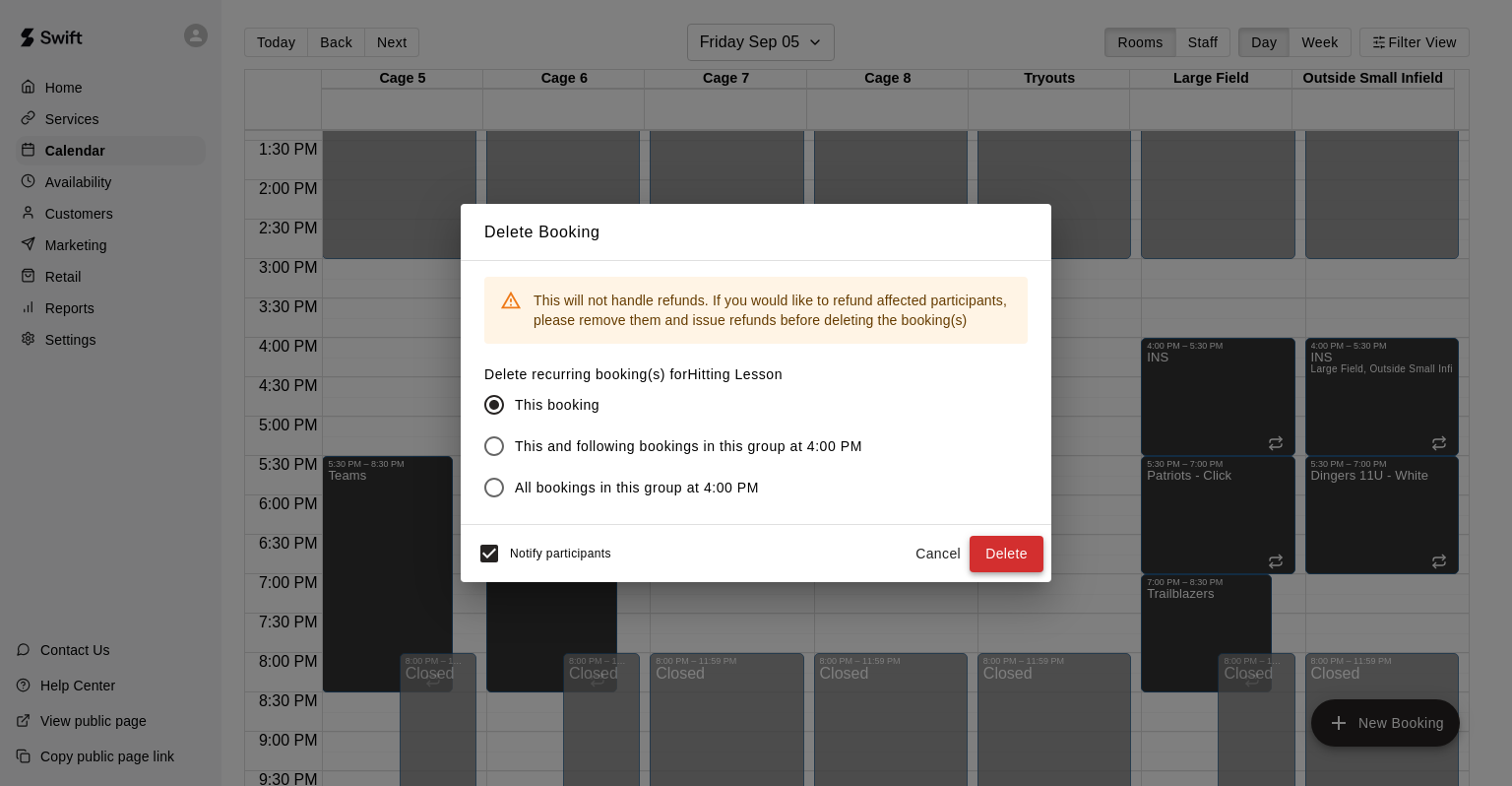 click on "Delete" at bounding box center [1006, 554] 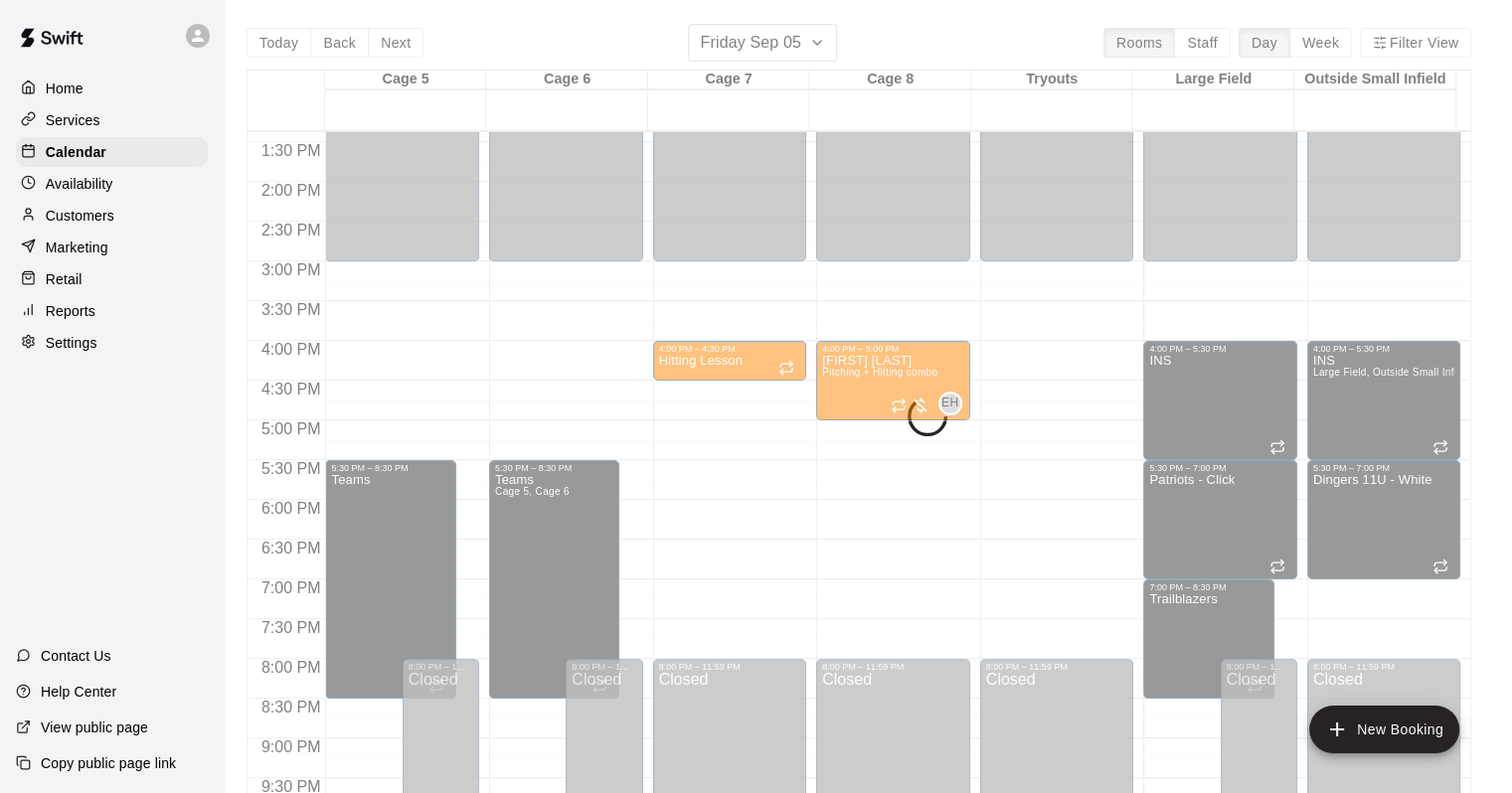 click on "Today Back Next [DAY] [MONTH] [DAY_NUM] Rooms Staff Day Week Filter View Cage 5 [DAY_NUM] Fri Cage 6 [DAY_NUM] Fri Cage 7 [DAY_NUM] Fri Cage 8 [DAY_NUM] Fri Tryouts [DAY_NUM] Fri Large Field [DAY_NUM] Fri Outside Small Infield [DAY_NUM] Fri 12:00 AM 12:30 AM 1:00 AM 1:30 AM 2:00 AM 2:30 AM 3:00 AM 3:30 AM 4:00 AM 4:30 AM 5:00 AM 5:30 AM 6:00 AM 6:30 AM 7:00 AM 7:30 AM 8:00 AM 8:30 AM 9:00 AM 9:30 AM 10:00 AM 10:30 AM 11:00 AM 11:30 AM 12:00 PM 12:30 PM 1:00 PM 1:30 PM 2:00 PM 2:30 PM 3:00 PM 3:30 PM 4:00 PM 4:30 PM 5:00 PM 5:30 PM 6:00 PM 6:30 PM 7:00 PM 7:30 PM 8:00 PM 8:30 PM 9:00 PM 9:30 PM 10:00 PM 10:30 PM 11:00 PM 11:30 PM 12:00 AM – 3:00 PM Closed 5:30 PM – 8:30 PM Teams 8:00 PM – 11:59 PM Closed 12:00 AM – 3:00 PM Closed 5:30 PM – 8:30 PM Teams Cage 5, Cage 6 8:00 PM – 11:59 PM Closed 12:00 AM – 3:00 PM Closed 4:00 PM – 4:30 PM Hitting Lesson 8:00 PM – 11:59 PM Closed 12:00 AM – 3:00 PM Closed 8:00 PM – 11:59 PM INS" at bounding box center (859, 420) 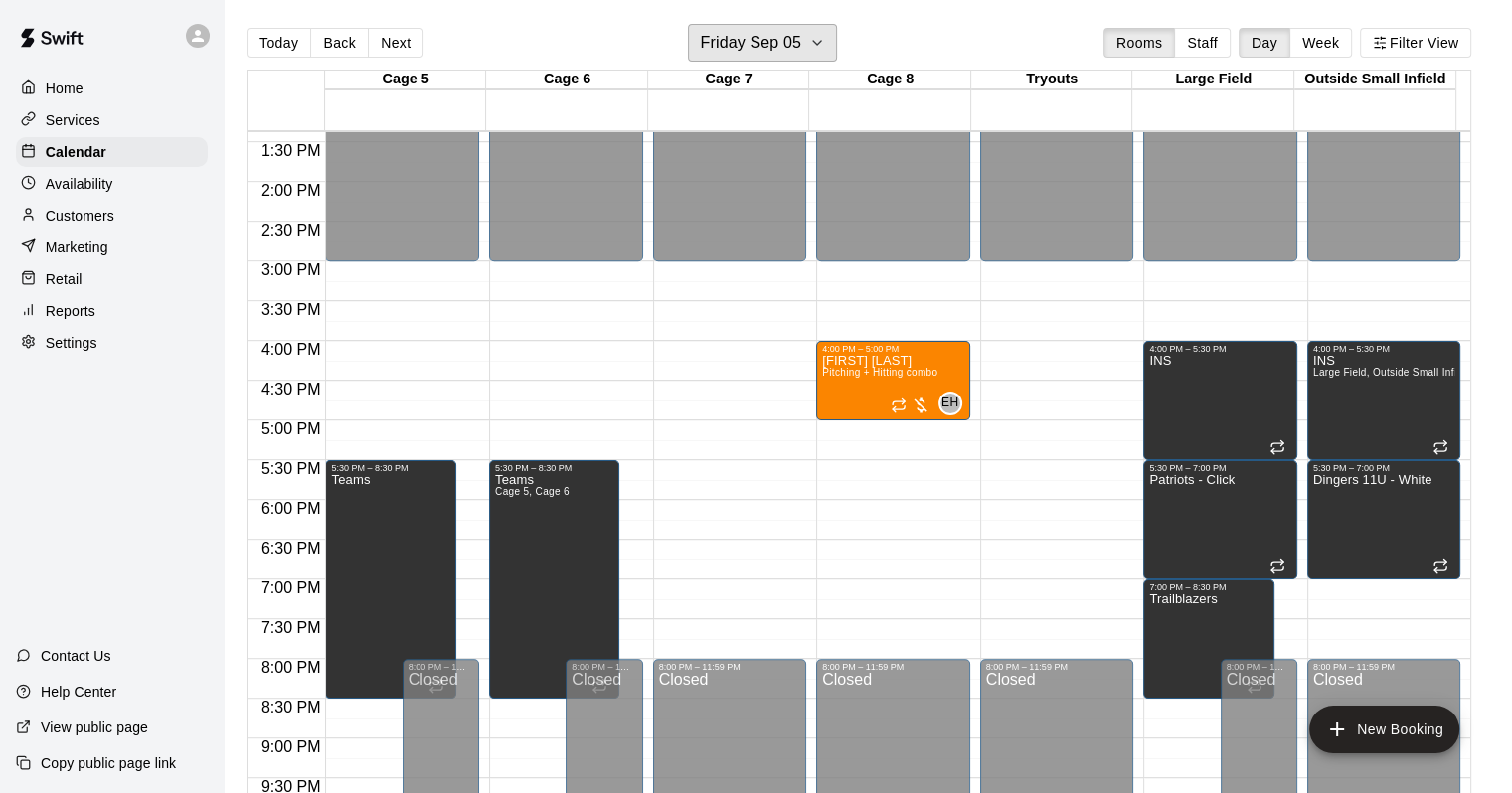 click on "Friday Sep 05" at bounding box center (762, 43) 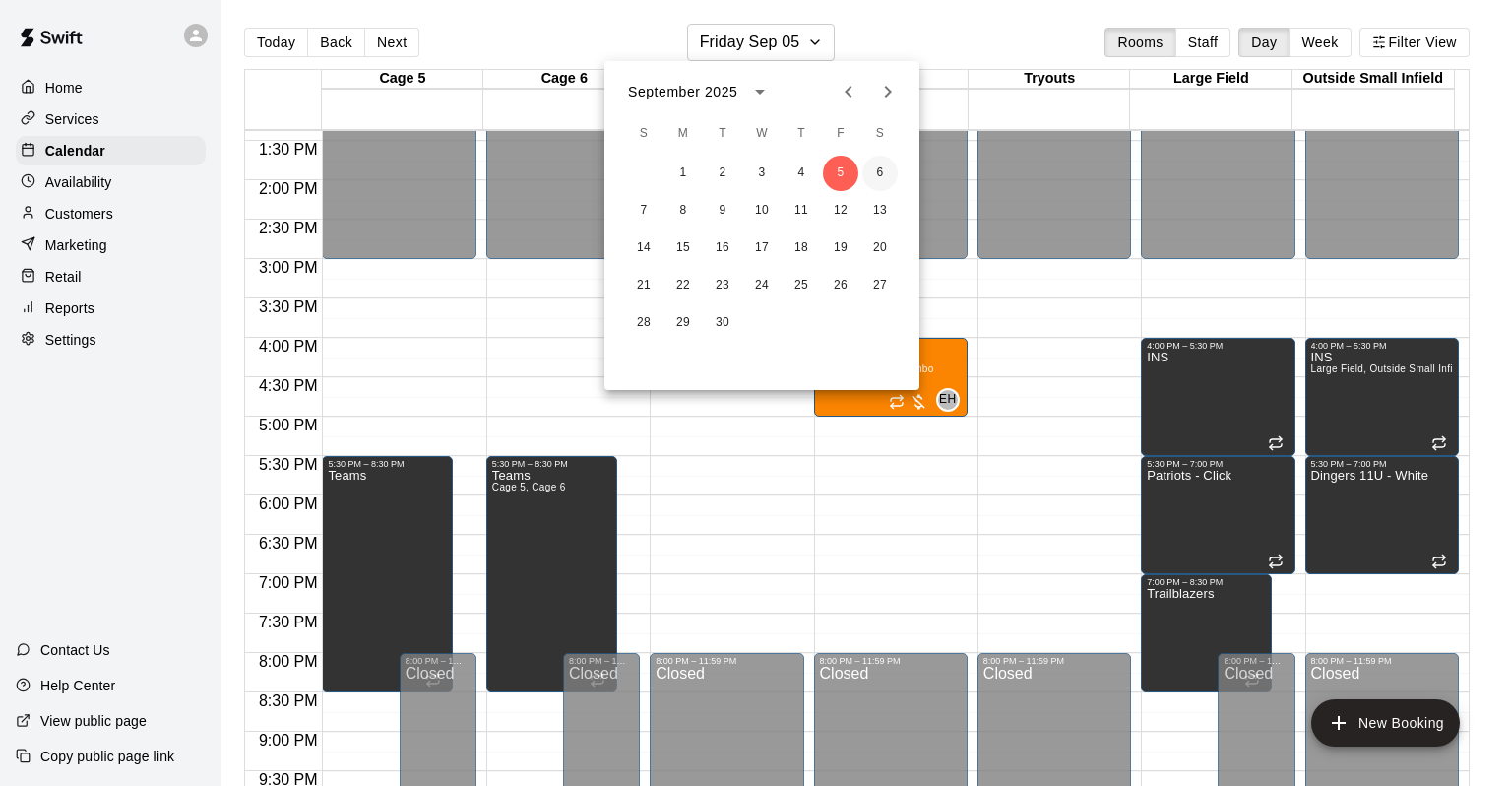 click on "6" at bounding box center (880, 173) 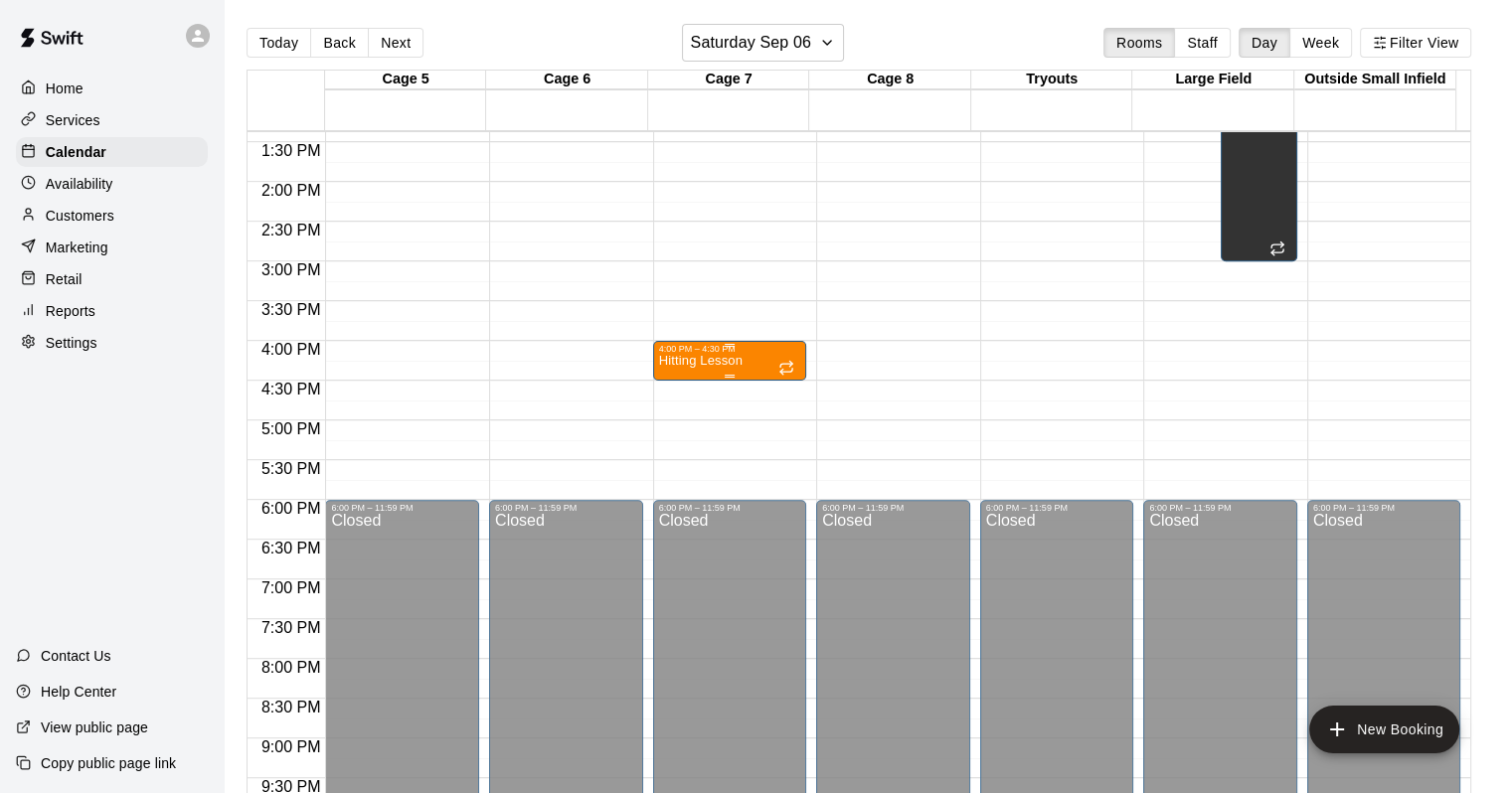 click on "4:00 PM – 4:30 PM" at bounding box center (730, 349) 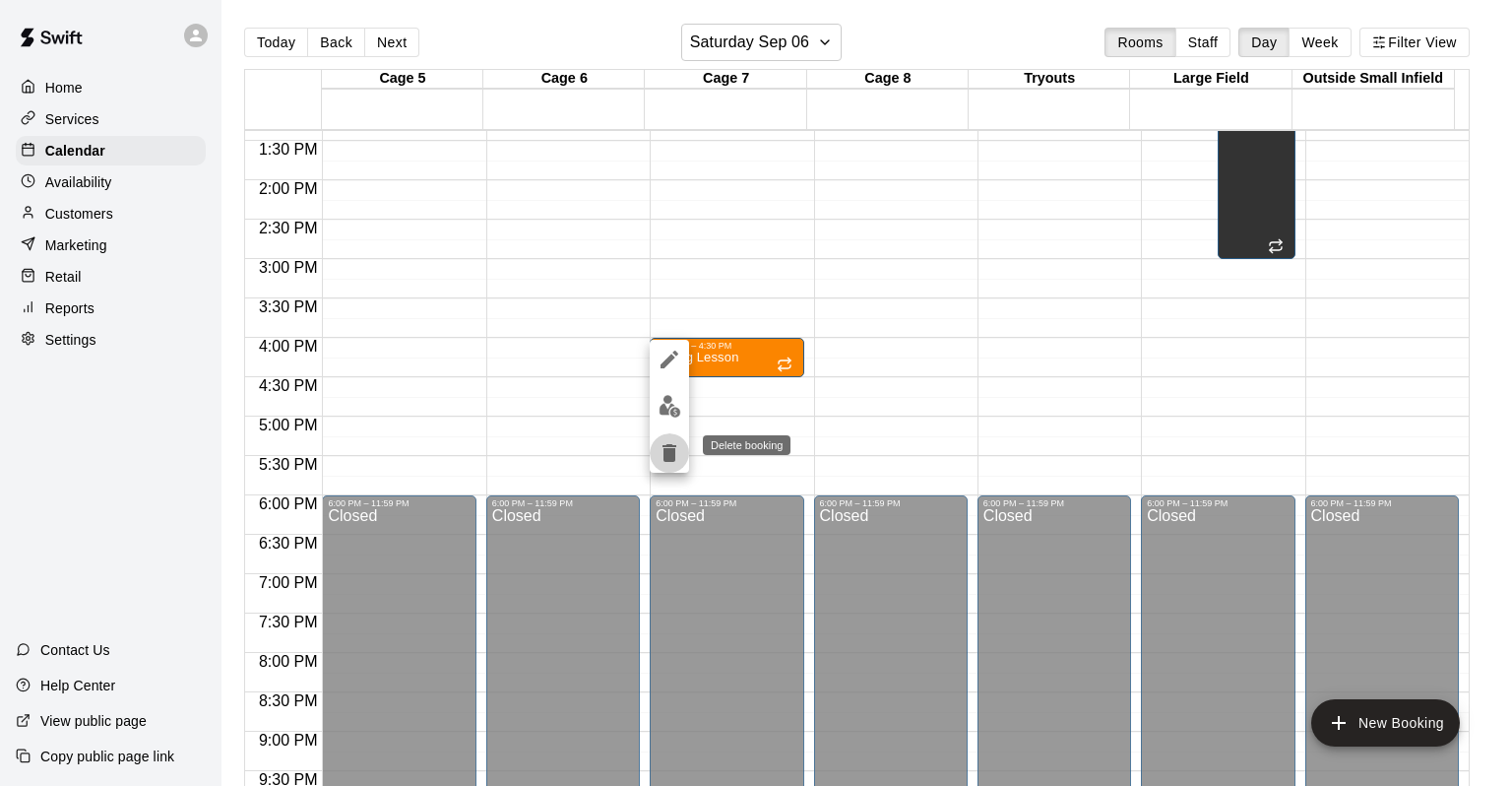 click 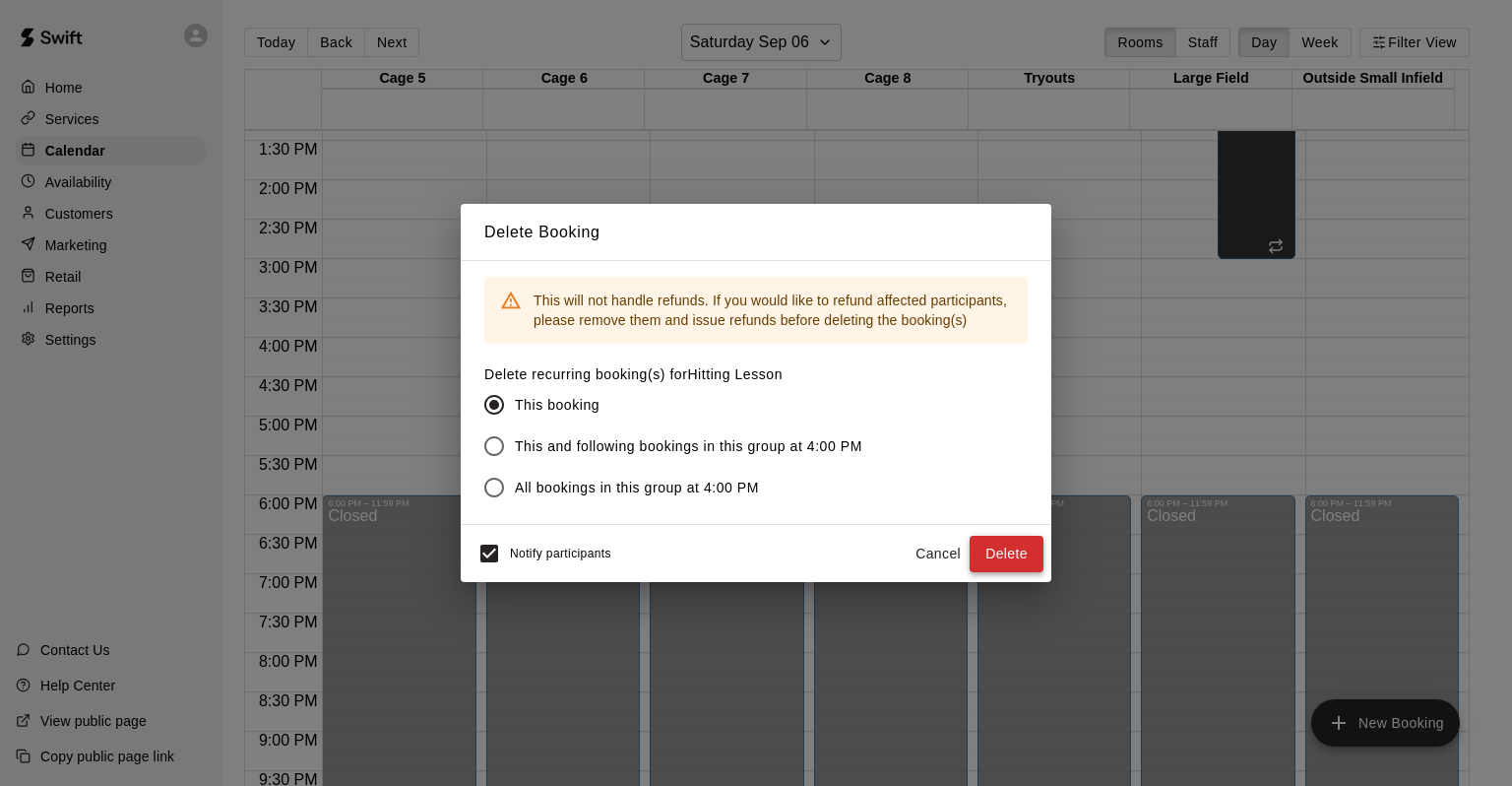 click on "Delete" at bounding box center (1006, 554) 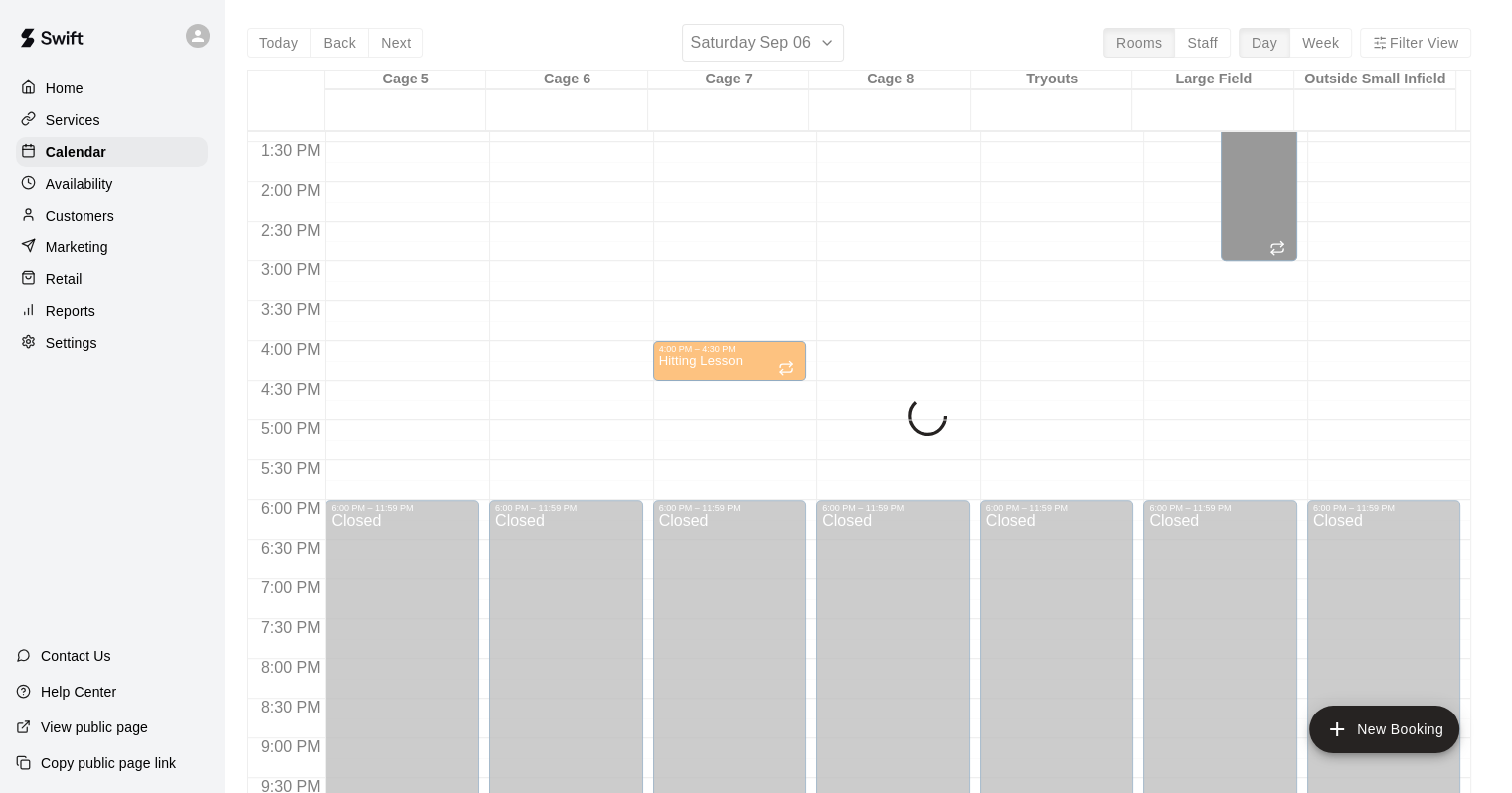 click on "Today Back Next [DAY_OF_WEEK] [MONTH] [DAY] Rooms Staff Day Week Filter View Cage 5 [DAY] [DAY_ABBR] Cage 6 [DAY] [DAY_ABBR] Cage 7 [DAY] [DAY_ABBR] Cage 8 [DAY] [DAY_ABBR] Tryouts [DAY] [DAY_ABBR] Large Field [DAY] [DAY_ABBR] Outside Small Infield [DAY] [DAY_ABBR] 12:00 AM 12:30 AM 1:00 AM 1:30 AM 2:00 AM 2:30 AM 3:00 AM 3:30 AM 4:00 AM 4:30 AM 5:00 AM 5:30 AM 6:00 AM 6:30 AM 7:00 AM 7:30 AM 8:00 AM 8:30 AM 9:00 AM 9:30 AM 10:00 AM 10:30 AM 11:00 AM 11:30 AM 12:00 PM 12:30 PM 1:00 PM 1:30 PM 2:00 PM 2:30 PM 3:00 PM 3:30 PM 4:00 PM 4:30 PM 5:00 PM 5:30 PM 6:00 PM 6:30 PM 7:00 PM 7:30 PM 8:00 PM 8:30 PM 9:00 PM 9:30 PM 10:00 PM 10:30 PM 11:00 PM 11:30 PM 12:00 AM – 11:00 AM Closed 6:00 PM – 11:59 PM Closed 12:00 AM – 11:00 AM Closed 6:00 PM – 11:59 PM Closed 12:00 AM – 11:00 AM Closed 4:00 PM – 4:30 PM Hitting Lesson 6:00 PM – 11:59 PM Closed 12:00 AM – 11:00 AM Closed 6:00 PM – 11:59 PM Closed 12:00 AM – 11:00 AM Closed 6:00 PM – 11:59 PM Closed 12:00 AM – 11:00 AM Closed 6:00 PM – 11:59 PM Closed 8:00 AM – 3:00 PM CLL Field 12:00 AM – 11:00 AM Closed Closed" at bounding box center (859, 420) 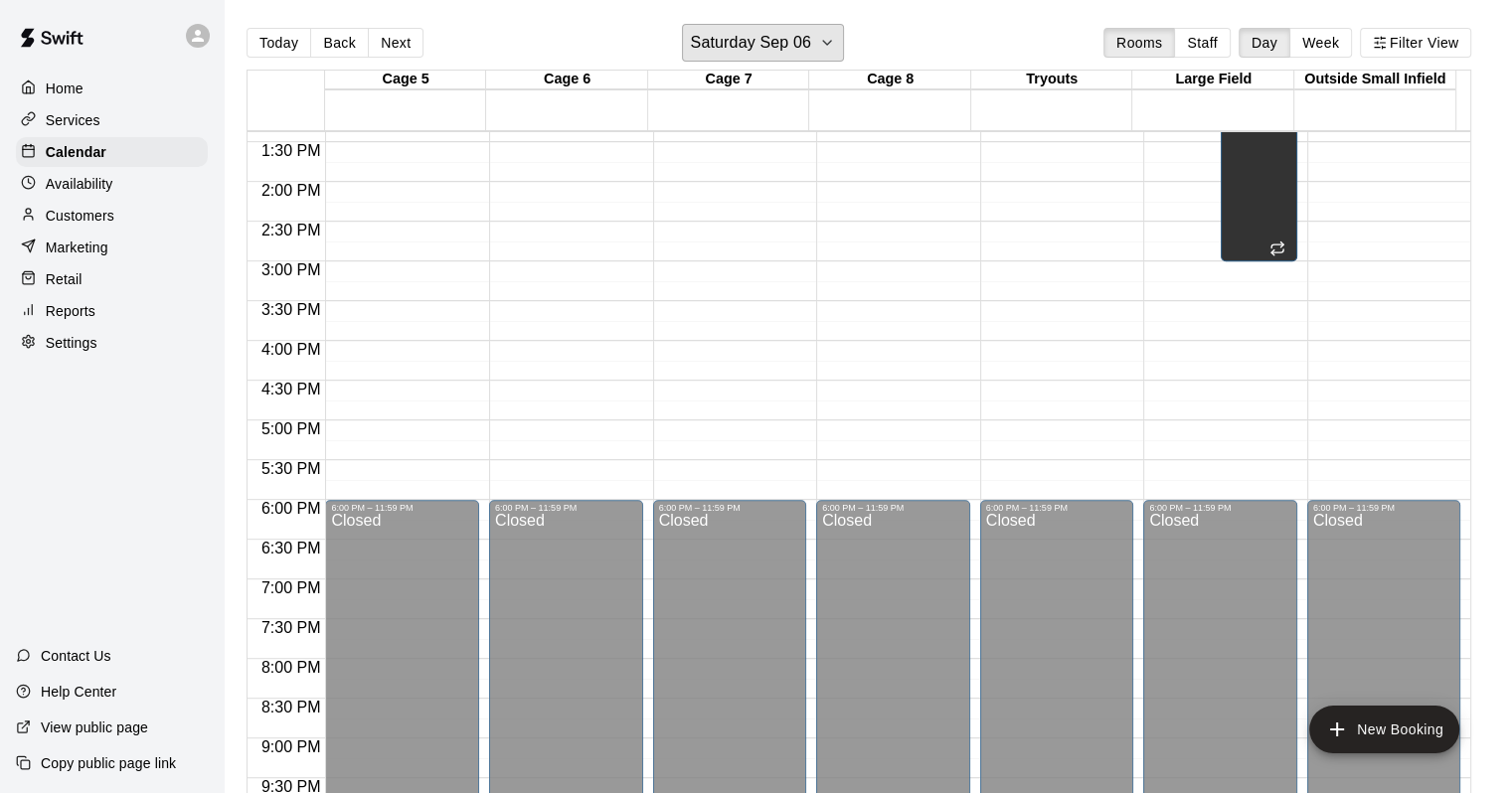 click on "Saturday Sep 06" at bounding box center [751, 43] 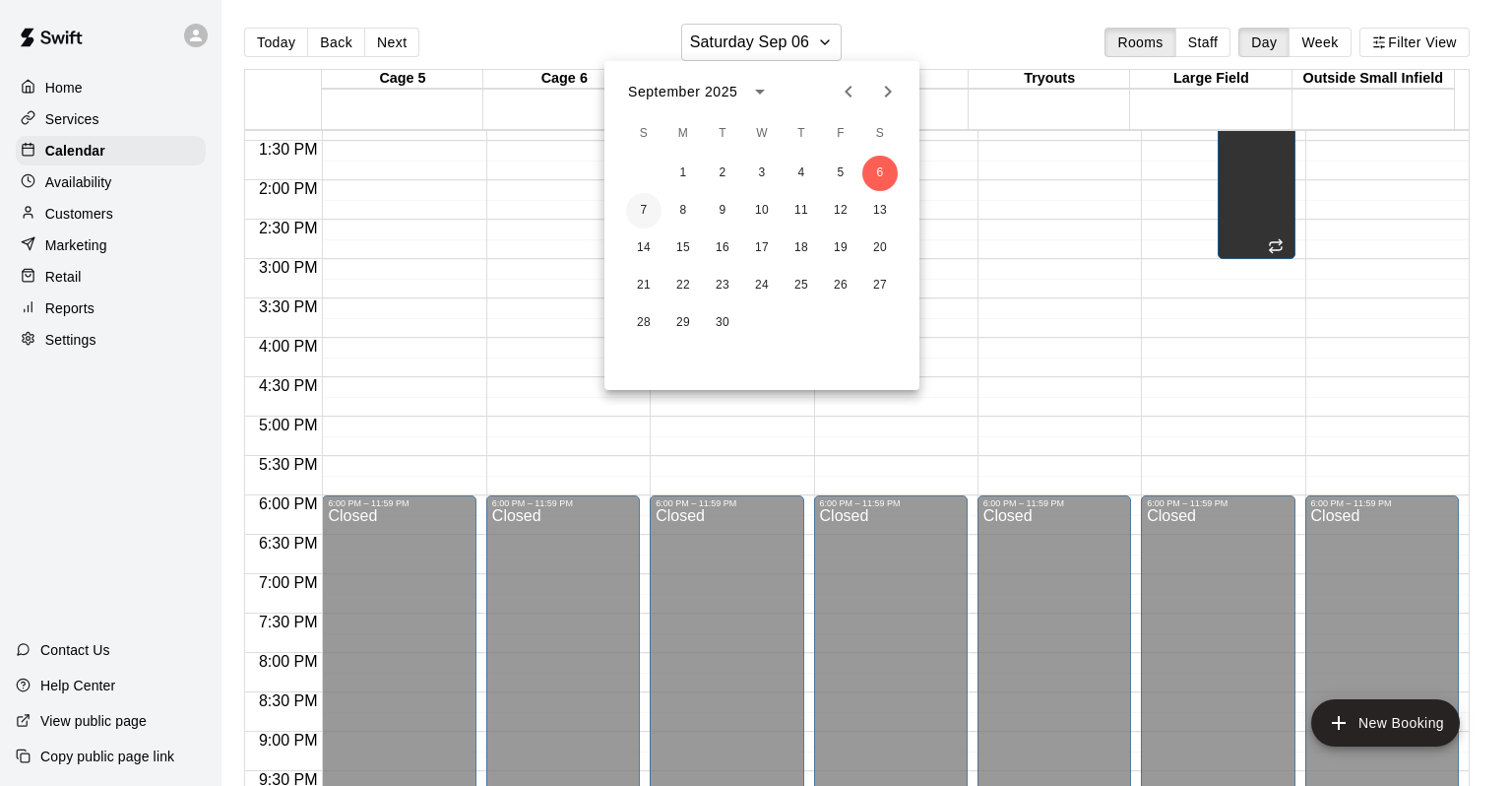 click on "7" at bounding box center (644, 211) 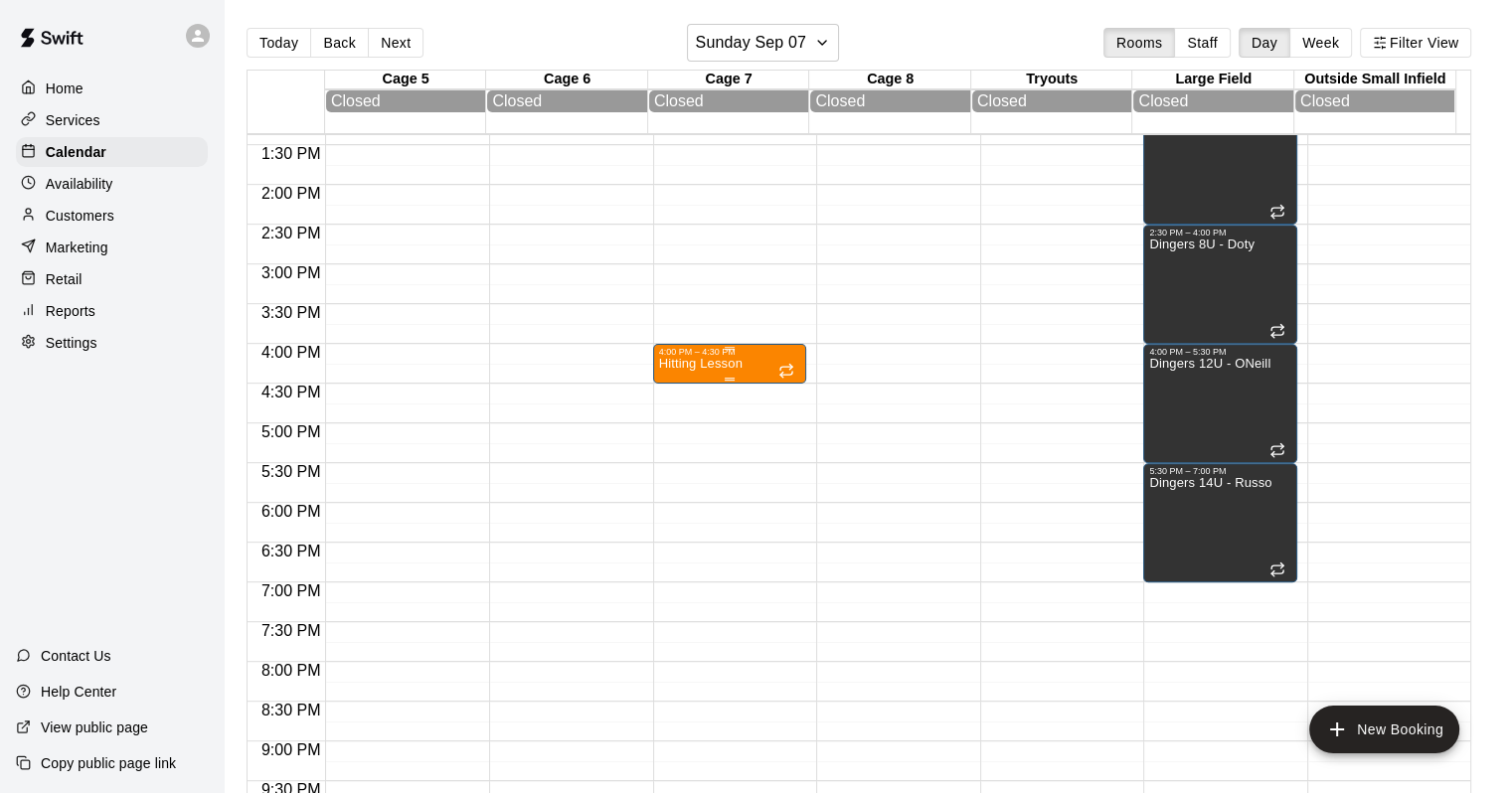 click on "4:00 PM – 4:30 PM" at bounding box center (730, 352) 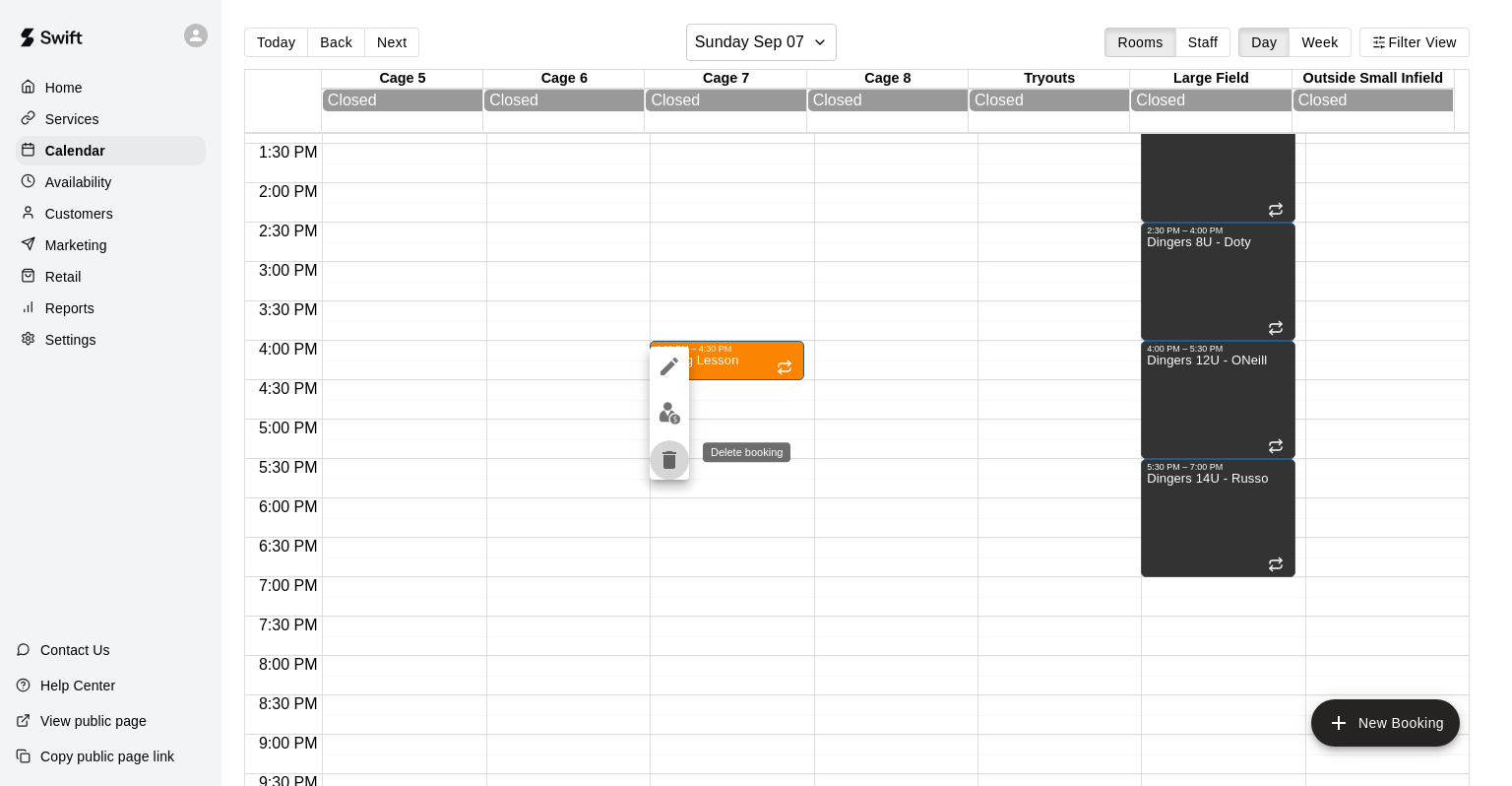 click at bounding box center (669, 460) 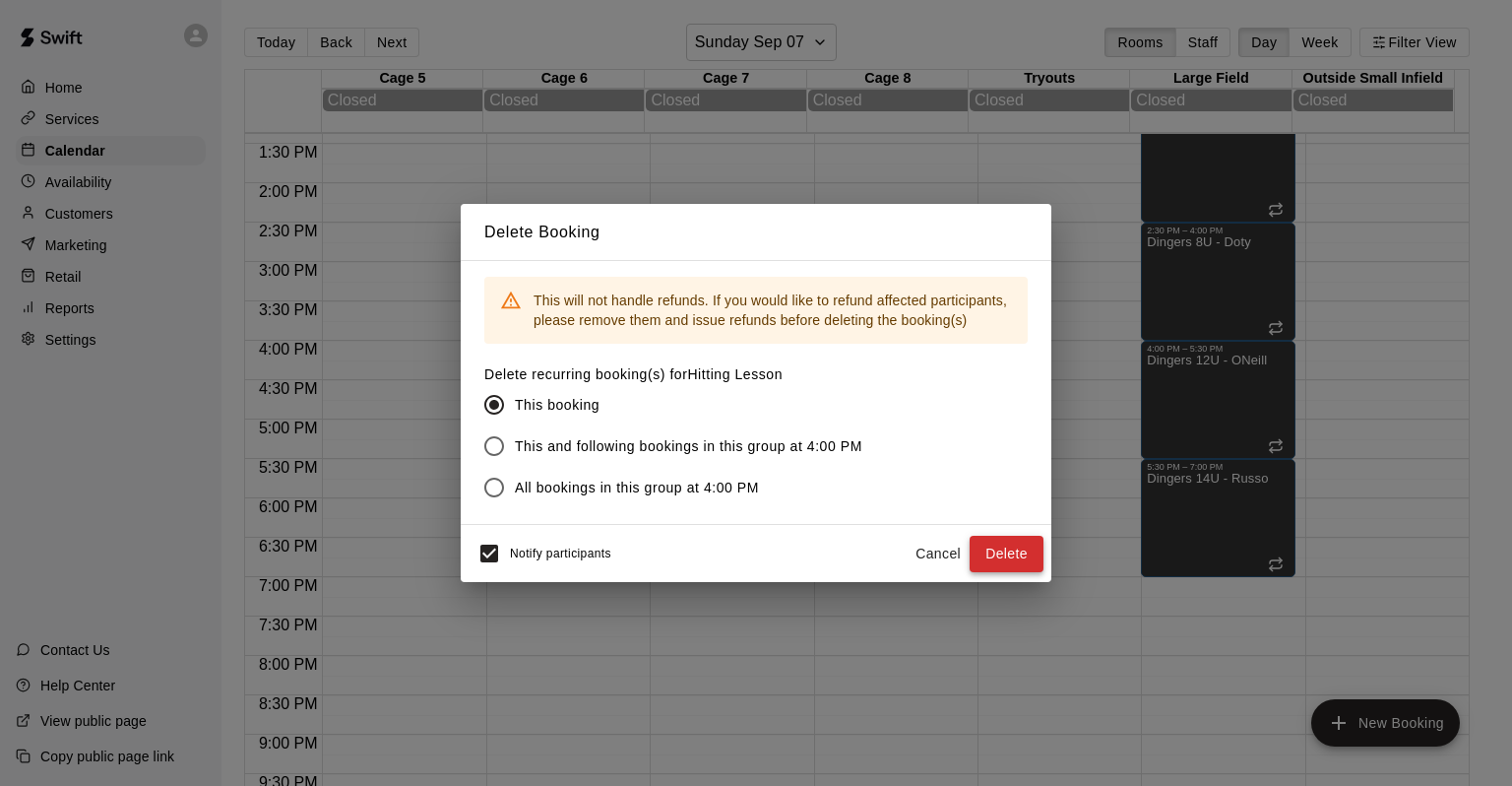 click on "Delete" at bounding box center (1006, 554) 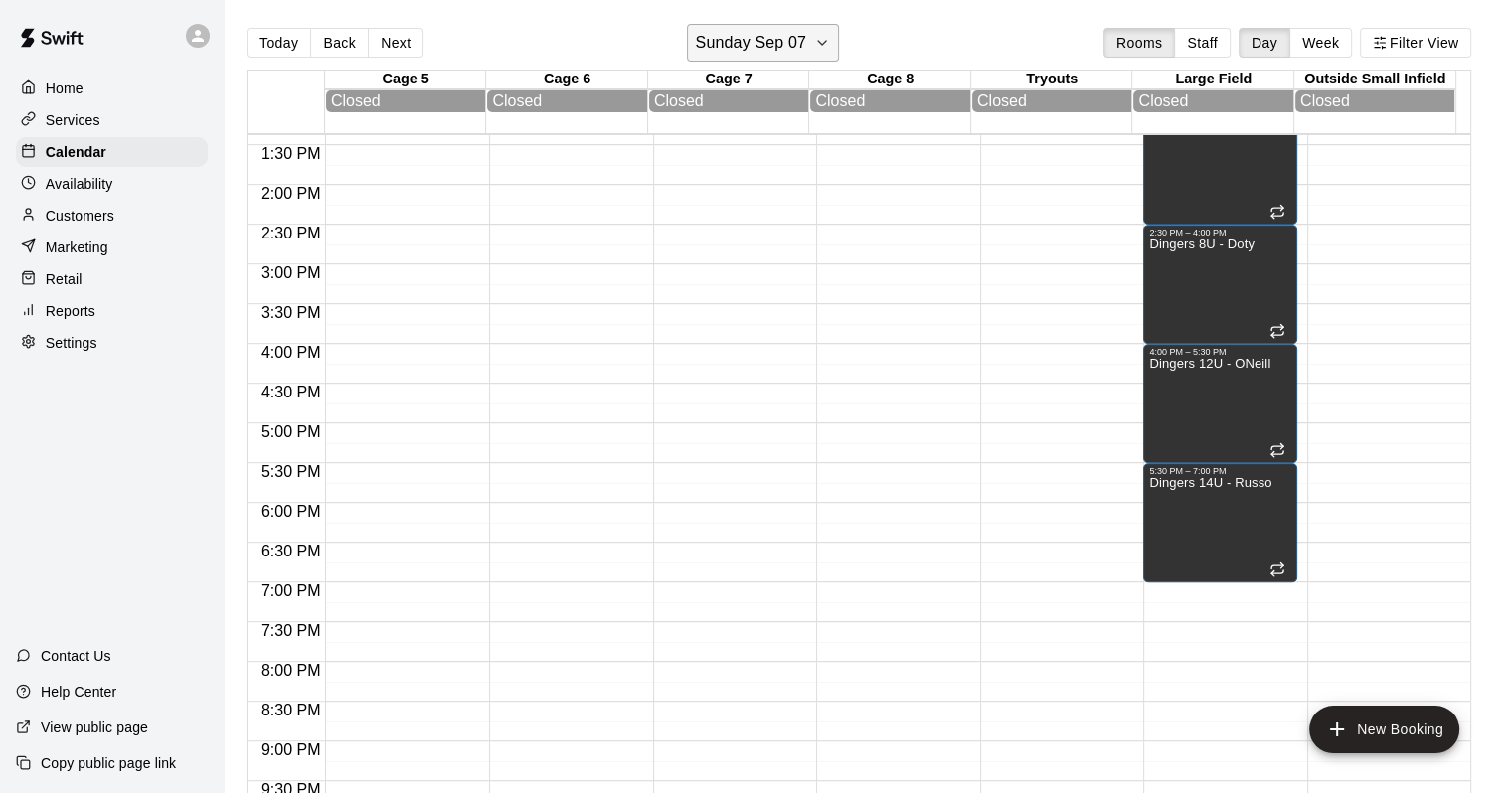 click on "Sunday Sep 07" at bounding box center [751, 43] 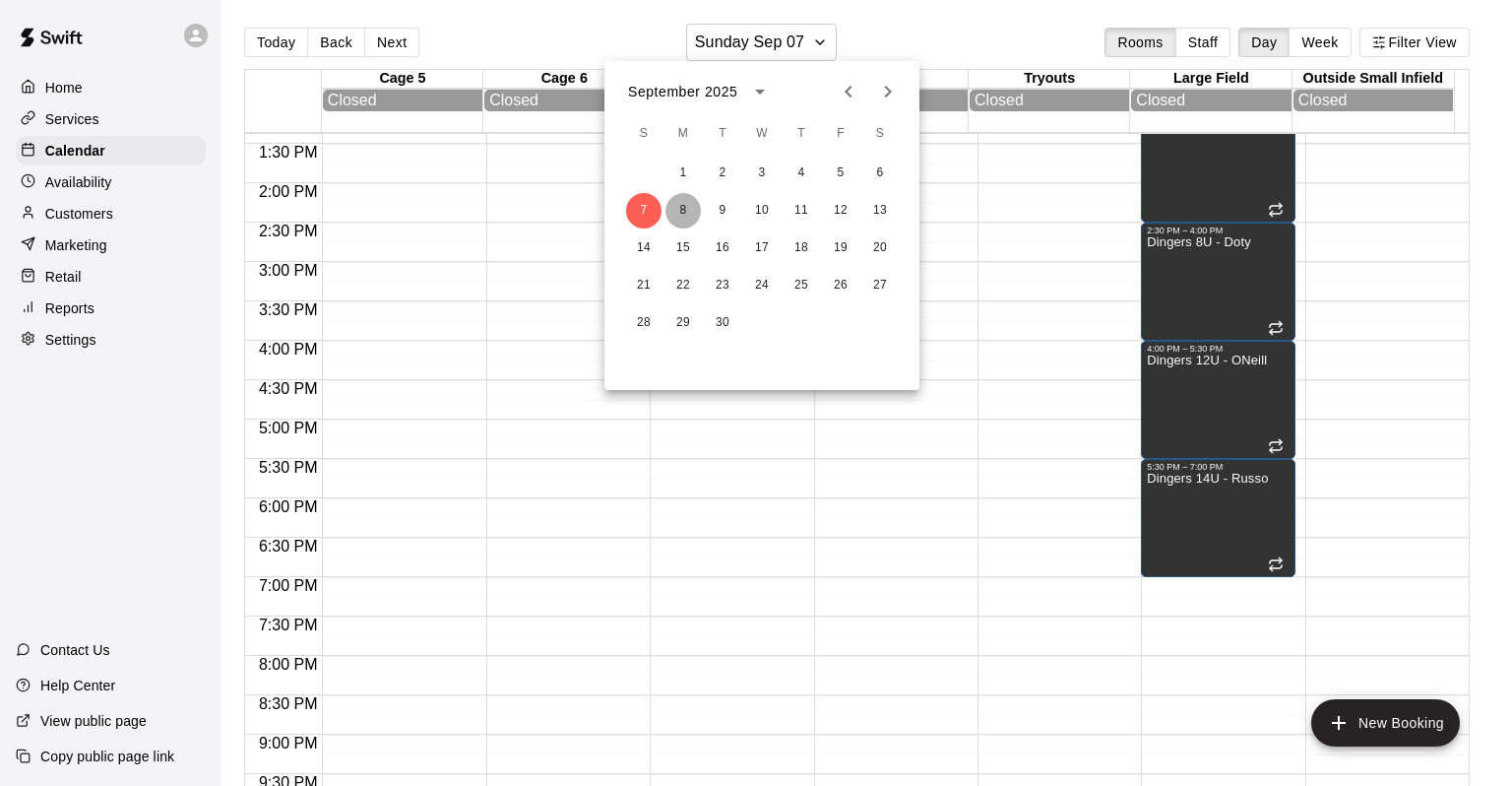 click on "8" at bounding box center [683, 211] 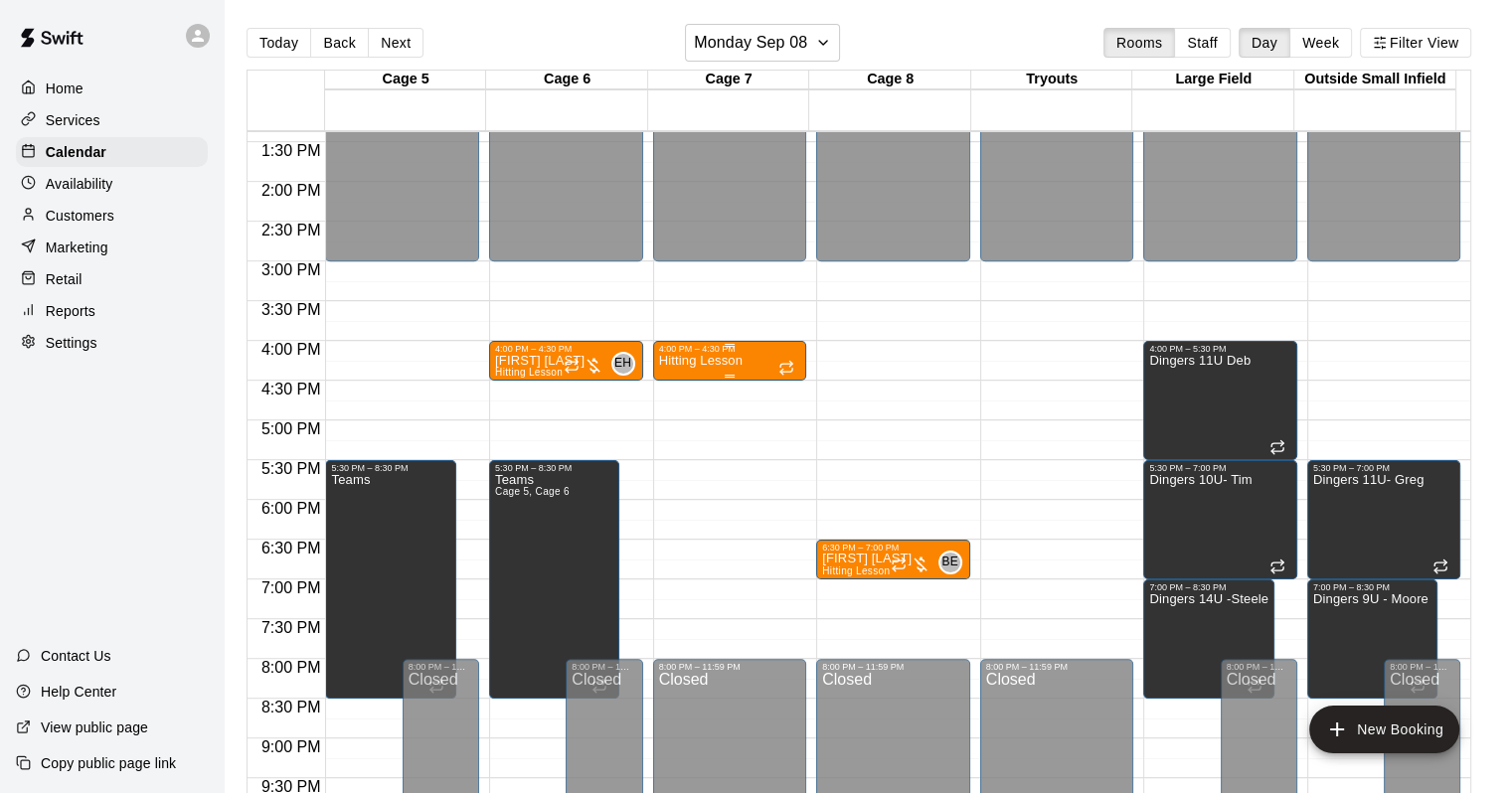 click on "Hitting Lesson" at bounding box center (730, 750) 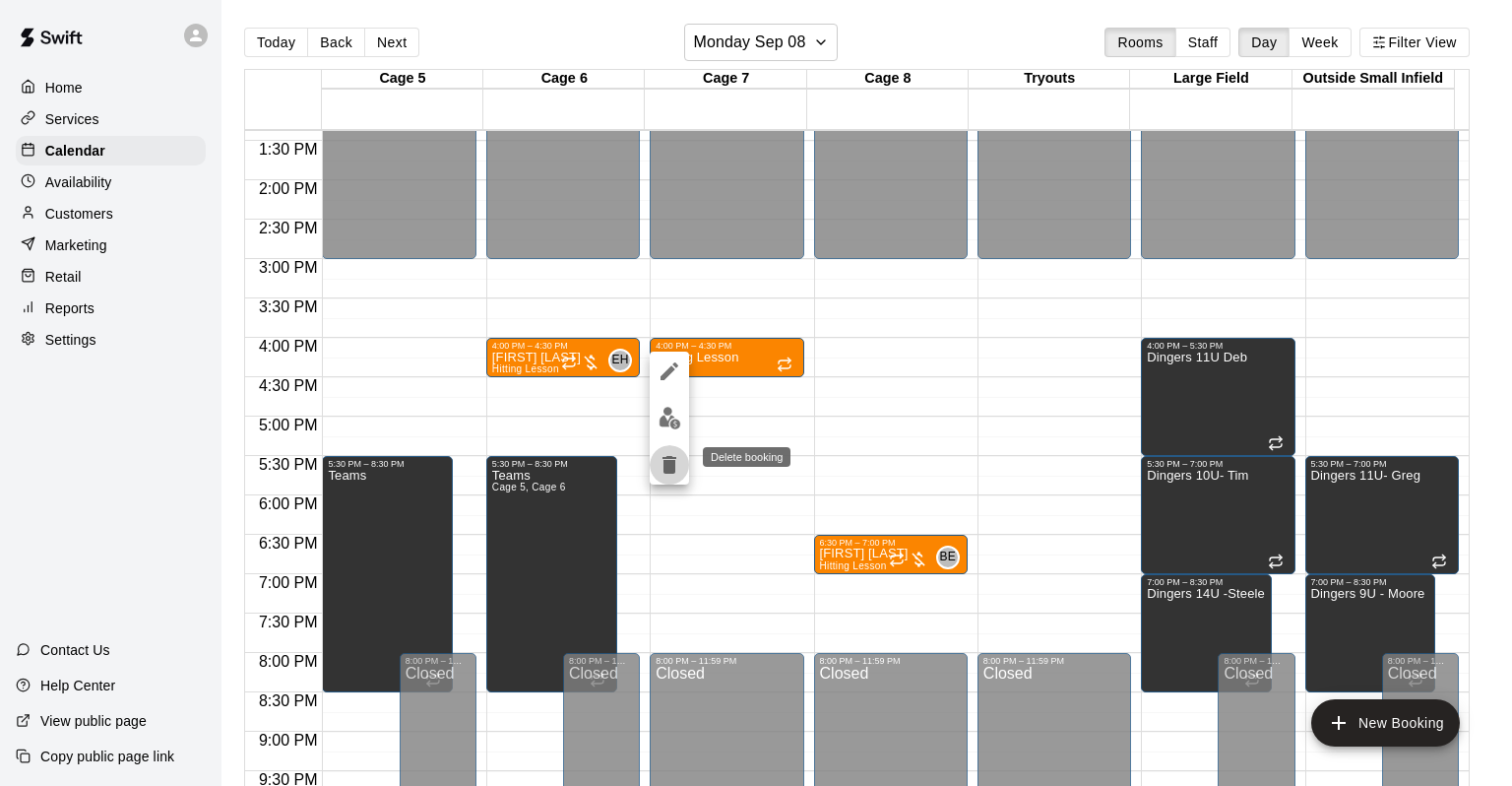click 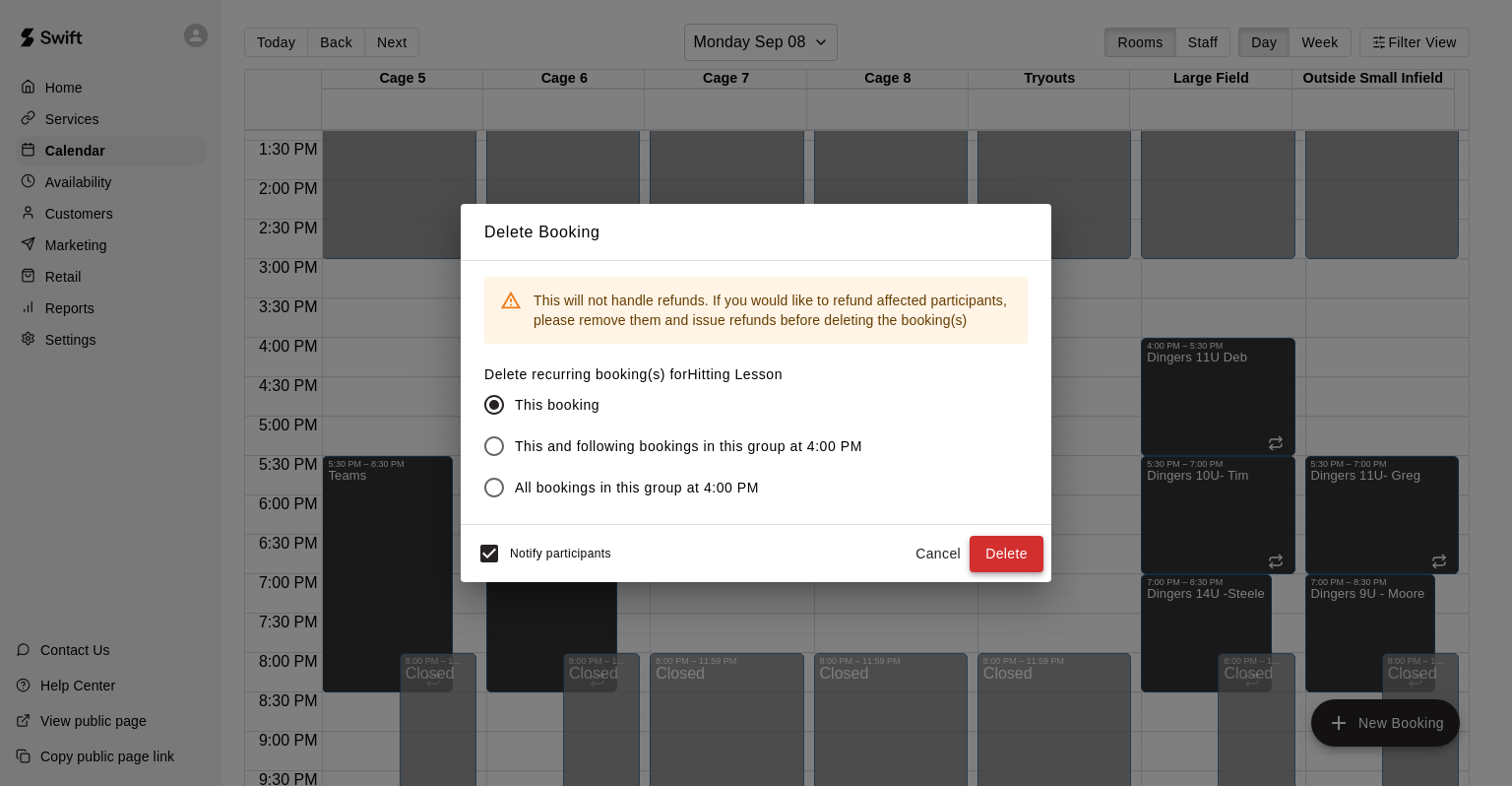 click on "Delete" at bounding box center (1006, 554) 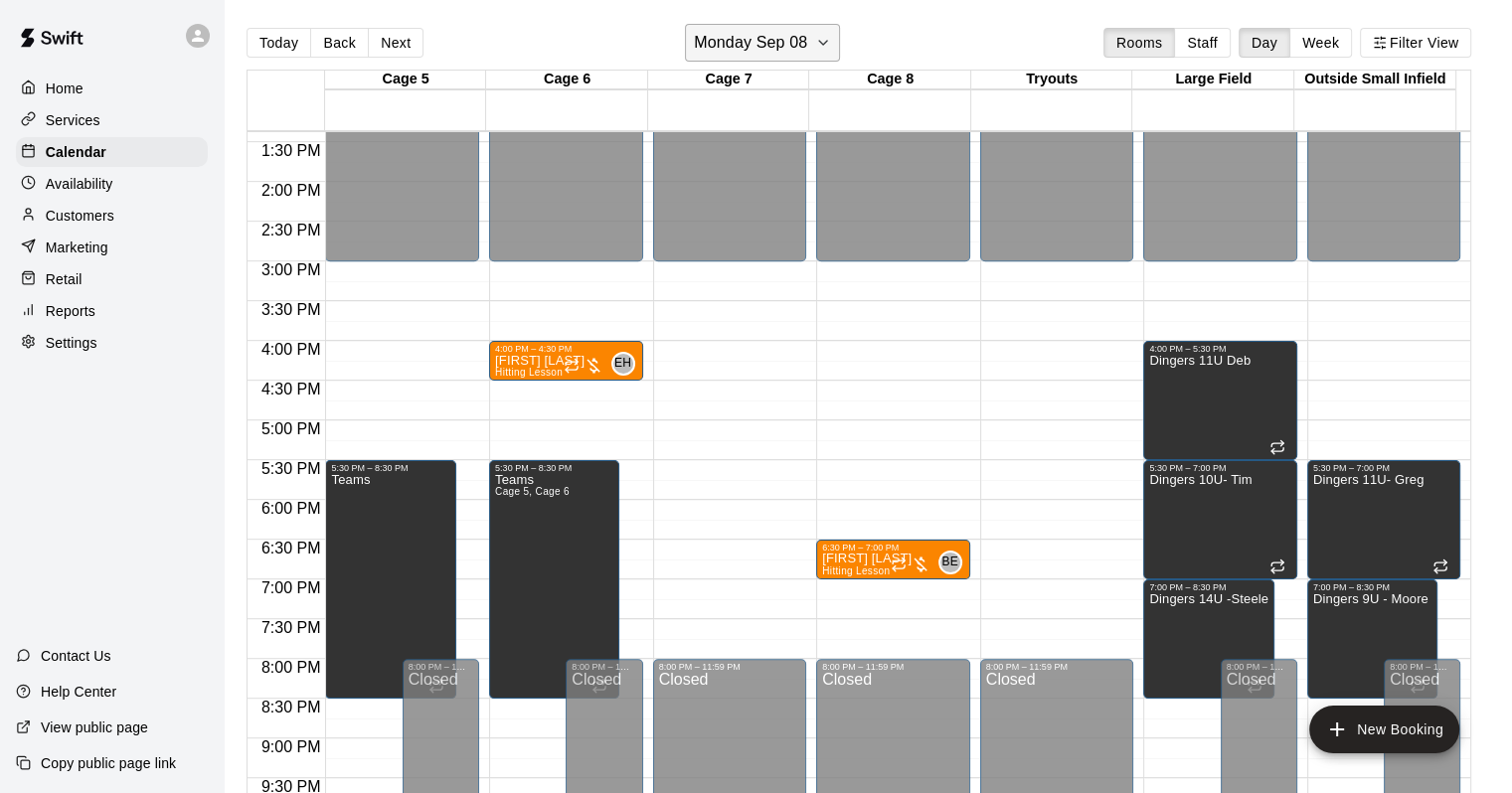 click on "Monday Sep 08" at bounding box center [751, 43] 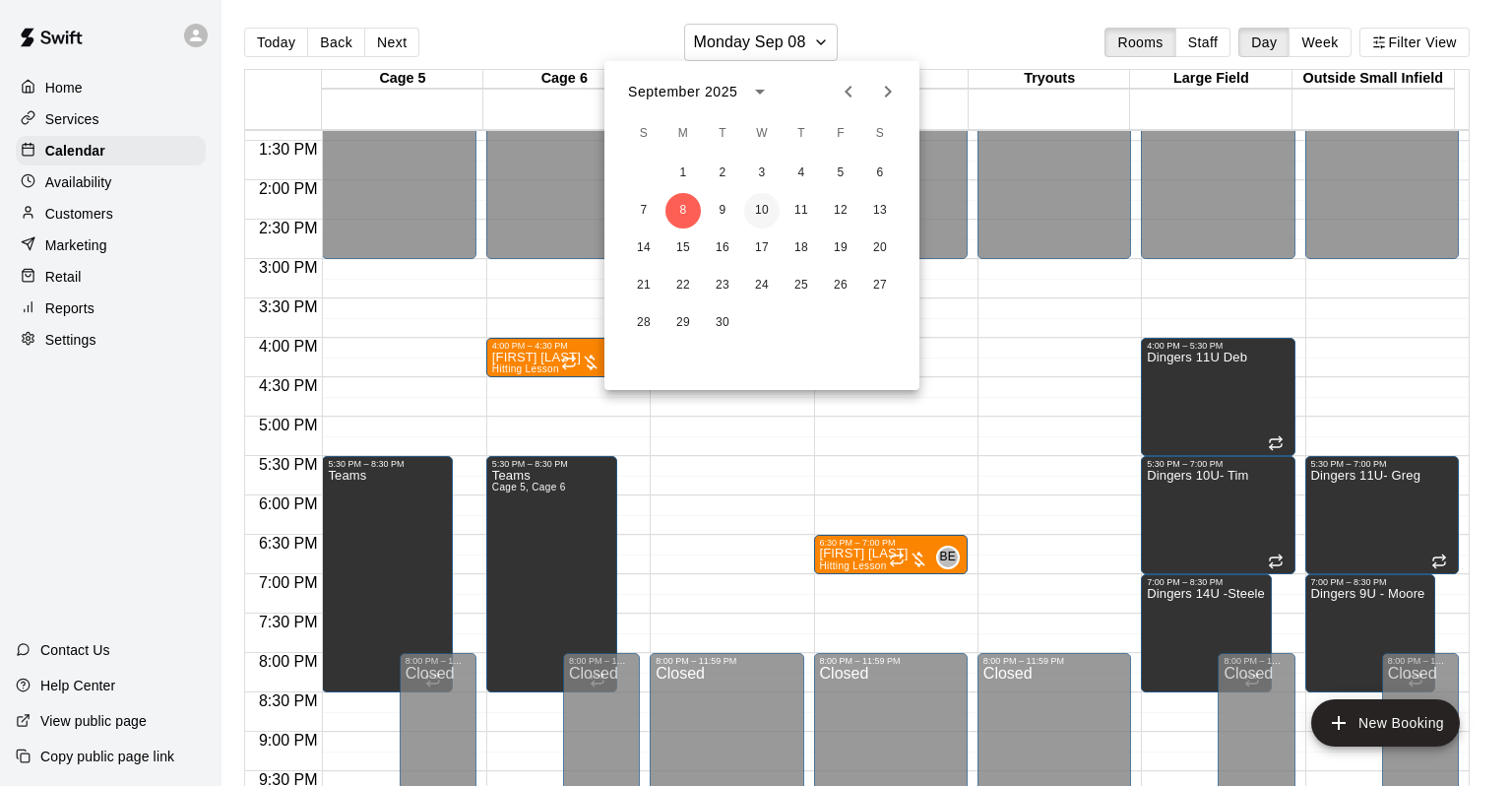 click on "10" at bounding box center (762, 211) 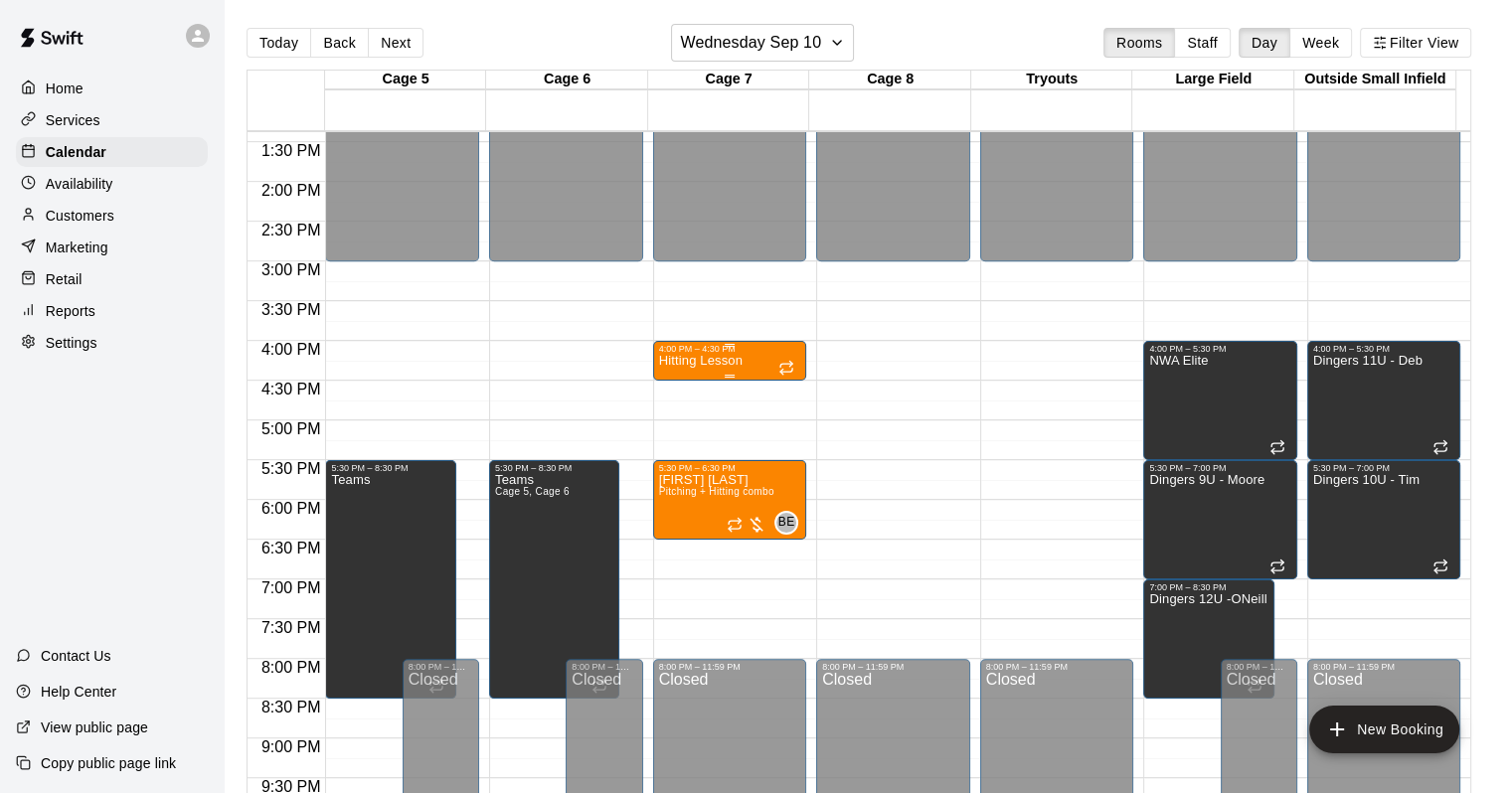 click on "4:00 PM – 4:30 PM" at bounding box center [730, 349] 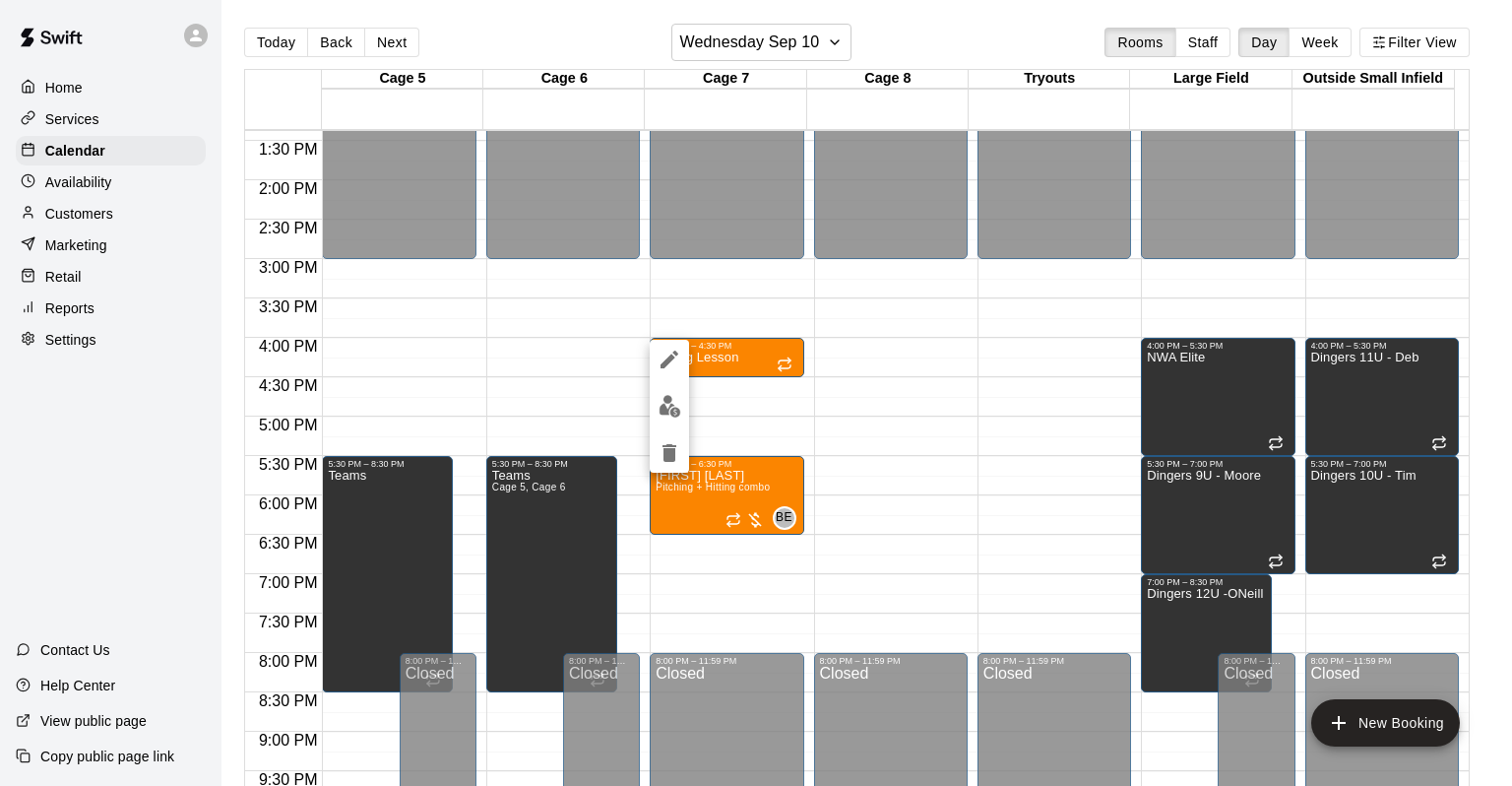 click 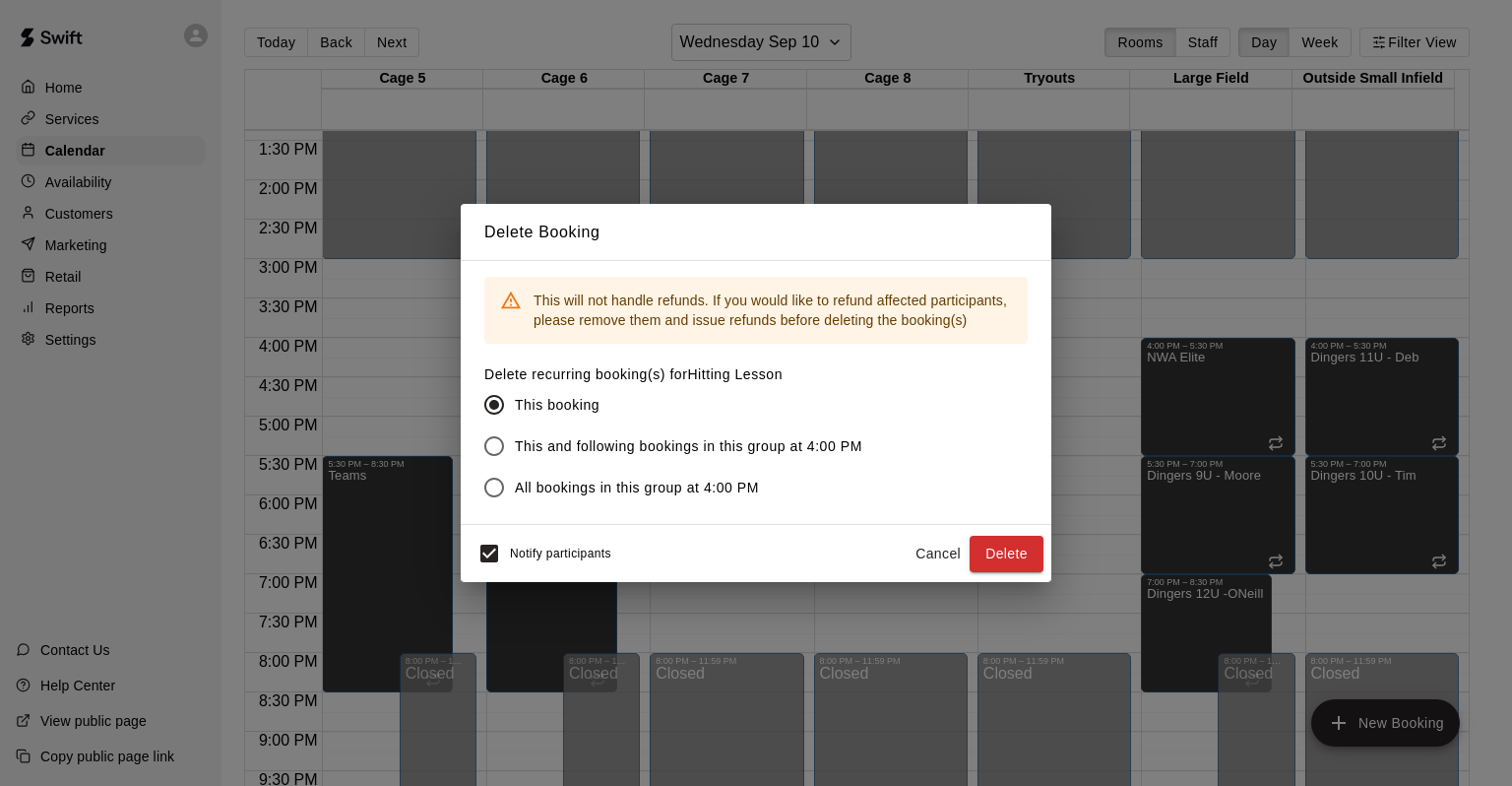 click on "Delete" at bounding box center (1006, 554) 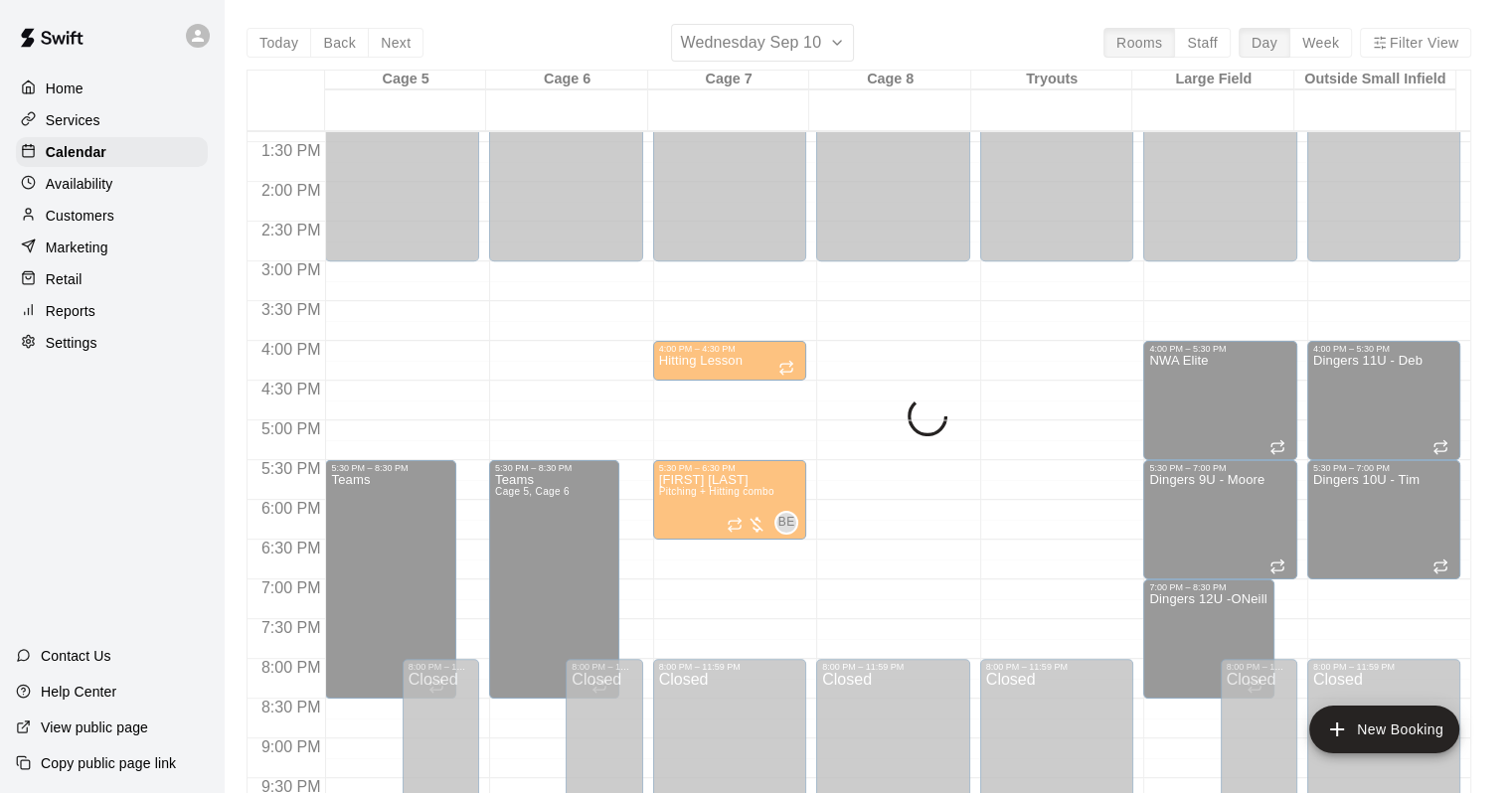 click on "Today Back Next [DAY] [MONTH] [DAY_NUM] Rooms Staff Day Week Filter View Cage 5 [DAY_NUM] Wed Cage 6 [DAY_NUM] Wed Cage 7 [DAY_NUM] Wed Cage 8 [DAY_NUM] Wed Tryouts [DAY_NUM] Wed Large Field [DAY_NUM] Wed Outside Small Infield [DAY_NUM] Wed 12:00 AM 12:30 AM 1:00 AM 1:30 AM 2:00 AM 2:30 AM 3:00 AM 3:30 AM 4:00 AM 4:30 AM 5:00 AM 5:30 AM 6:00 AM 6:30 AM 7:00 AM 7:30 AM 8:00 AM 8:30 AM 9:00 AM 9:30 AM 10:00 AM 10:30 AM 11:00 AM 11:30 AM 12:00 PM 12:30 PM 1:00 PM 1:30 PM 2:00 PM 2:30 PM 3:00 PM 3:30 PM 4:00 PM 4:30 PM 5:00 PM 5:30 PM 6:00 PM 6:30 PM 7:00 PM 7:30 PM 8:00 PM 8:30 PM 9:00 PM 9:30 PM 10:00 PM 10:30 PM 11:00 PM 11:30 PM 12:00 AM – 3:00 PM Closed 5:30 PM – 8:30 PM Teams 8:00 PM – 11:59 PM Closed 12:00 AM – 3:00 PM Closed 5:30 PM – 8:30 PM Teams Cage 5, Cage 6 8:00 PM – 11:59 PM Closed 12:00 AM – 3:00 PM Closed 4:00 PM – 4:30 PM Hitting Lesson 5:30 PM – 6:30 PM [FIRST] [LAST] Pitching + Hitting combo BE 0 8:00 PM – 11:59 PM Closed 12:00 AM – 3:00 PM Closed 8:00 PM – 11:59 PM Closed 12:00 AM – 3:00 PM Closed 8:00 PM – 11:59 PM" at bounding box center (859, 420) 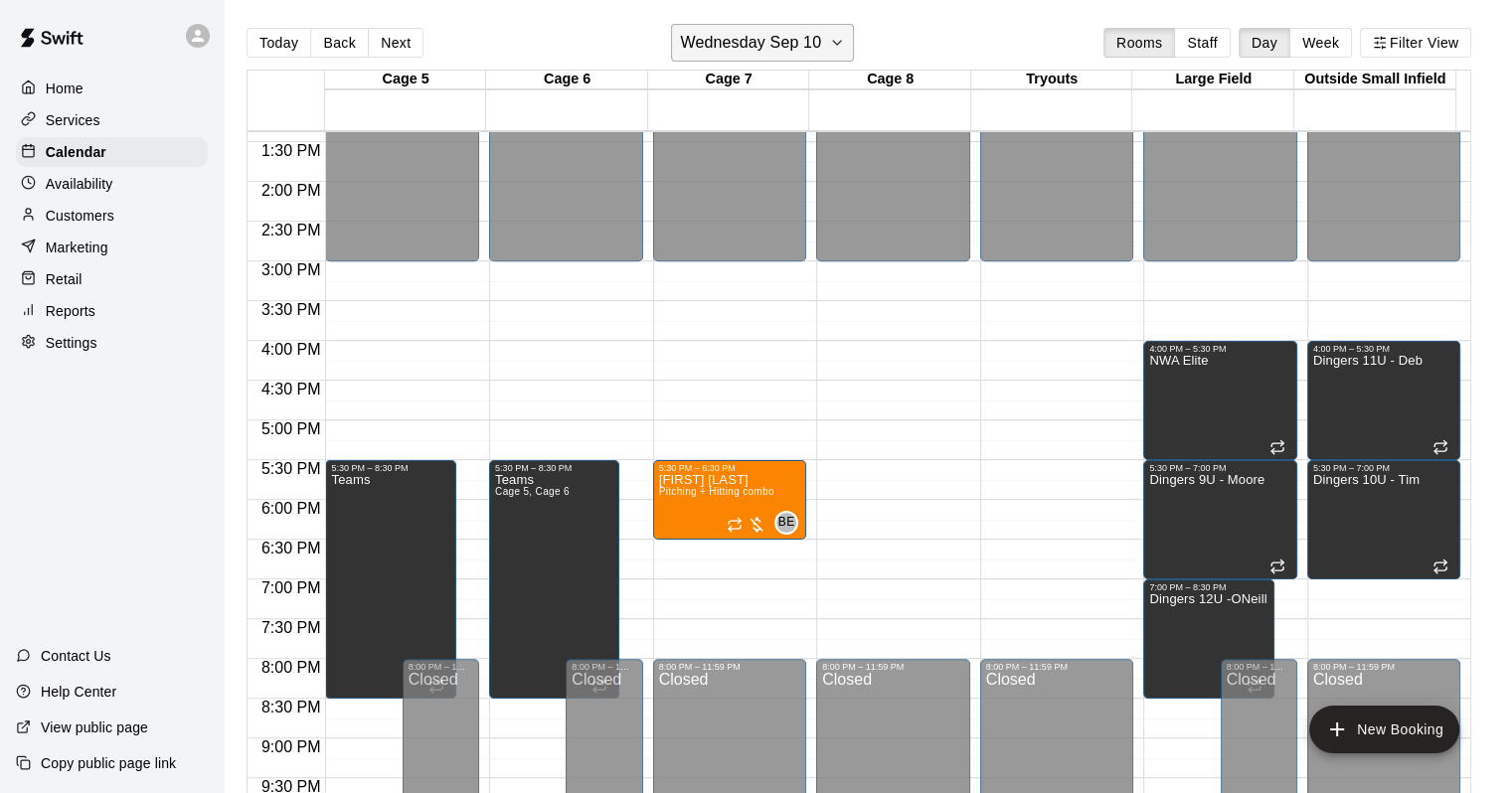 click on "Wednesday Sep 10" at bounding box center (751, 43) 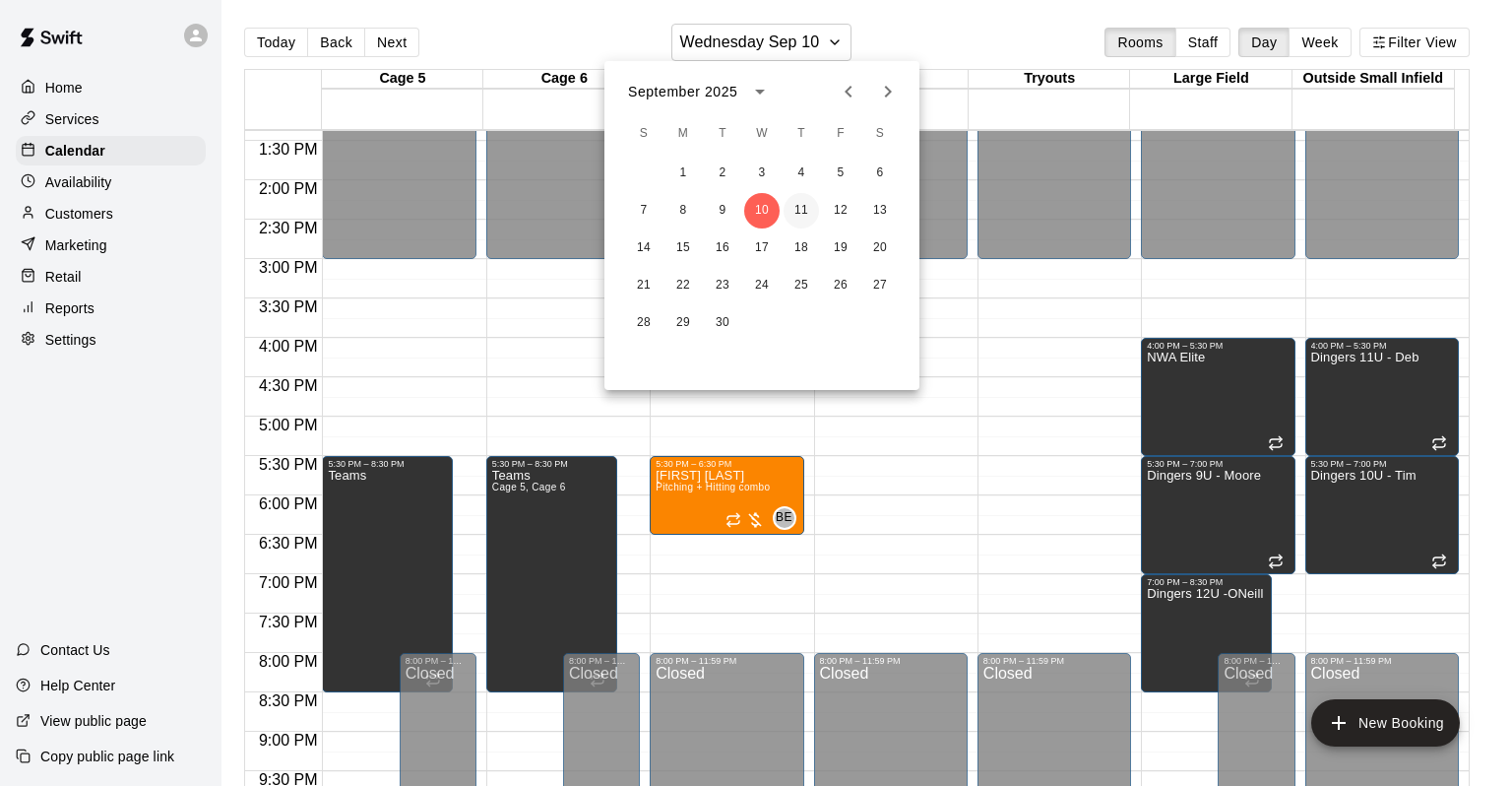 click on "11" at bounding box center (801, 211) 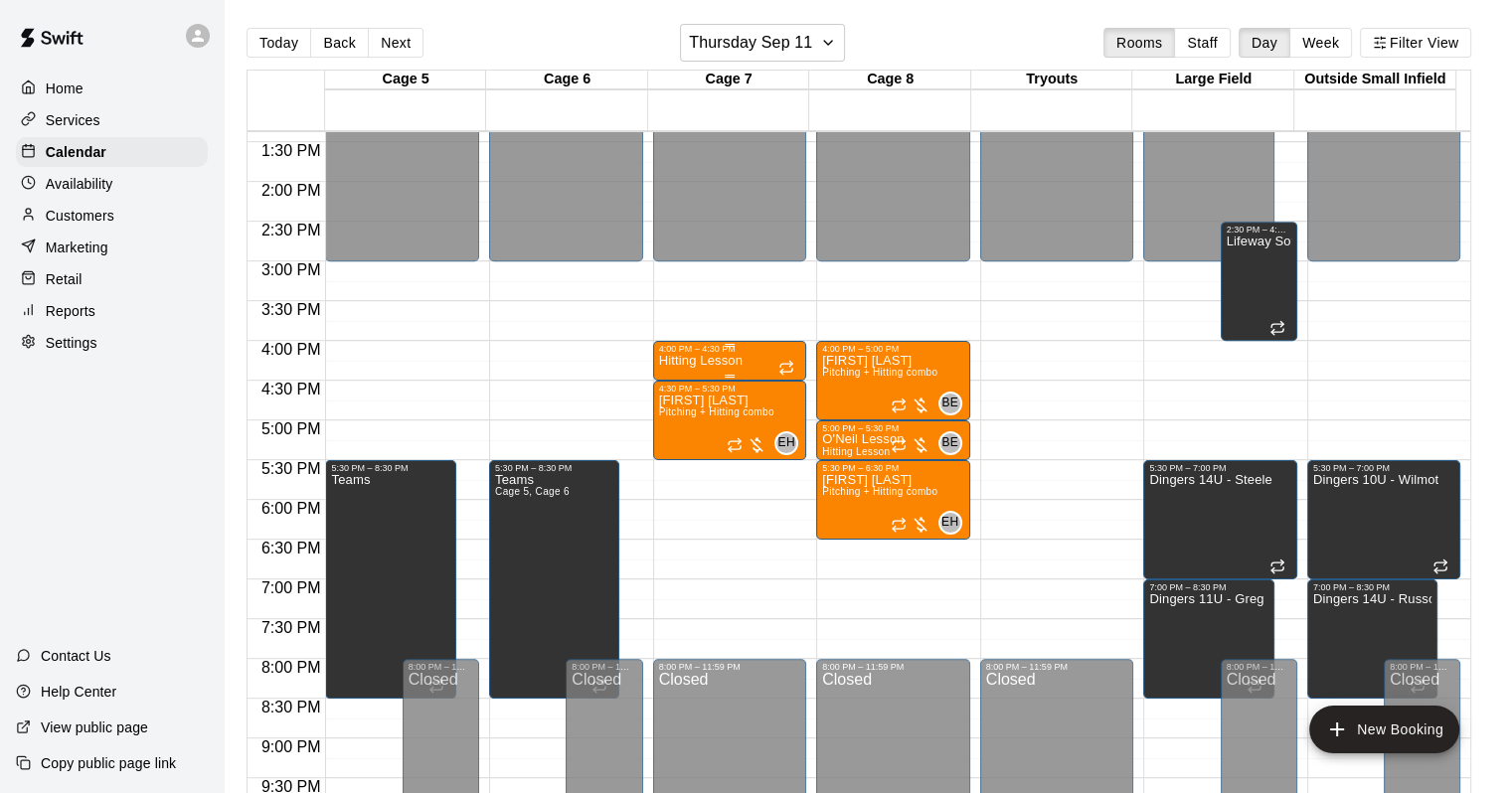 click on "Hitting Lesson" at bounding box center (701, 361) 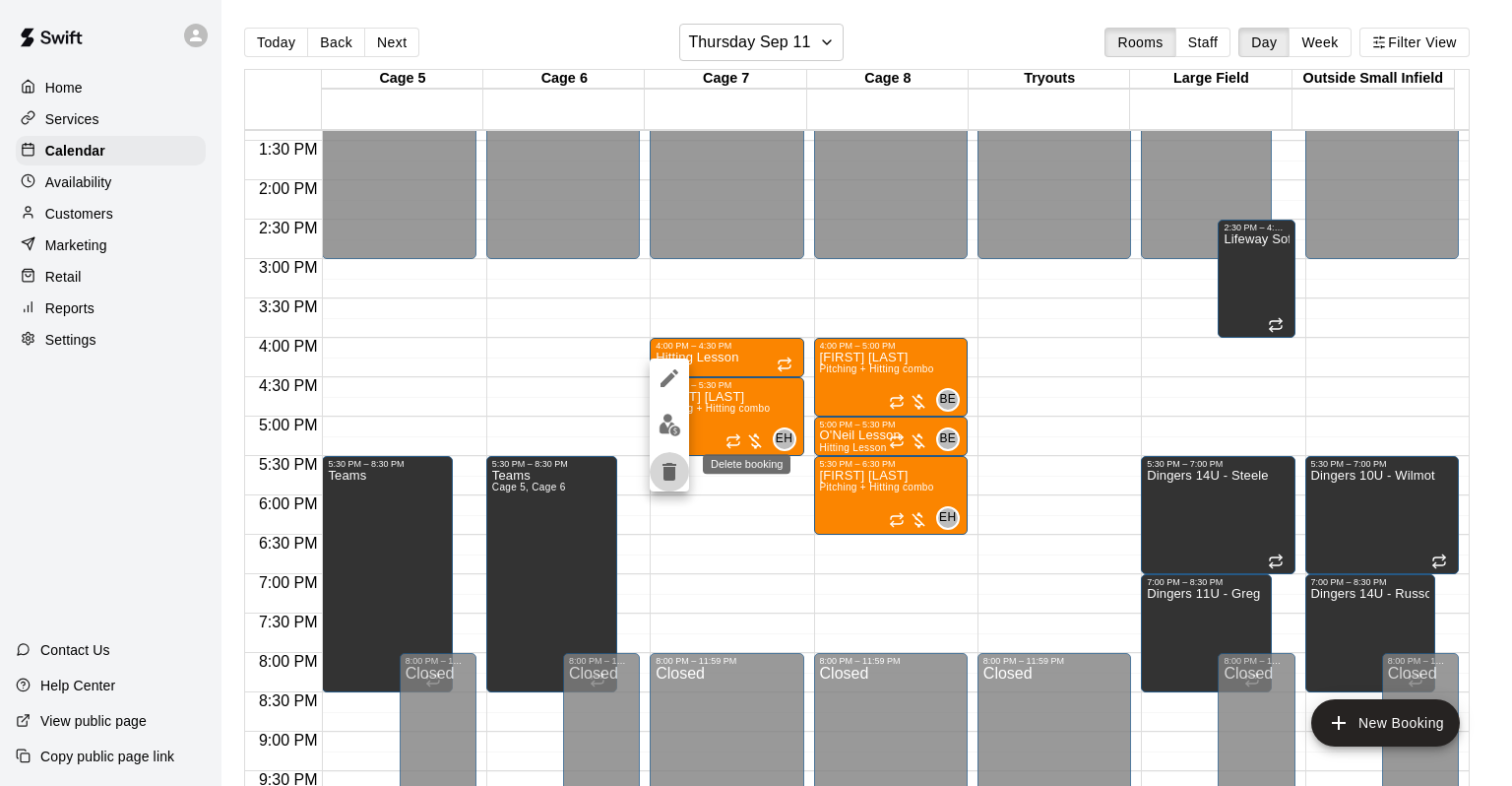 click 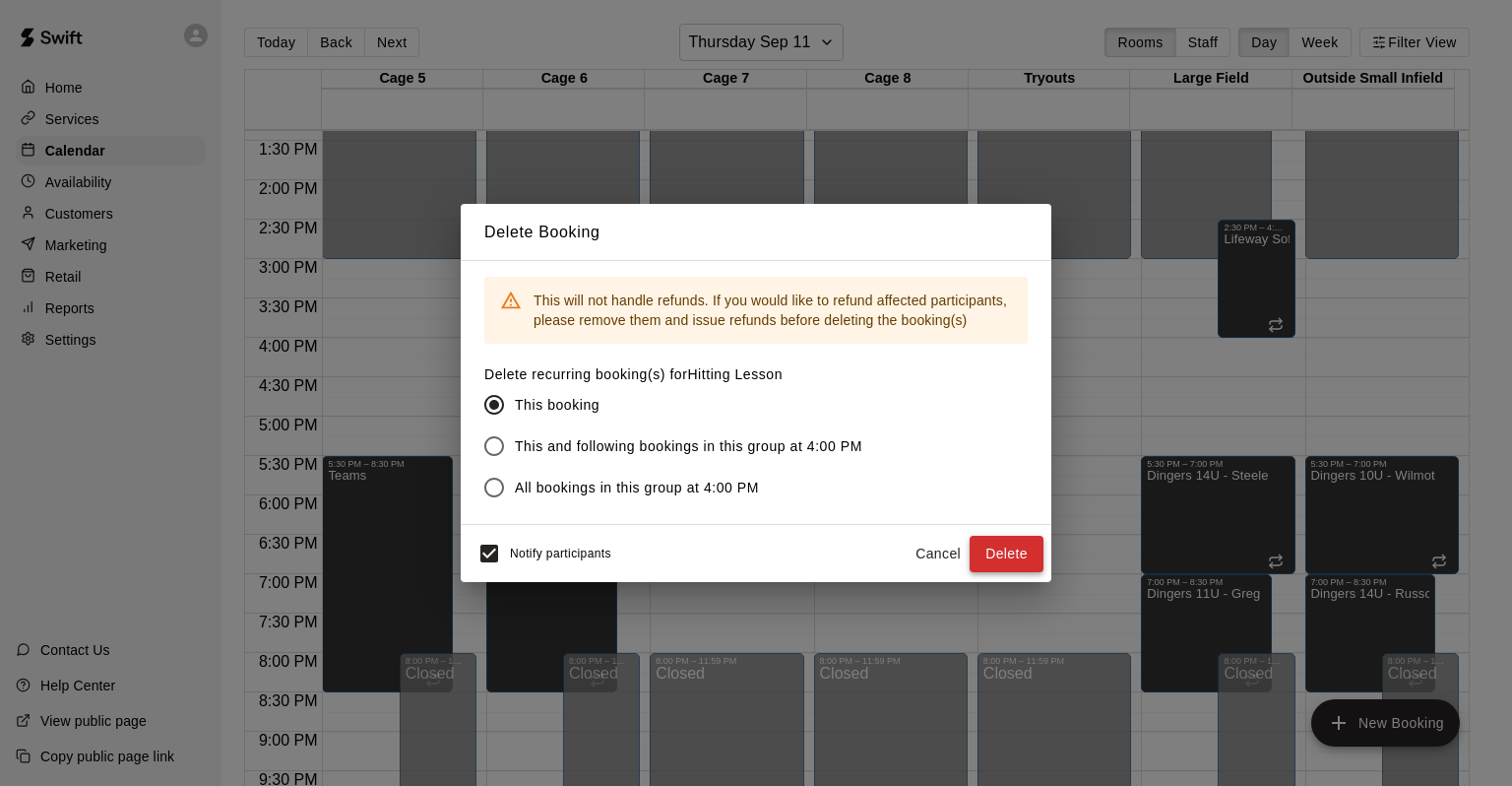 click on "Delete" at bounding box center (1006, 554) 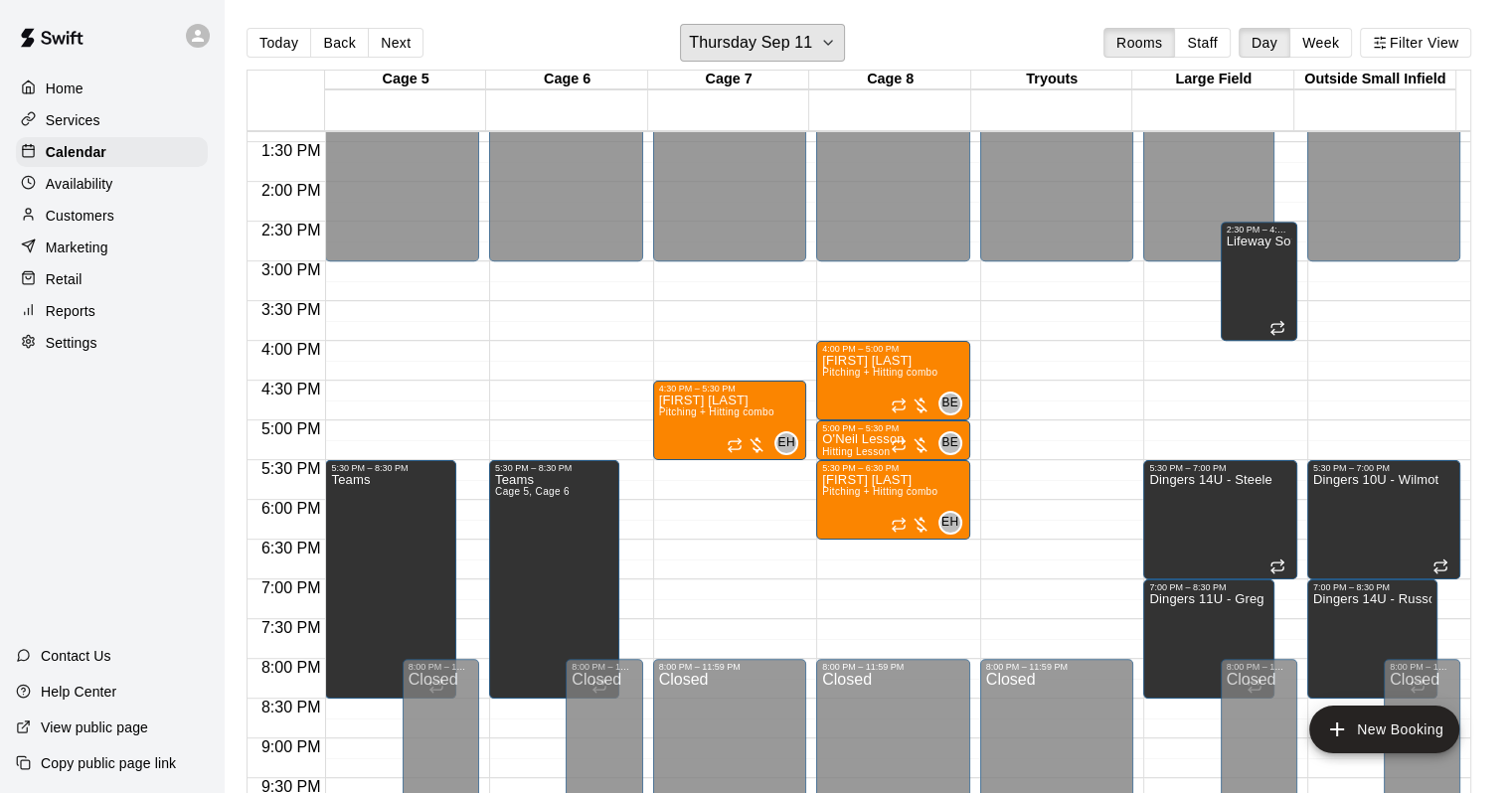 click on "Thursday Sep 11" at bounding box center (762, 43) 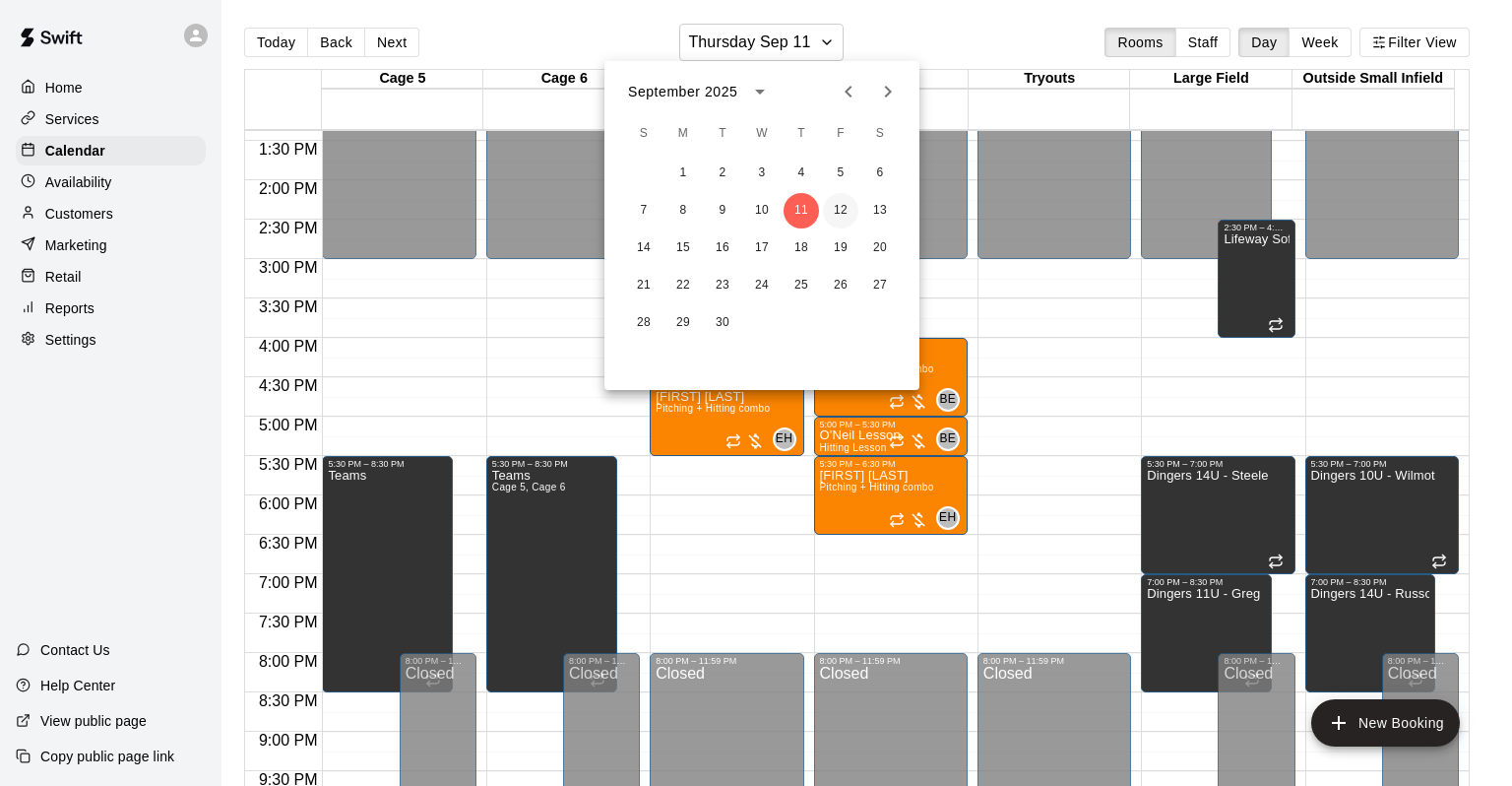 click on "12" at bounding box center [841, 211] 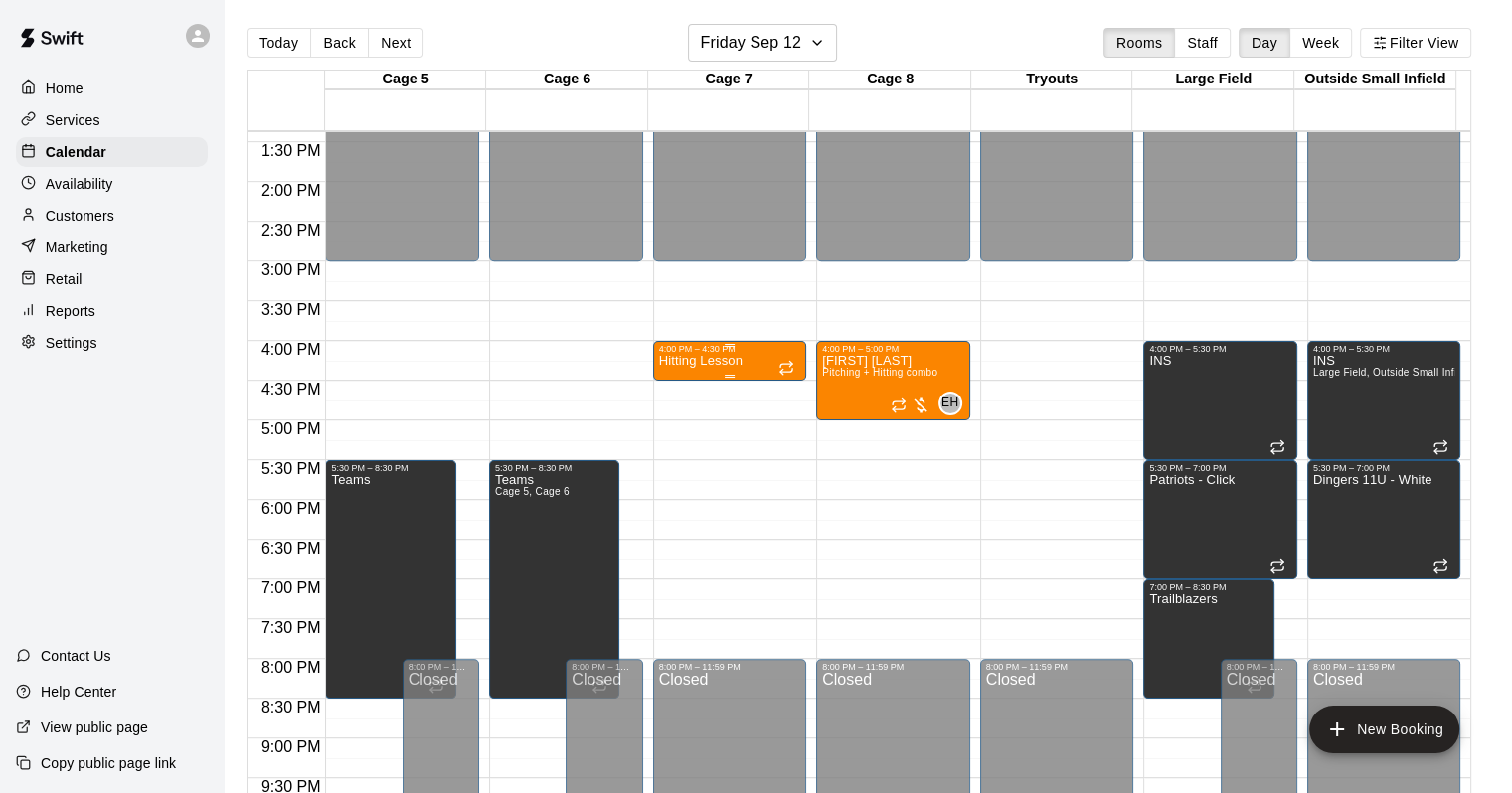 click on "Hitting Lesson" at bounding box center [701, 361] 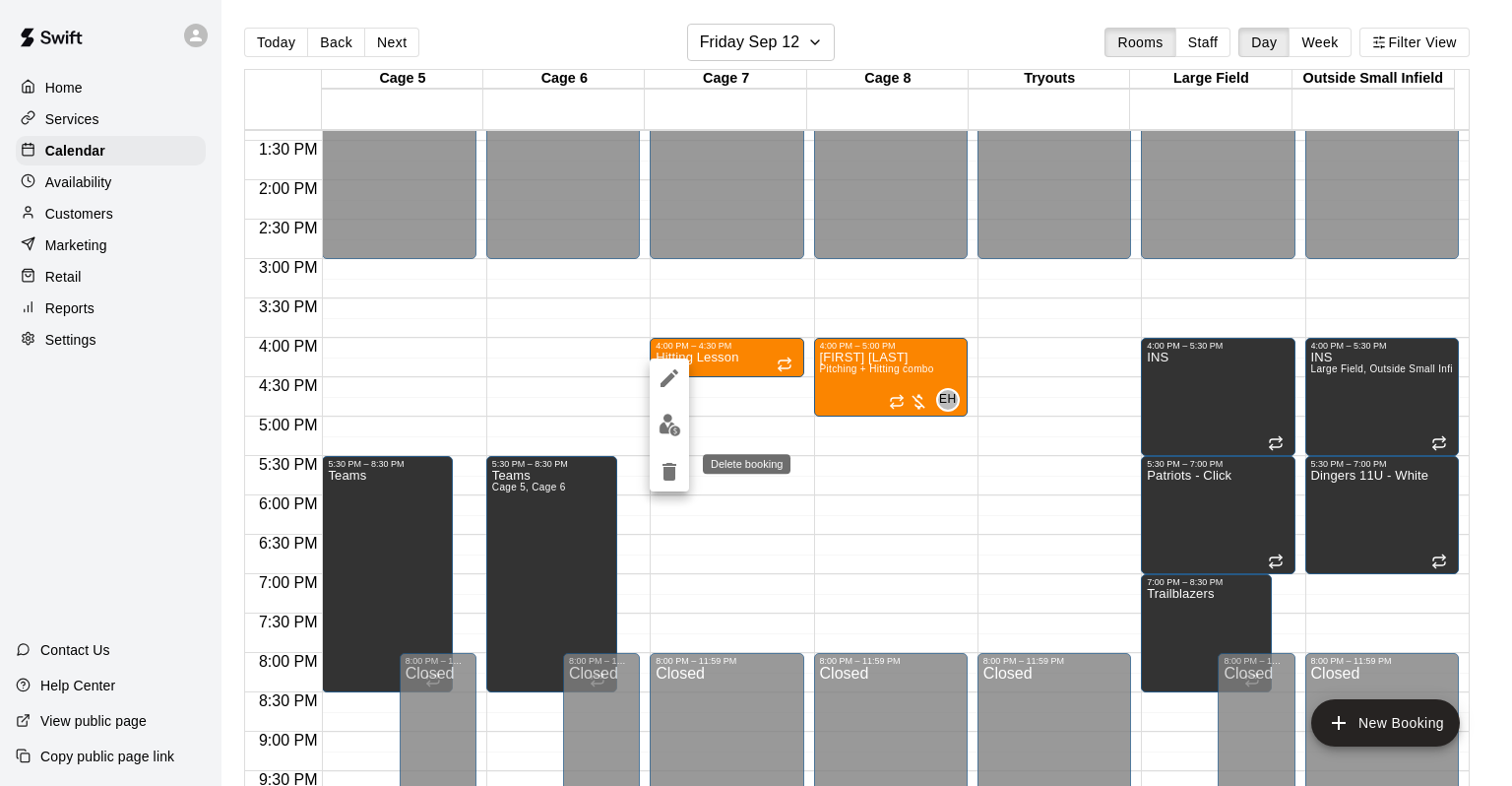 click 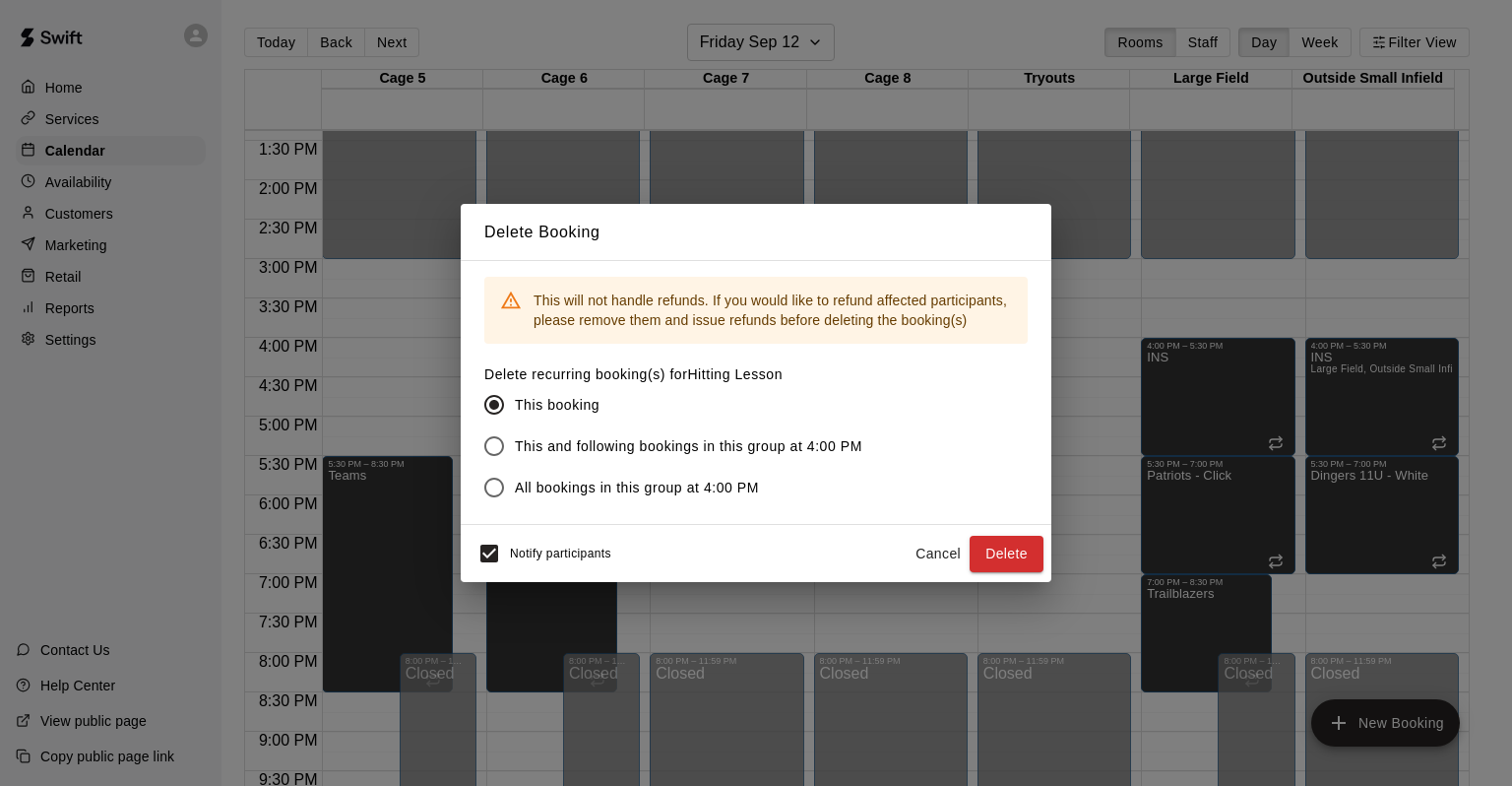 drag, startPoint x: 1020, startPoint y: 546, endPoint x: 1006, endPoint y: 538, distance: 16.124515 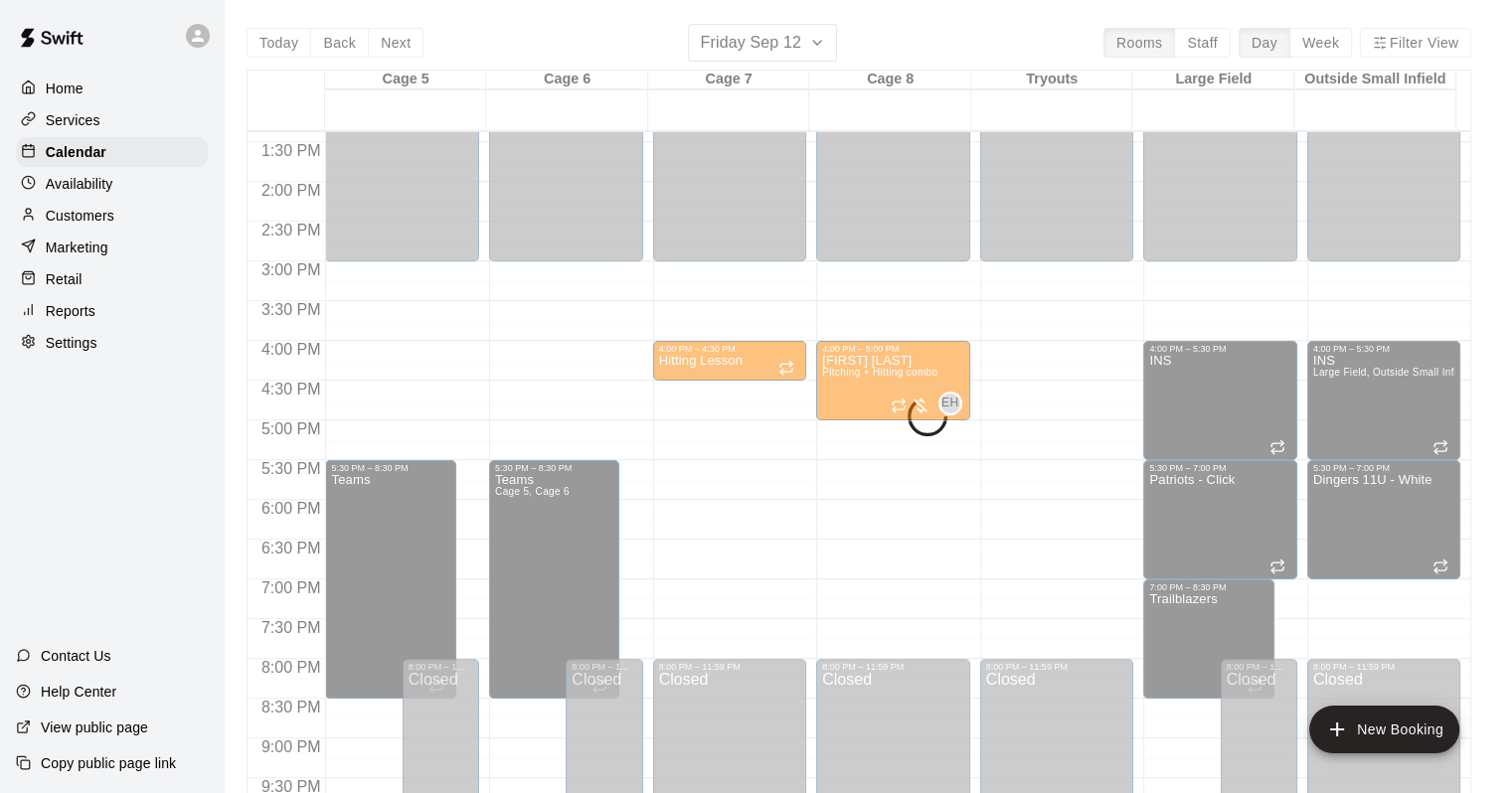 click on "Today Back Next [DAY_OF_WEEK] [MONTH] [DAY] Rooms Staff Day Week Filter View Cage 5 [DAY] [DAY_ABBR] Cage 6 [DAY] [DAY_ABBR] Cage 7 [DAY] [DAY_ABBR] Cage 8 [DAY] [DAY_ABBR] Tryouts [DAY] [DAY_ABBR] Large Field [DAY] [DAY_ABBR] Outside Small Infield [DAY] [DAY_ABBR] 12:00 AM 12:30 AM 1:00 AM 1:30 AM 2:00 AM 2:30 AM 3:00 AM 3:30 AM 4:00 AM 4:30 AM 5:00 AM 5:30 AM 6:00 AM 6:30 AM 7:00 AM 7:30 AM 8:00 AM 8:30 AM 9:00 AM 9:30 AM 10:00 AM 10:30 AM 11:00 AM 11:30 AM 12:00 PM 12:30 PM 1:00 PM 1:30 PM 2:00 PM 2:30 PM 3:00 PM 3:30 PM 4:00 PM 4:30 PM 5:00 PM 5:30 PM 6:00 PM 6:30 PM 7:00 PM 7:30 PM 8:00 PM 8:30 PM 9:00 PM 9:30 PM 10:00 PM 10:30 PM 11:00 PM 11:30 PM 12:00 AM – 3:00 PM Closed 5:30 PM – 8:30 PM Teams 8:00 PM – 11:59 PM Closed 12:00 AM – 3:00 PM Closed 5:30 PM – 8:30 PM Teams 8:00 PM – 11:59 PM Closed 12:00 AM – 3:00 PM Closed 4:00 PM – 4:30 PM Hitting Lesson 8:00 PM – 11:59 PM Closed 12:00 AM – 3:00 PM Closed 4:00 PM – 5:00 PM [FIRST] [LAST] Pitching + Hitting combo EH 0 8:00 PM – 11:59 PM Closed" at bounding box center (859, 420) 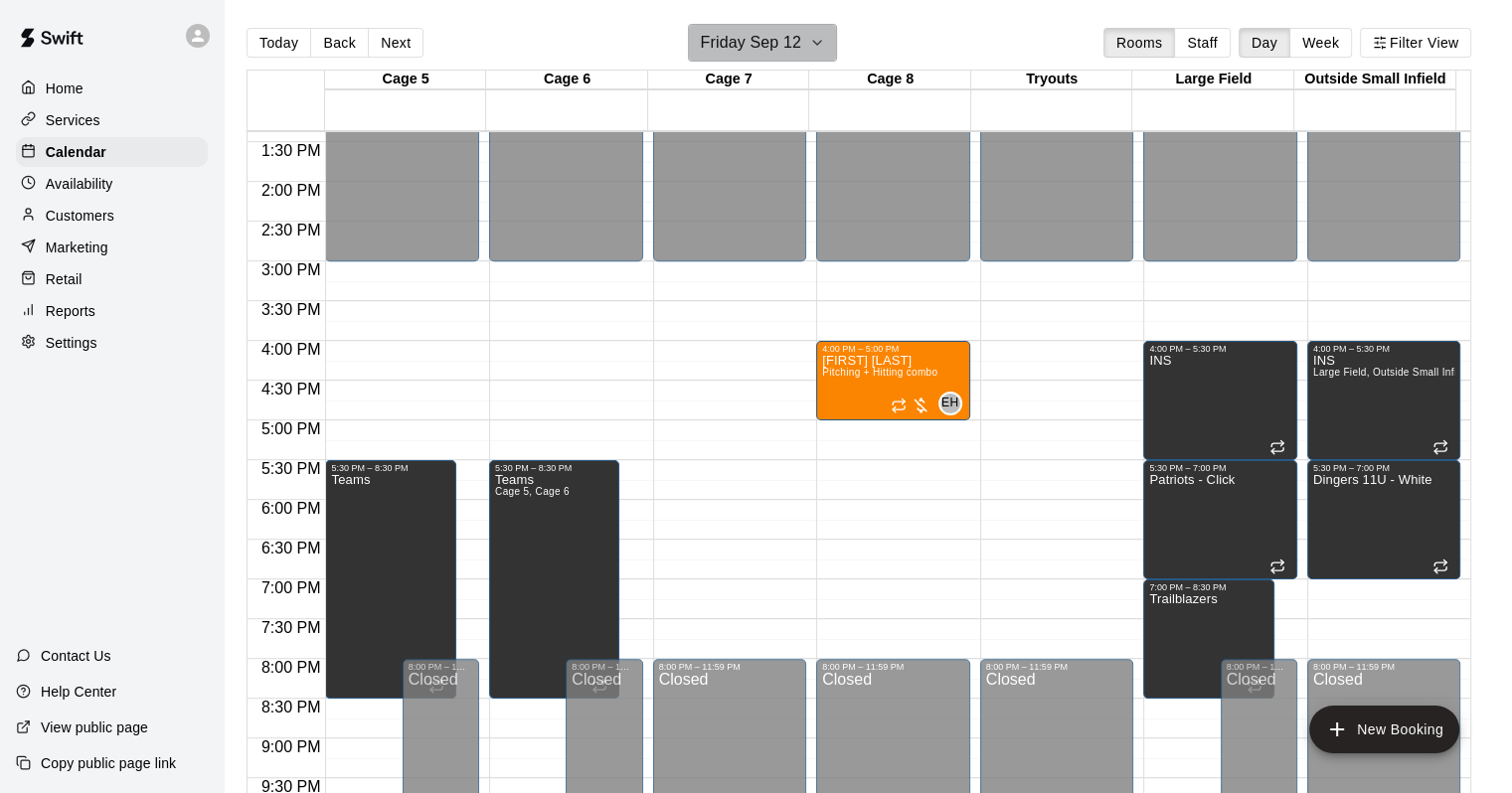 click on "Friday Sep 12" at bounding box center (751, 43) 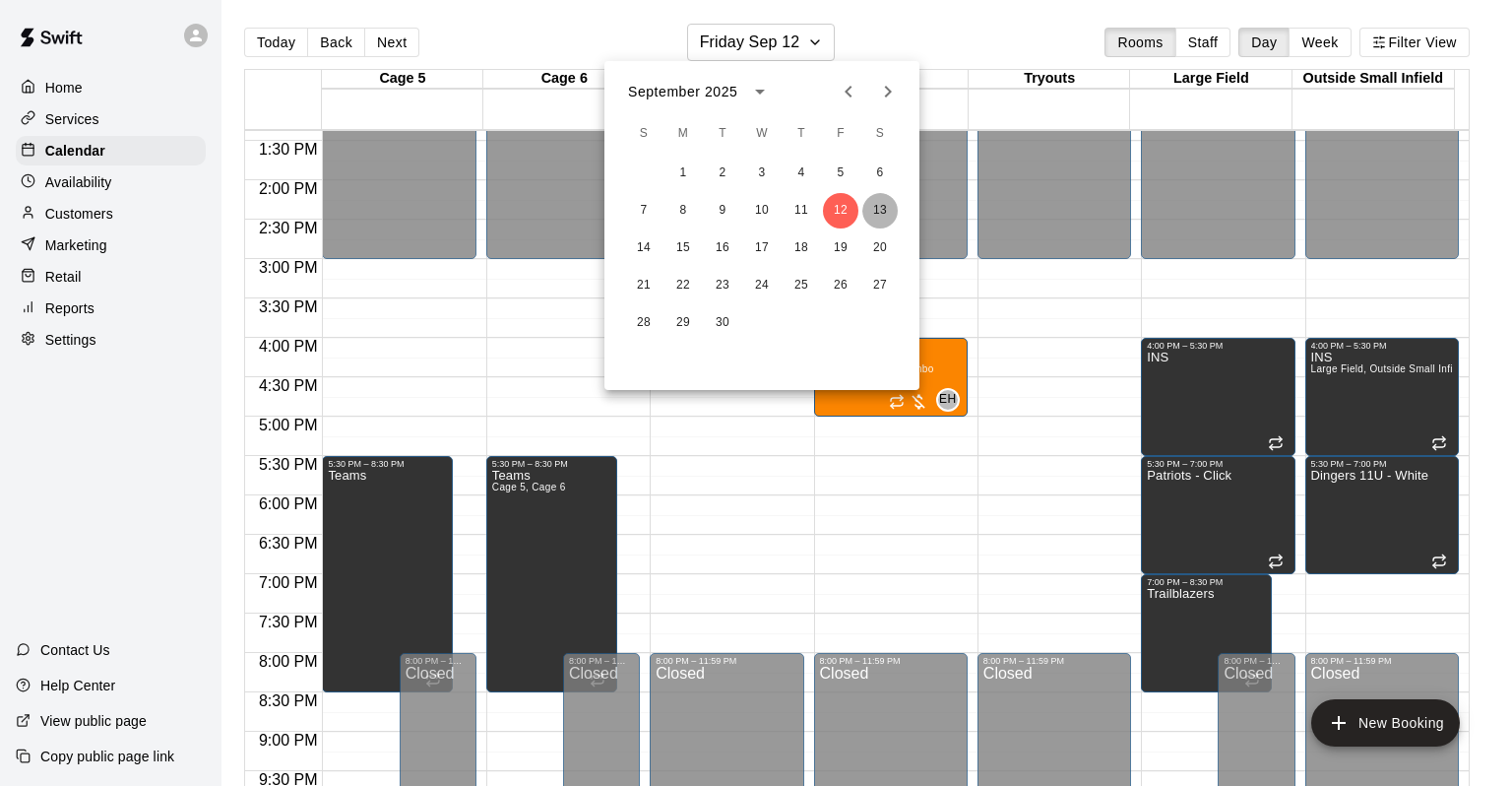 click on "13" at bounding box center [880, 211] 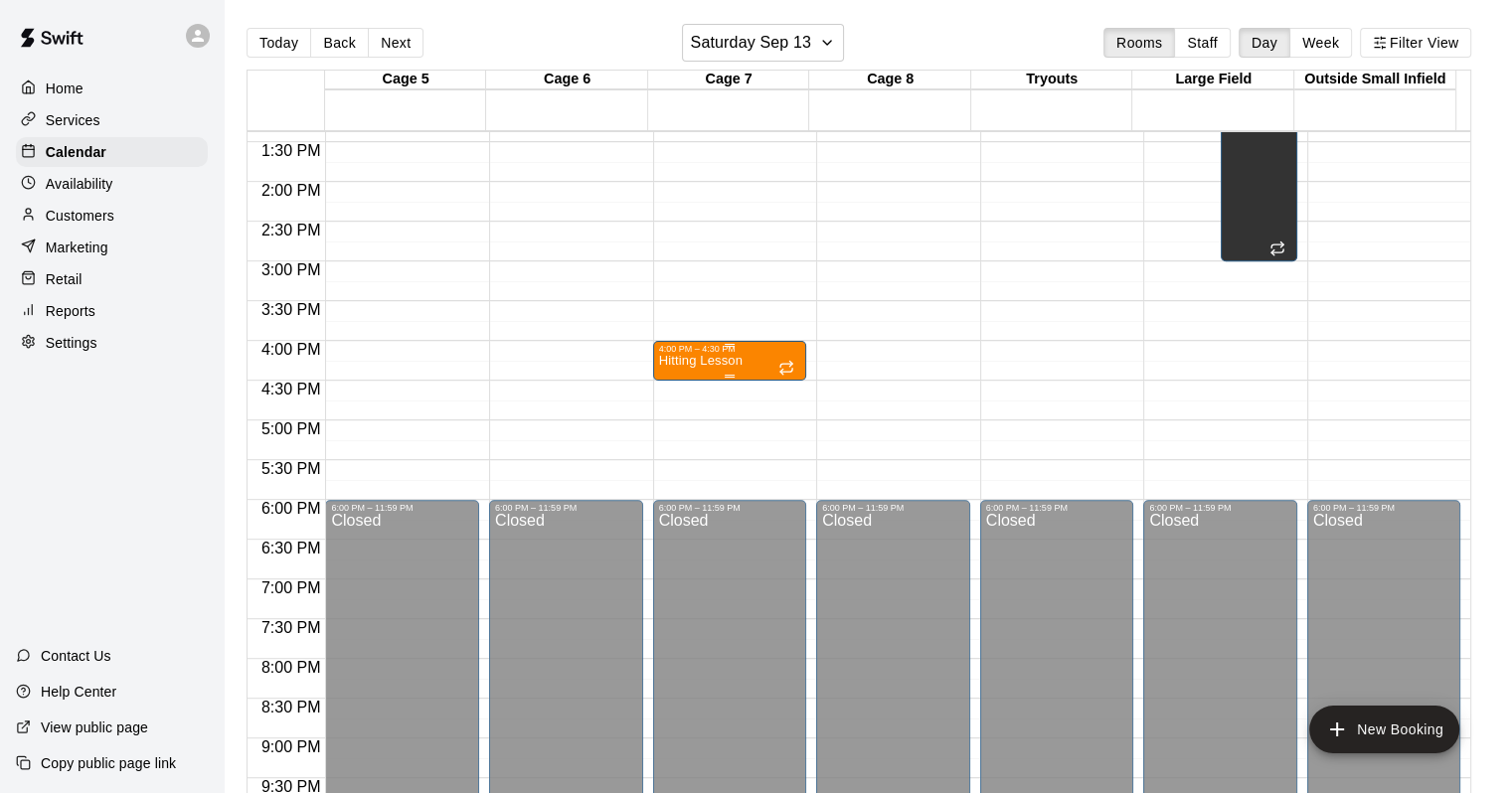 click on "4:00 PM – 4:30 PM" at bounding box center (730, 349) 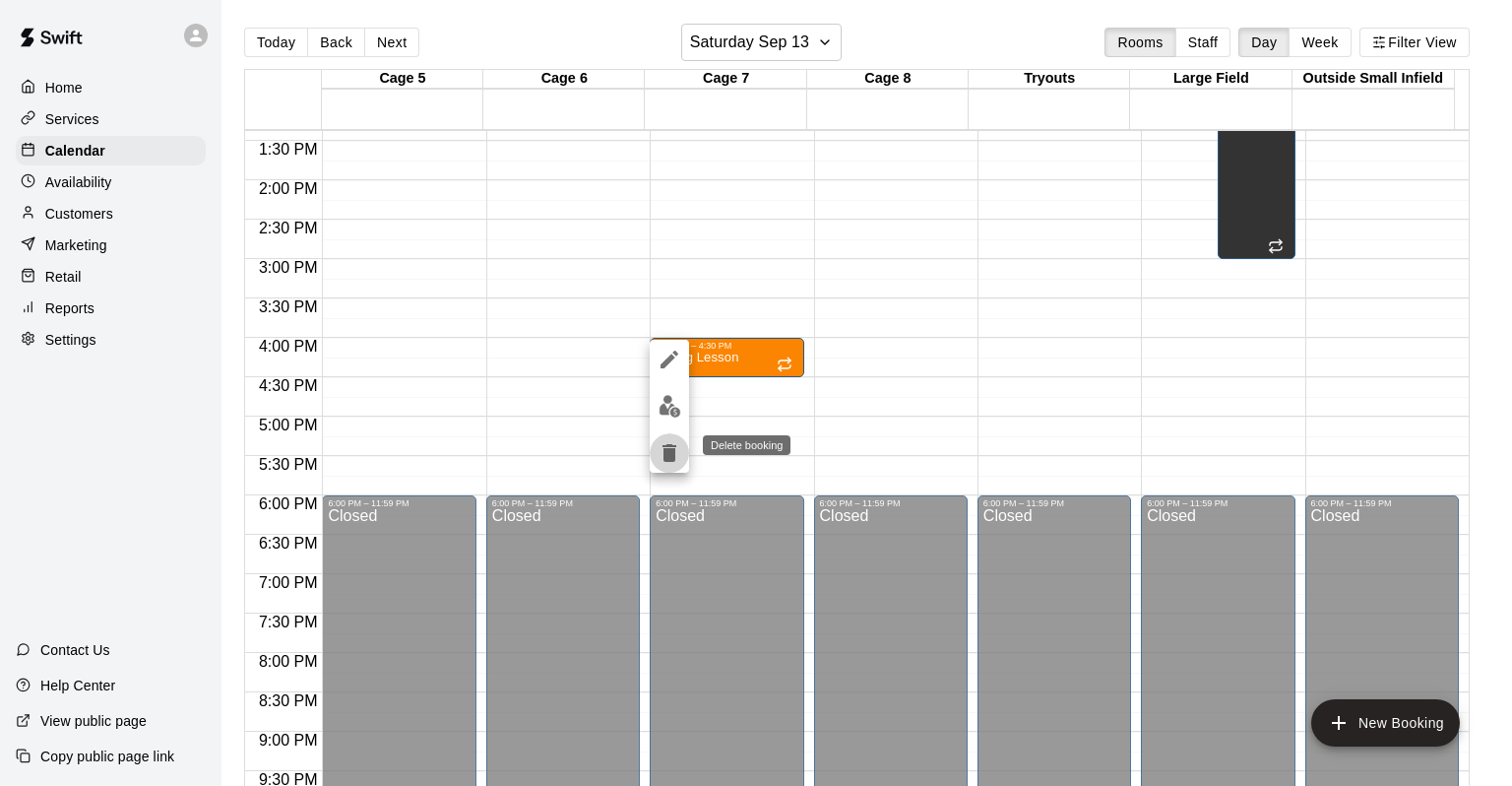 click 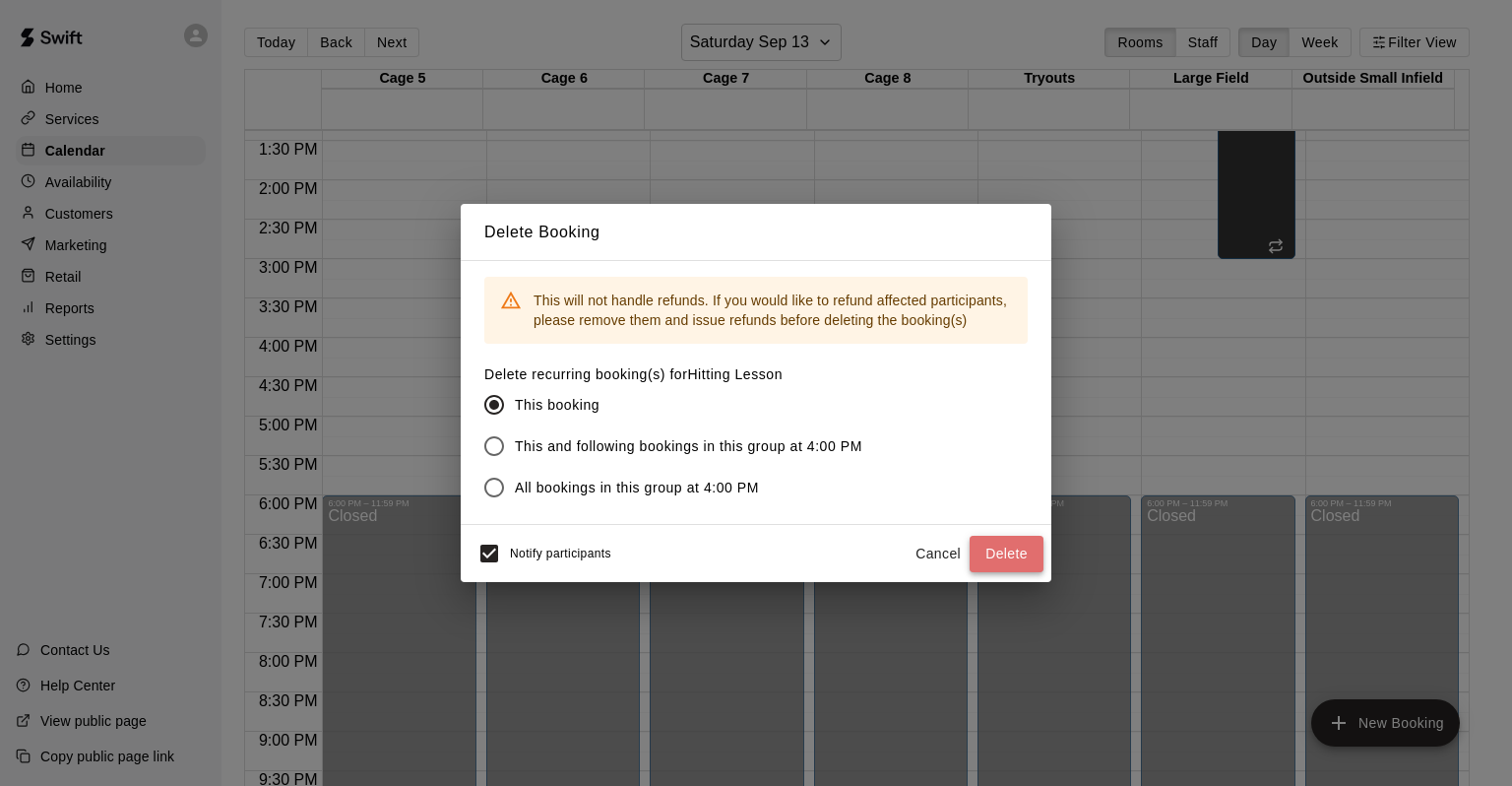 click on "Delete" at bounding box center (1006, 554) 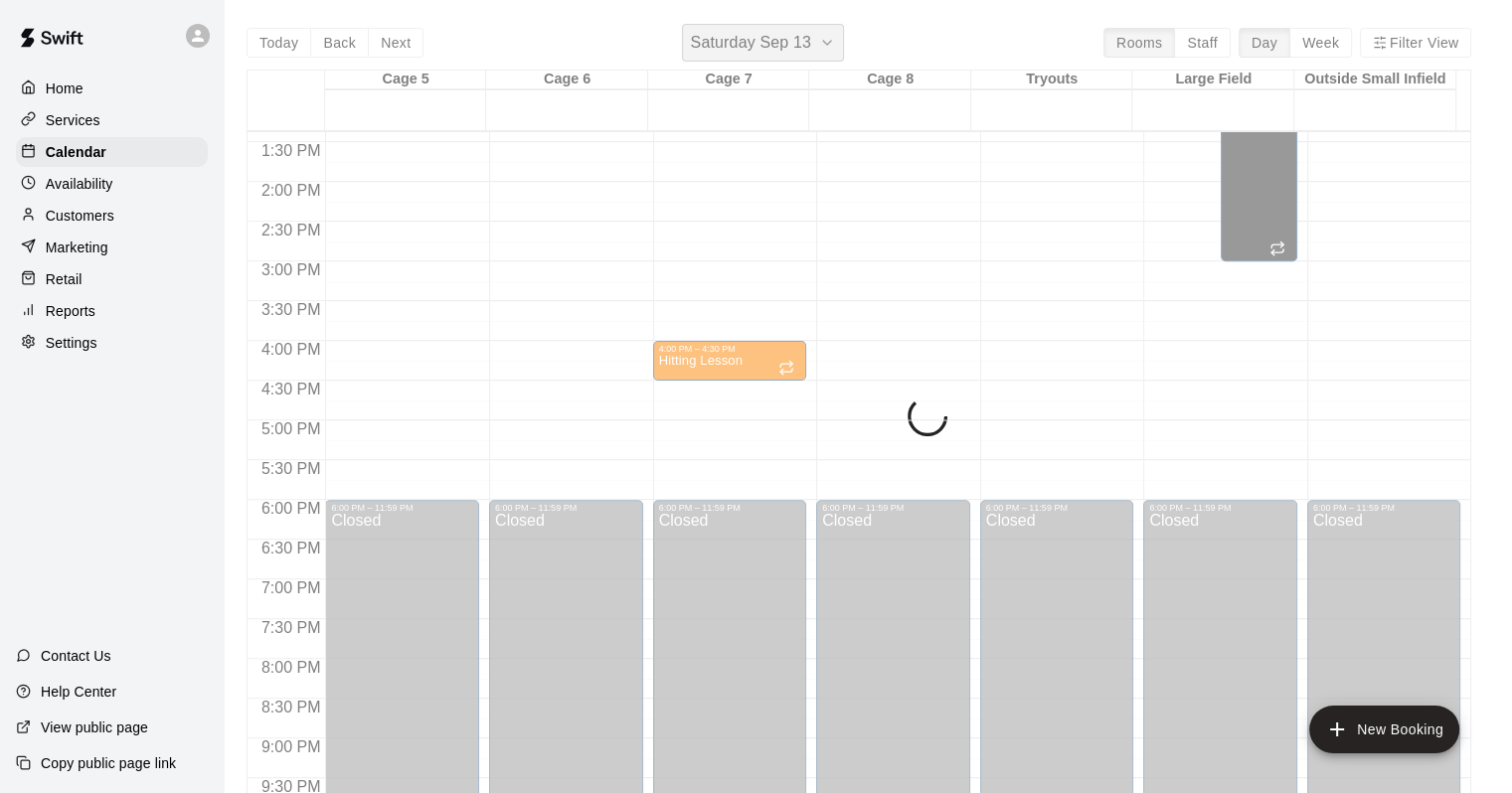 click on "Saturday Sep 13" at bounding box center [751, 43] 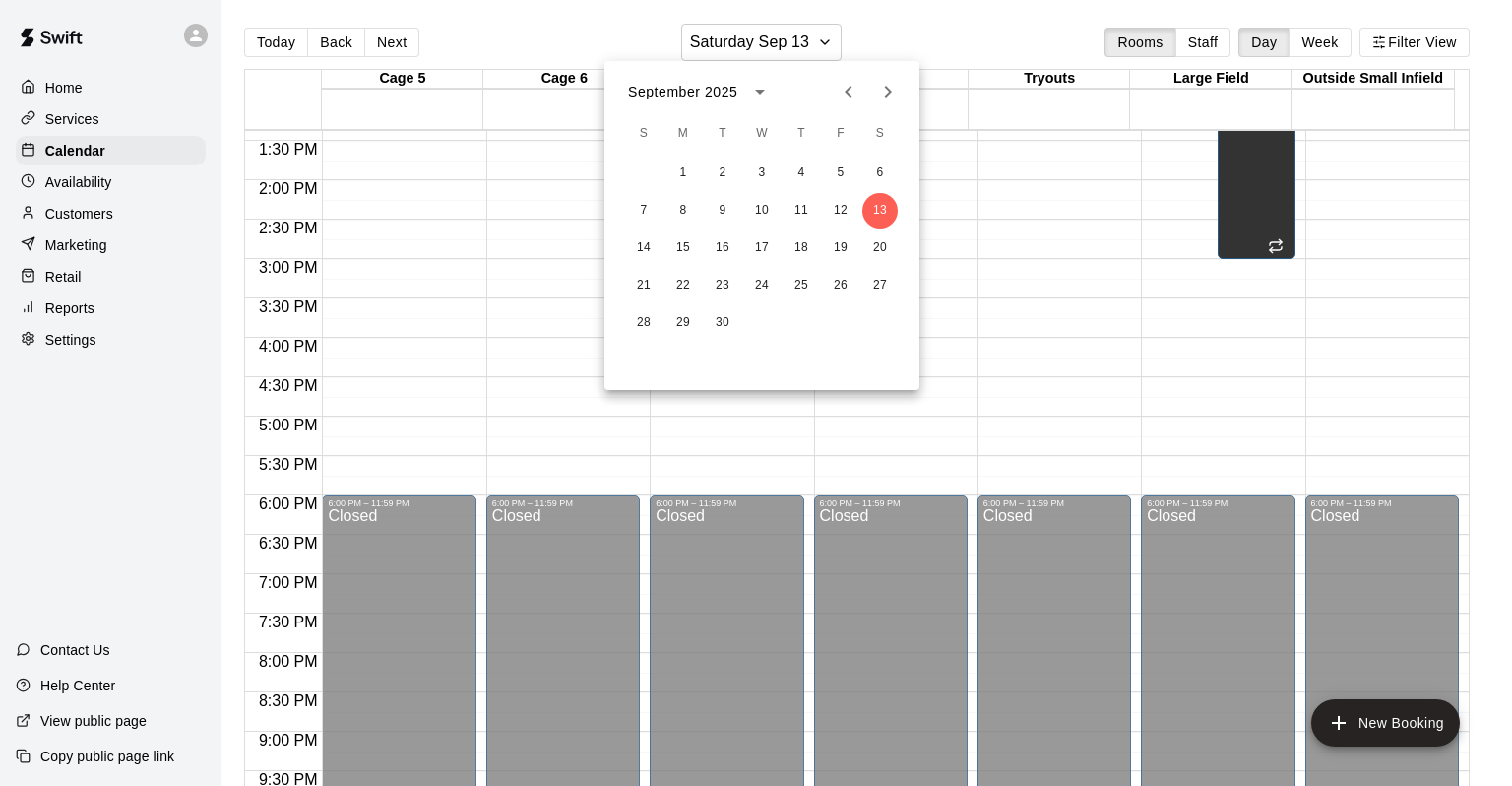 click on "21 22 23 24 25 26 27" at bounding box center (762, 286) 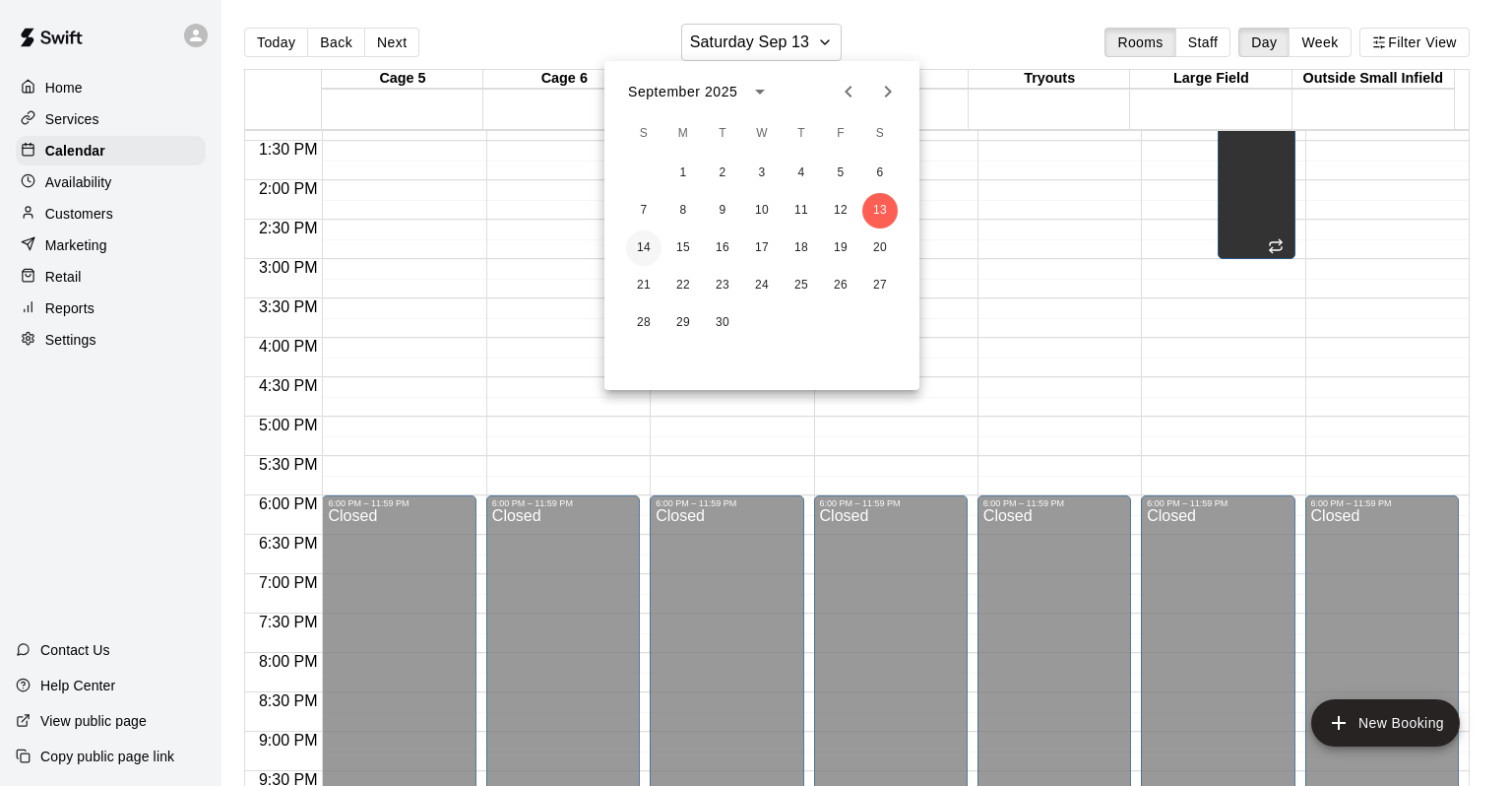 click on "14" at bounding box center [644, 248] 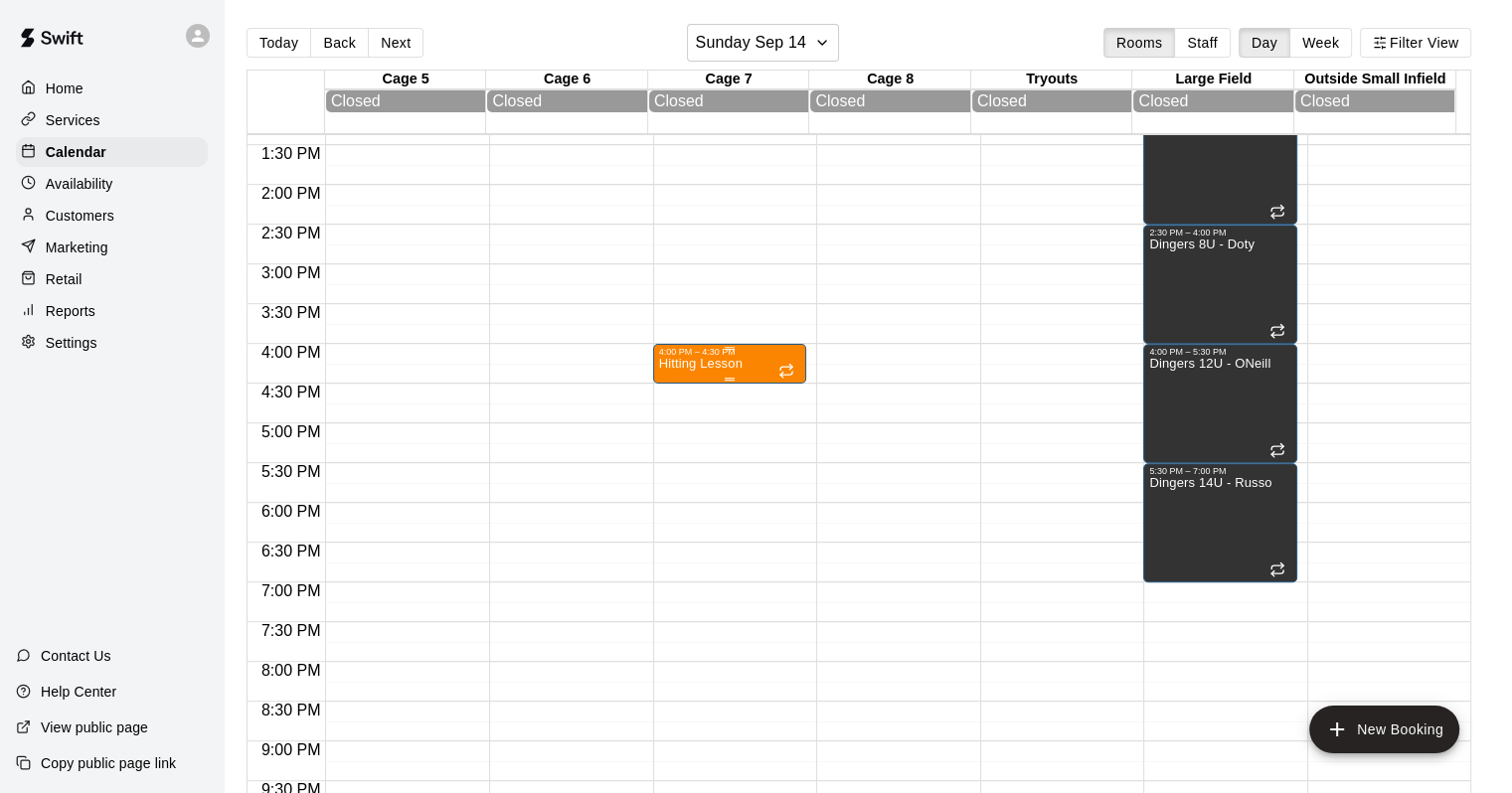 click on "Hitting Lesson" at bounding box center (701, 364) 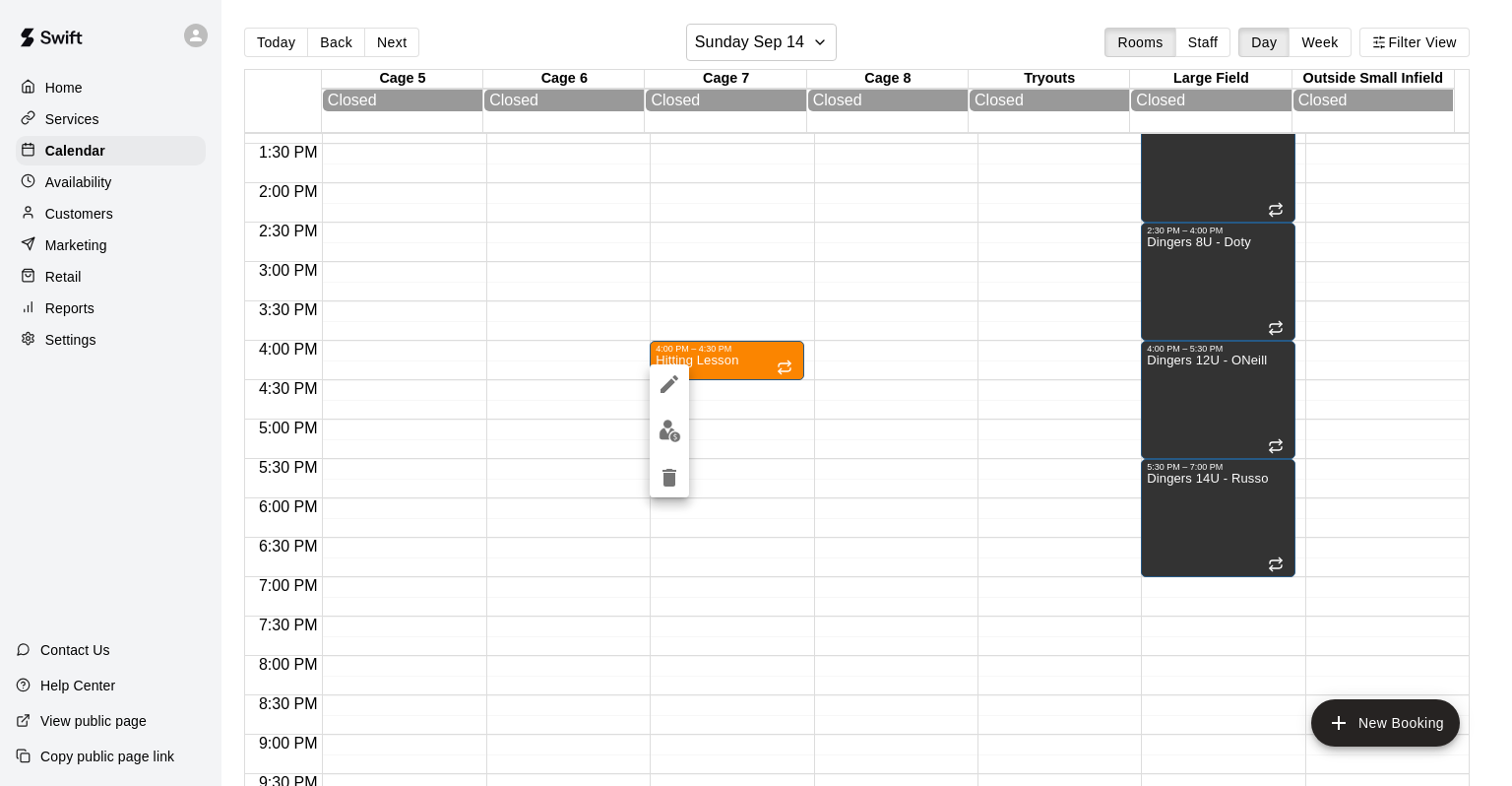 click 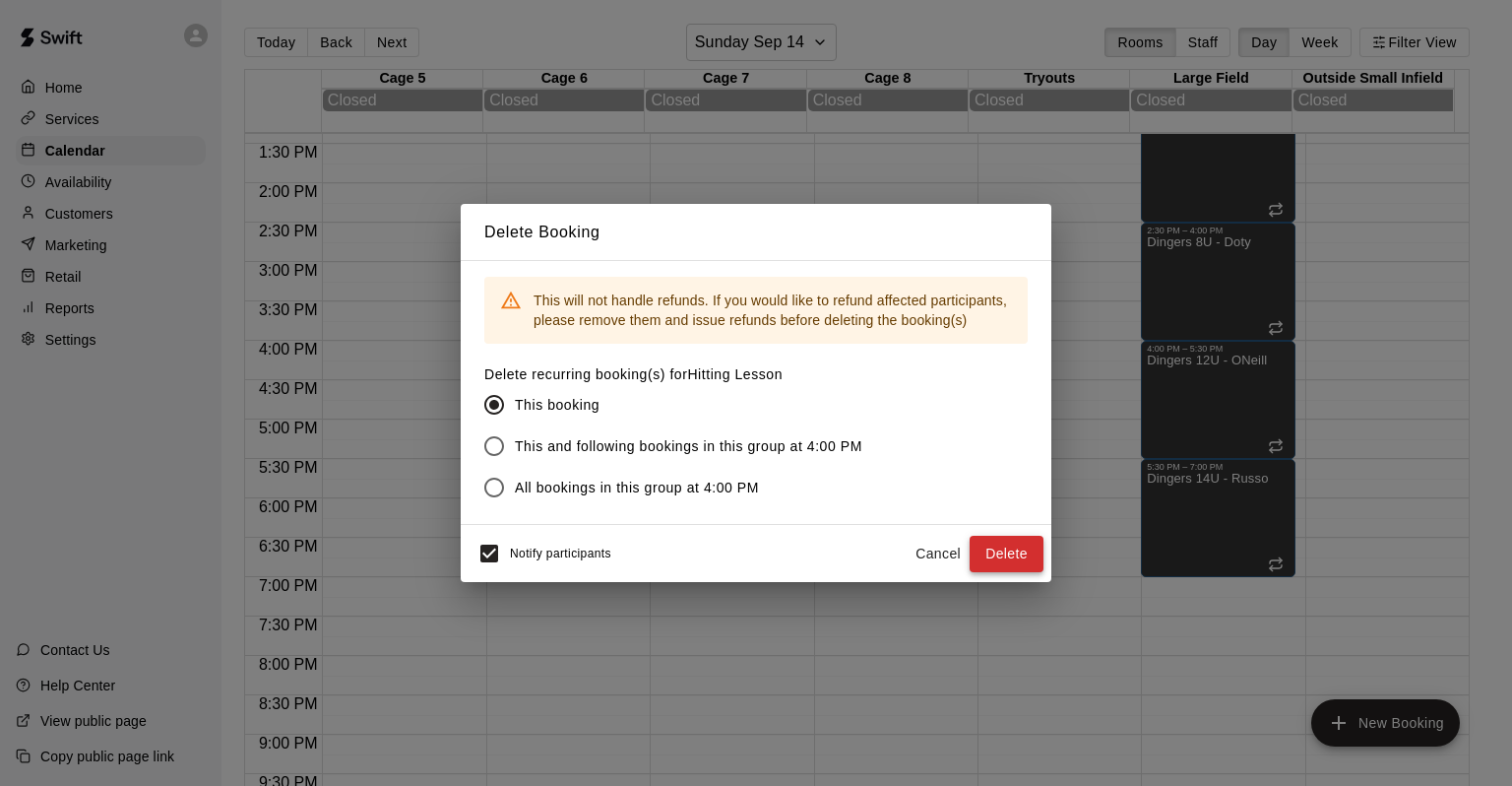 click on "Delete" at bounding box center [1006, 554] 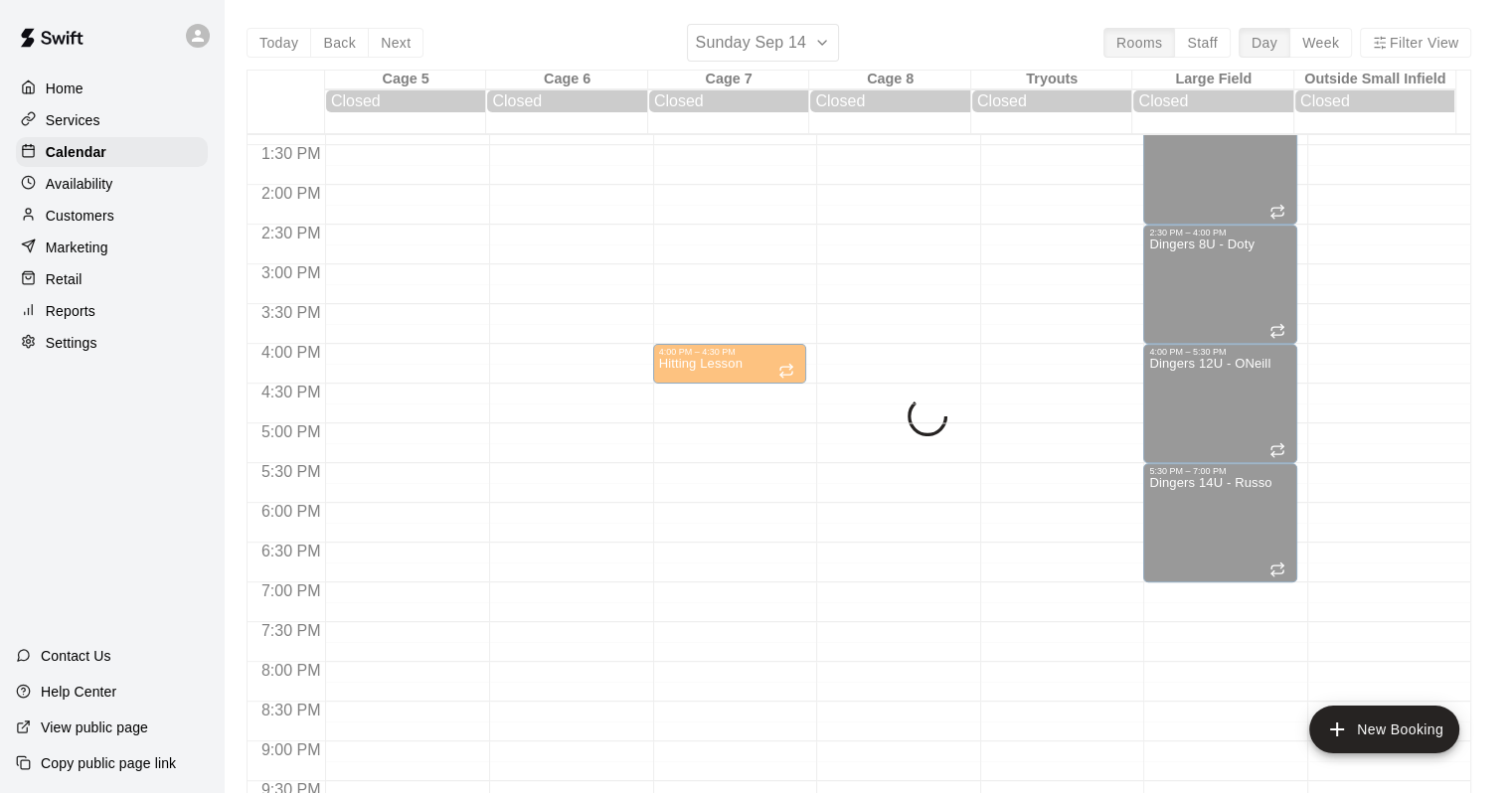 click on "Today Back Next [DAY_OF_WEEK] [MONTH] [DAY] Rooms Staff Day Week Filter View Cage 5 [DAY] [DAY_ABBR] Closed Cage 6 [DAY] [DAY_ABBR] Closed Cage 7 [DAY] [DAY_ABBR] Closed Cage 8 [DAY] [DAY_ABBR] Closed Tryouts [DAY] [DAY_ABBR] Closed Large Field [DAY] [DAY_ABBR] Closed Outside Small Infield [DAY] [DAY_ABBR] Closed 12:00 AM 12:30 AM 1:00 AM 1:30 AM 2:00 AM 2:30 AM 3:00 AM 3:30 AM 4:00 AM 4:30 AM 5:00 AM 5:30 AM 6:00 AM 6:30 AM 7:00 AM 7:30 AM 8:00 AM 8:30 AM 9:00 AM 9:30 AM 10:00 AM 10:30 AM 11:00 AM 11:30 AM 12:00 PM 12:30 PM 1:00 PM 1:30 PM 2:00 PM 2:30 PM 3:00 PM 3:30 PM 4:00 PM 4:30 PM 5:00 PM 5:30 PM 6:00 PM 6:30 PM 7:00 PM 7:30 PM 8:00 PM 8:30 PM 9:00 PM 9:30 PM 10:00 PM 10:30 PM 11:00 PM 11:30 PM 4:00 PM – 4:30 PM Hitting Lesson 1:00 PM – 2:30 PM Dingers 10U - Wilmot 2:30 PM – 4:00 PM Dingers 8U - Doty 4:00 PM – 5:30 PM Dingers 12U - ONeill 5:30 PM – 7:00 PM Dingers 14U - Russo" at bounding box center [859, 420] 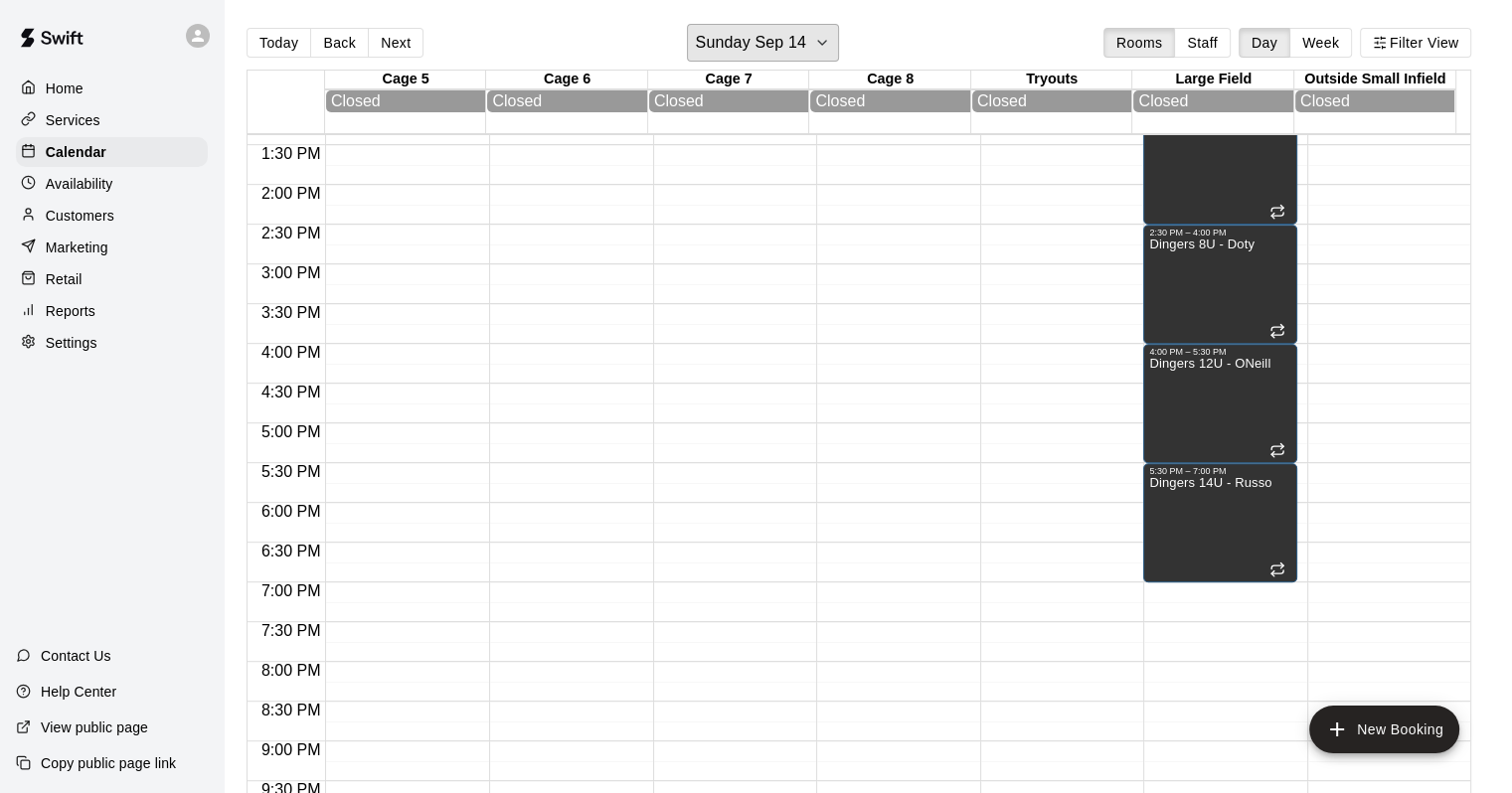 click on "Sunday Sep 14" at bounding box center (751, 43) 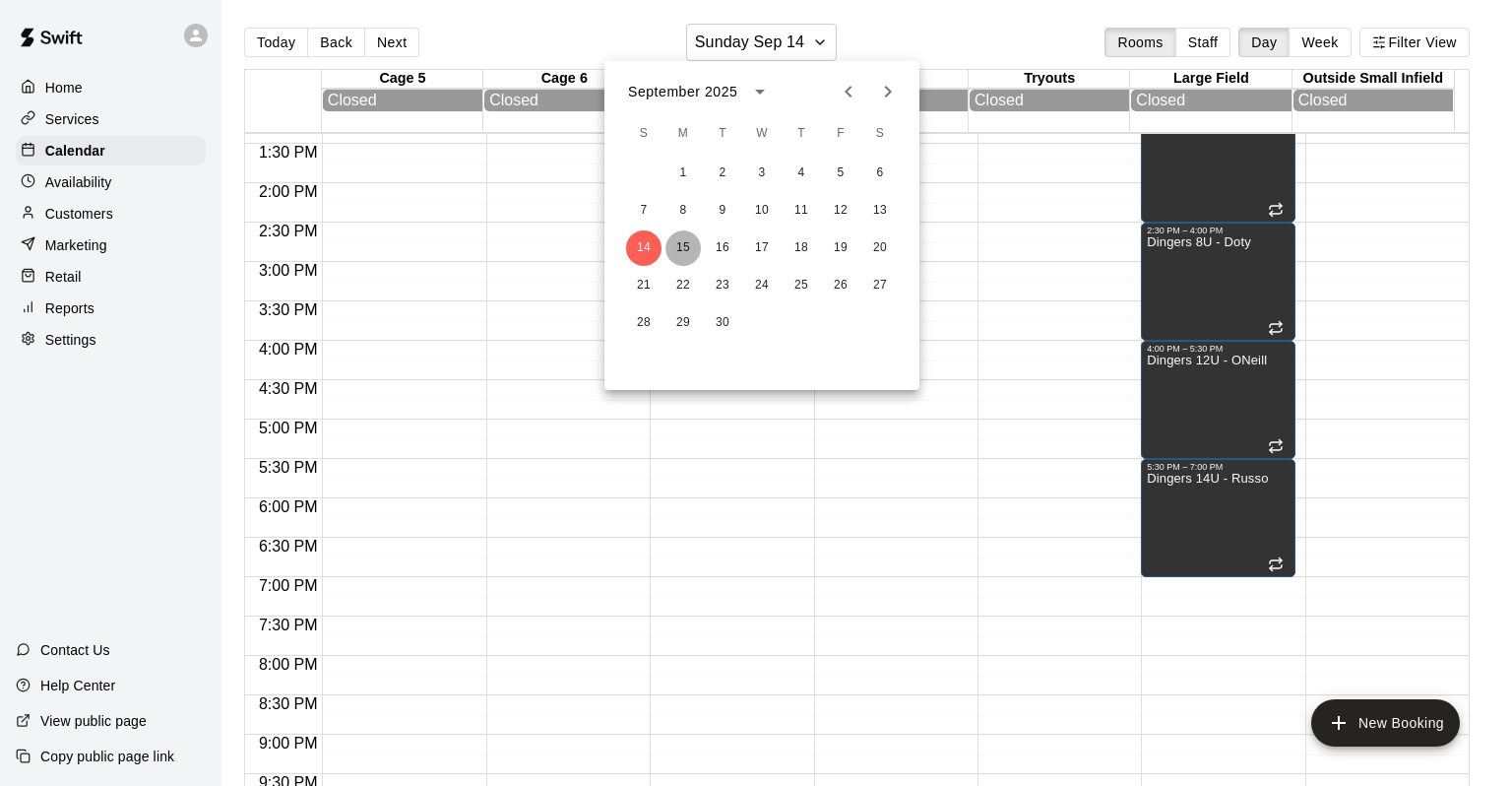 click on "15" at bounding box center [683, 248] 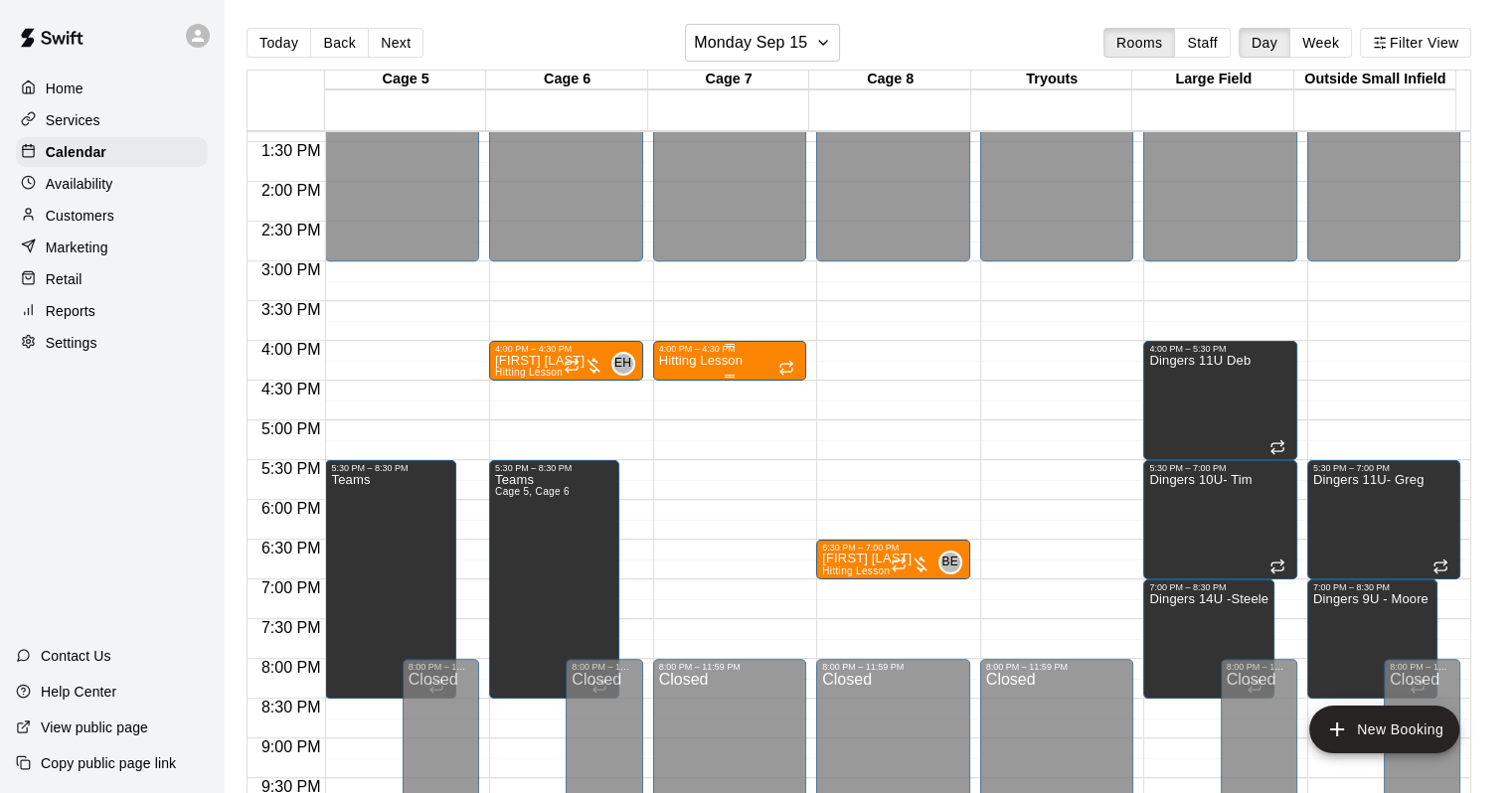 click on "Hitting Lesson" at bounding box center [701, 361] 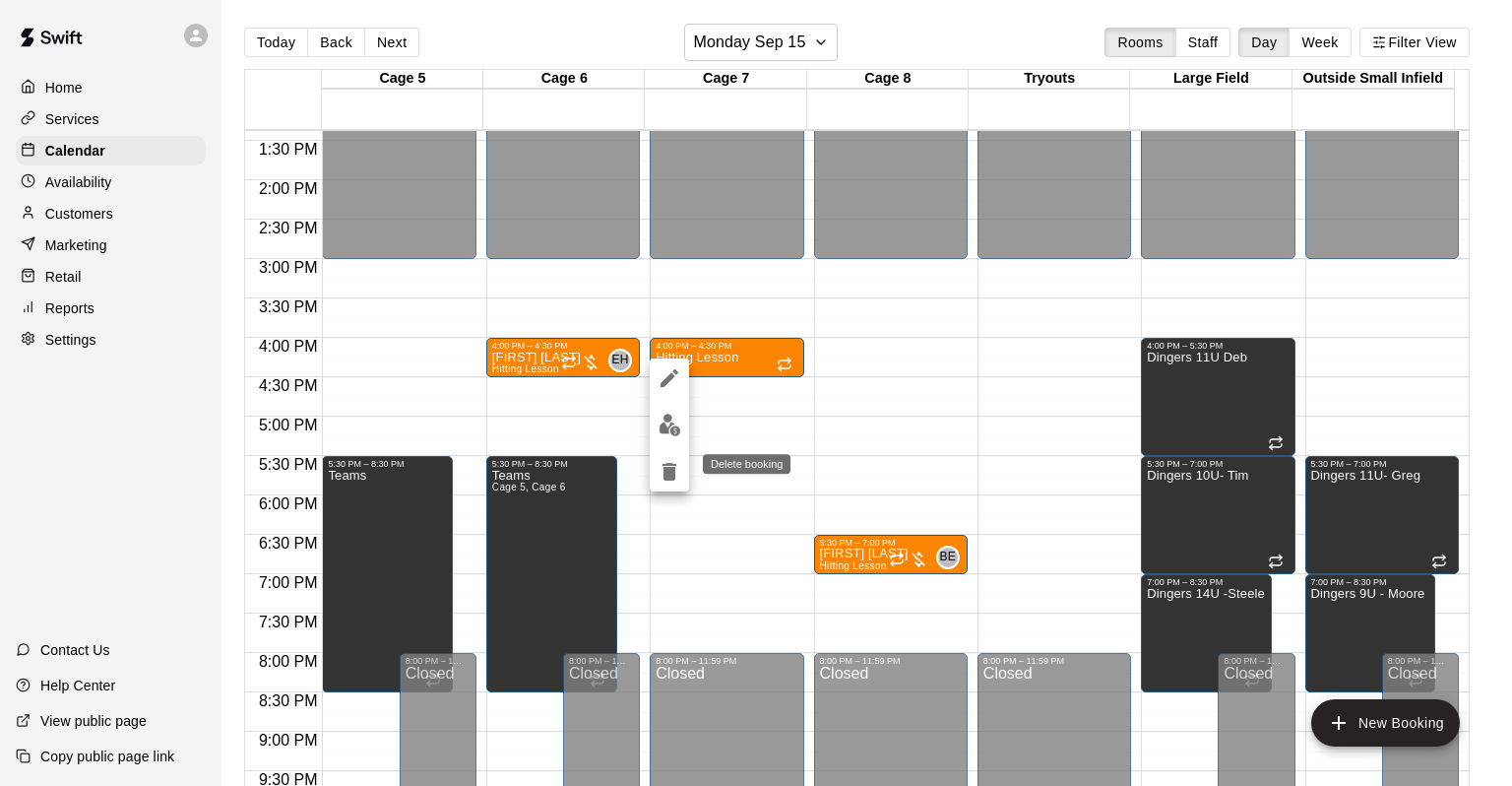 click 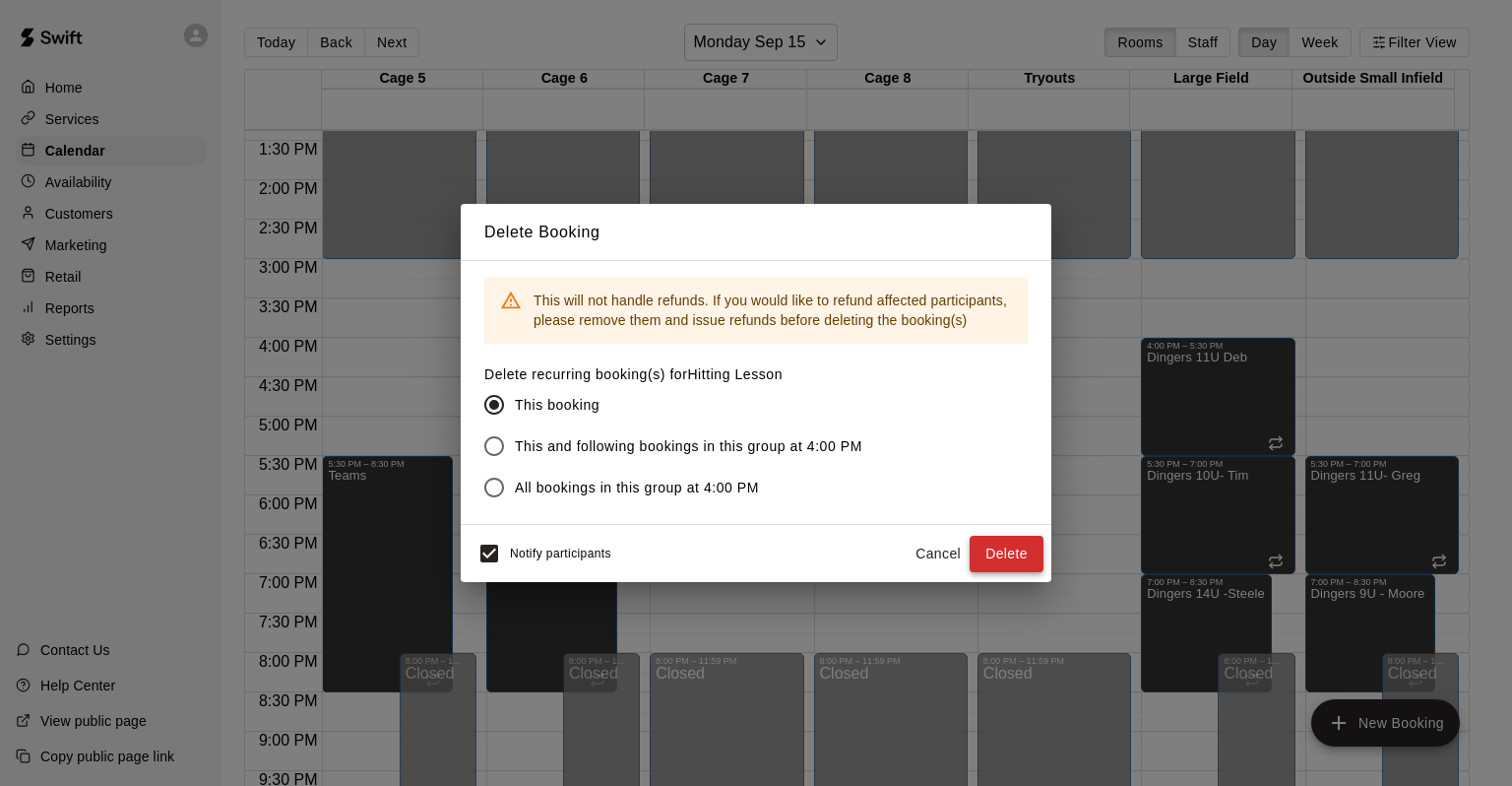 click on "Delete" at bounding box center [1006, 554] 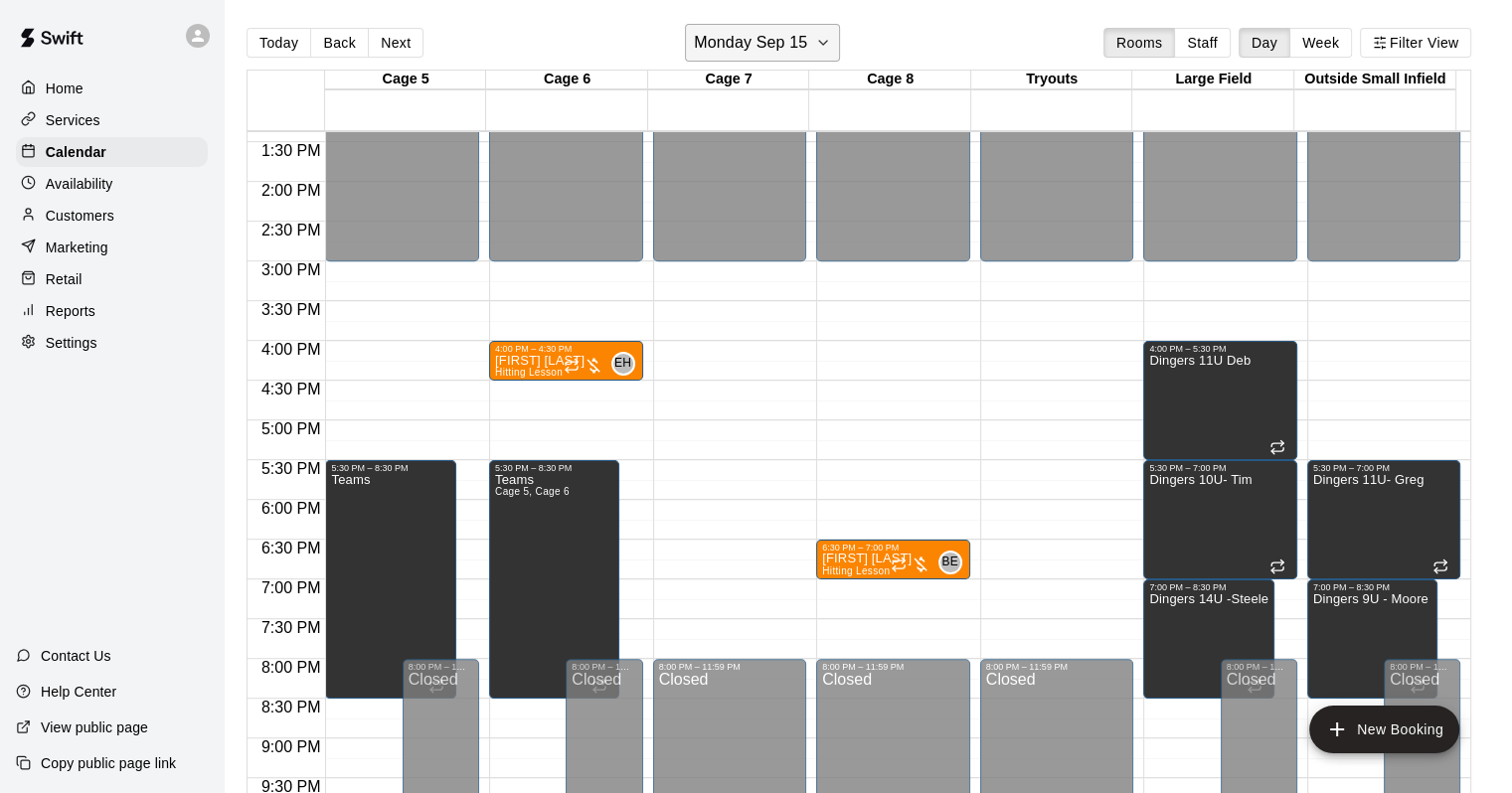 click on "Monday Sep 15" at bounding box center (751, 43) 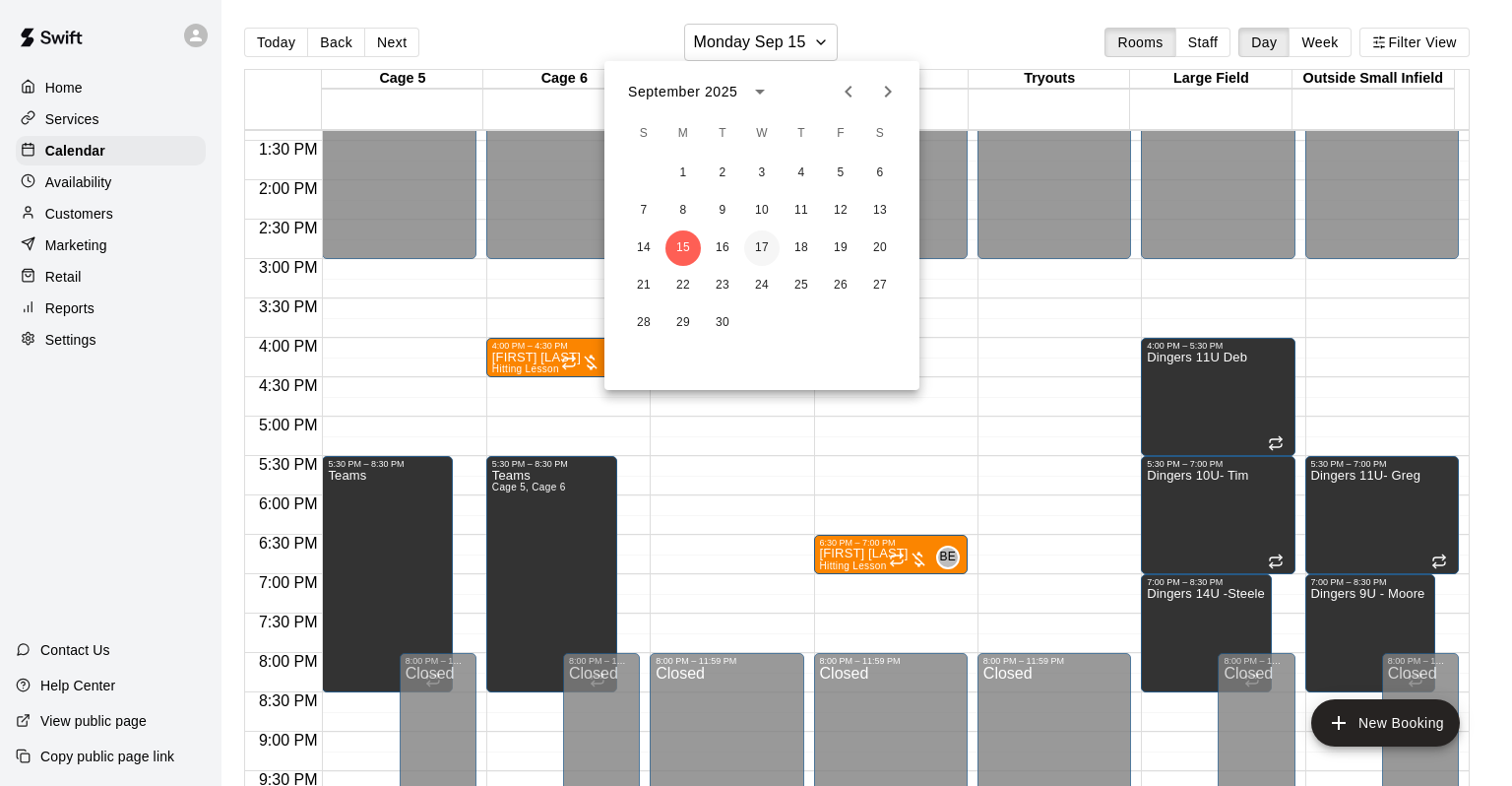 click on "17" at bounding box center (762, 248) 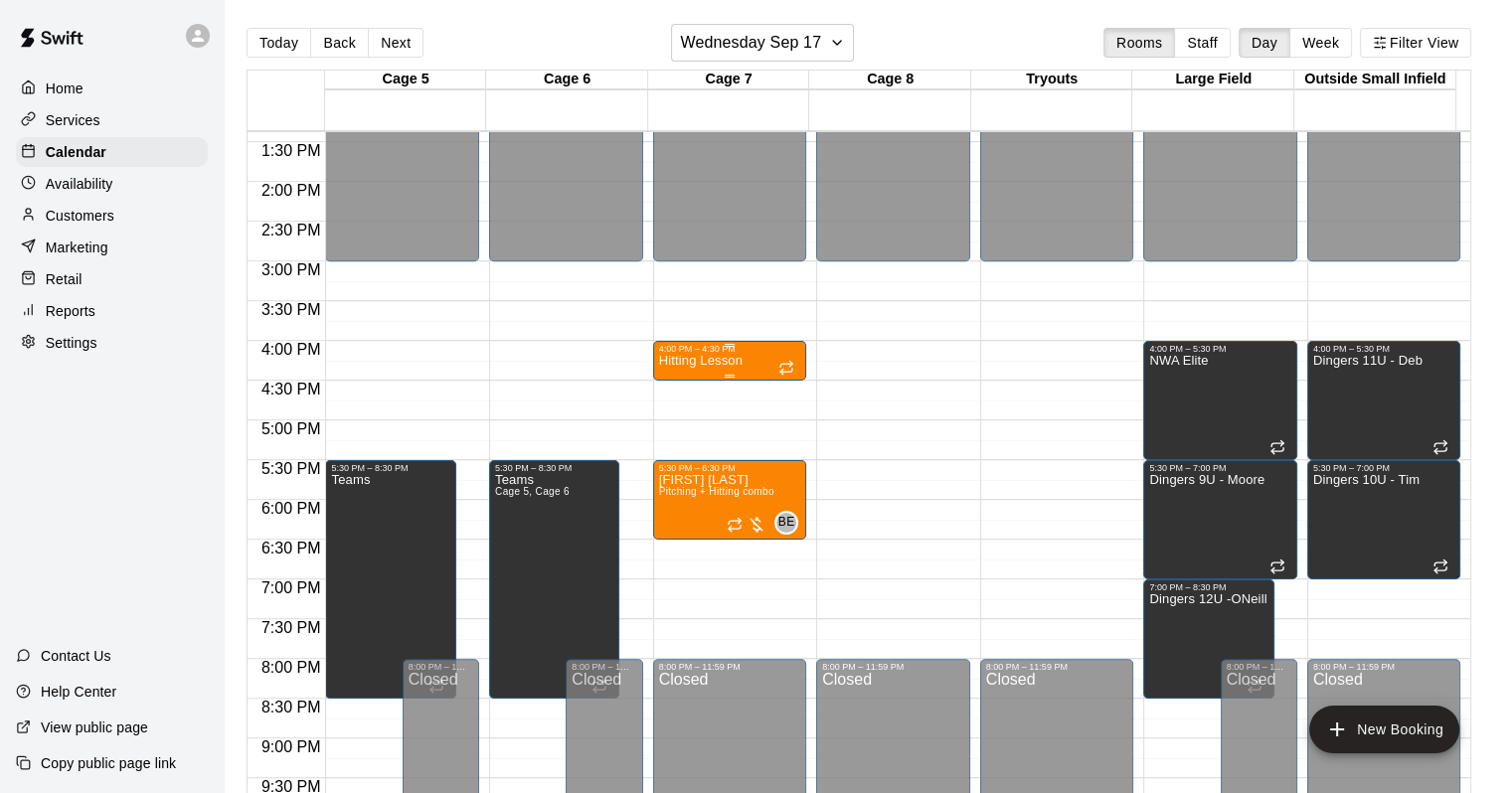 click on "Hitting Lesson" at bounding box center [730, 750] 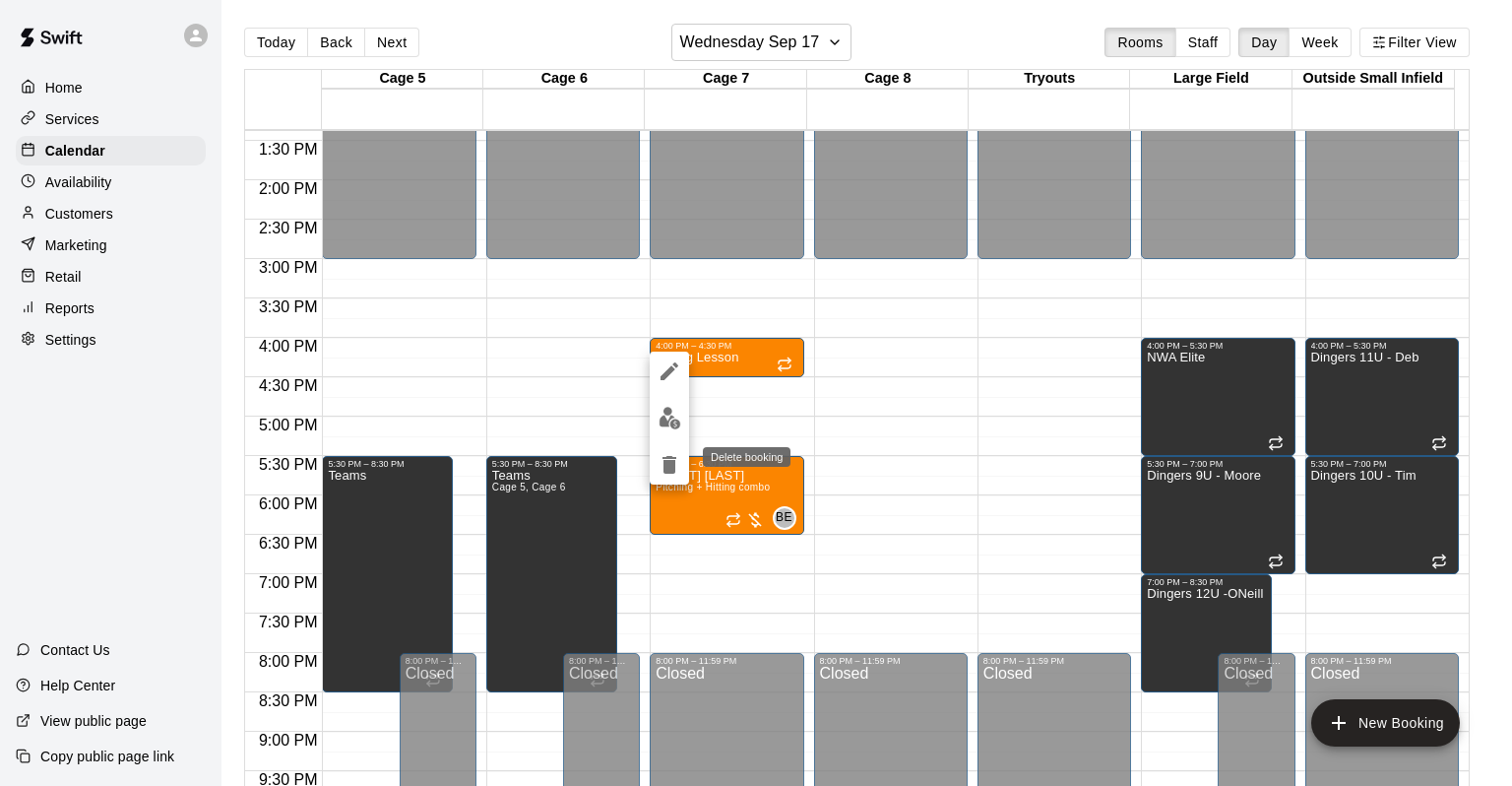 click 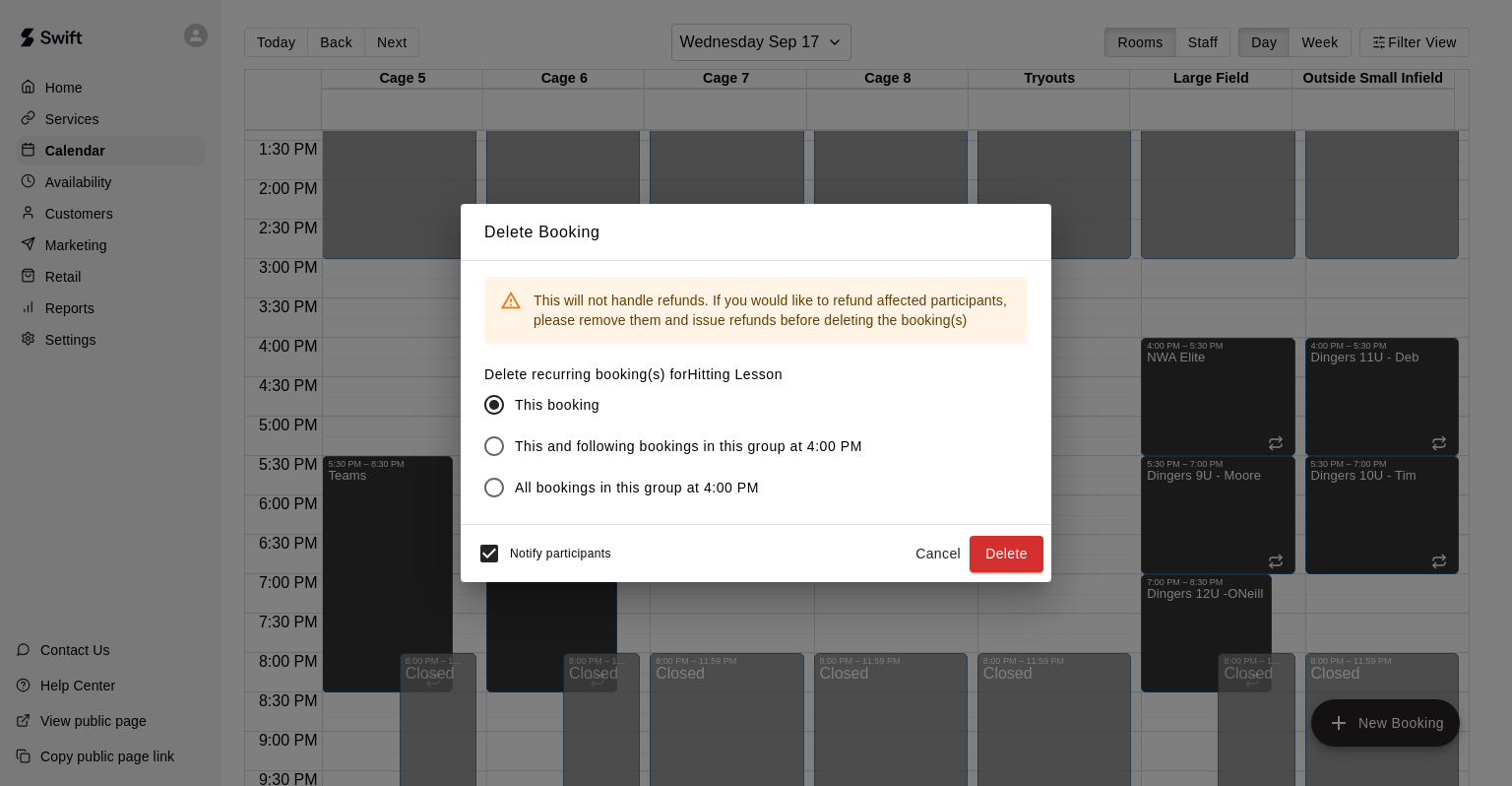 click on "This and following bookings in this group at 4:00 PM" at bounding box center [688, 446] 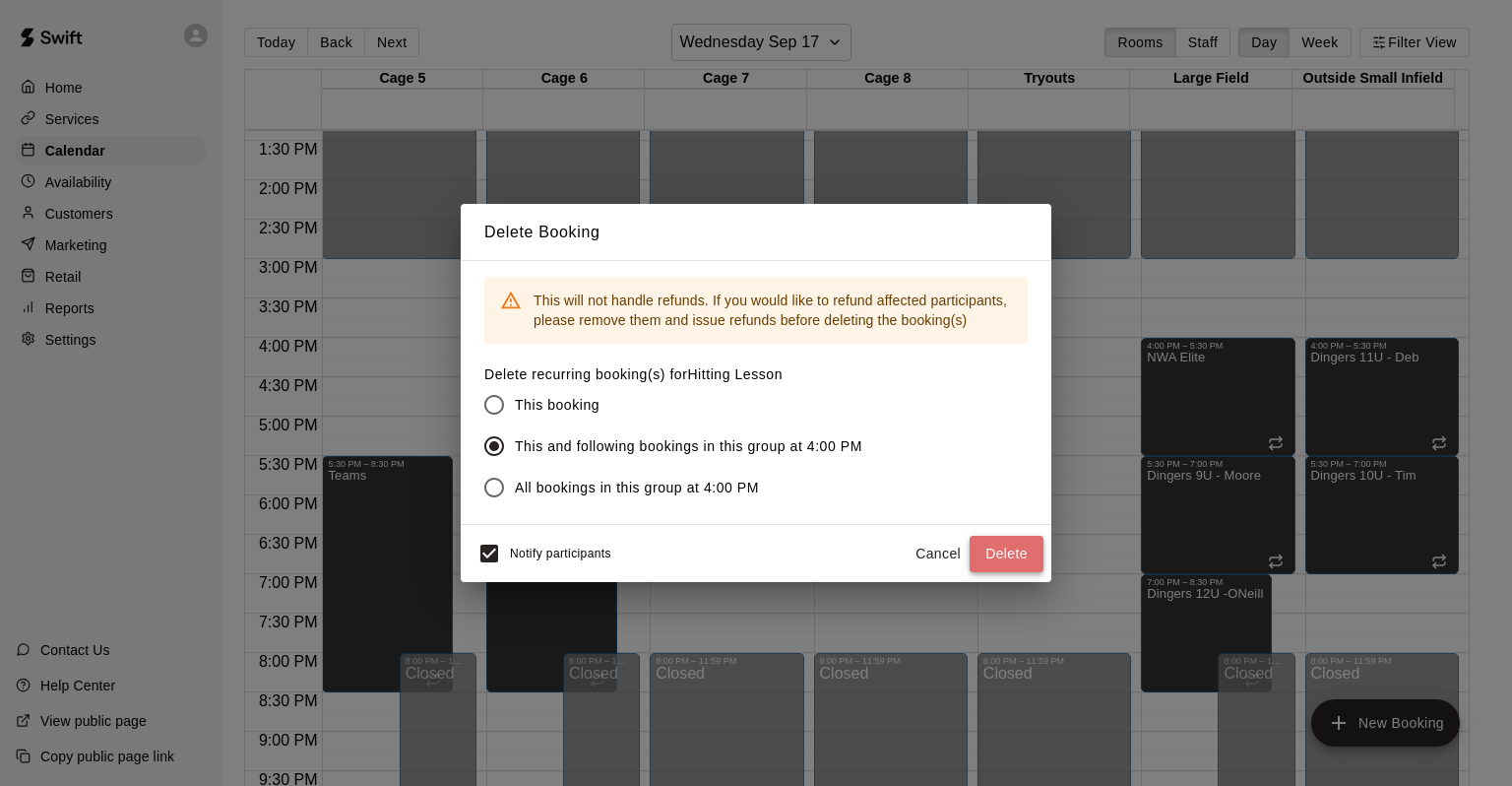 click on "Delete" at bounding box center [1006, 554] 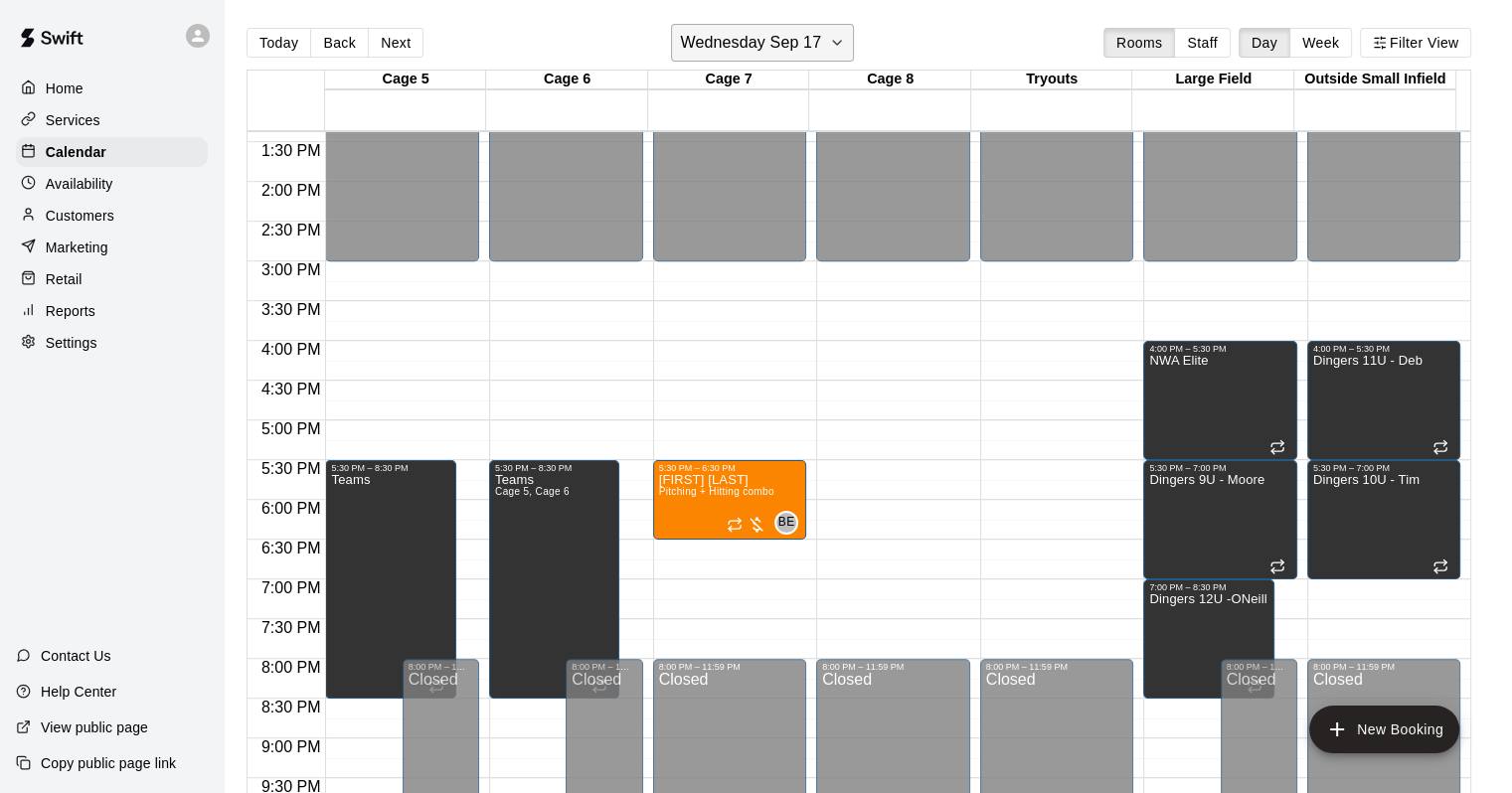 click on "Wednesday Sep 17" at bounding box center [751, 43] 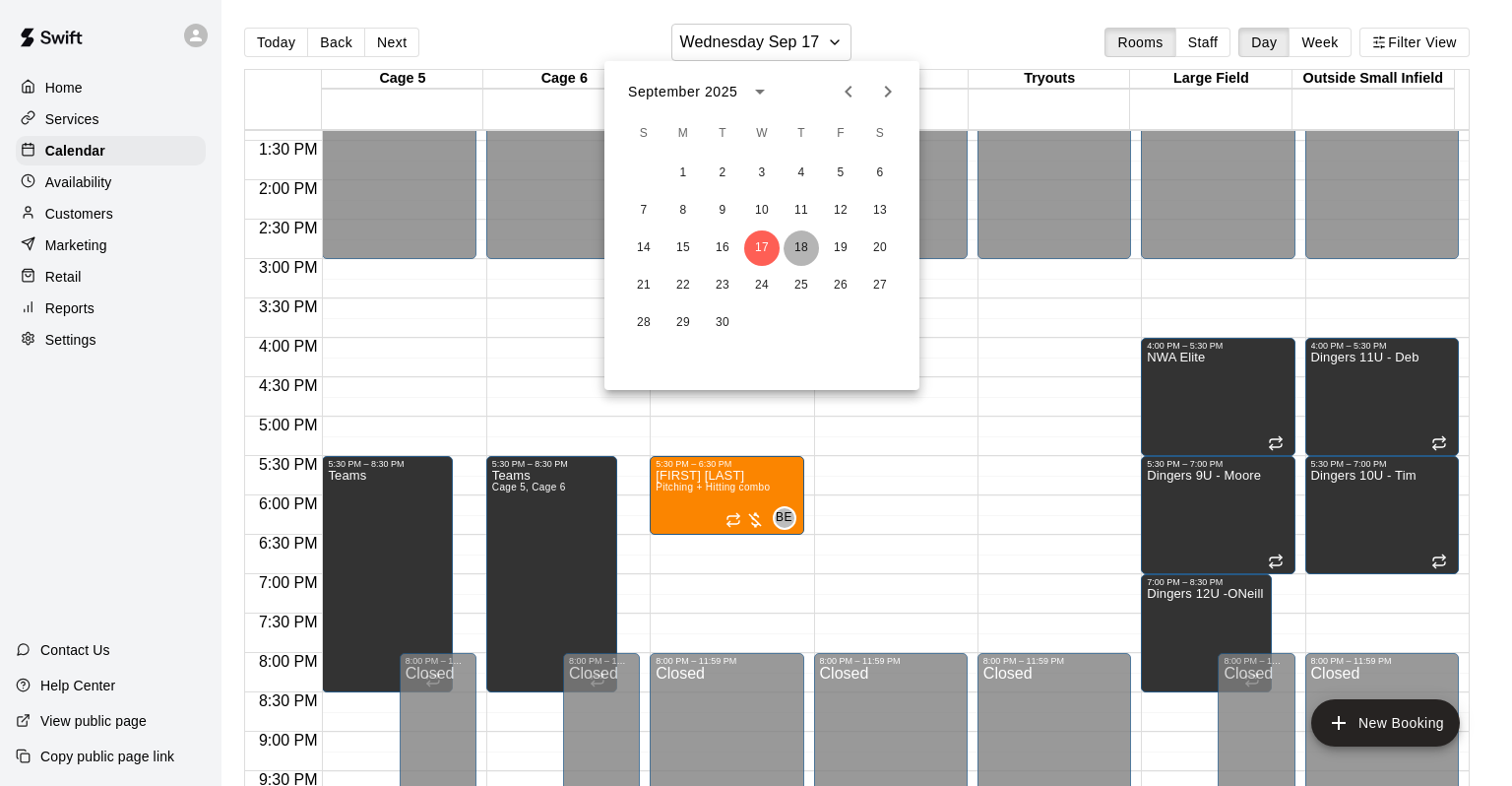 click on "18" at bounding box center [801, 248] 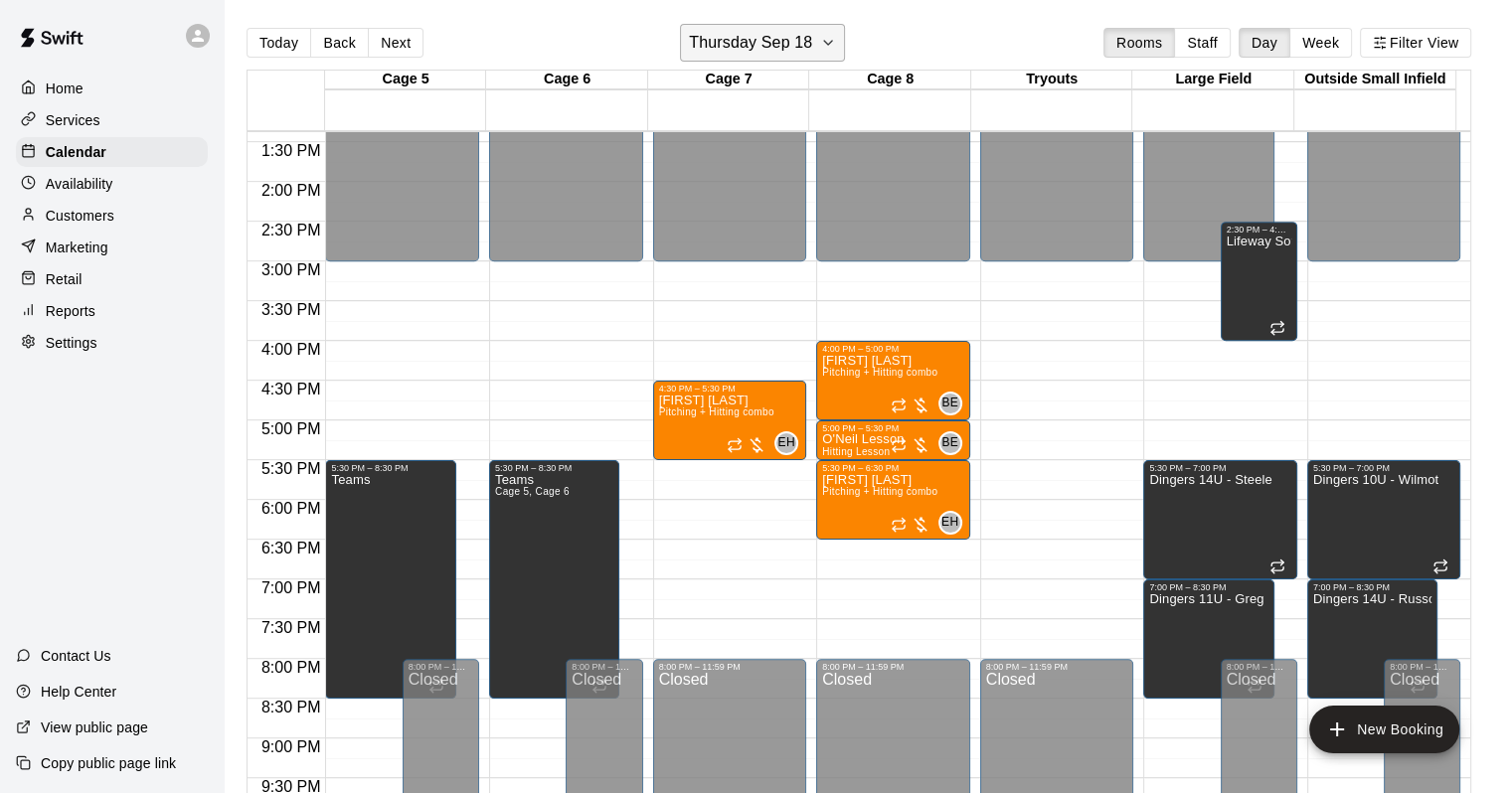 click on "Thursday Sep 18" at bounding box center (751, 43) 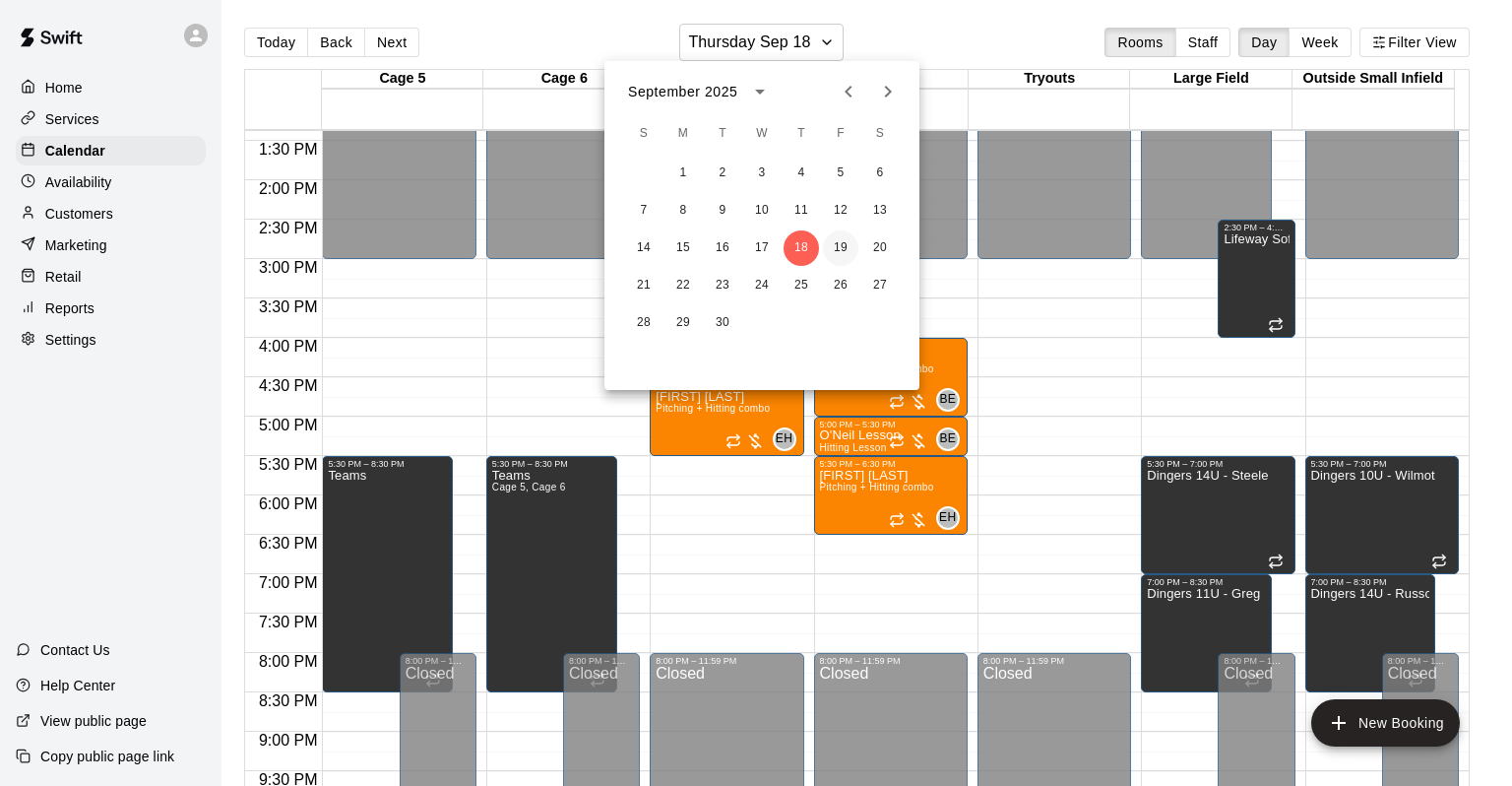 click on "19" at bounding box center [841, 248] 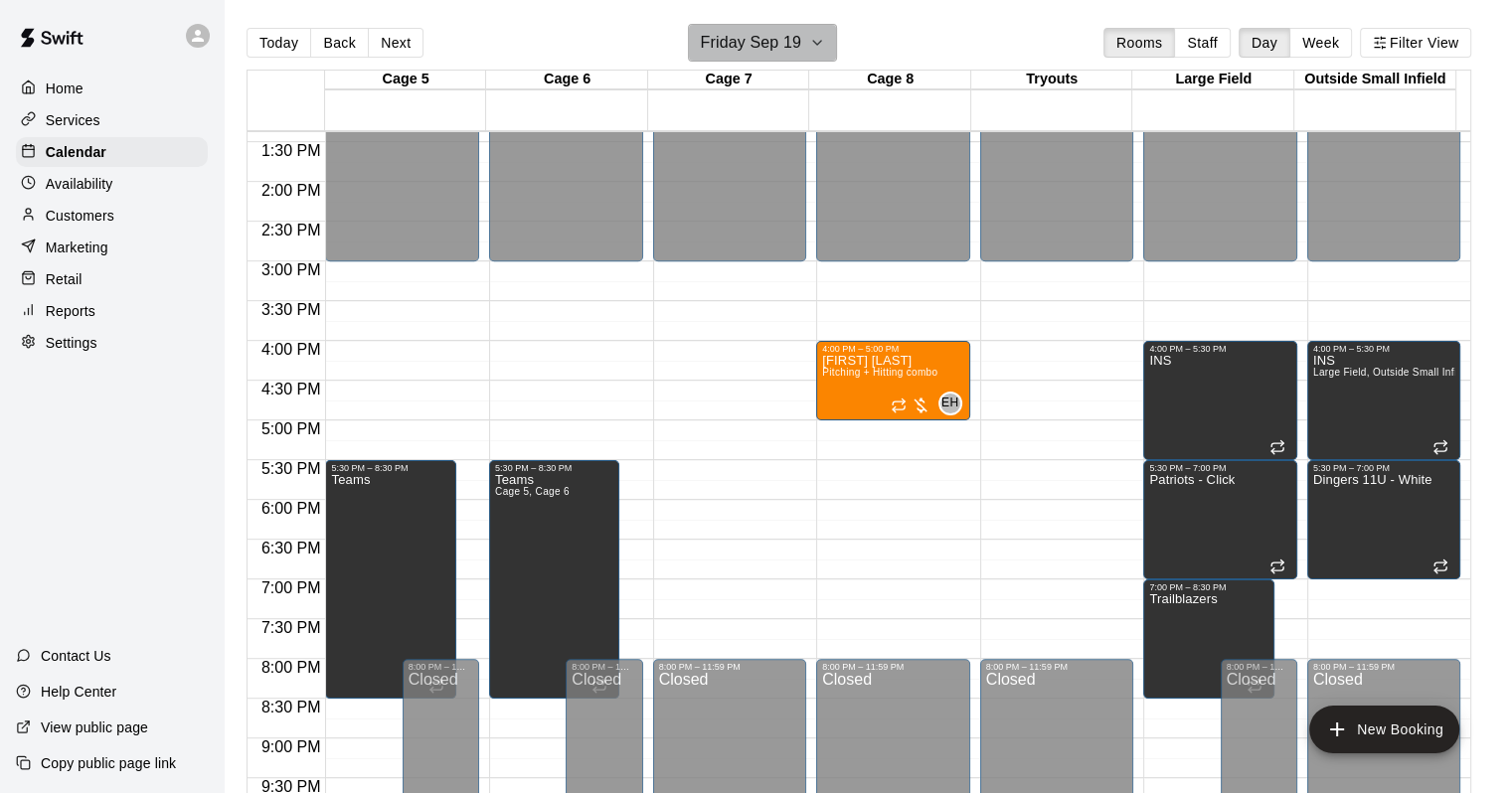 click on "Friday Sep 19" at bounding box center [751, 43] 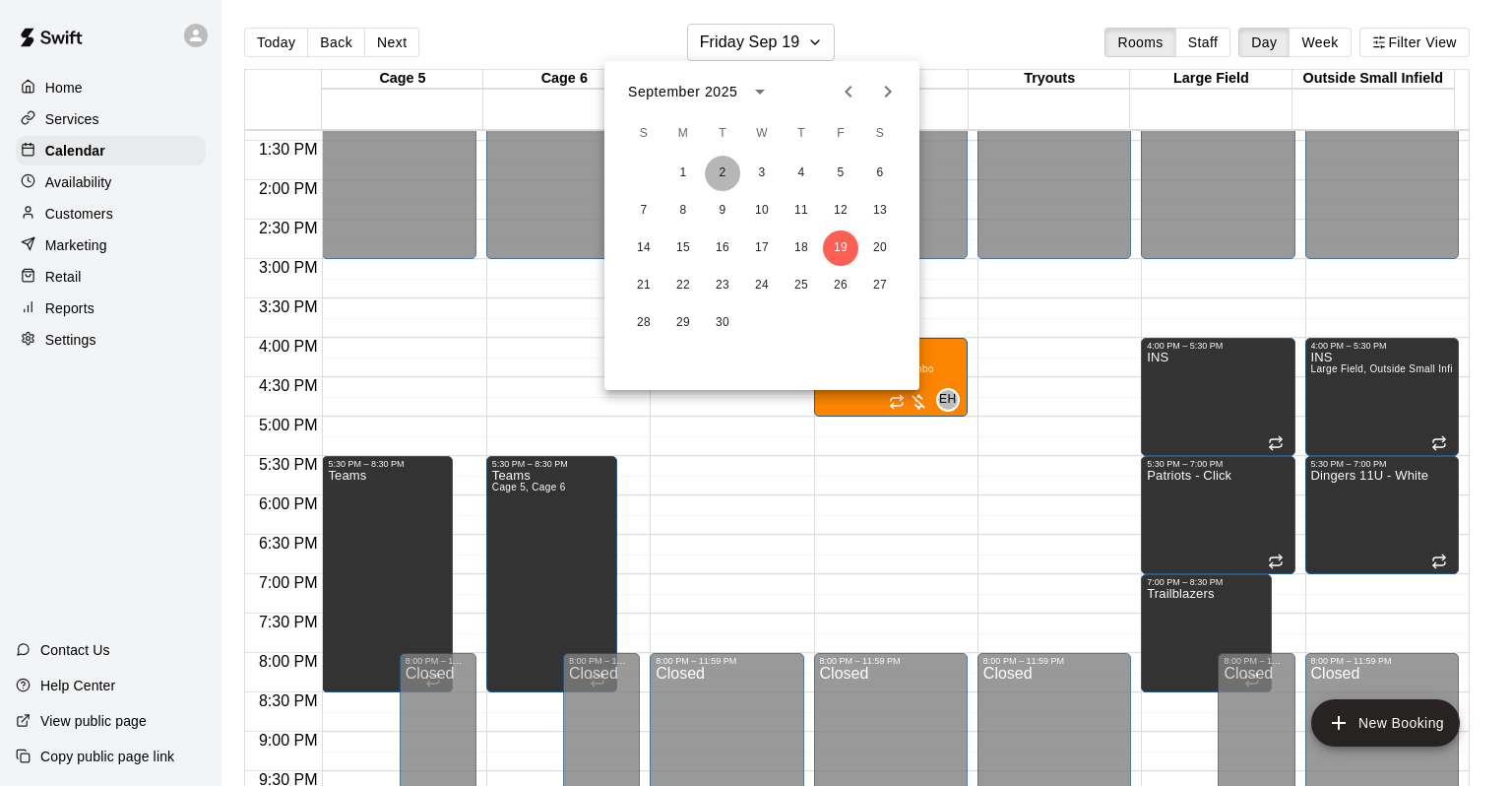 click on "2" at bounding box center (723, 173) 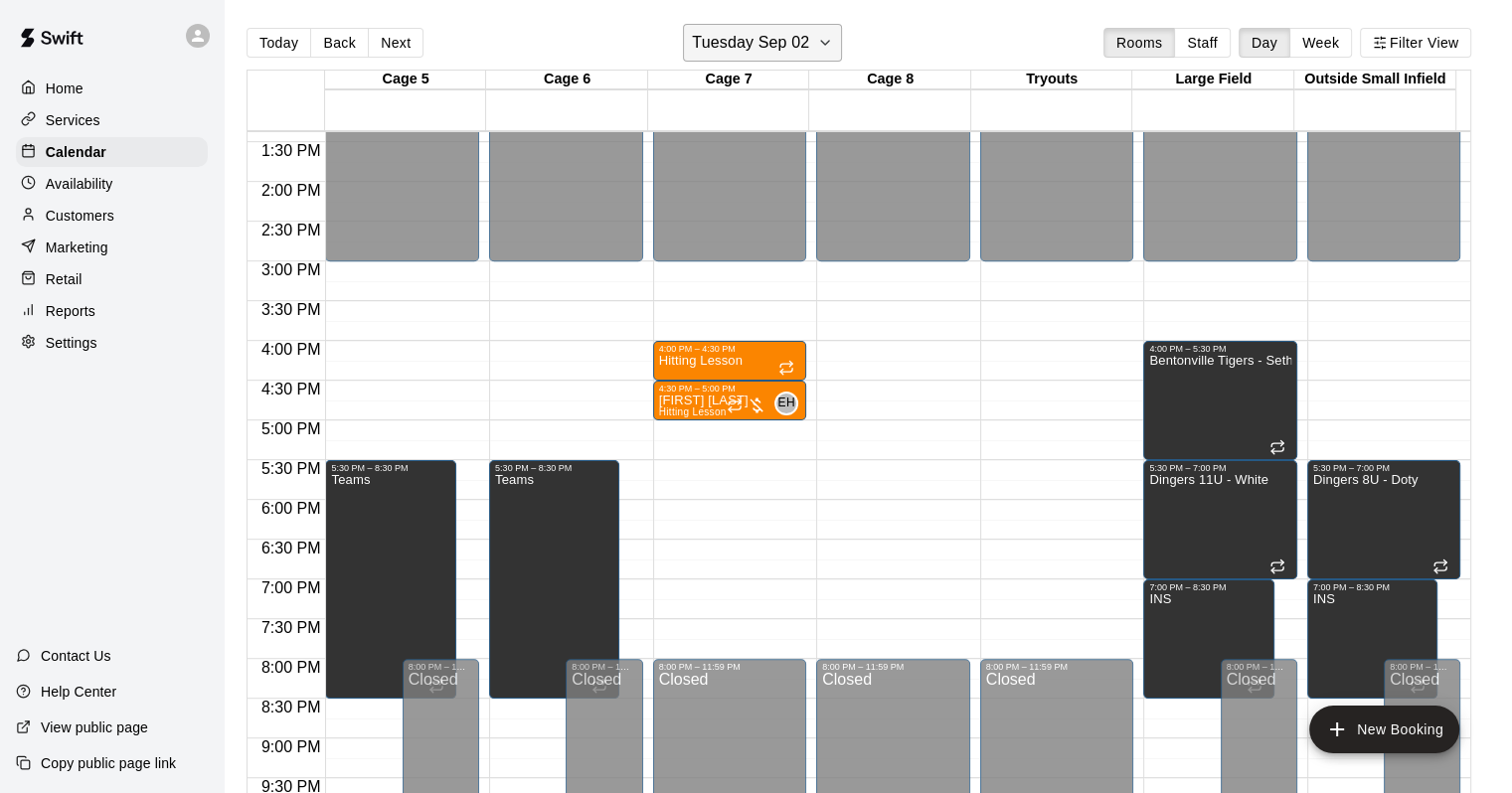 click on "Tuesday Sep 02" at bounding box center (751, 43) 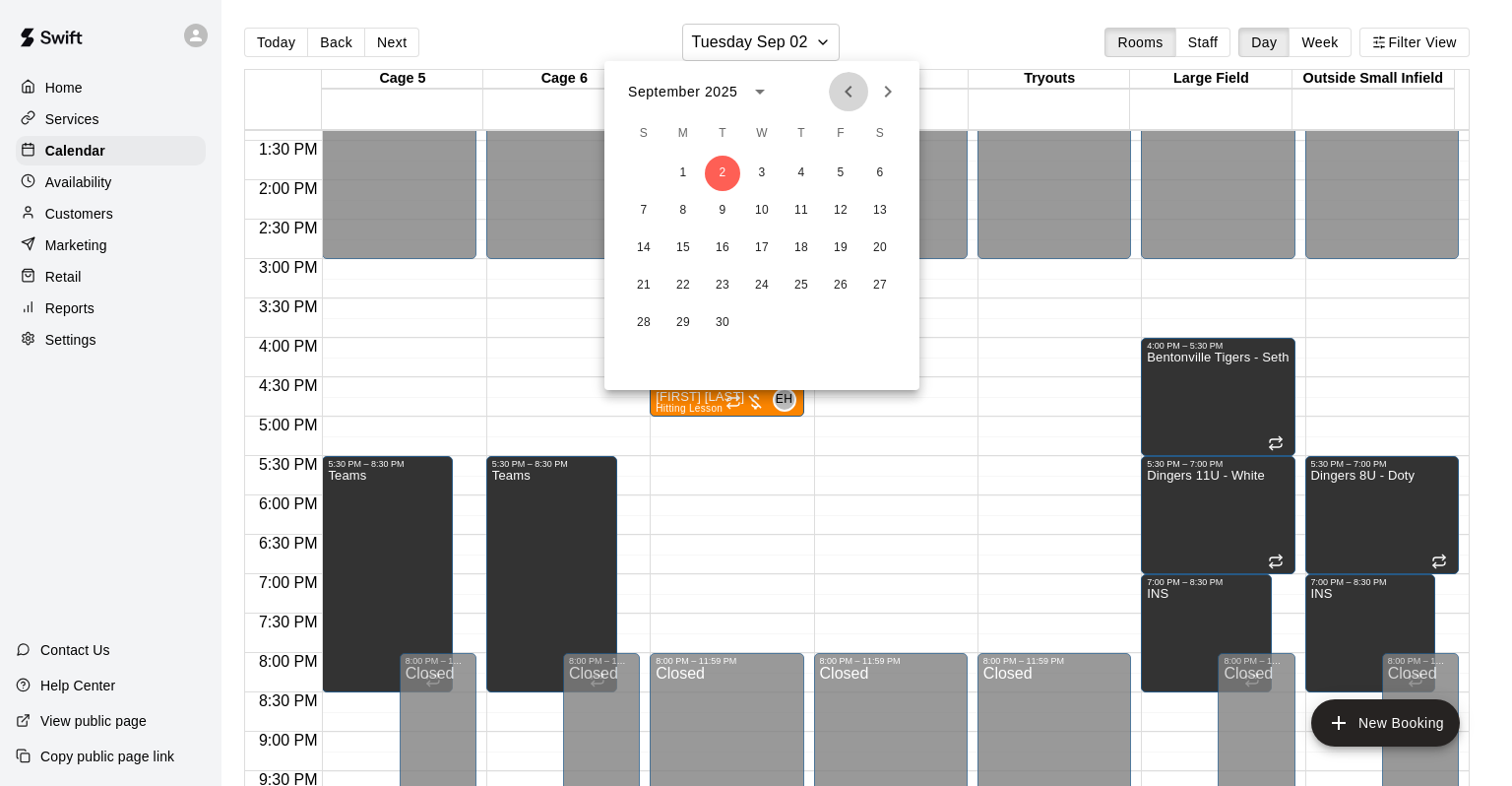 click 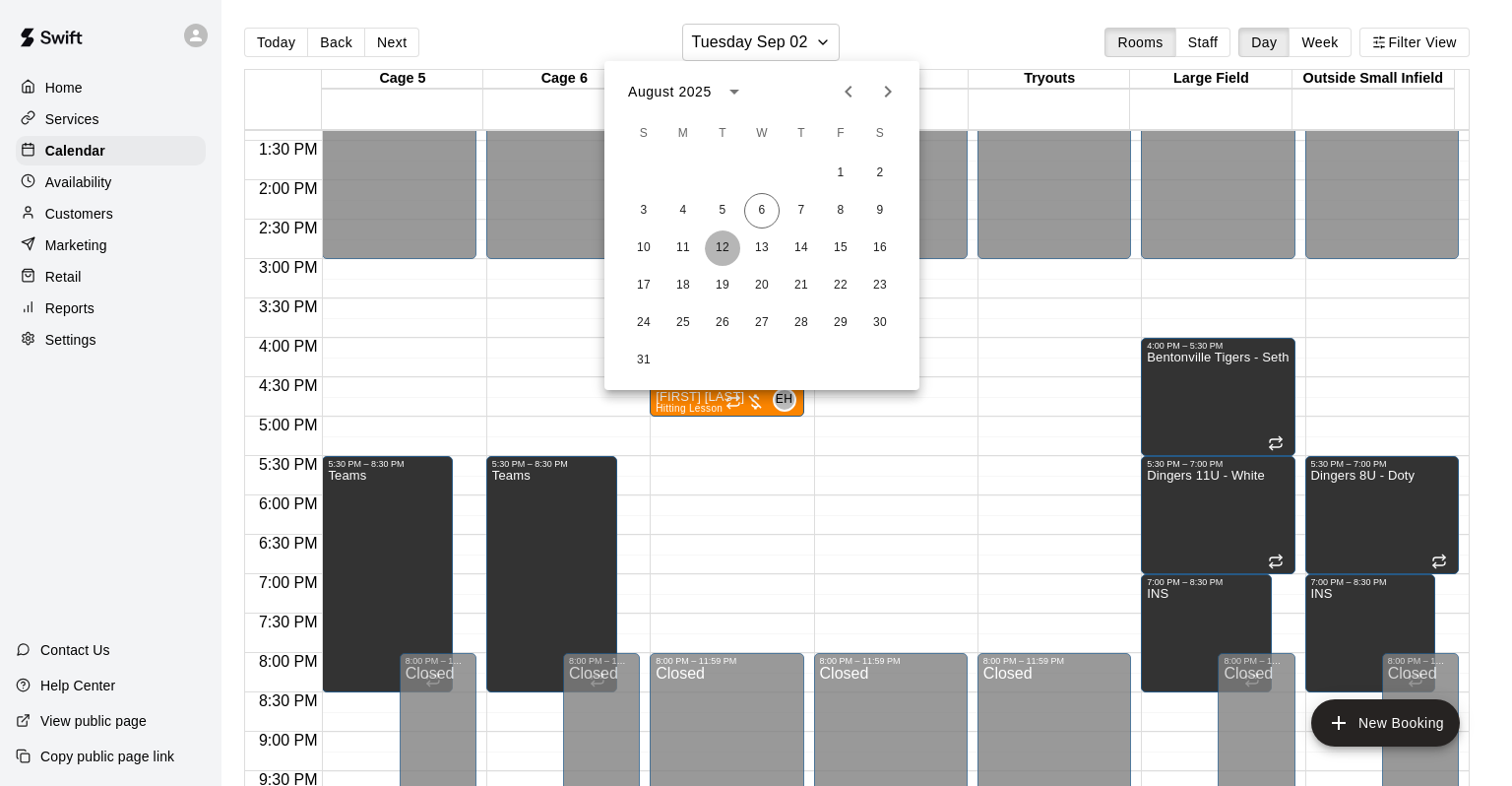 click on "12" at bounding box center [723, 248] 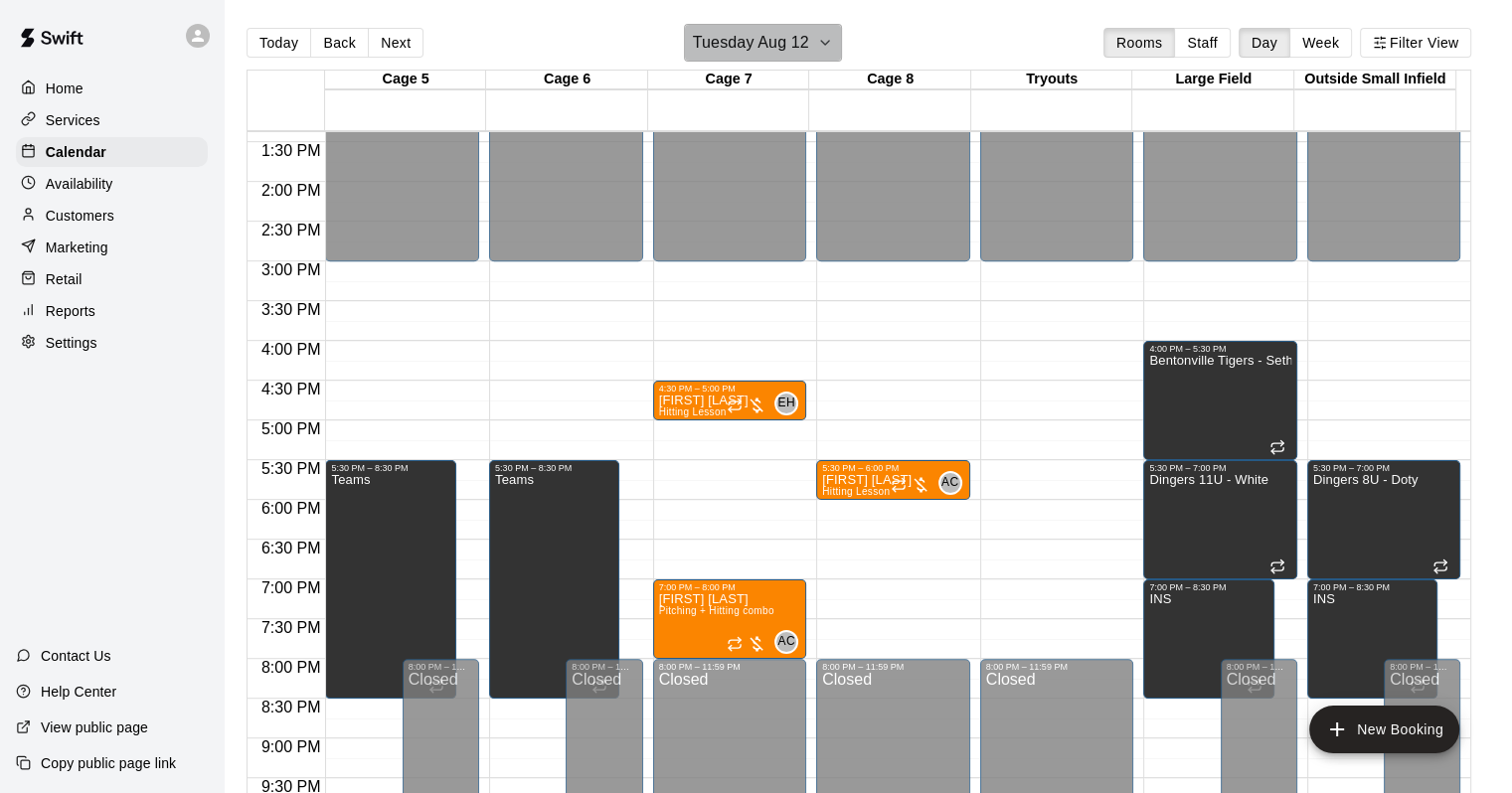 click on "Tuesday Aug 12" at bounding box center [762, 43] 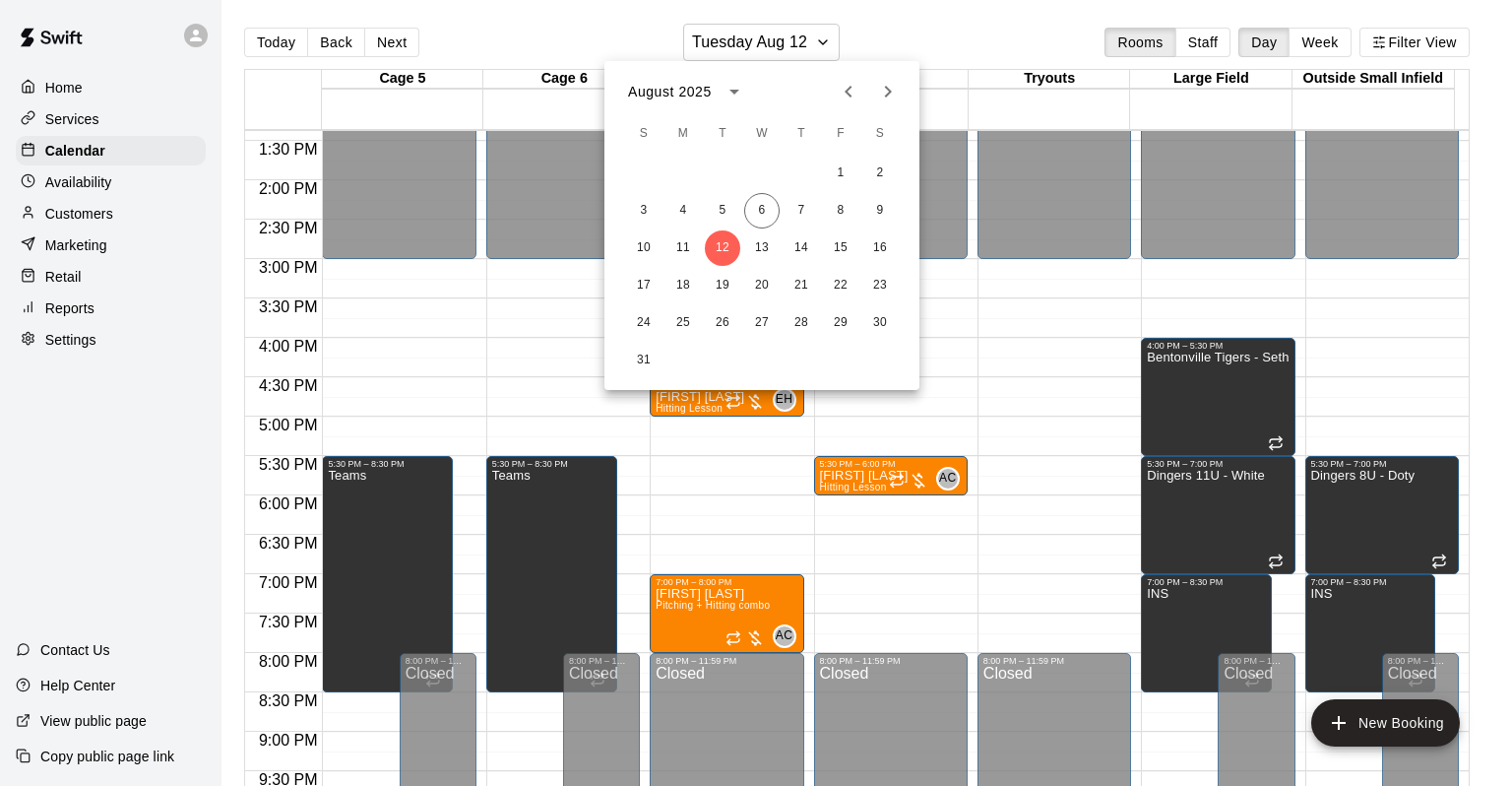 click at bounding box center (756, 393) 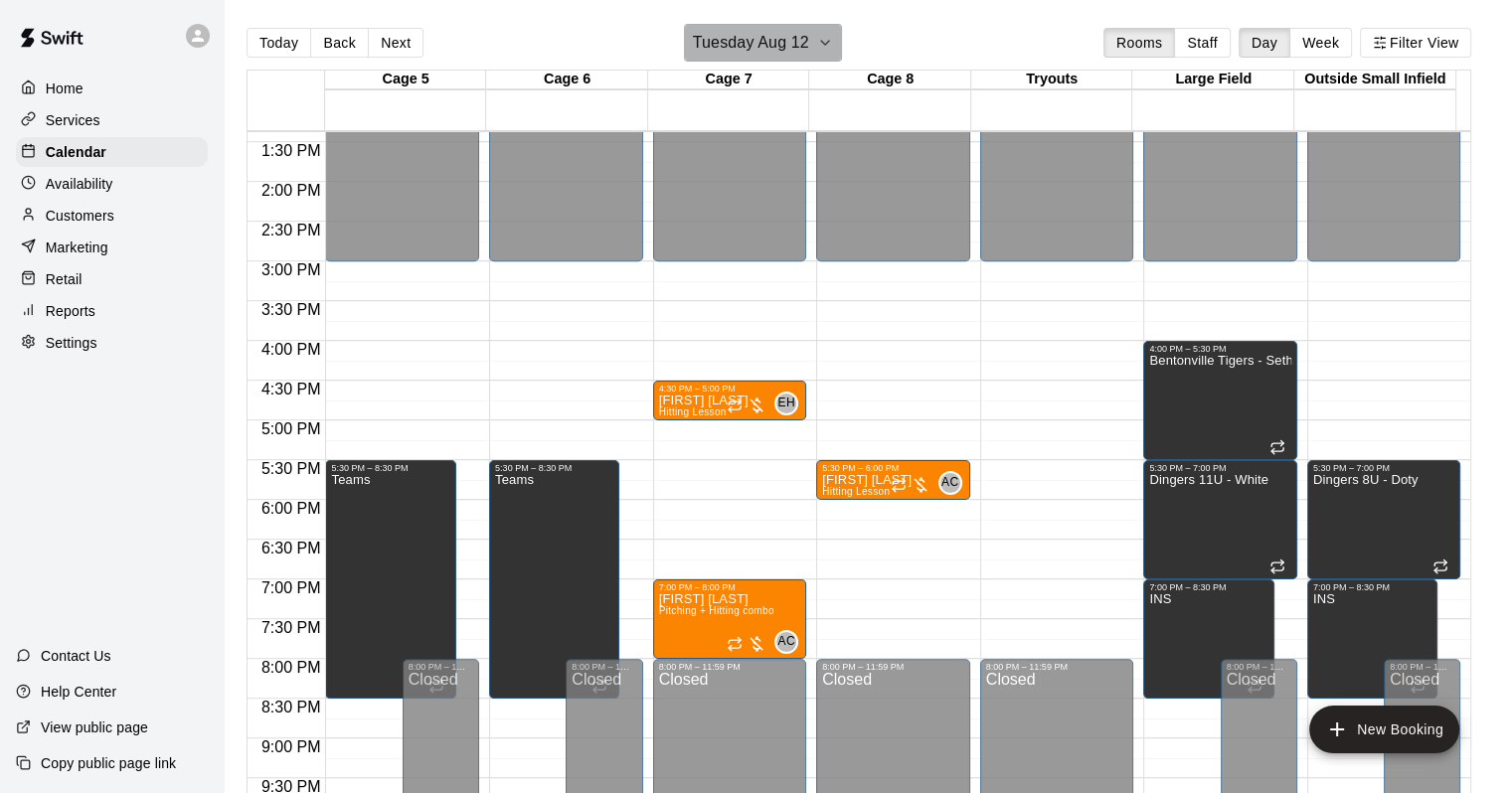 click on "Tuesday Aug 12" at bounding box center (762, 43) 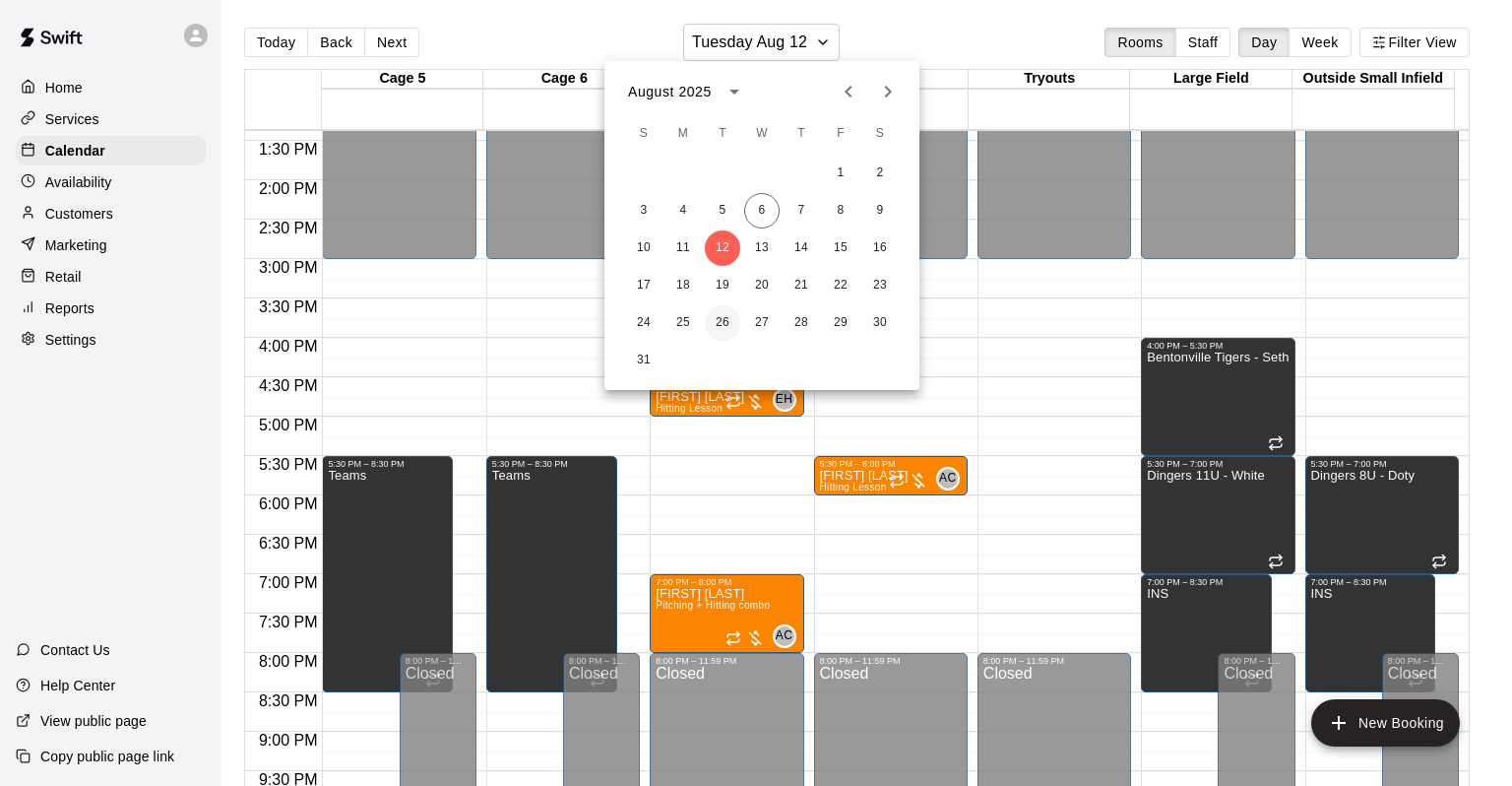 click on "26" at bounding box center [723, 323] 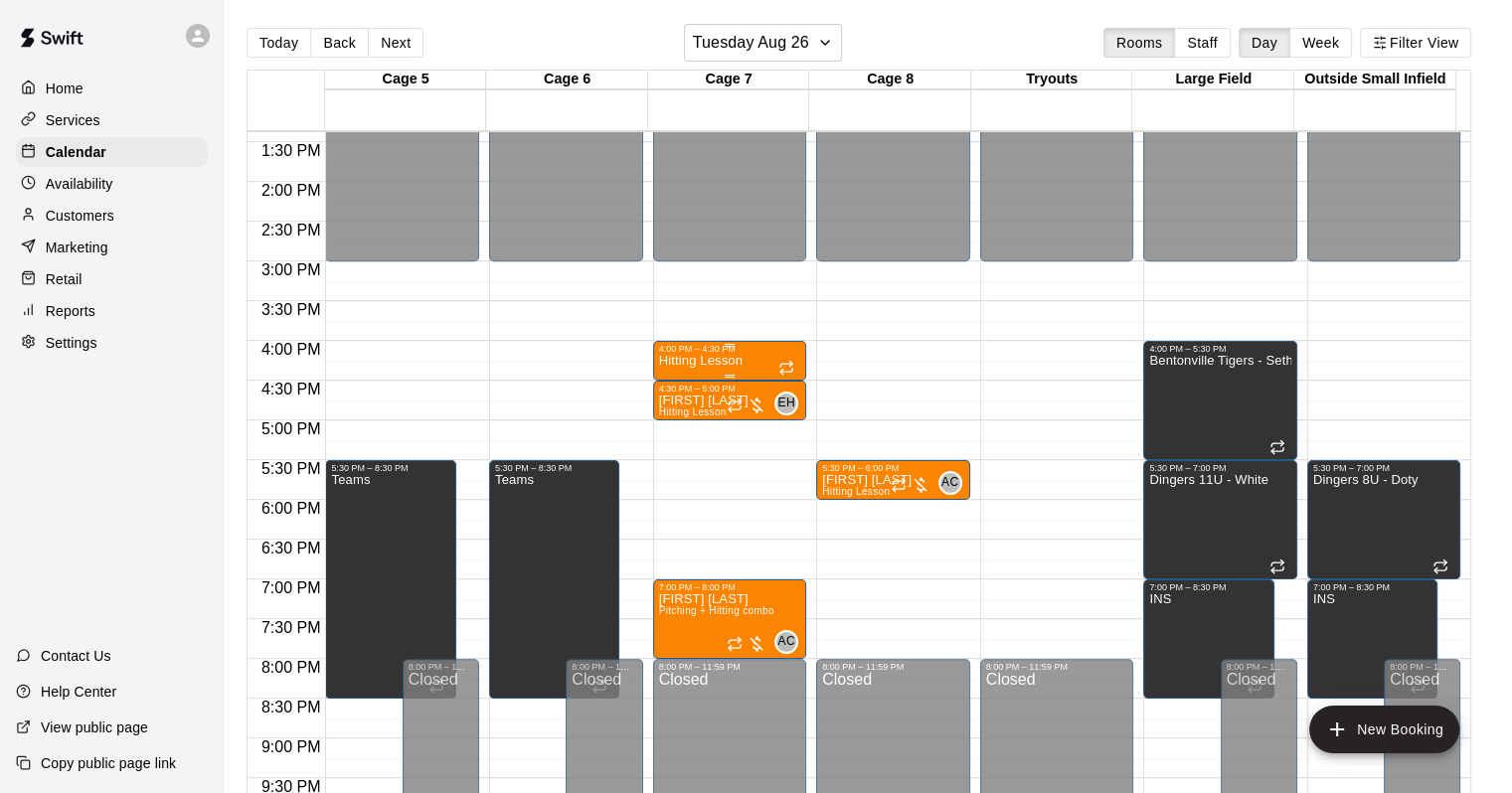 click at bounding box center (730, 345) 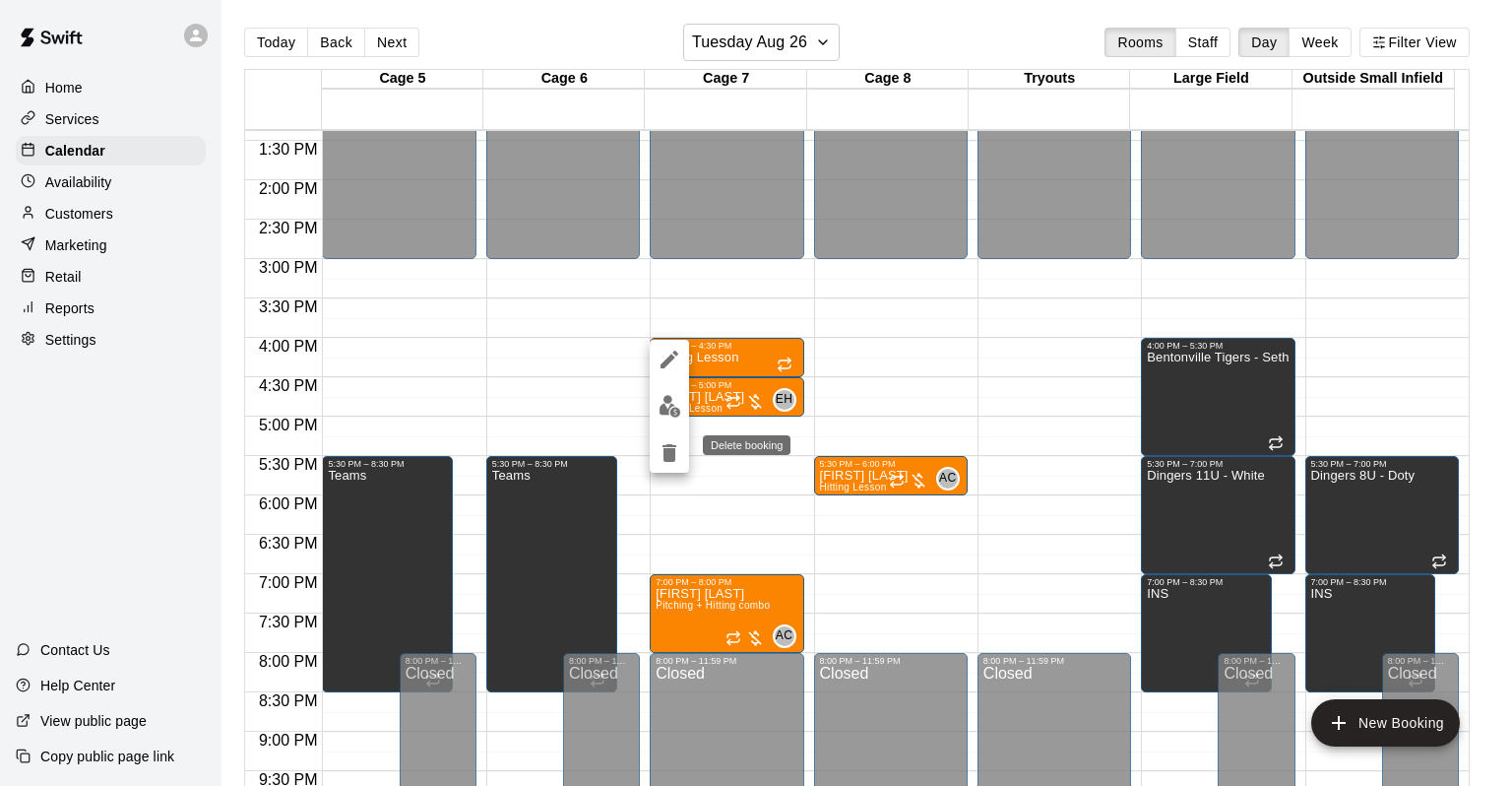 click at bounding box center (669, 453) 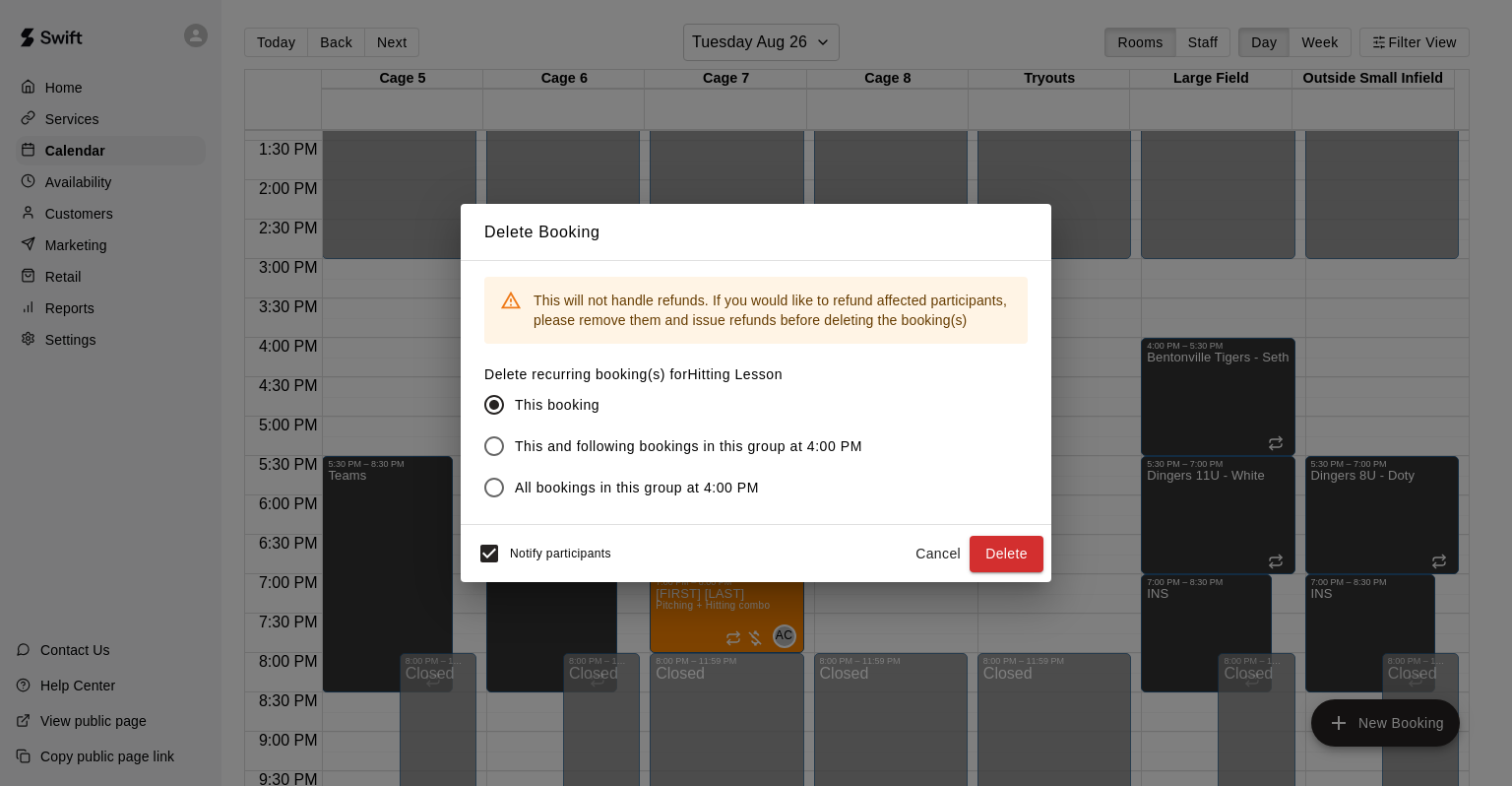 click on "All bookings in this group  at 4:00 PM" at bounding box center (637, 488) 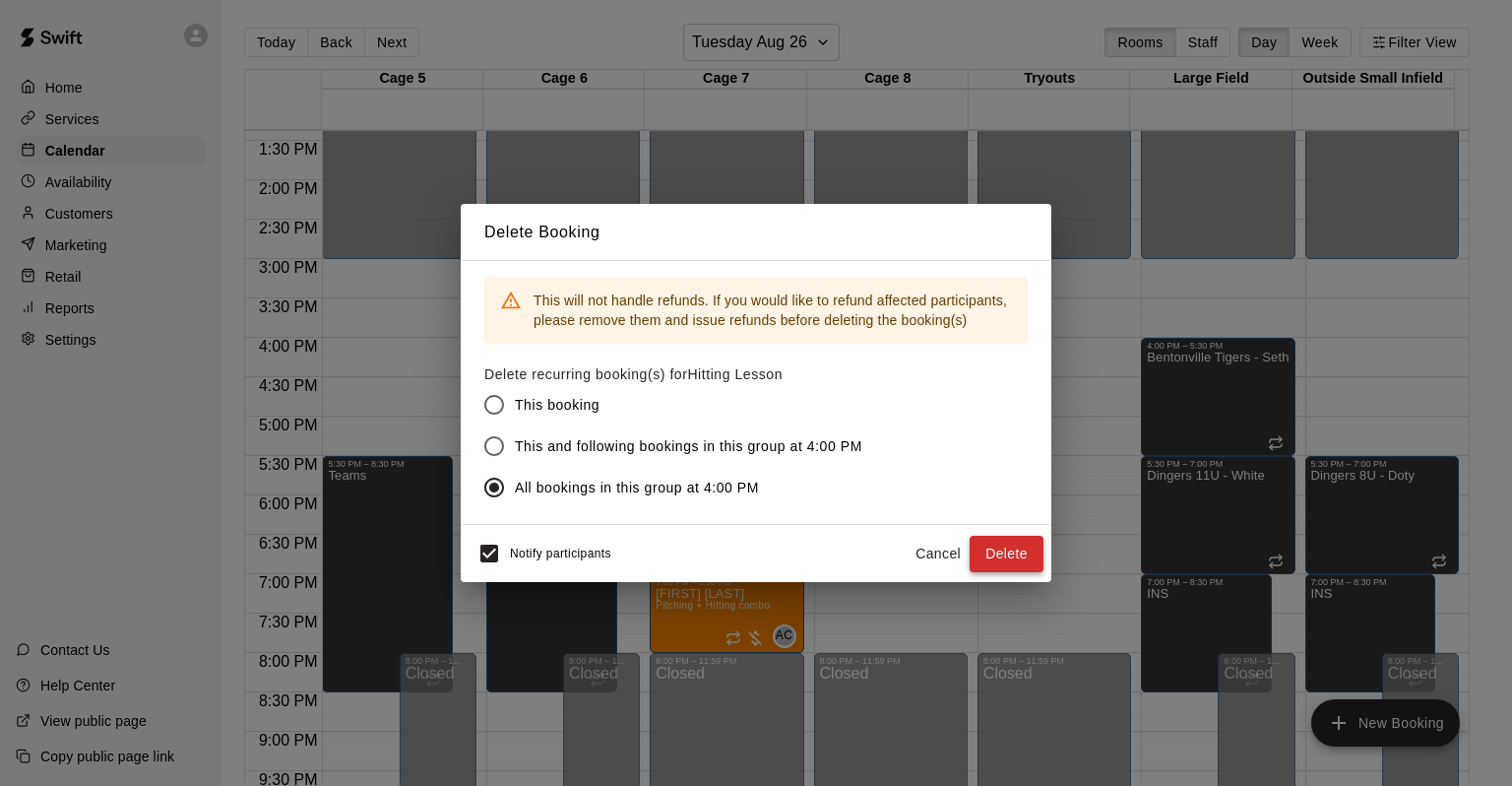 click on "Delete" at bounding box center (1006, 554) 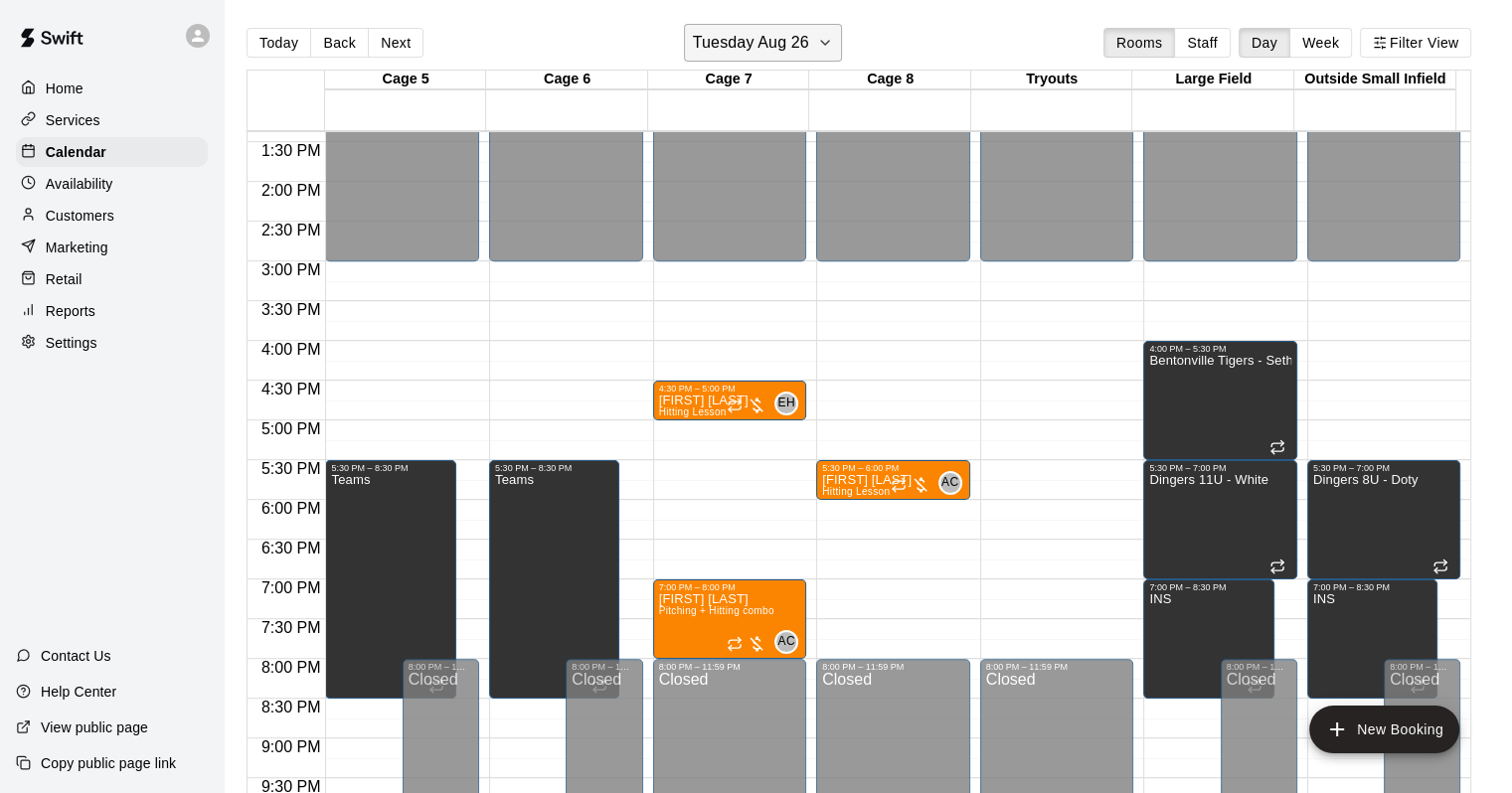 click on "Tuesday Aug 26" at bounding box center (751, 43) 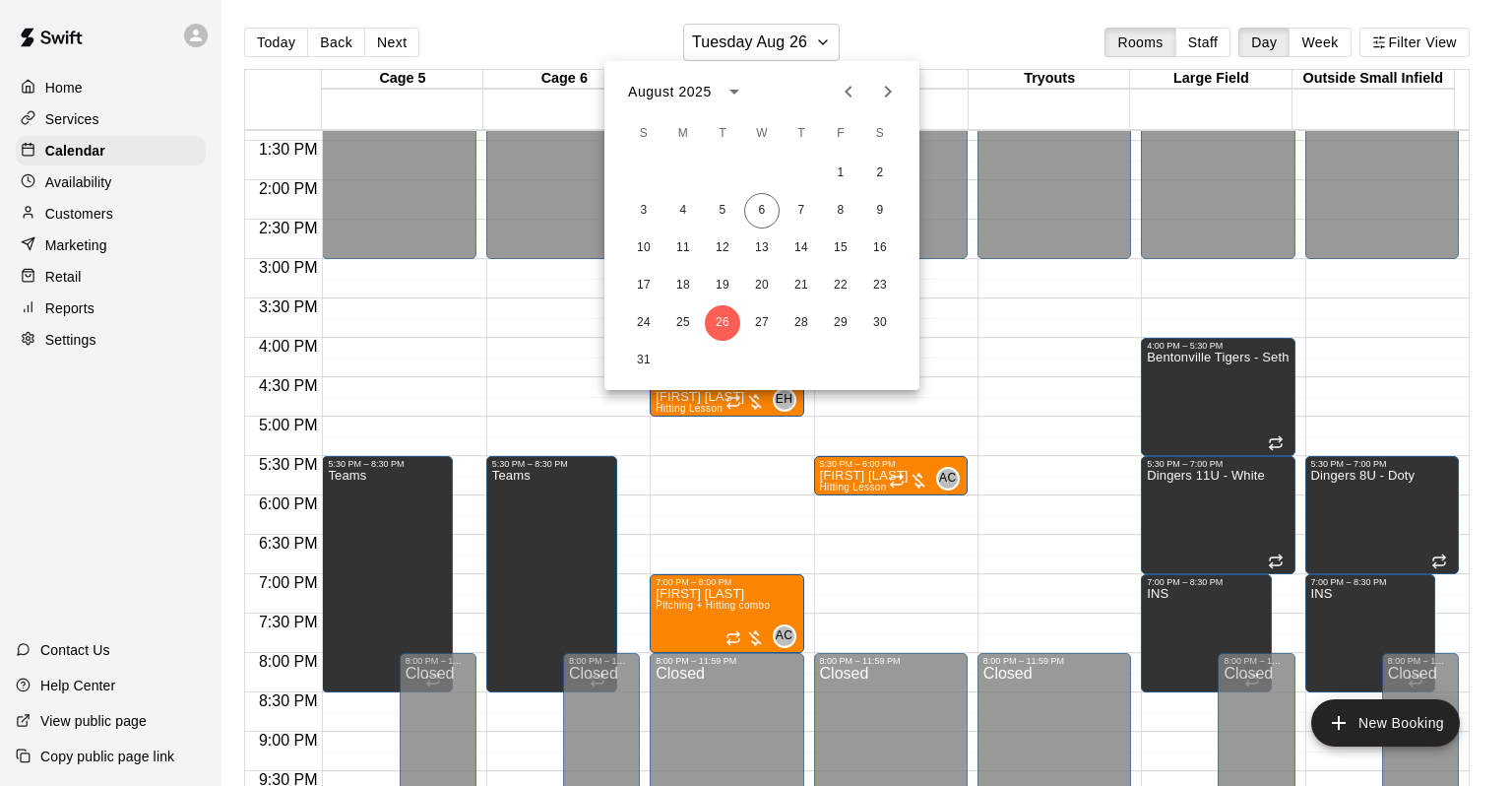 click 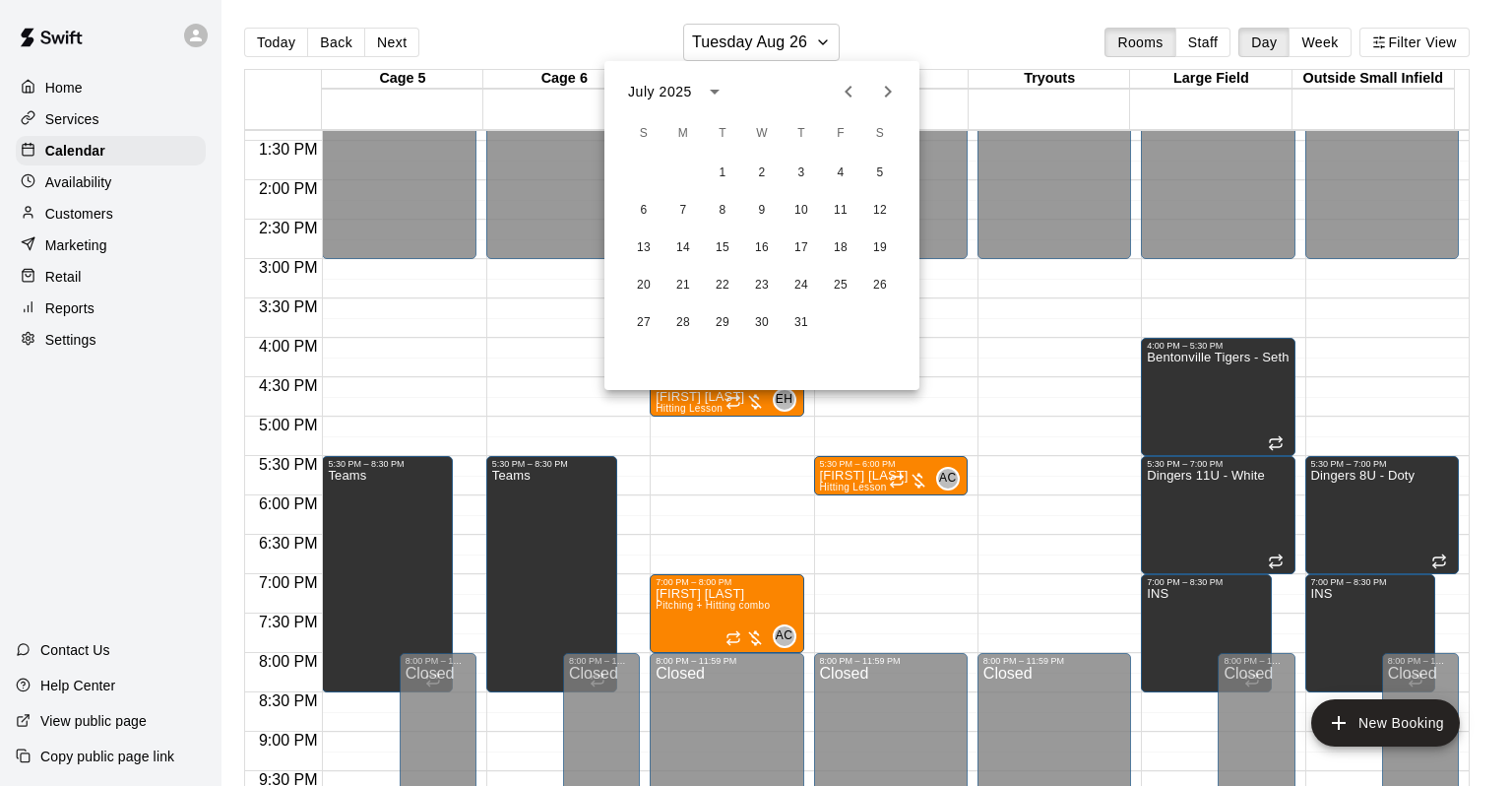 click 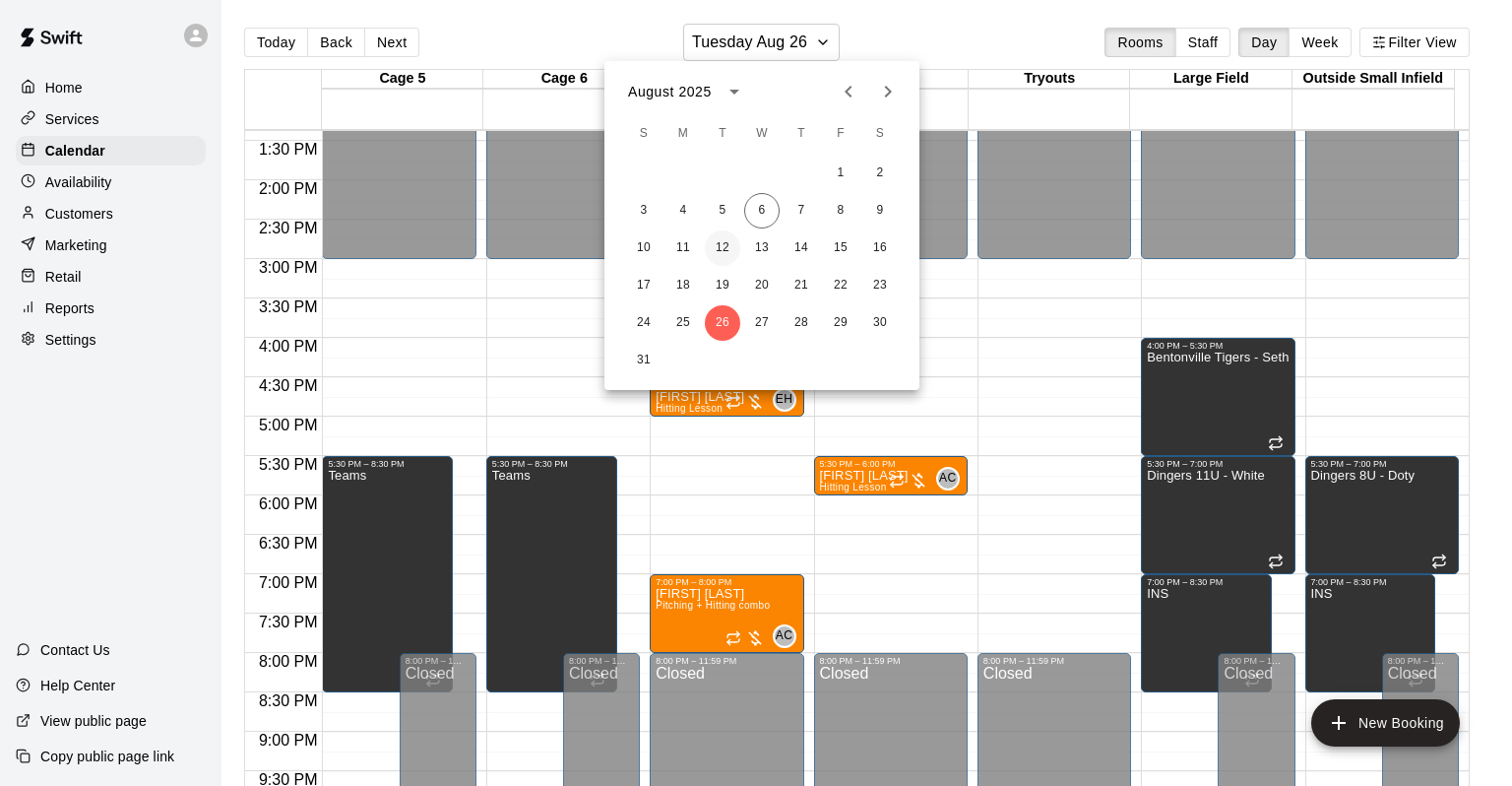 click on "12" at bounding box center [723, 248] 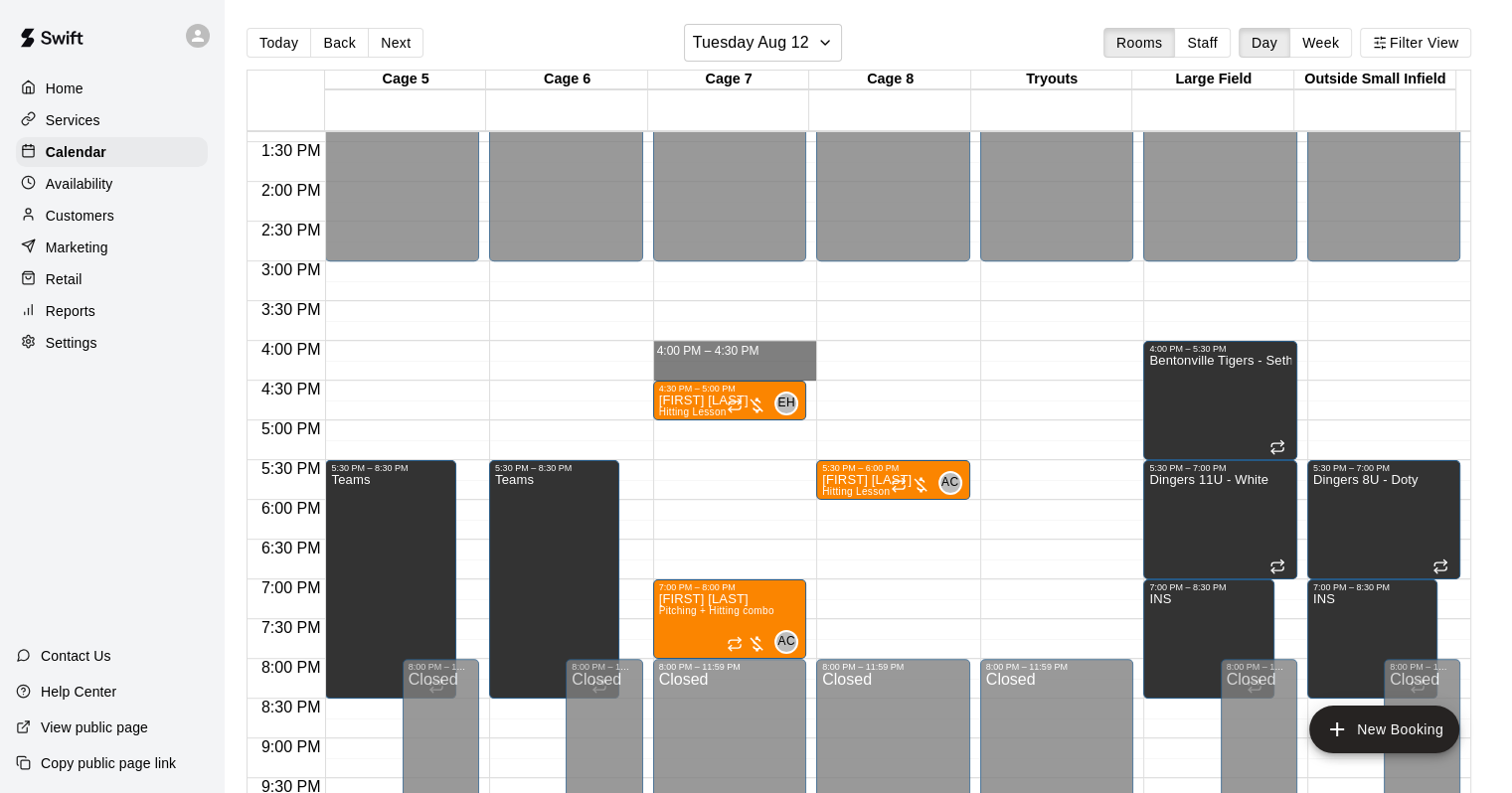 drag, startPoint x: 693, startPoint y: 348, endPoint x: 692, endPoint y: 362, distance: 14.035669 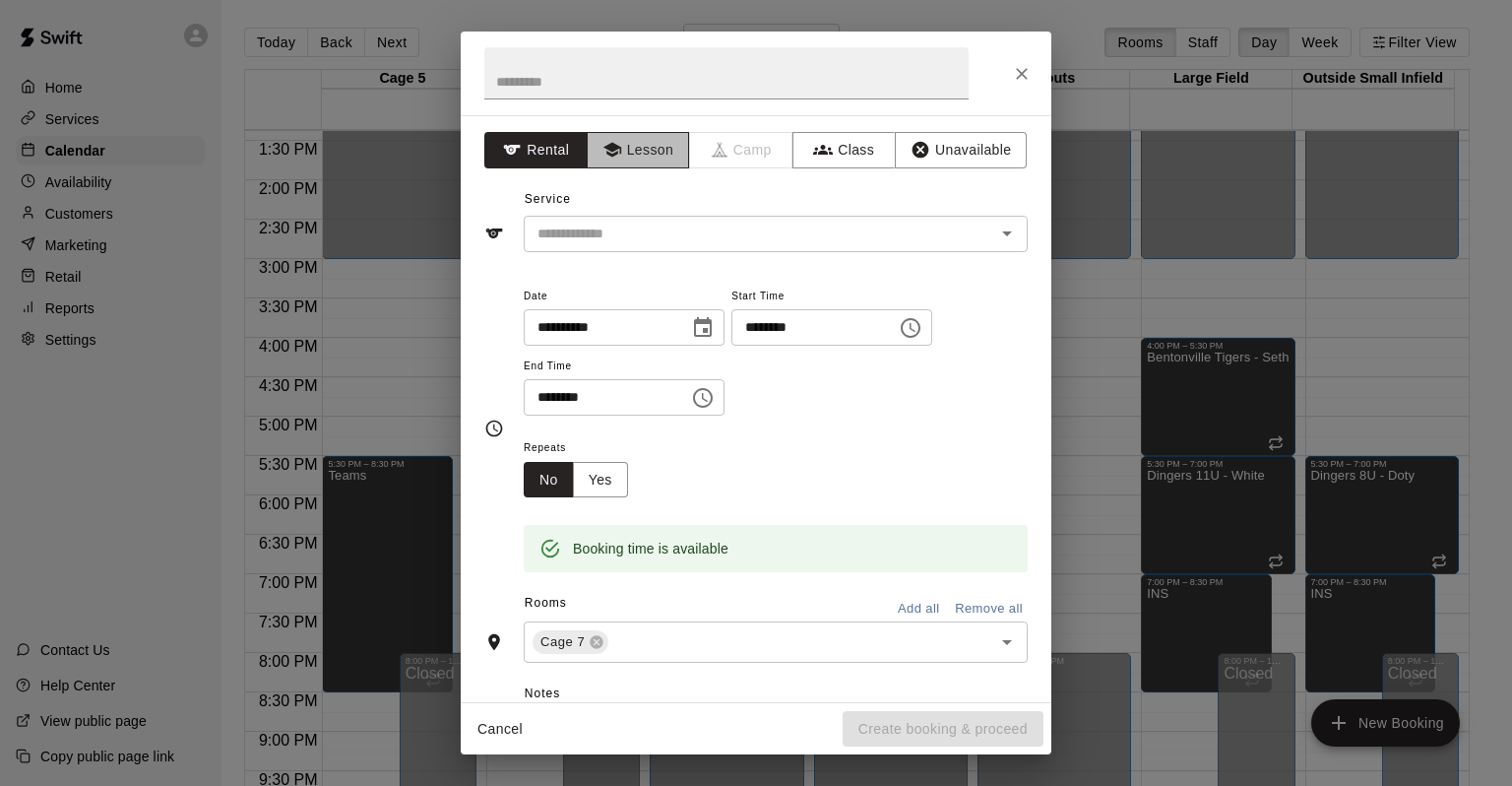 click on "Lesson" at bounding box center (638, 150) 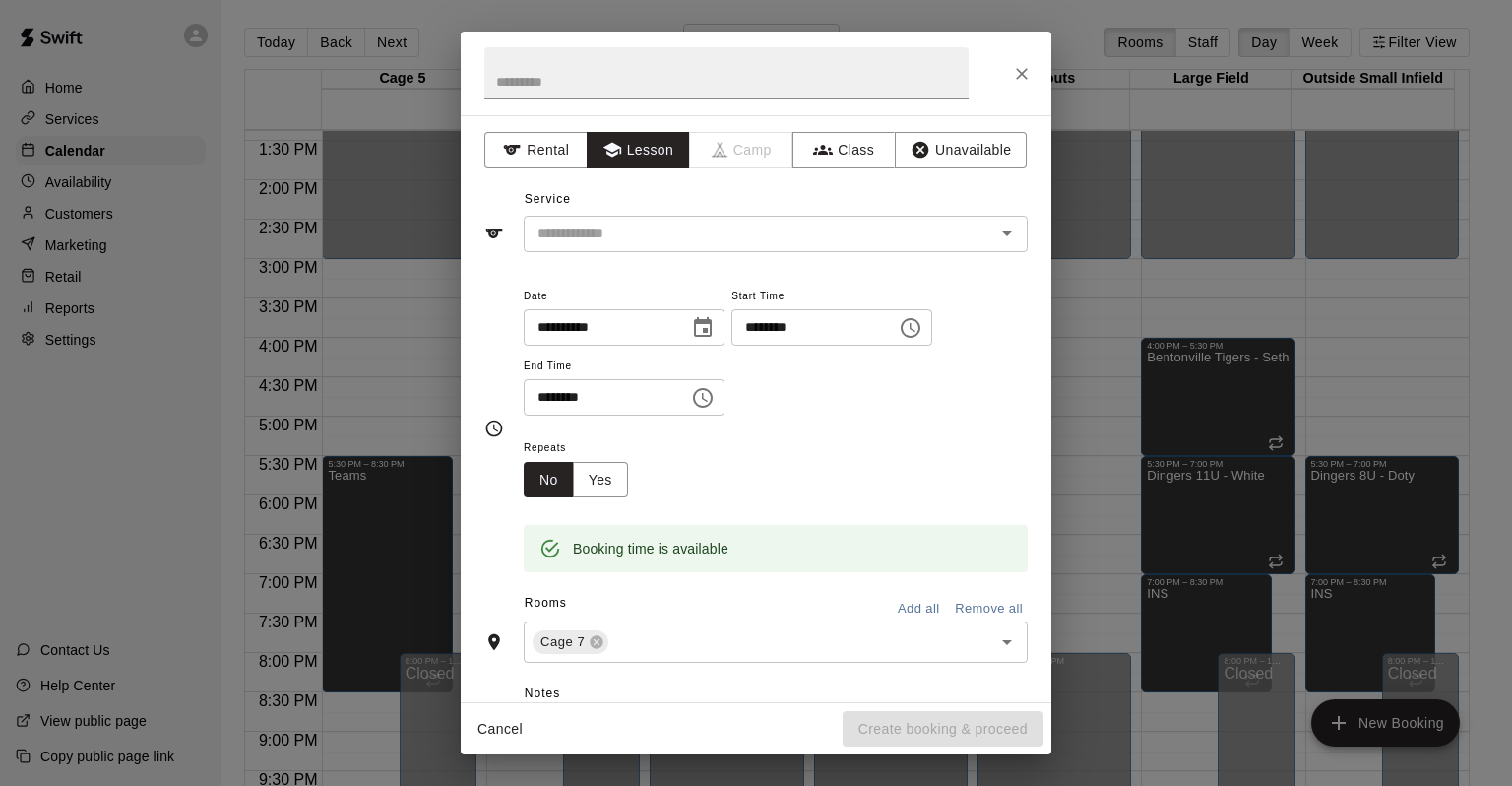 click on "**********" at bounding box center [756, 409] 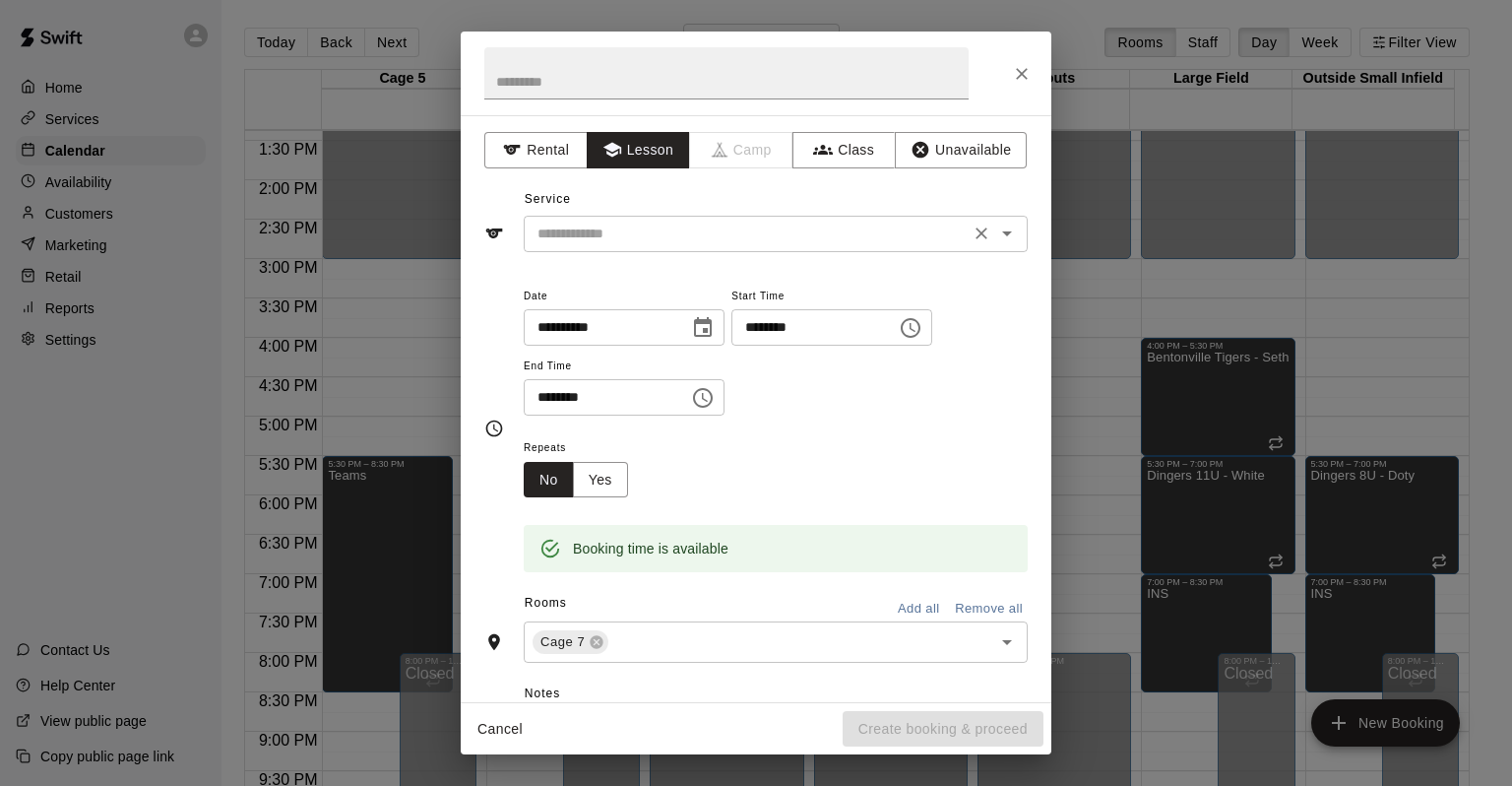 click at bounding box center (746, 233) 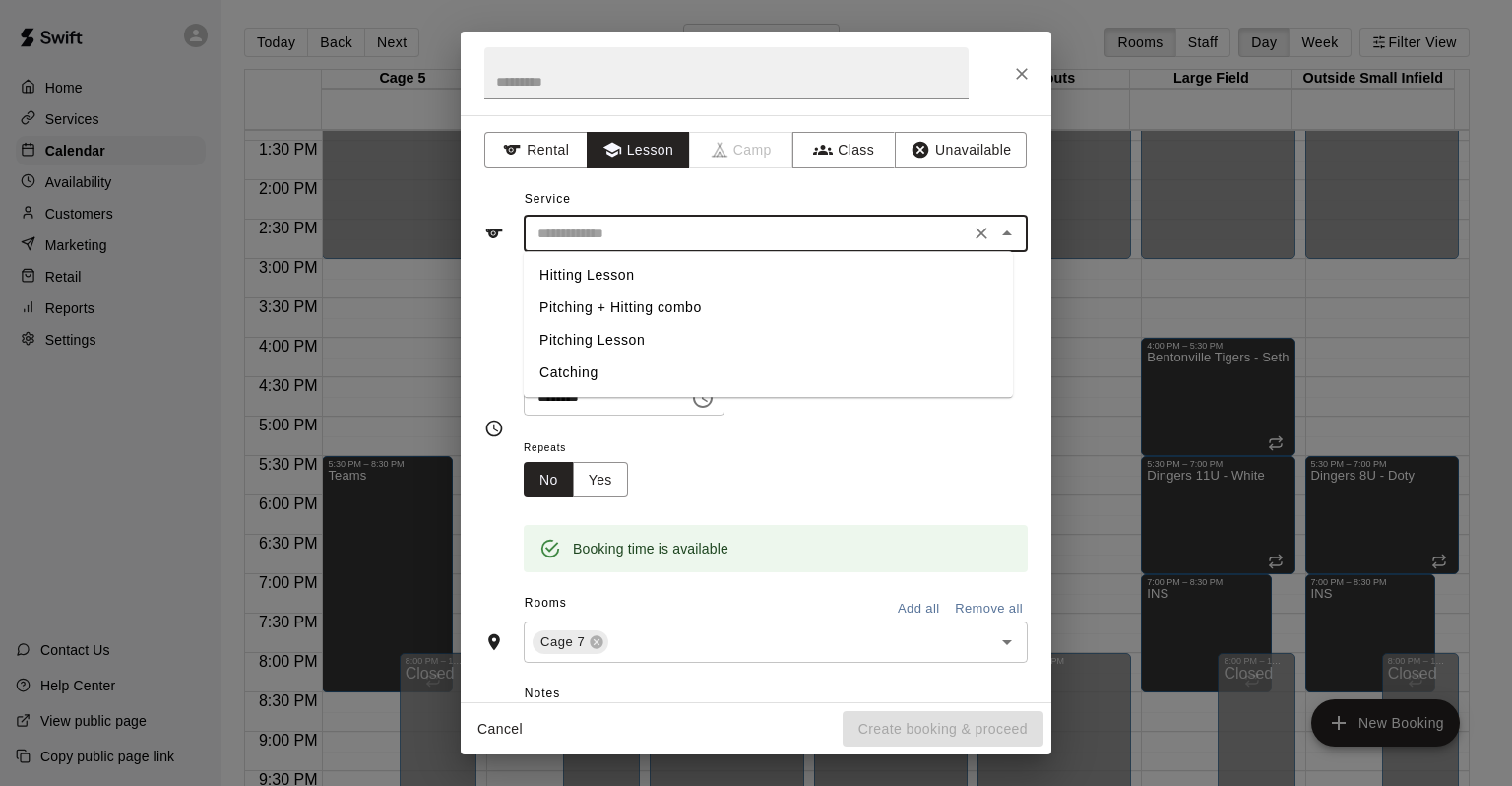 click on "Hitting Lesson" at bounding box center [768, 275] 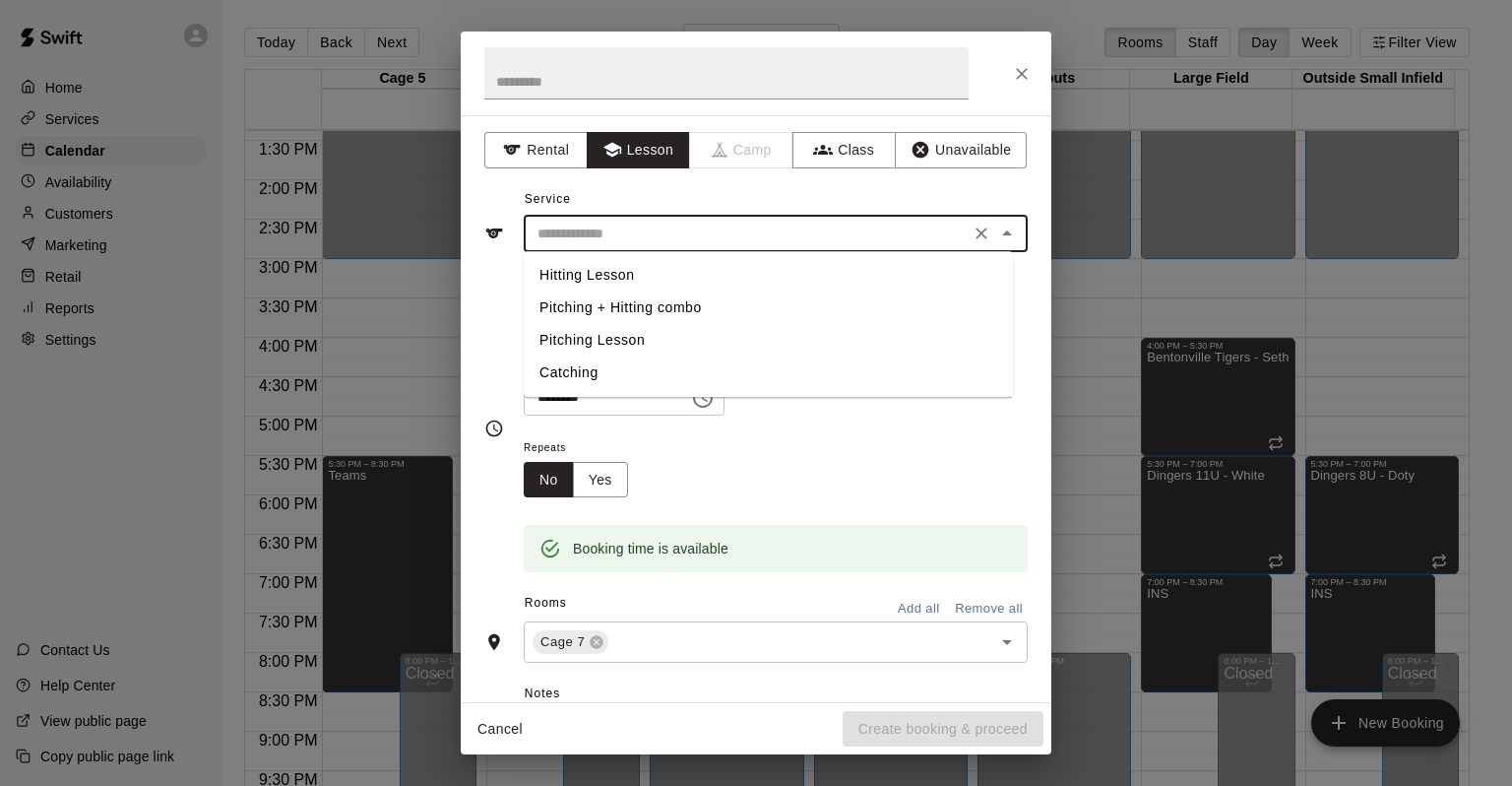 type on "**********" 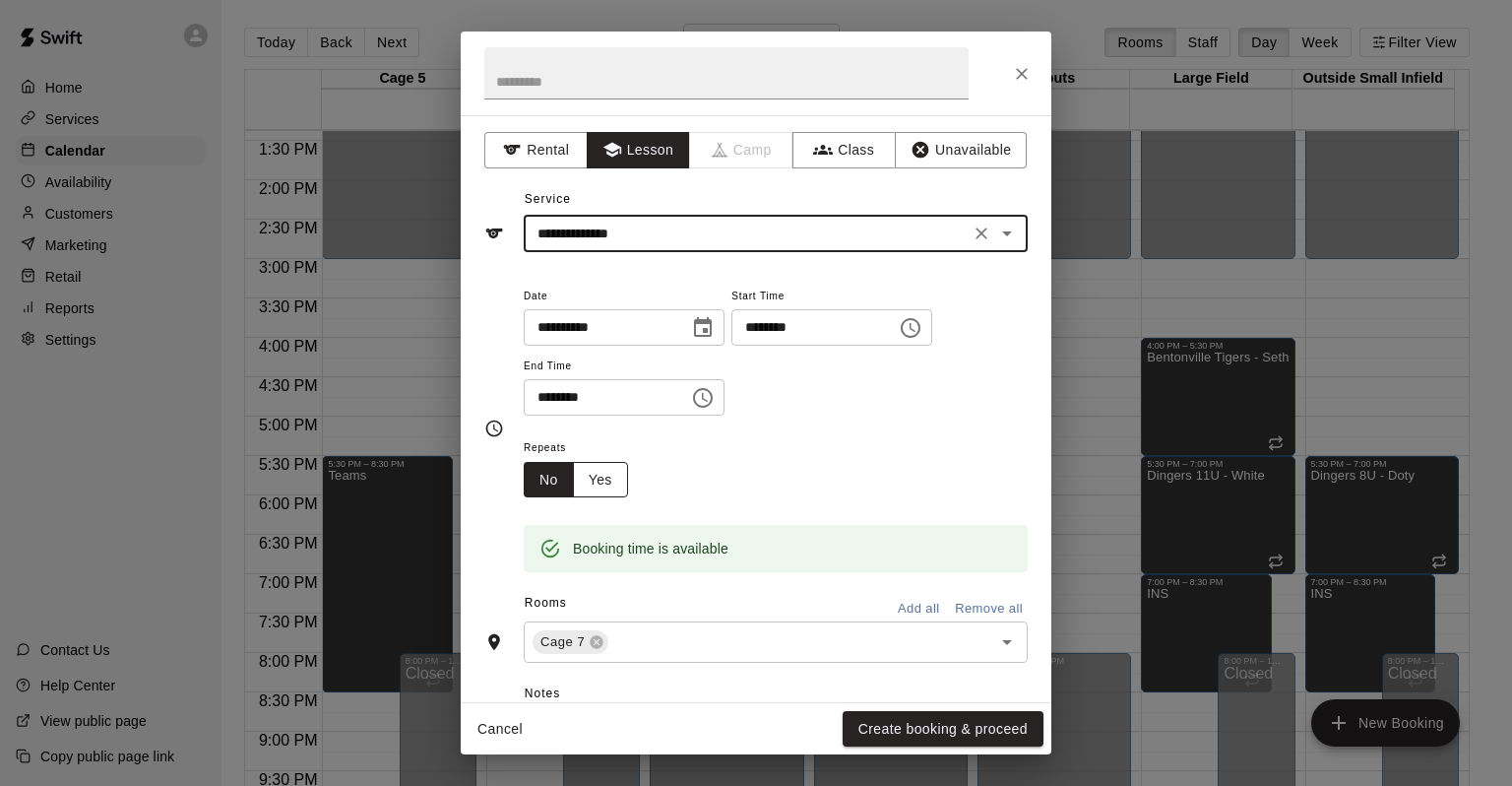 click on "Yes" at bounding box center (600, 480) 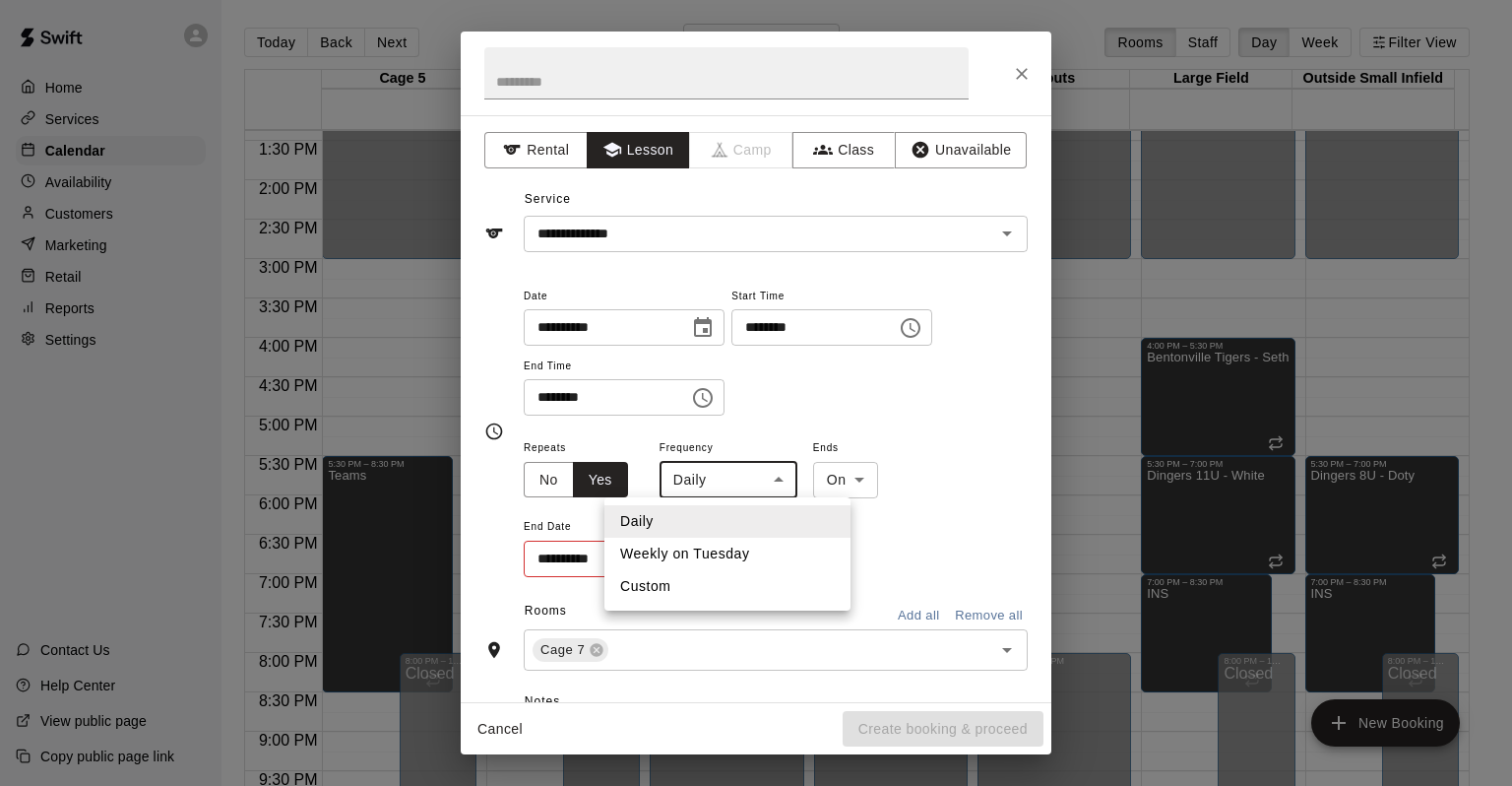 click on "Home Services Calendar Availability Customers Marketing Retail Reports Settings Contact Us Help Center View public page Copy public page link Today Back Next [DAY_OF_WEEK] [MONTH] [DAY] Rooms Staff Day Week Filter View Cage 5 [DAY] [DAY_ABBR] Cage 6 [DAY] [DAY_ABBR] Cage 7 [DAY] [DAY_ABBR] Cage 8 [DAY] [DAY_ABBR] Tryouts [DAY] [DAY_ABBR] Large Field [DAY] [DAY_ABBR] Outside Small Infield [DAY] [DAY_ABBR] 12:00 AM 12:30 AM 1:00 AM 1:30 AM 2:00 AM 2:30 AM 3:00 AM 3:30 AM 4:00 AM 4:30 AM 5:00 AM 5:30 AM 6:00 AM 6:30 AM 7:00 AM 7:30 AM 8:00 AM 8:30 AM 9:00 AM 9:30 AM 10:00 AM 10:30 AM 11:00 AM 11:30 AM 12:00 PM 12:30 PM 1:00 PM 1:30 PM 2:00 PM 2:30 PM 3:00 PM 3:30 PM 4:00 PM 4:30 PM 5:00 PM 5:30 PM 6:00 PM 6:30 PM 7:00 PM 7:30 PM 8:00 PM 8:30 PM 9:00 PM 9:30 PM 10:00 PM 10:30 PM 11:00 PM 11:30 PM 12:00 AM – 3:00 PM Closed 5:30 PM – 8:30 PM Teams 8:00 PM – 11:59 PM Closed 12:00 AM – 3:00 PM Closed 5:30 PM – 8:30 PM Teams 8:00 PM – 11:59 PM Closed 12:00 AM – 3:00 PM Closed 4:30 PM – 5:00 PM [FIRST] [LAST] Hitting Lesson EH 0 7:00 PM – 8:00 PM [FIRST] [LAST] Pitching + Hitting combo 0" at bounding box center (756, 409) 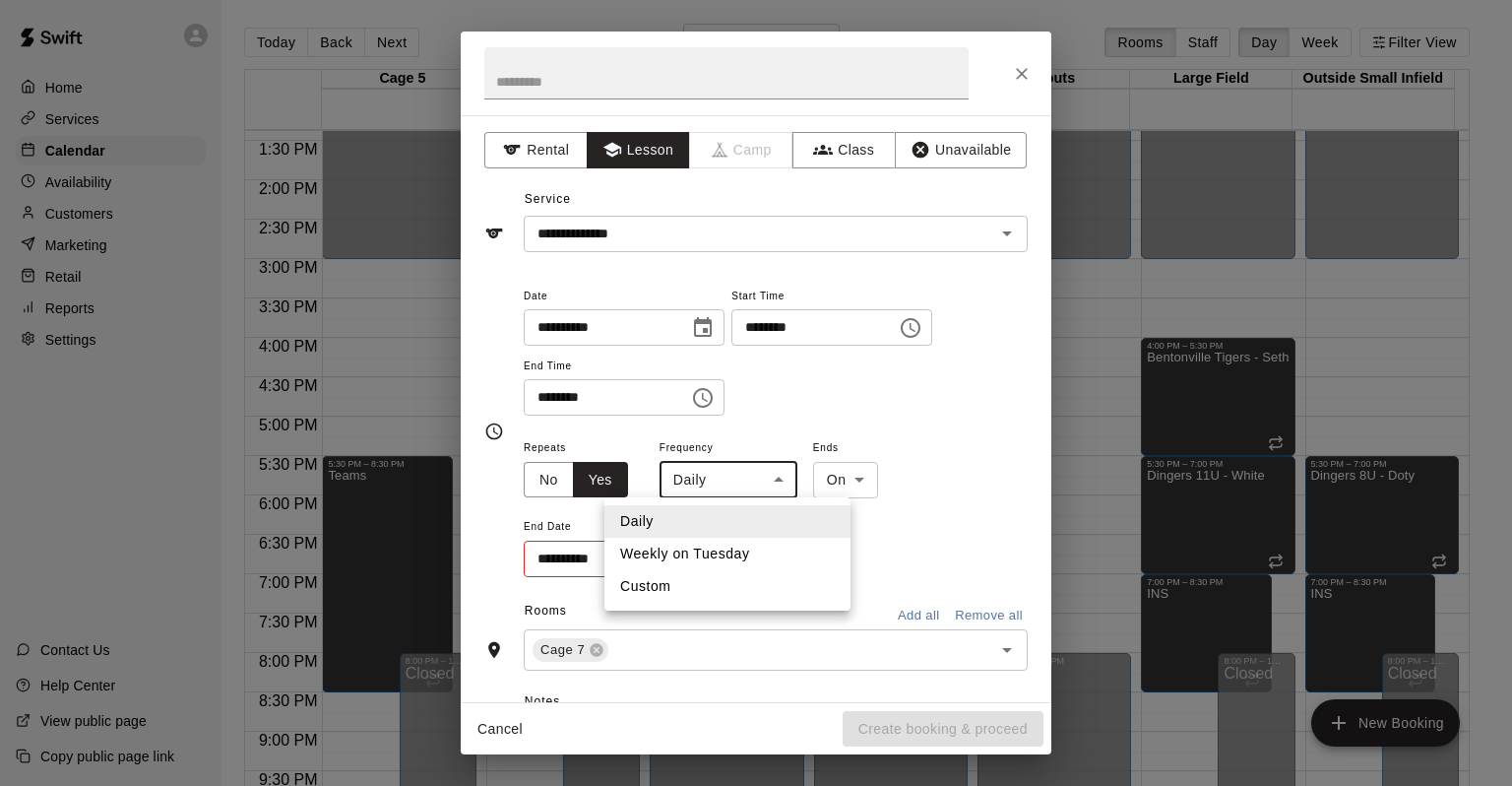 click on "Weekly on Tuesday" at bounding box center (727, 554) 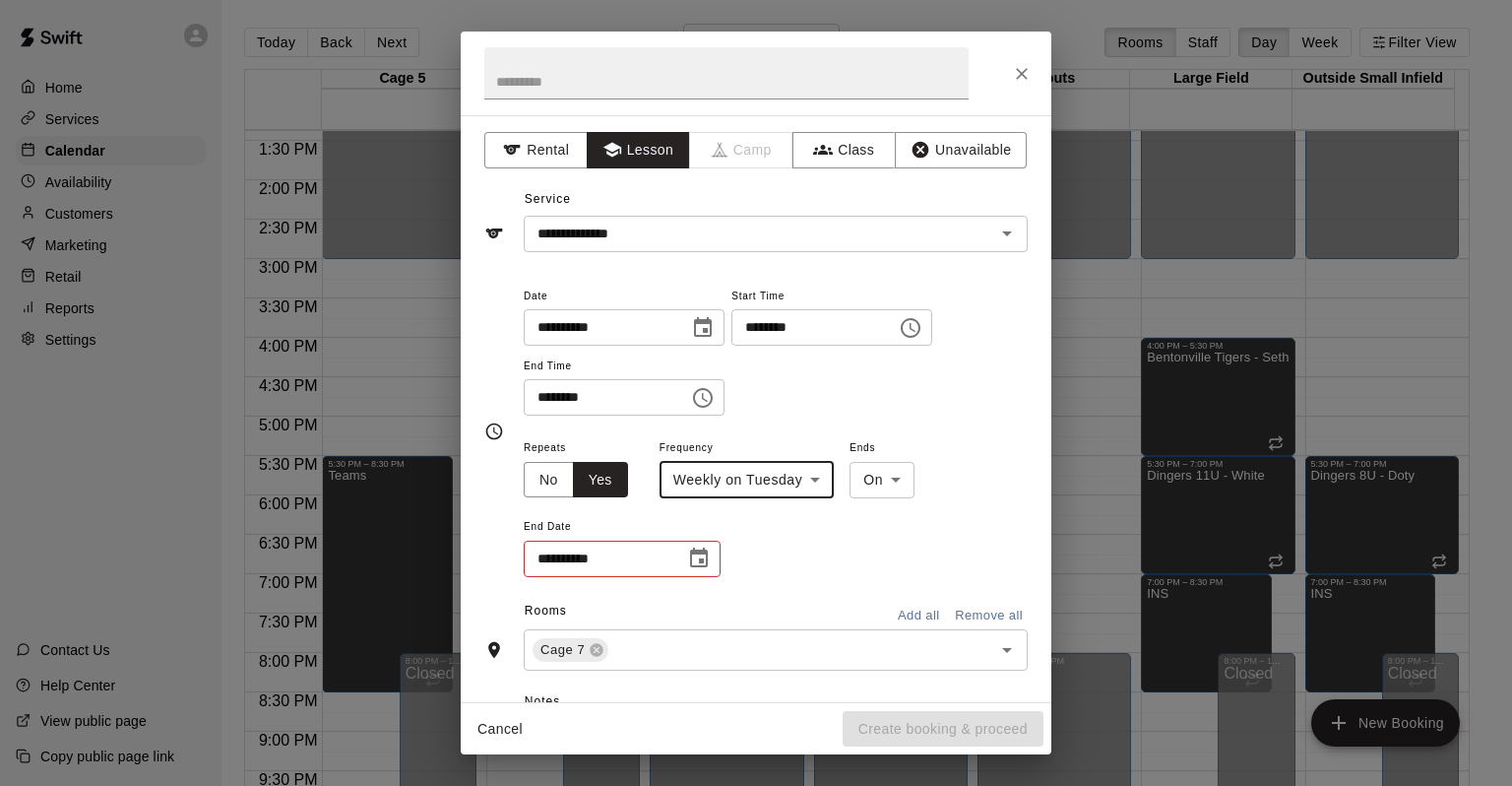 click 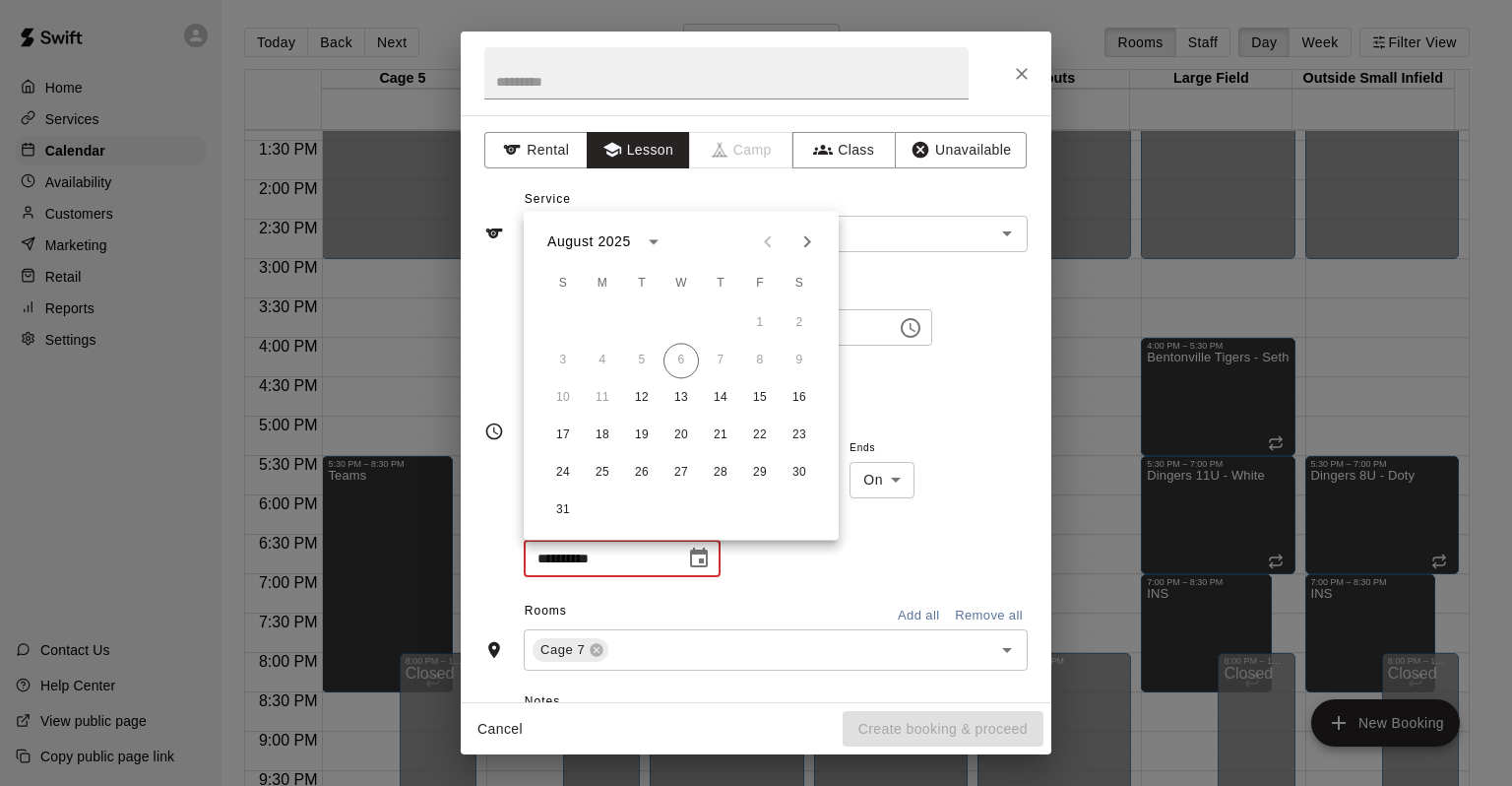 click 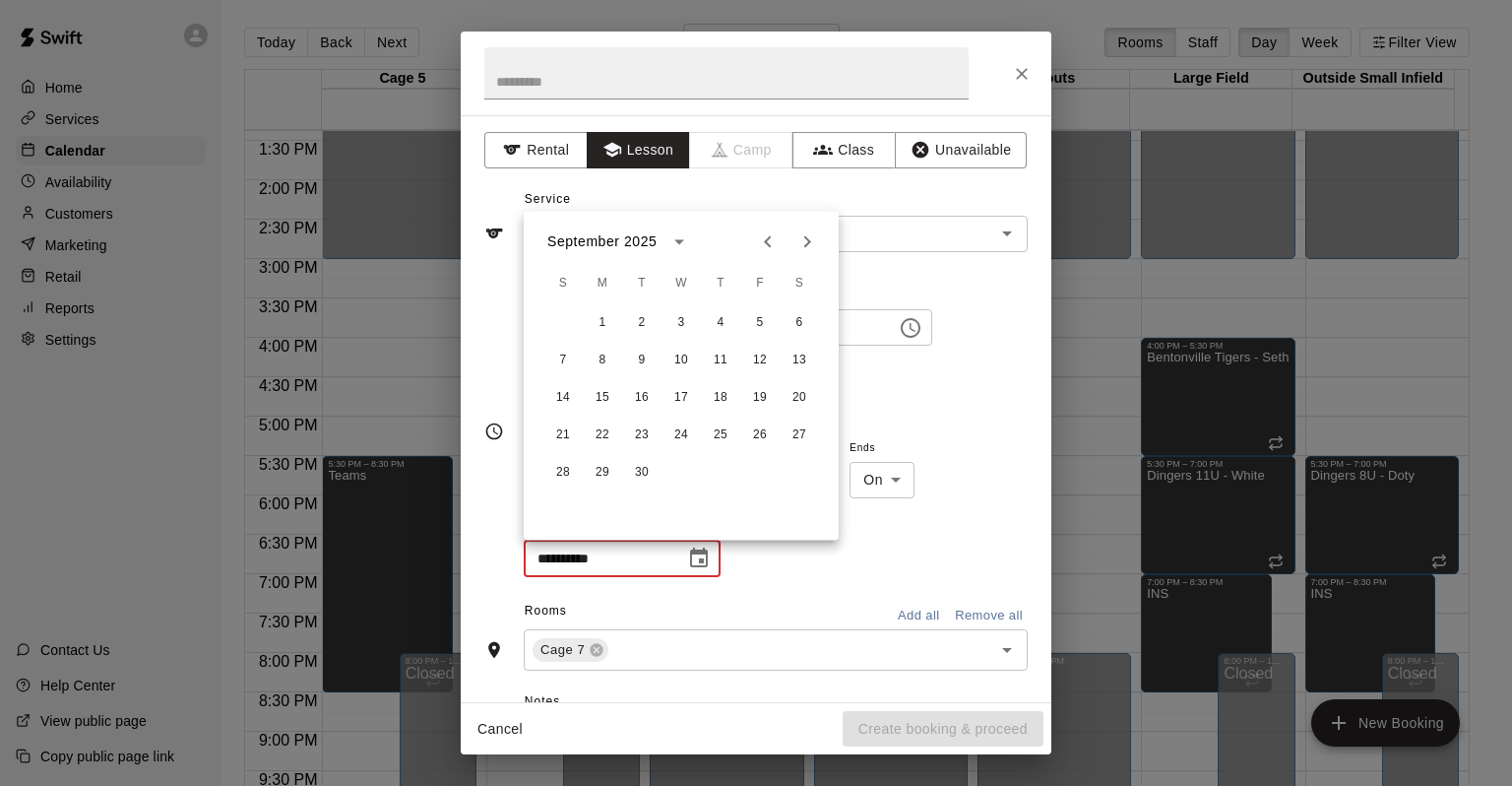 click 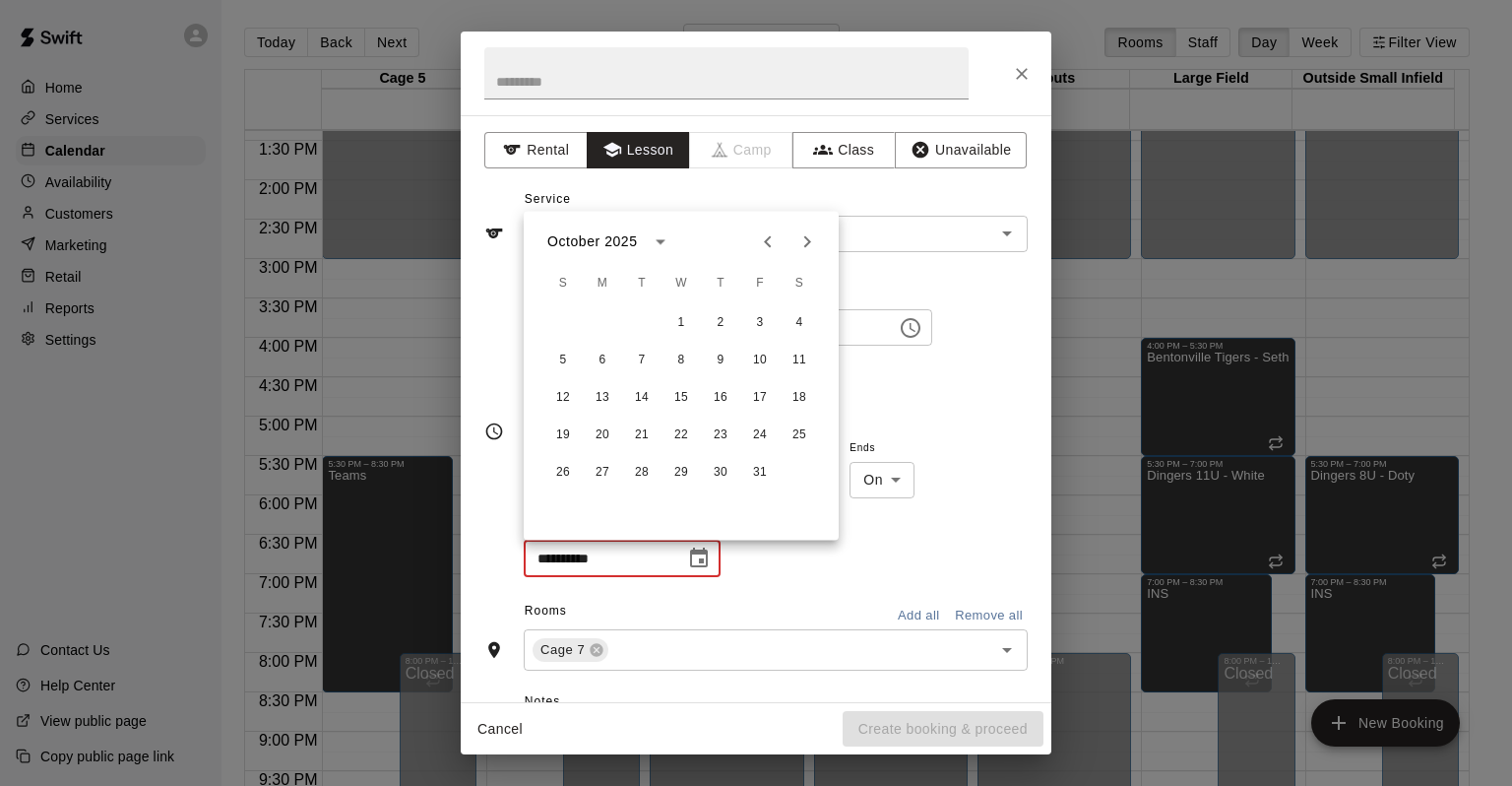 click 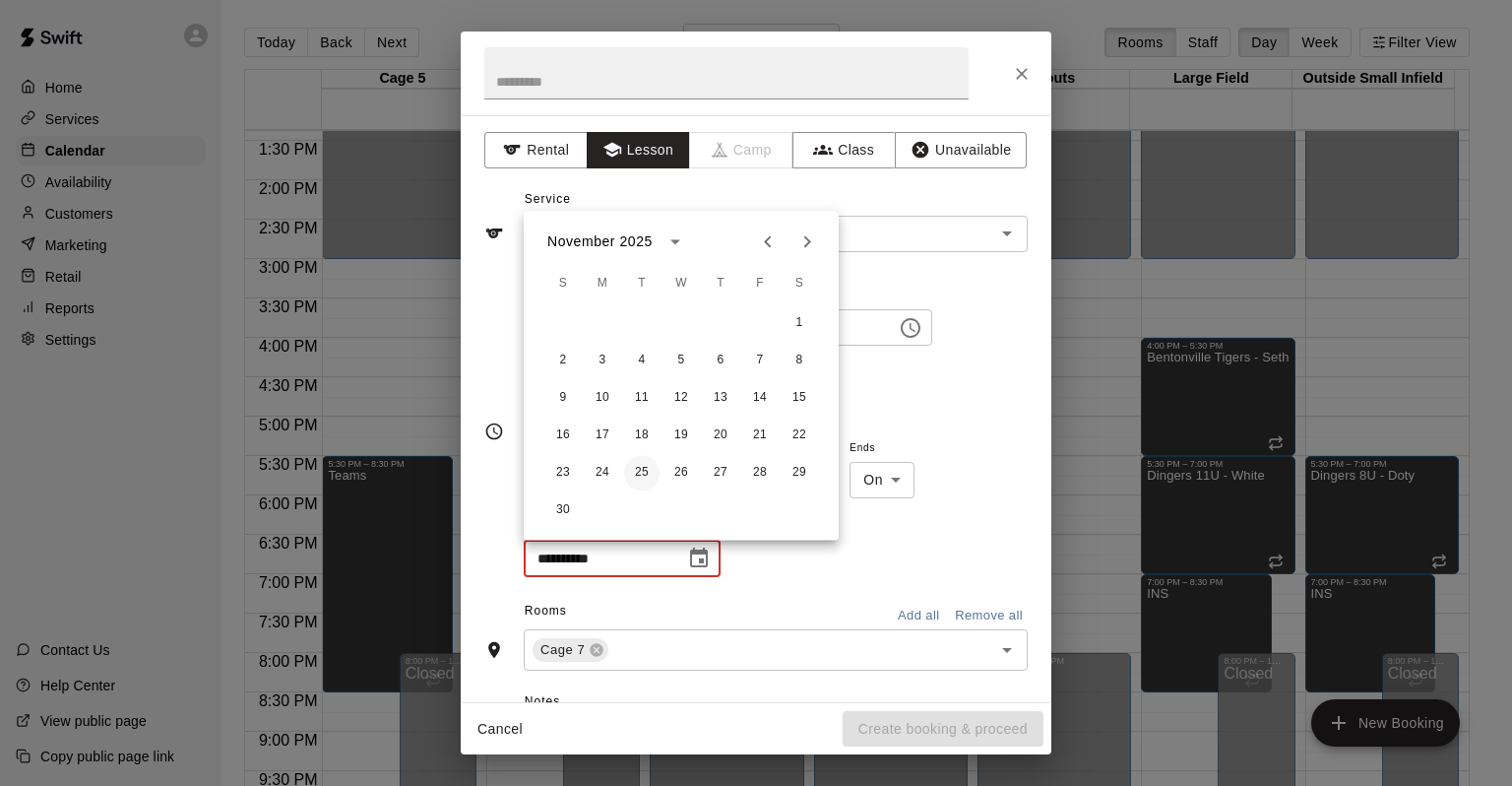 click on "25" at bounding box center (642, 473) 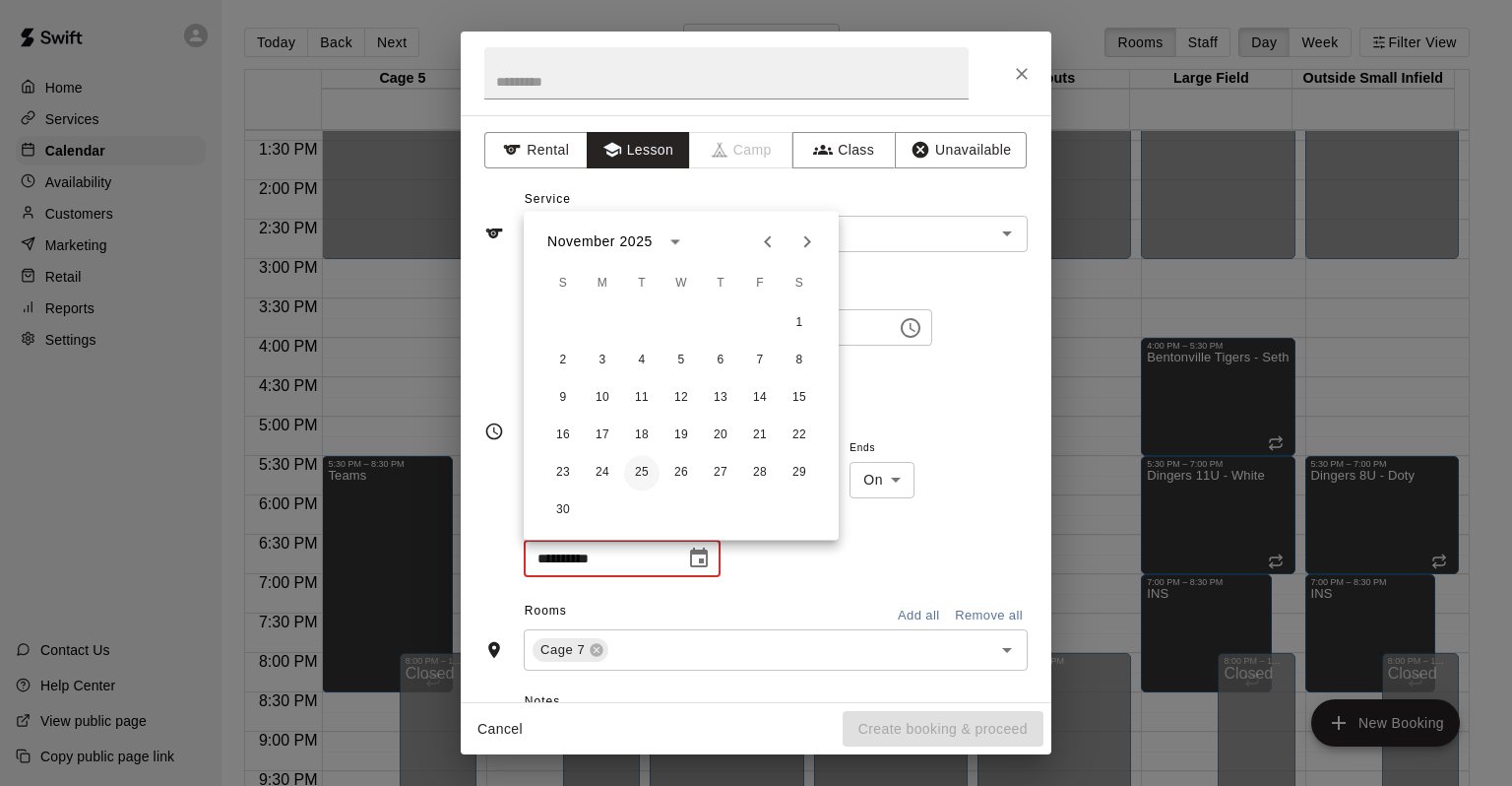 type on "**********" 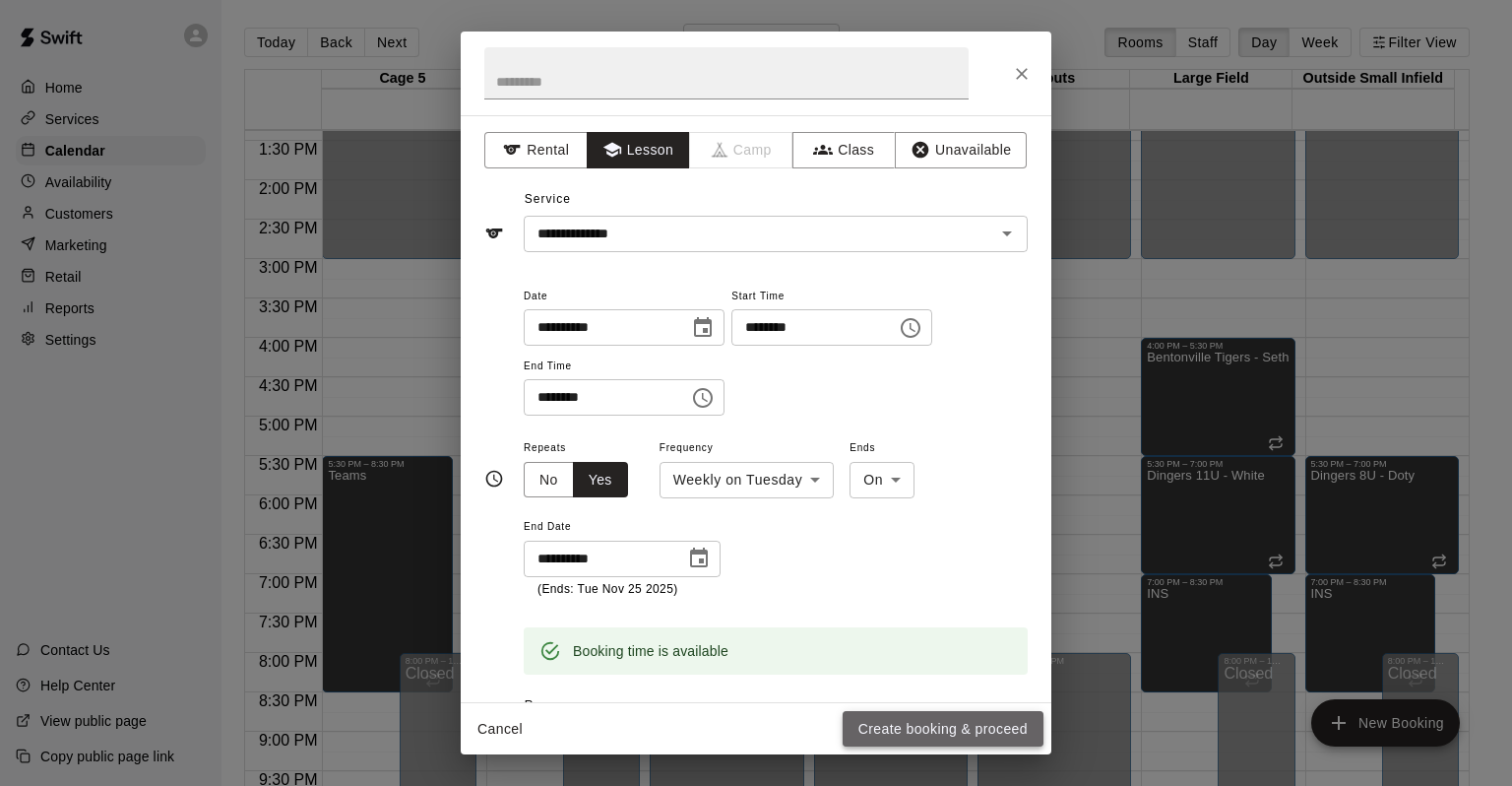click on "Create booking & proceed" at bounding box center [943, 729] 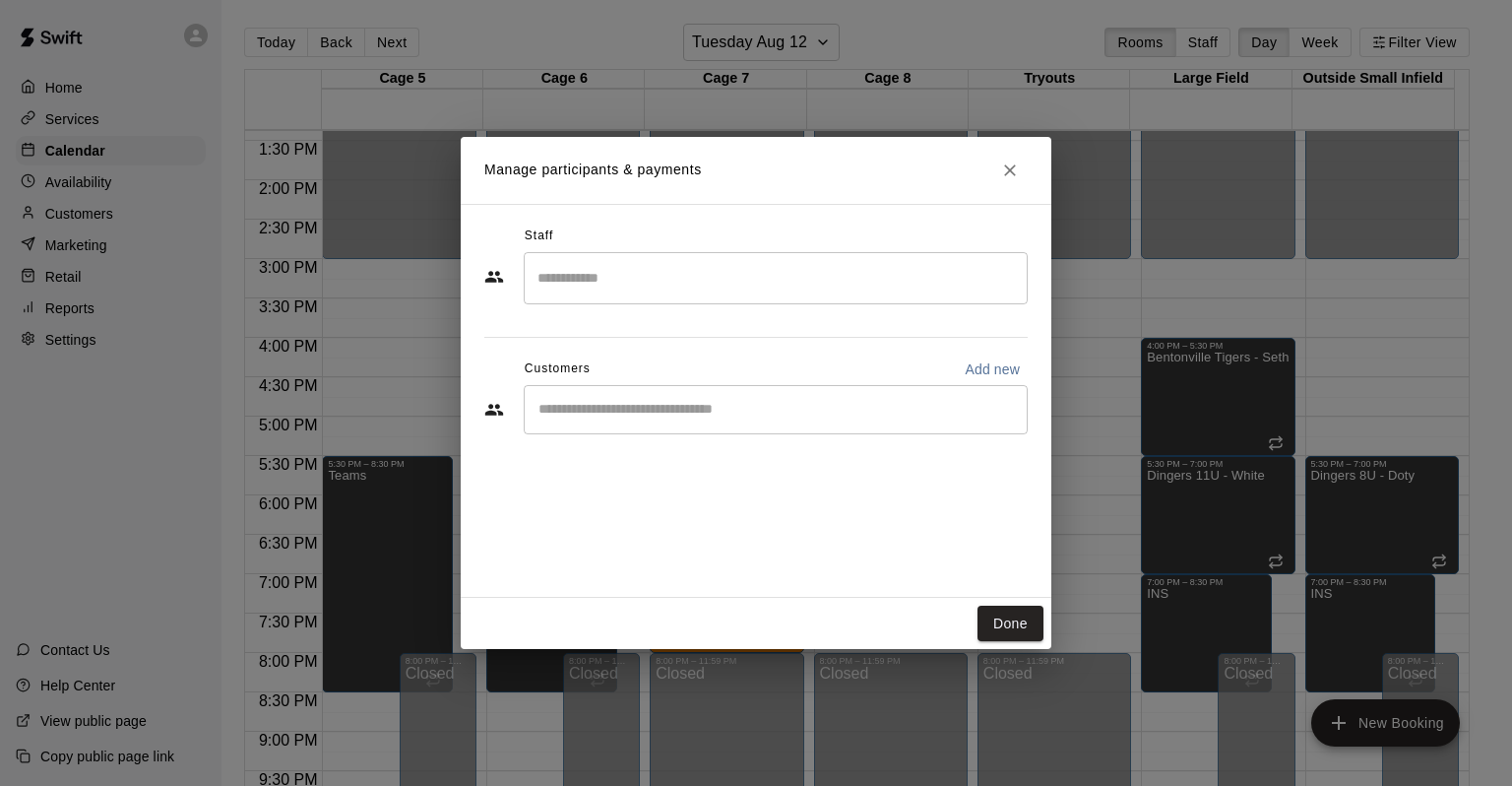 click on "Staff" at bounding box center [756, 236] 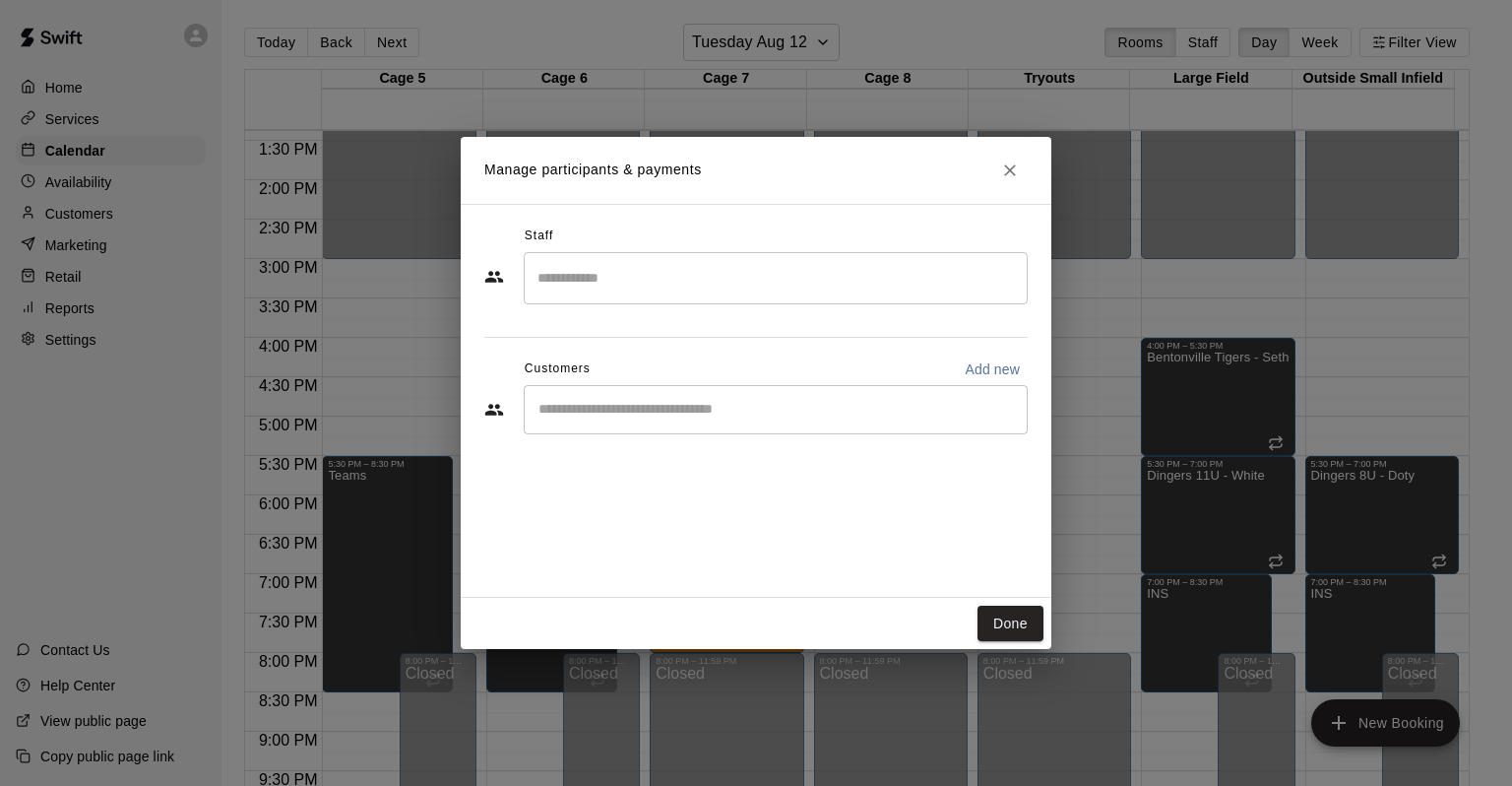 click at bounding box center [776, 278] 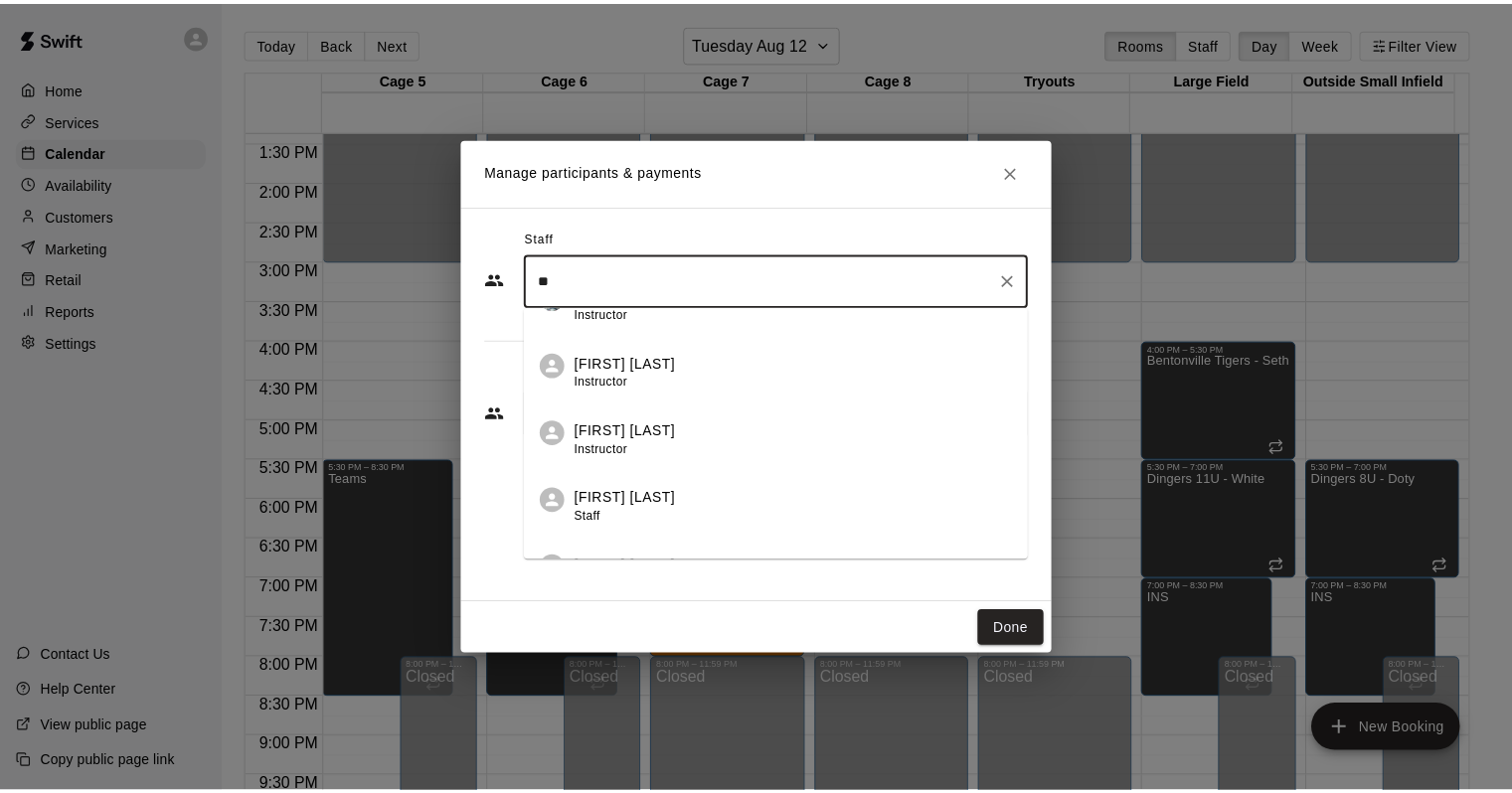 scroll, scrollTop: 596, scrollLeft: 0, axis: vertical 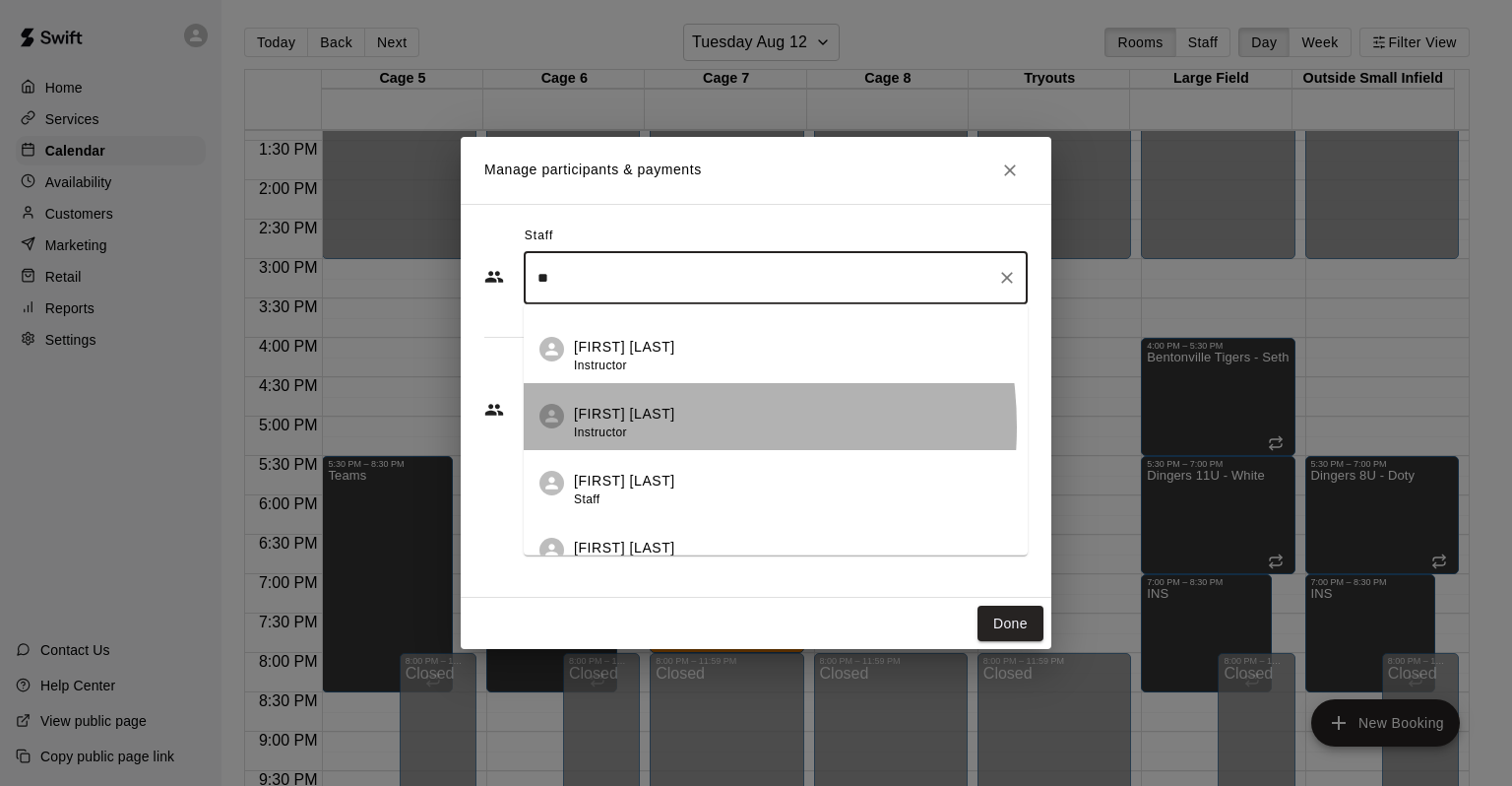 click on "[FIRST] [LAST] Instructor" at bounding box center (624, 423) 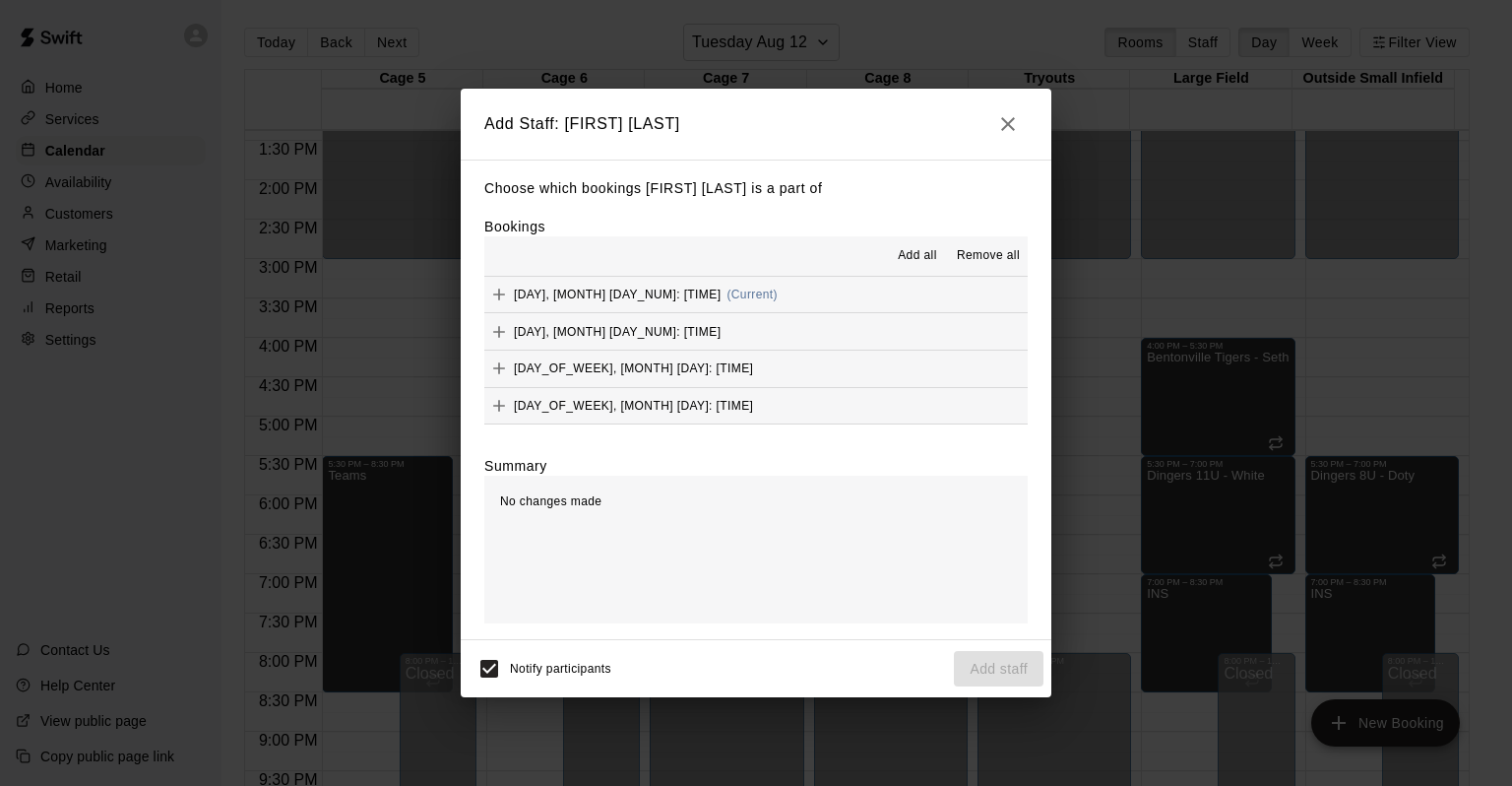 click on "Add all" at bounding box center (917, 256) 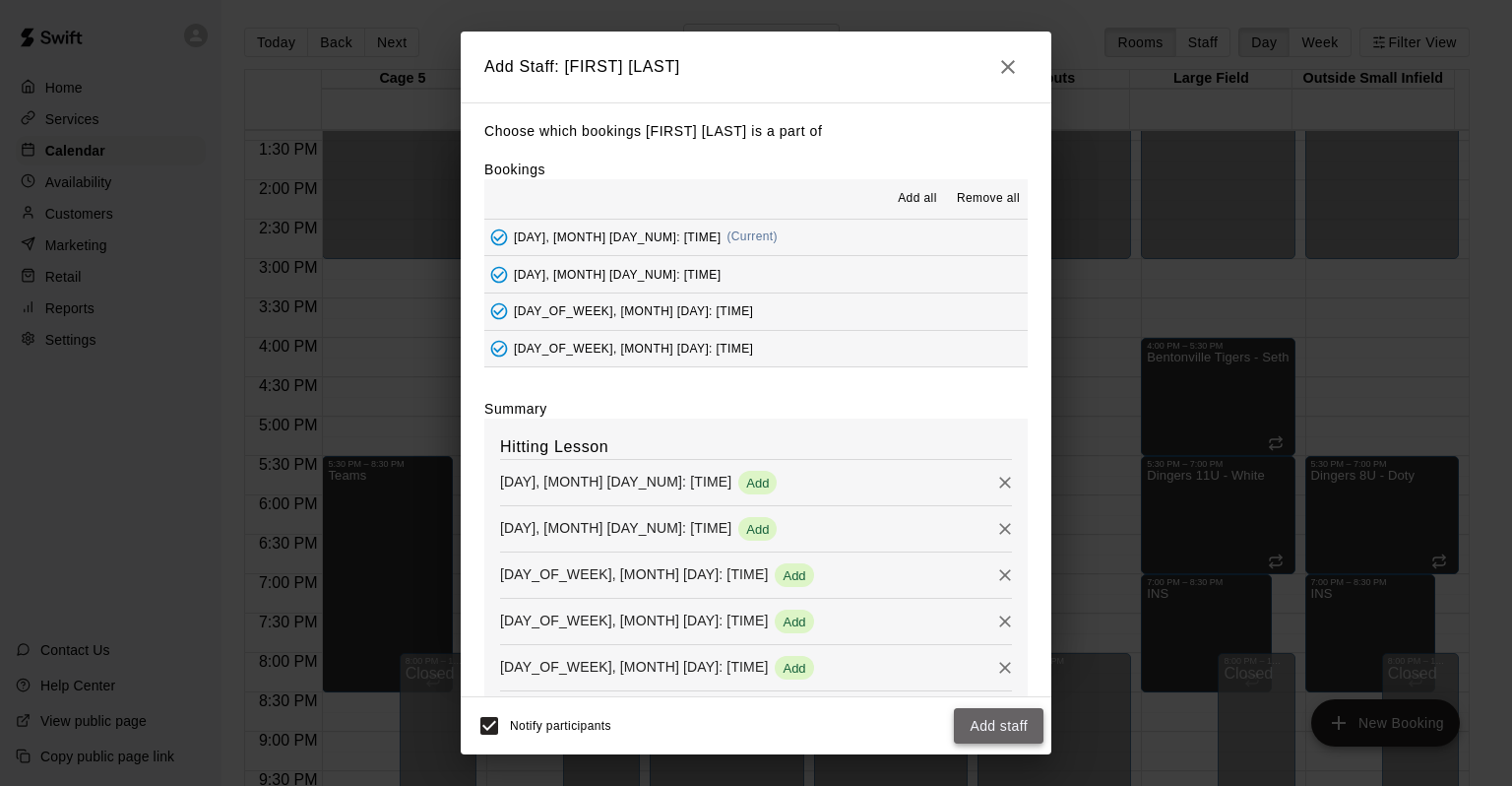 click on "Add staff" at bounding box center (998, 726) 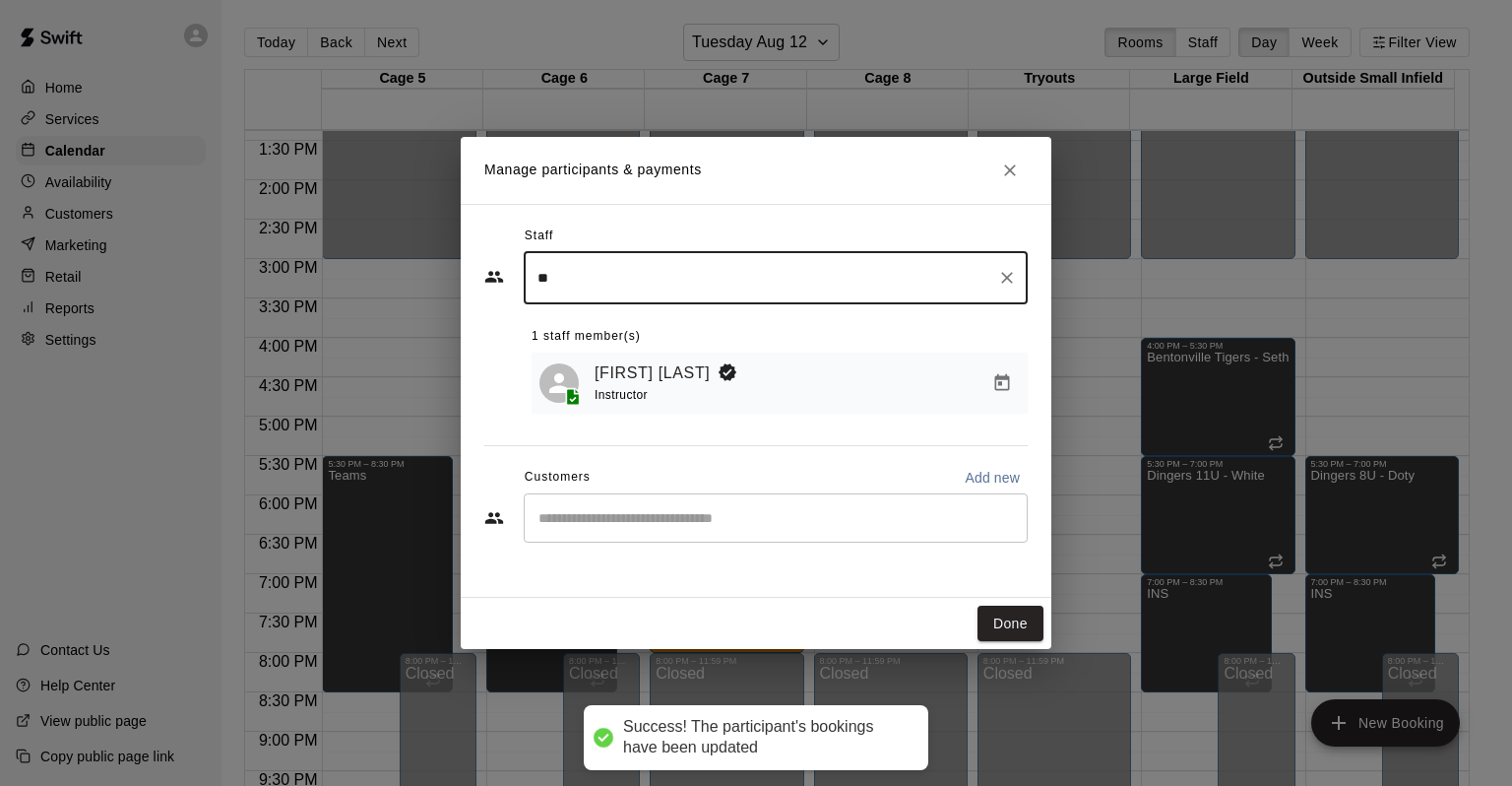 click on "​" at bounding box center [776, 518] 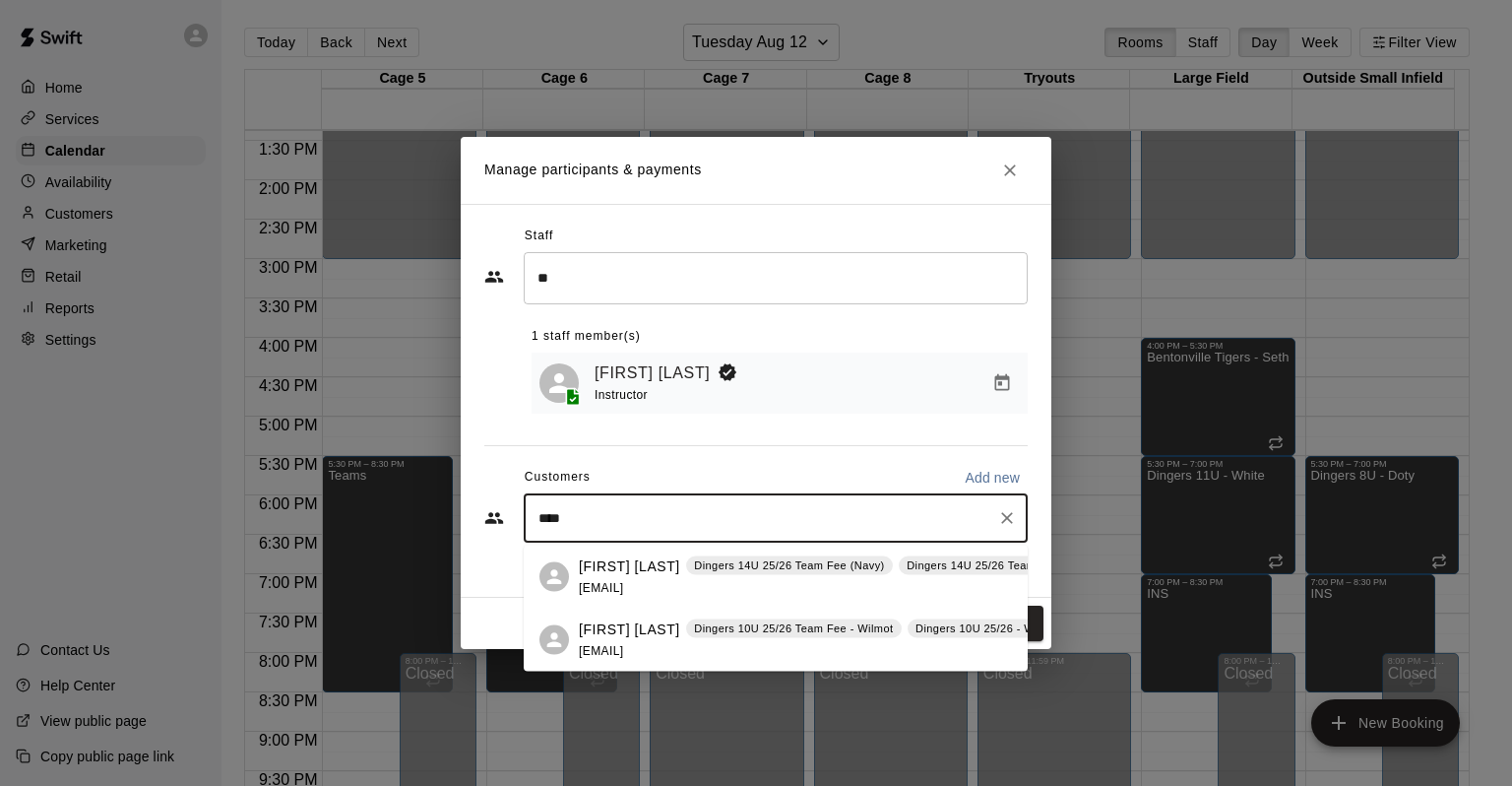 type on "*****" 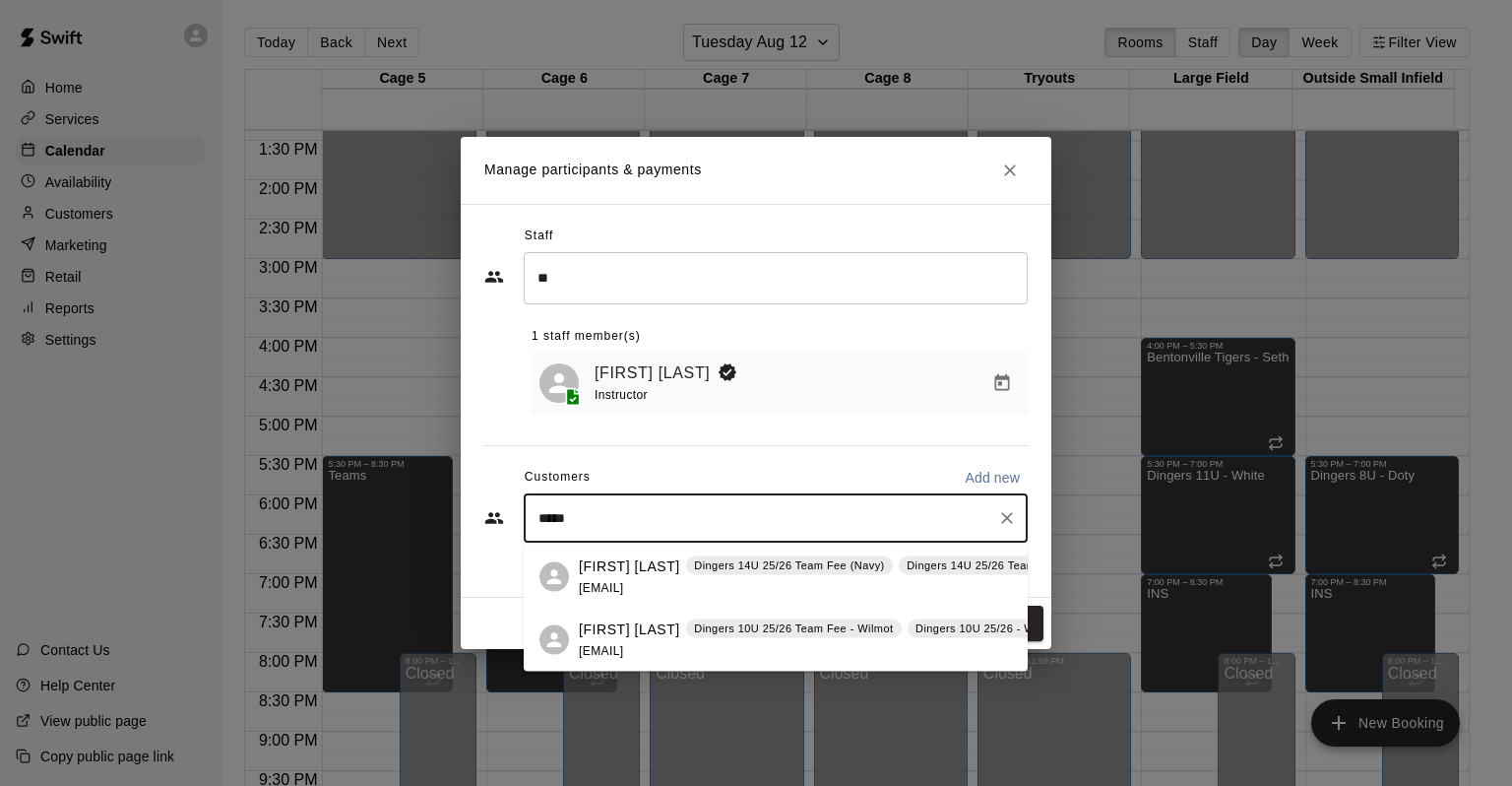 click on "[EMAIL]" at bounding box center (600, 650) 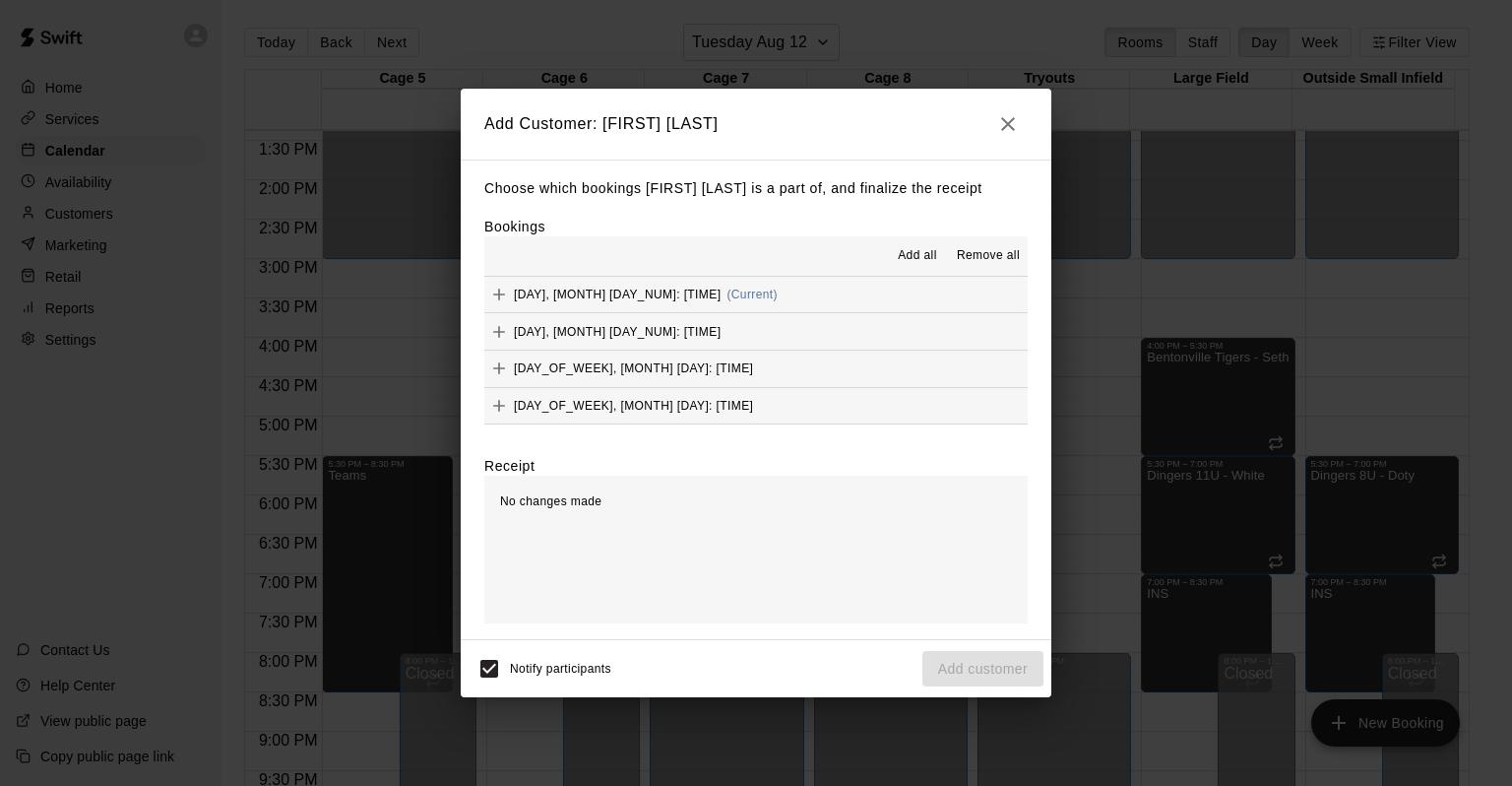 click on "Add all" at bounding box center [917, 256] 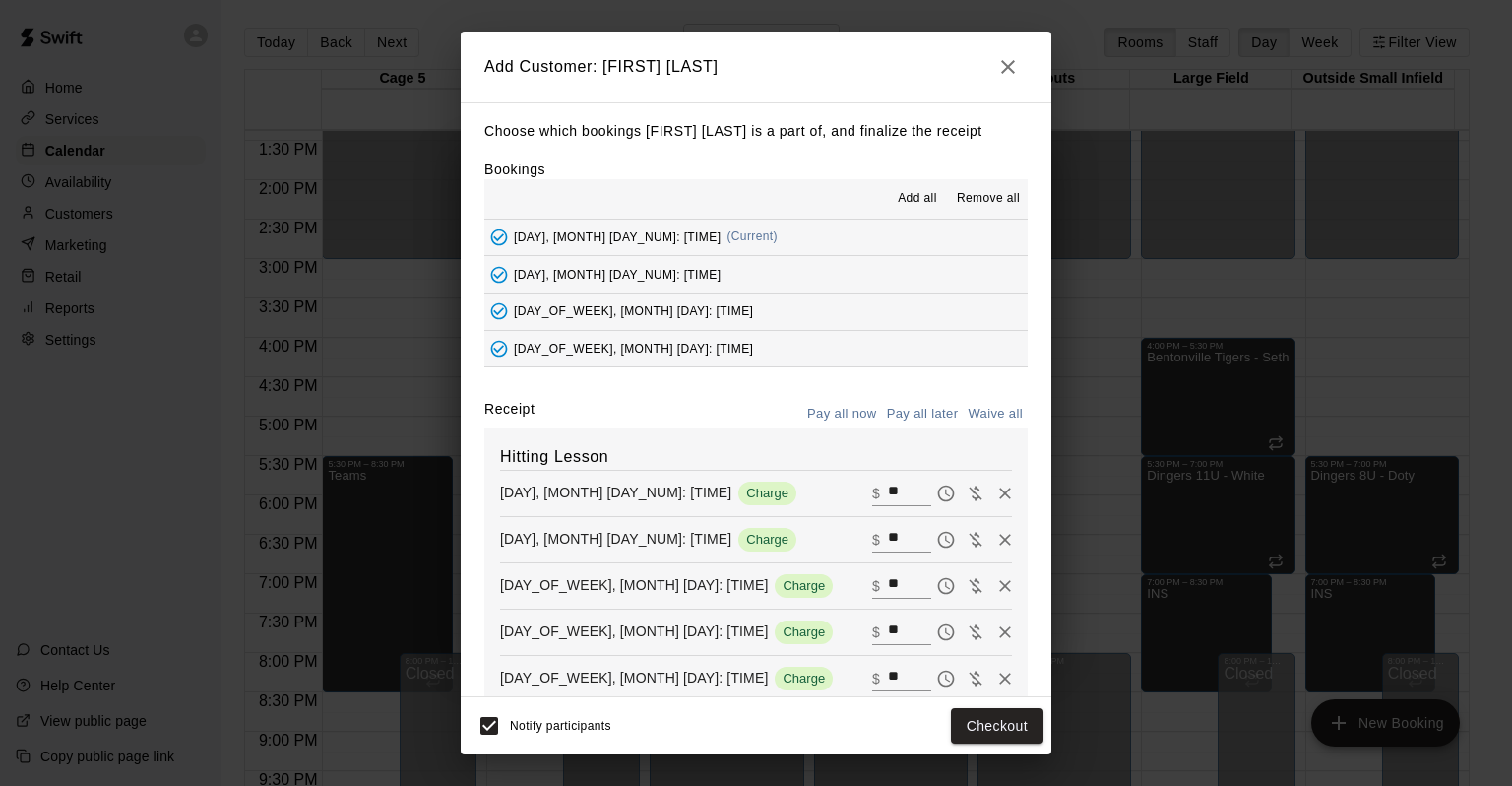 click on "Pay all later" at bounding box center [922, 414] 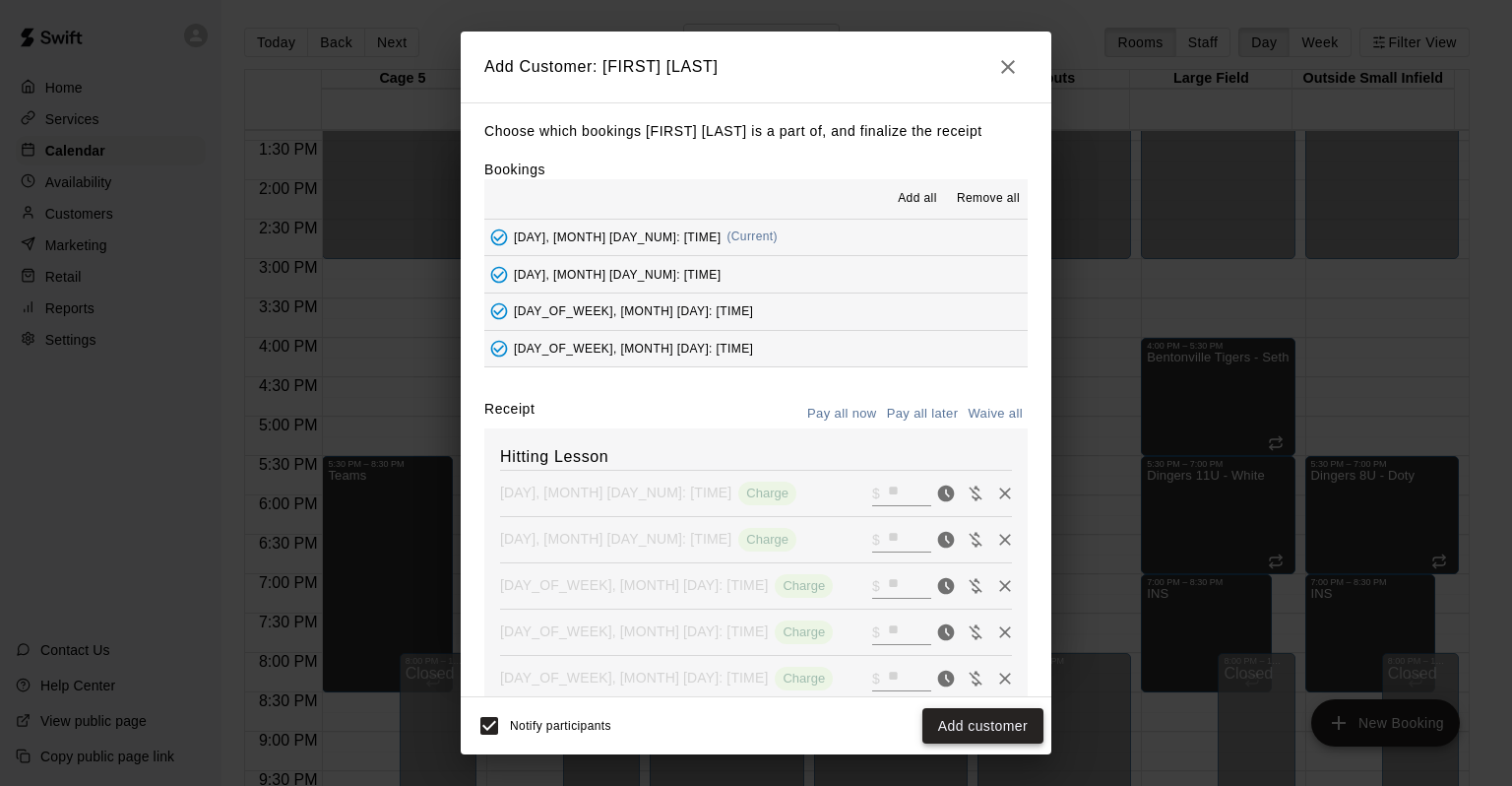 click on "Add customer" at bounding box center [982, 726] 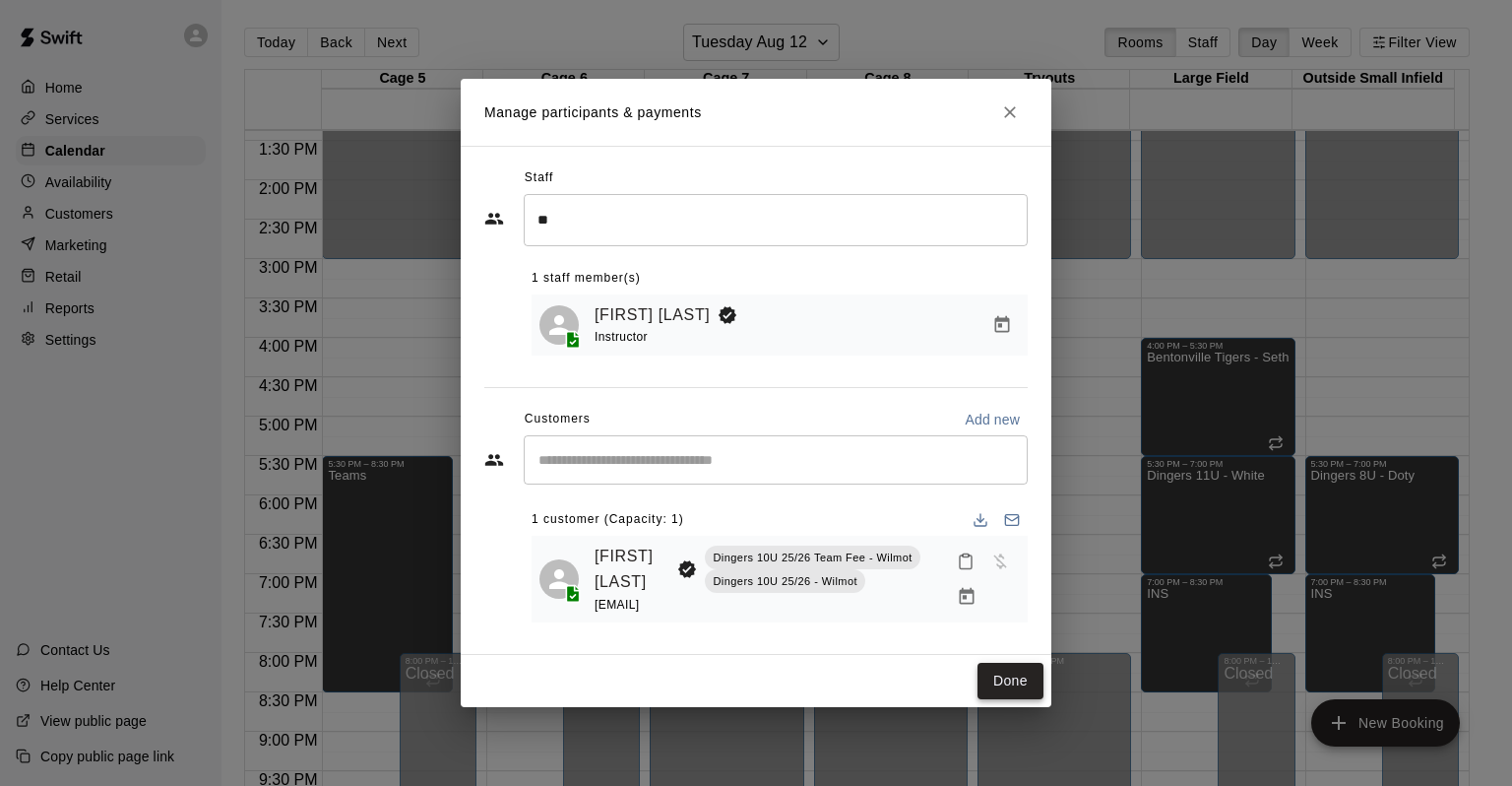 click on "Done" at bounding box center [1010, 681] 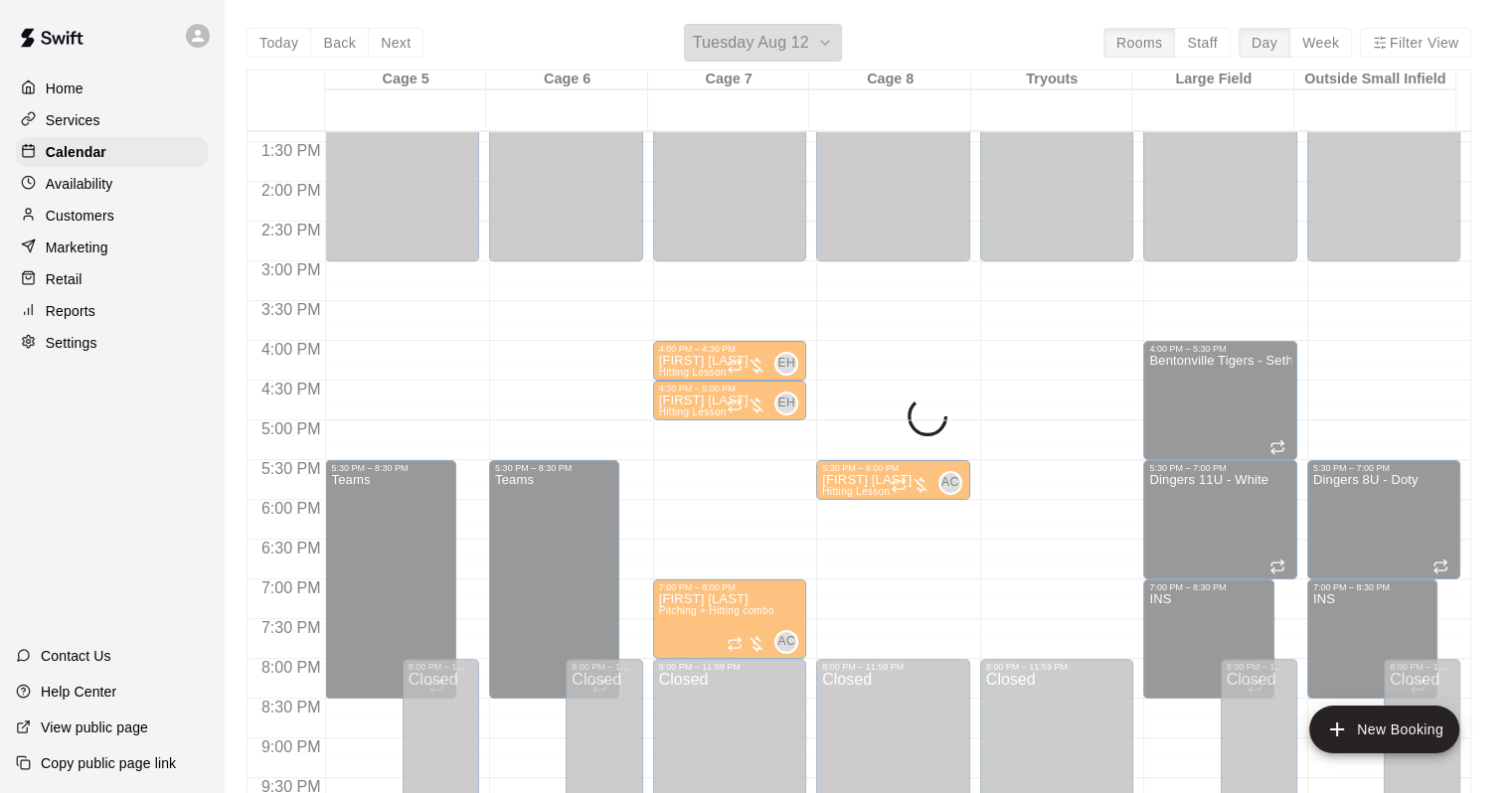 click on "Add Staff: [FIRST] [LAST] Choose which bookings [FIRST] [LAST] is a part of, and finalize the receipt [DAY_OF_WEEK], [MONTH] [DAY]: [TIME] [FIRST] [LAST] Hitting Lesson EH 0 [TIME] – [TIME] [FIRST] [LAST] Pitching + Hitting combo AC 0 [TIME] – [TIME] [FIRST] [LAST] Pitching + Hitting combo AC 0 [TIME] – [TIME] [FIRST] [LAST] Hitting Lesson AC 0 [TIME] – [TIME] [FIRST] [LAST] Hitting Lesson AC 0" at bounding box center (859, 420) 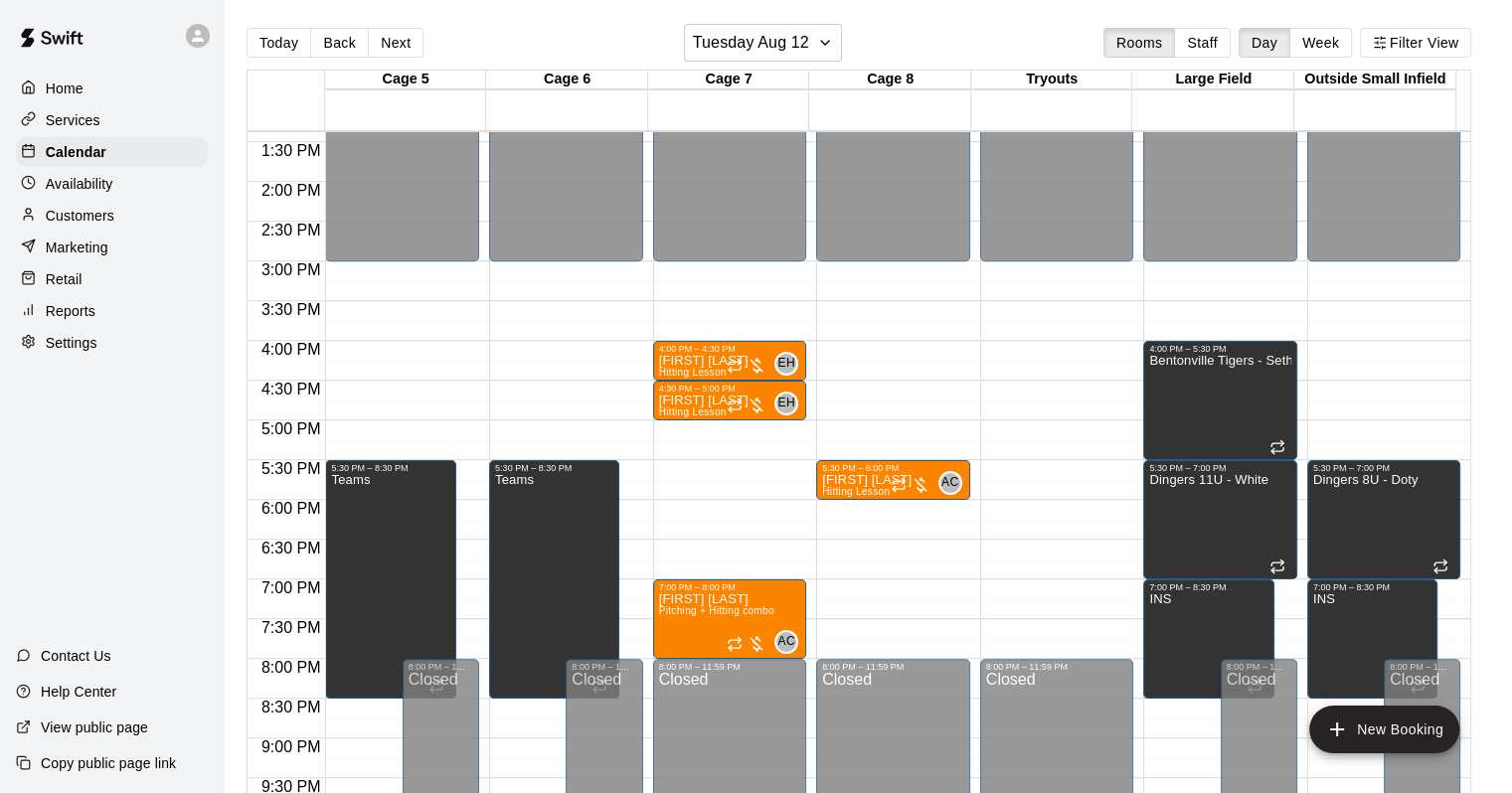 click on "Add Staff: [FIRST] [LAST] Choose which bookings [FIRST] [LAST] is a part of, and finalize the receipt [DAY_OF_WEEK], [MONTH] [DAY]: [TIME] [FIRST] [LAST] Hitting Lesson EH 0 [TIME] – [TIME] [FIRST] [LAST] Pitching + Hitting combo AC 0 [TIME] – [TIME] [FIRST] [LAST] Pitching + Hitting combo AC 0 [TIME] – [TIME] [FIRST] [LAST] Hitting Lesson AC 0 [TIME] – [TIME] [FIRST] [LAST] Hitting Lesson AC 0" at bounding box center (868, 412) 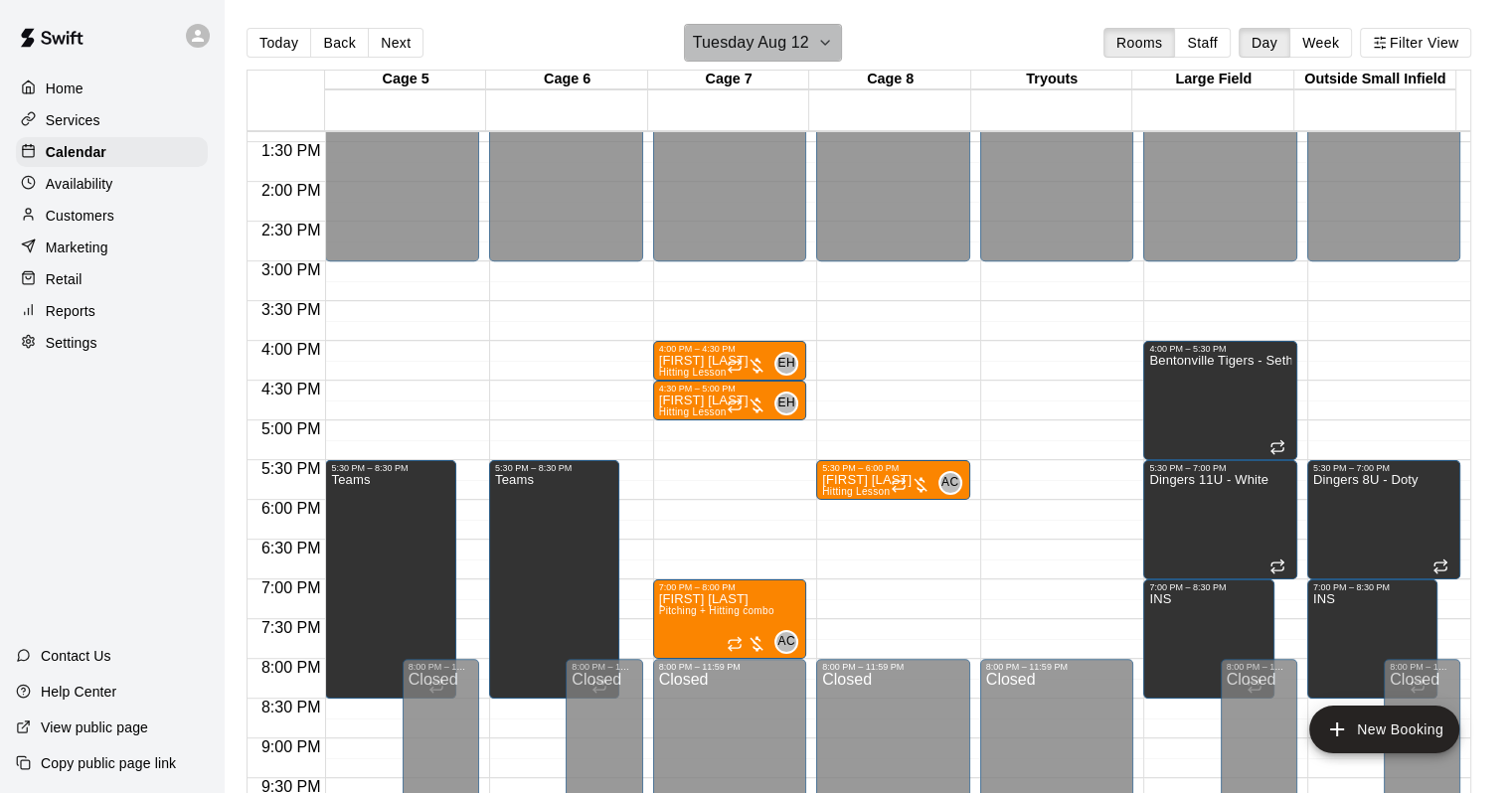 click on "Tuesday Aug 12" at bounding box center [751, 43] 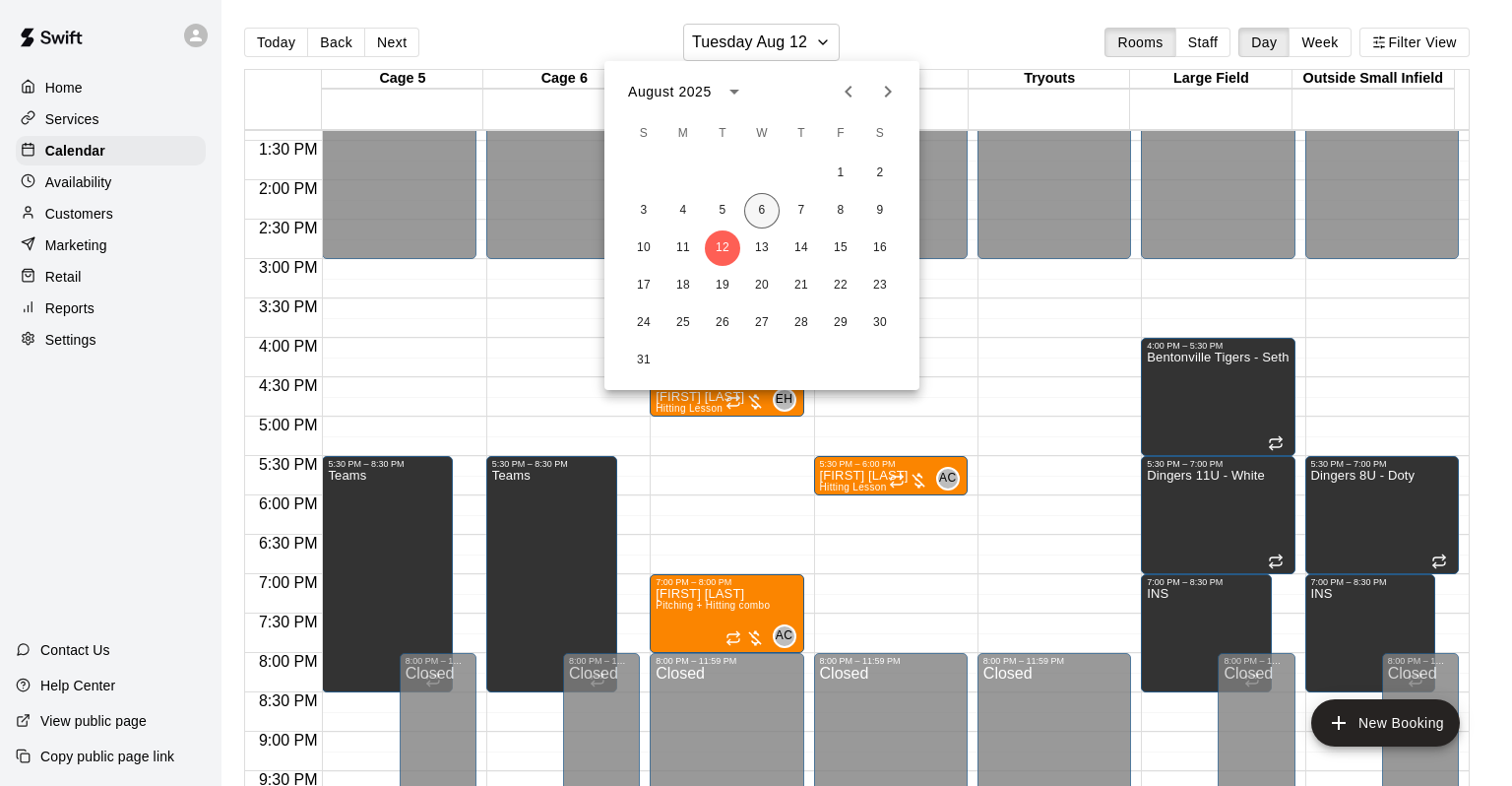 click on "6" at bounding box center (762, 211) 